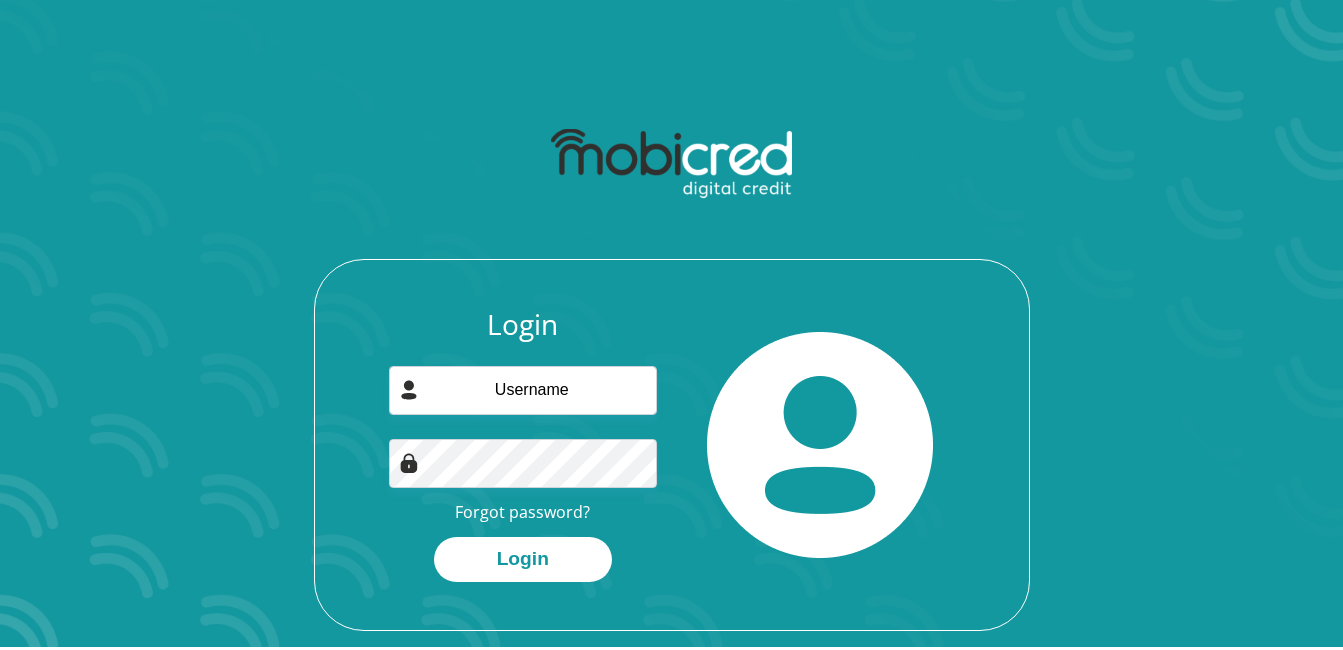 scroll, scrollTop: 0, scrollLeft: 0, axis: both 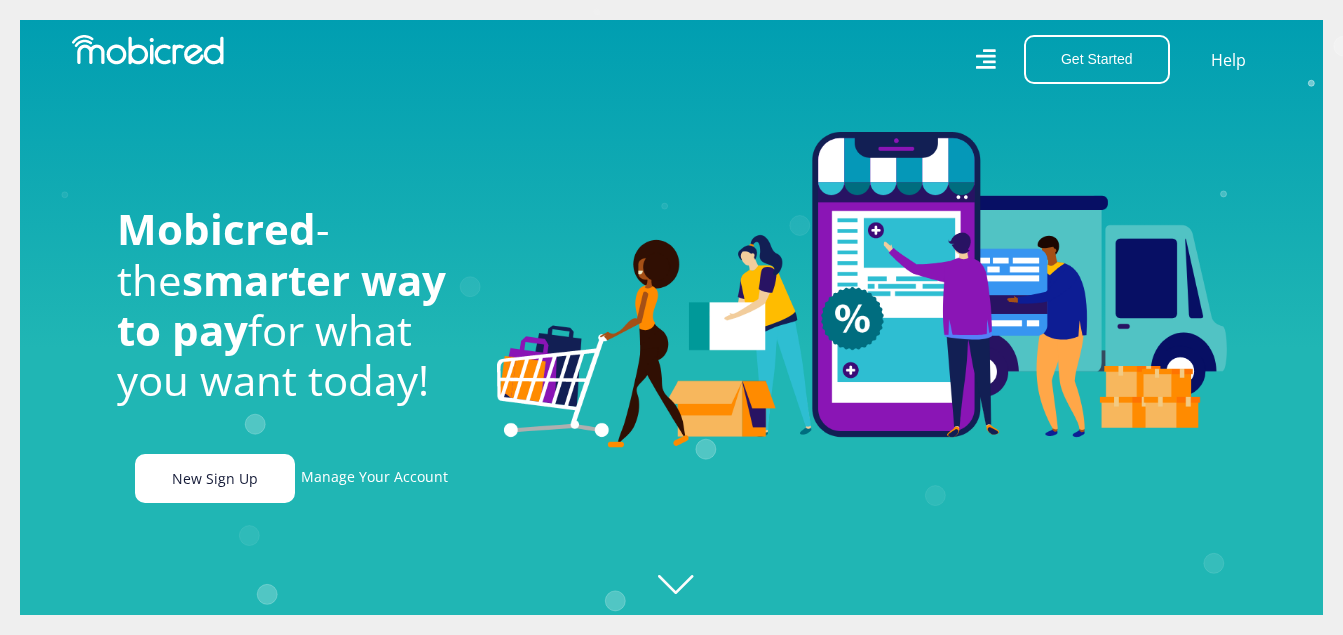 click on "New Sign Up" at bounding box center [215, 478] 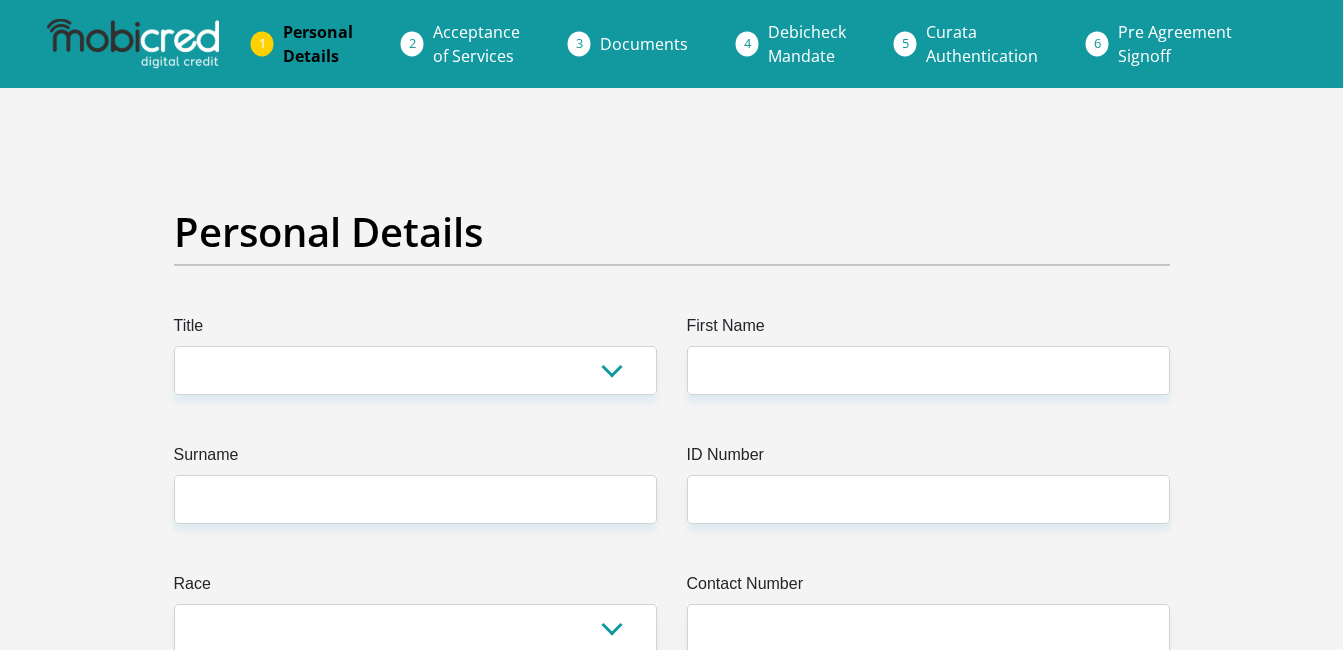 scroll, scrollTop: 0, scrollLeft: 0, axis: both 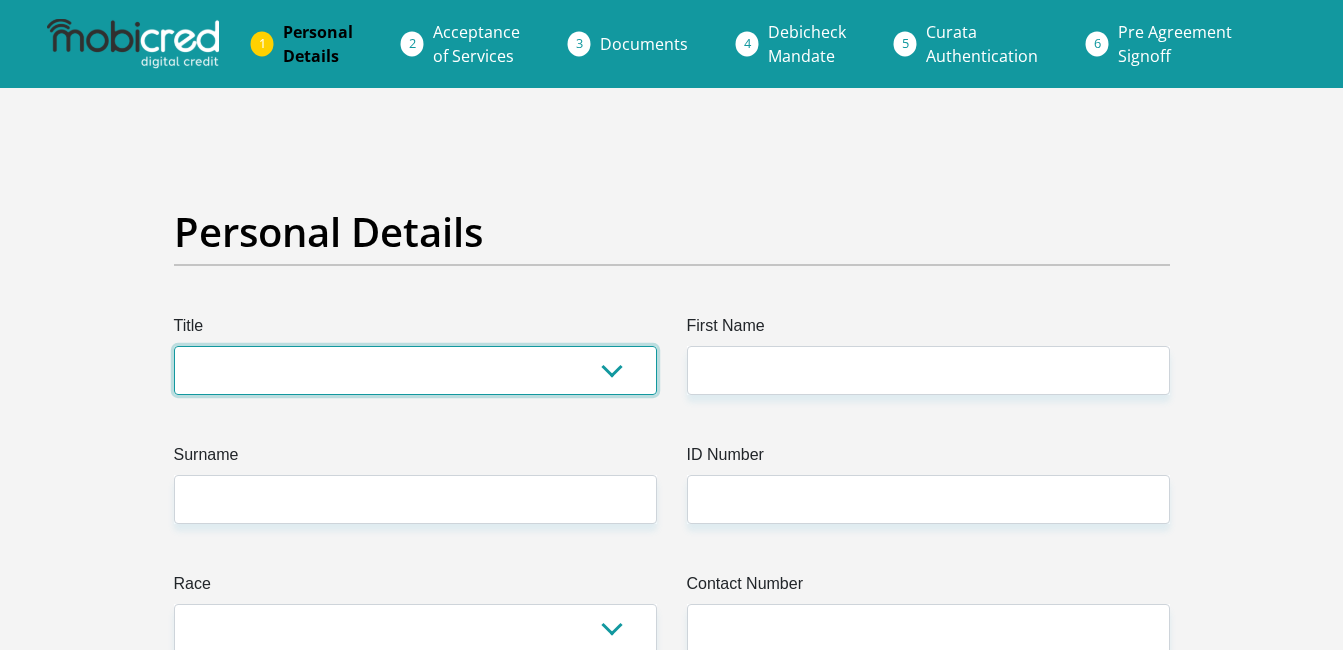 click on "Mr
Ms
Mrs
Dr
Other" at bounding box center [415, 370] 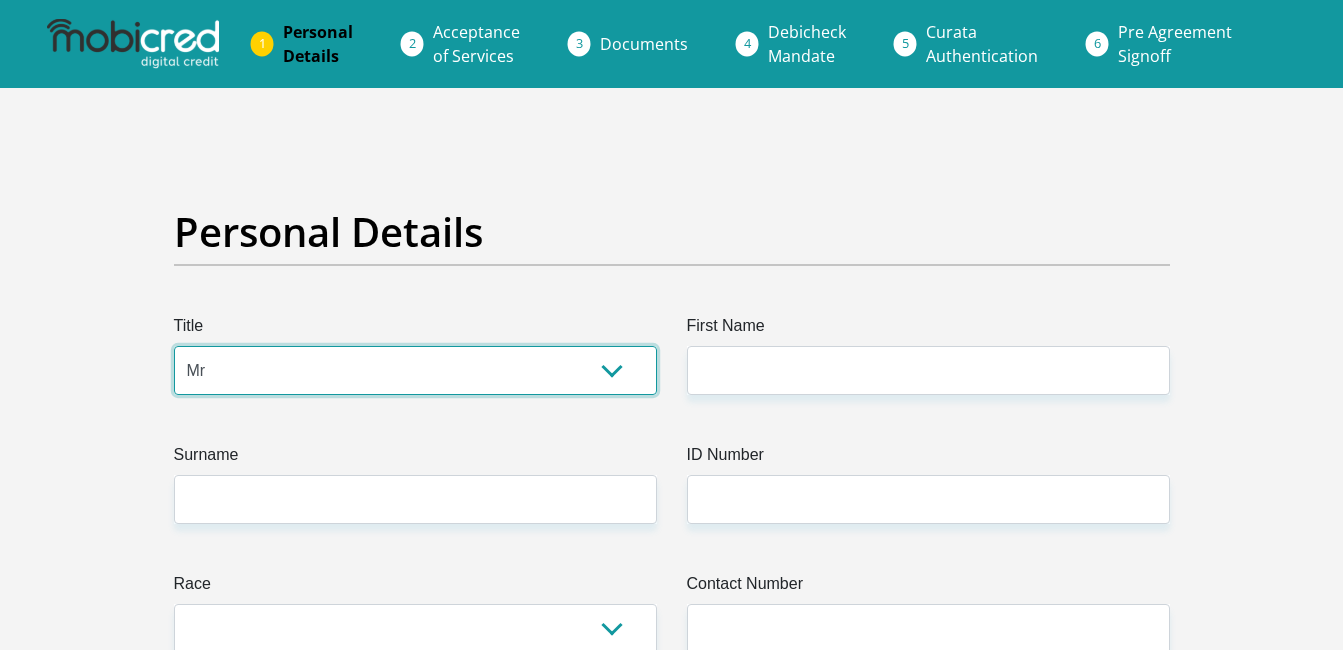 click on "Mr
Ms
Mrs
Dr
Other" at bounding box center (415, 370) 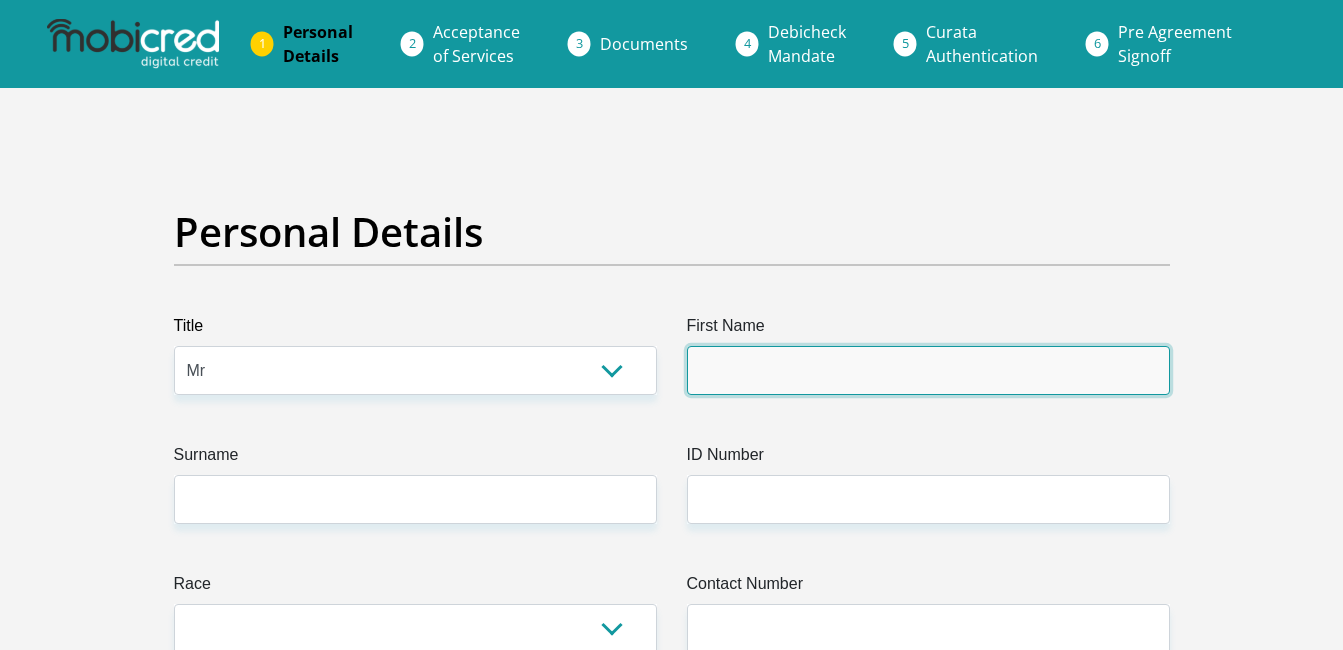 click on "First Name" at bounding box center [928, 370] 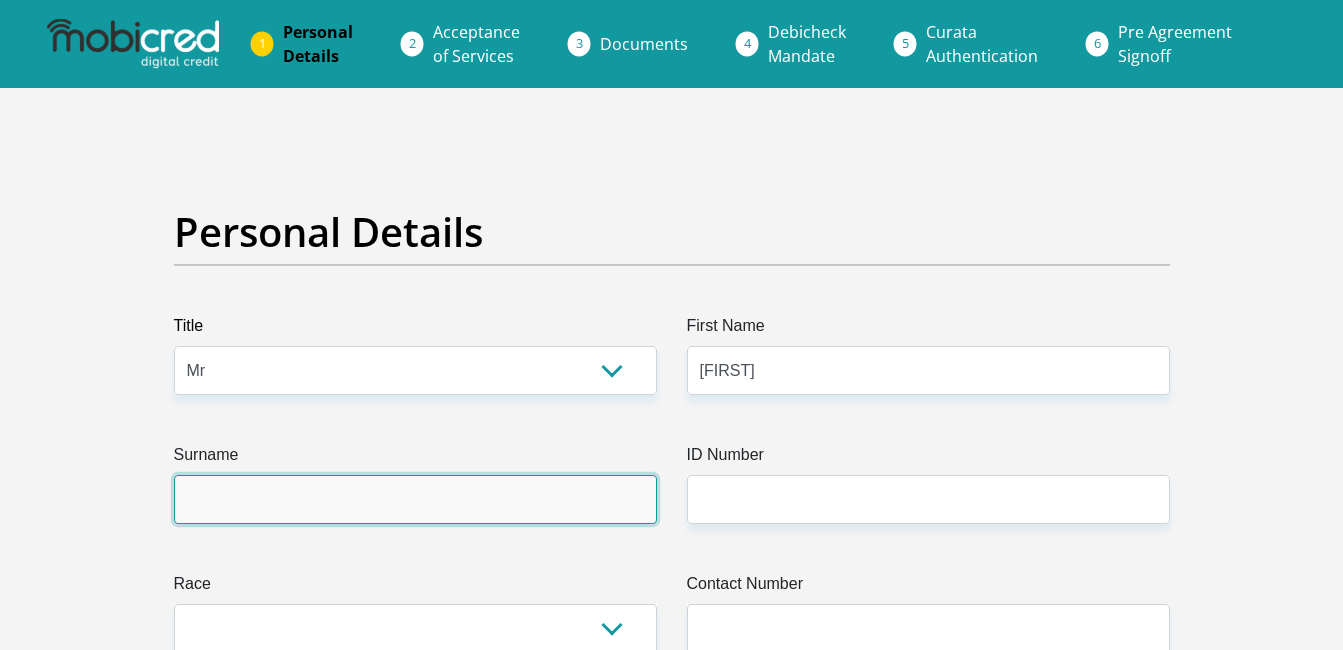 type on "[LAST]" 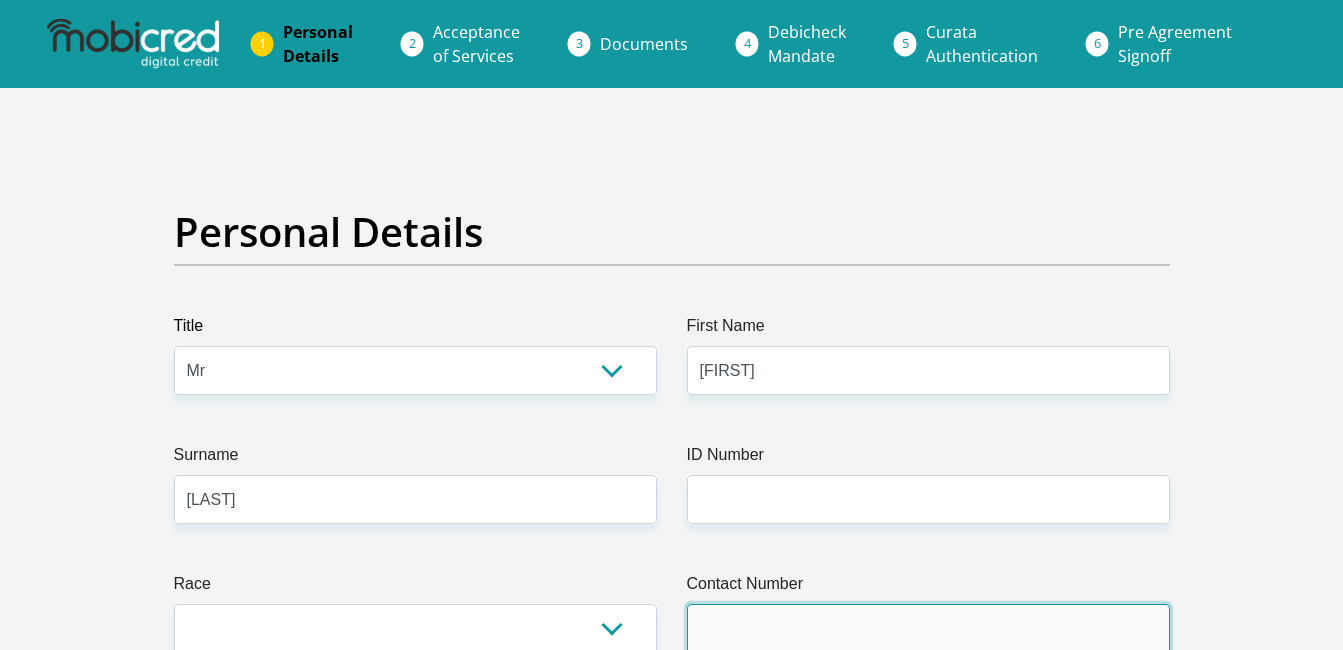 type on "[PHONE]" 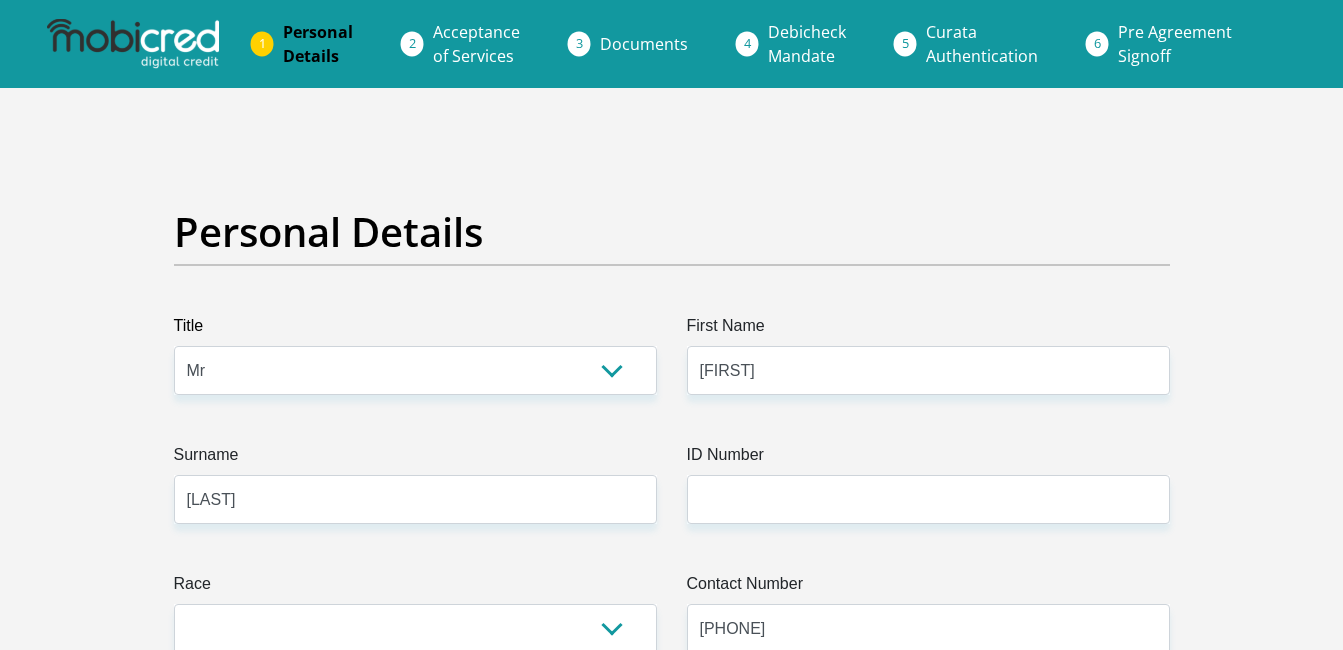 select on "ZAF" 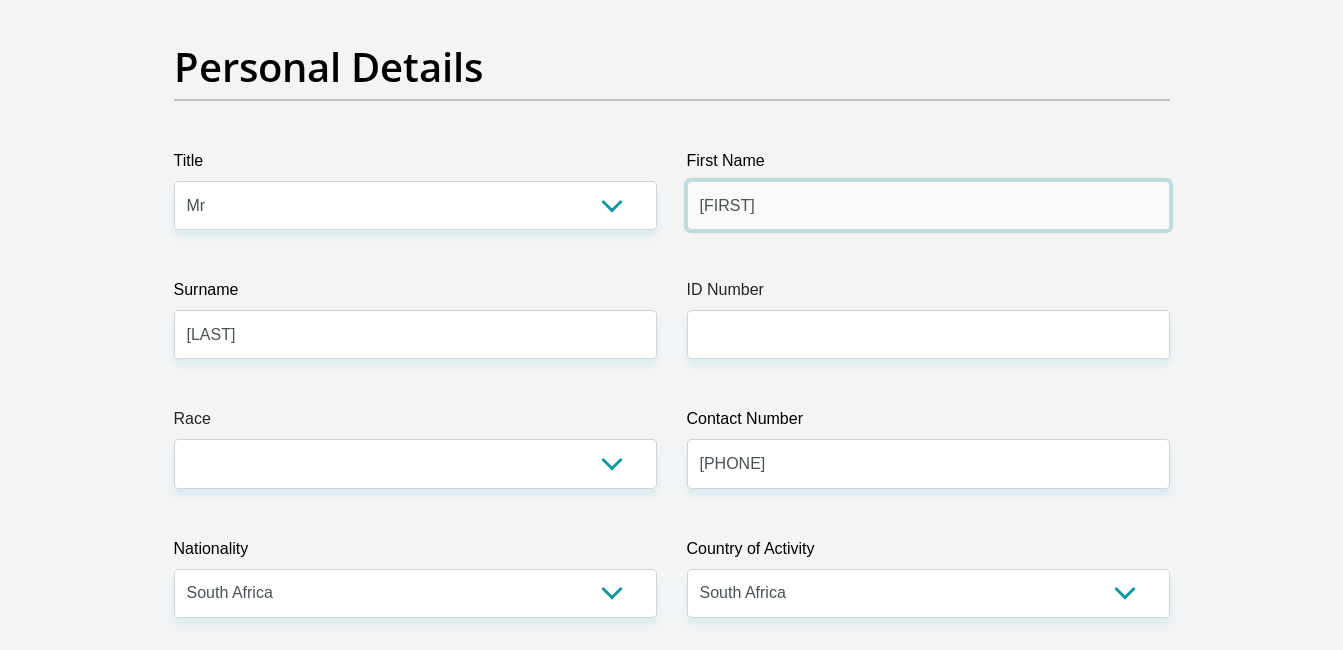 scroll, scrollTop: 200, scrollLeft: 0, axis: vertical 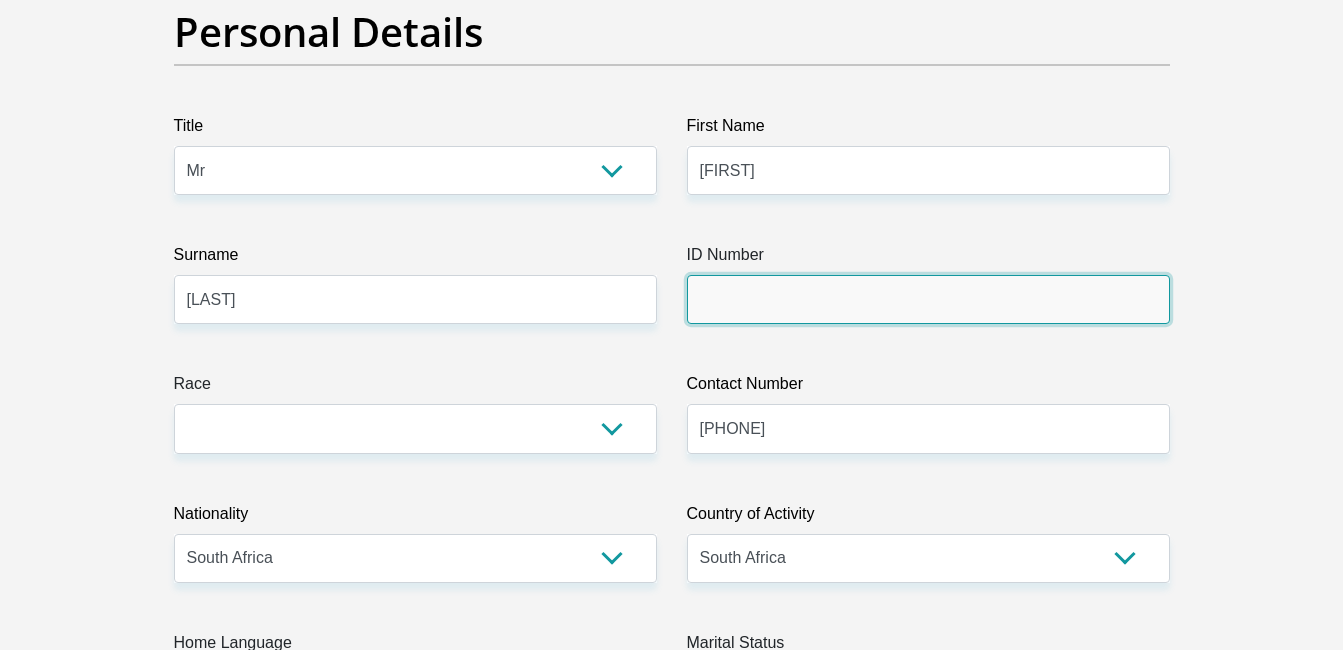 click on "ID Number" at bounding box center [928, 299] 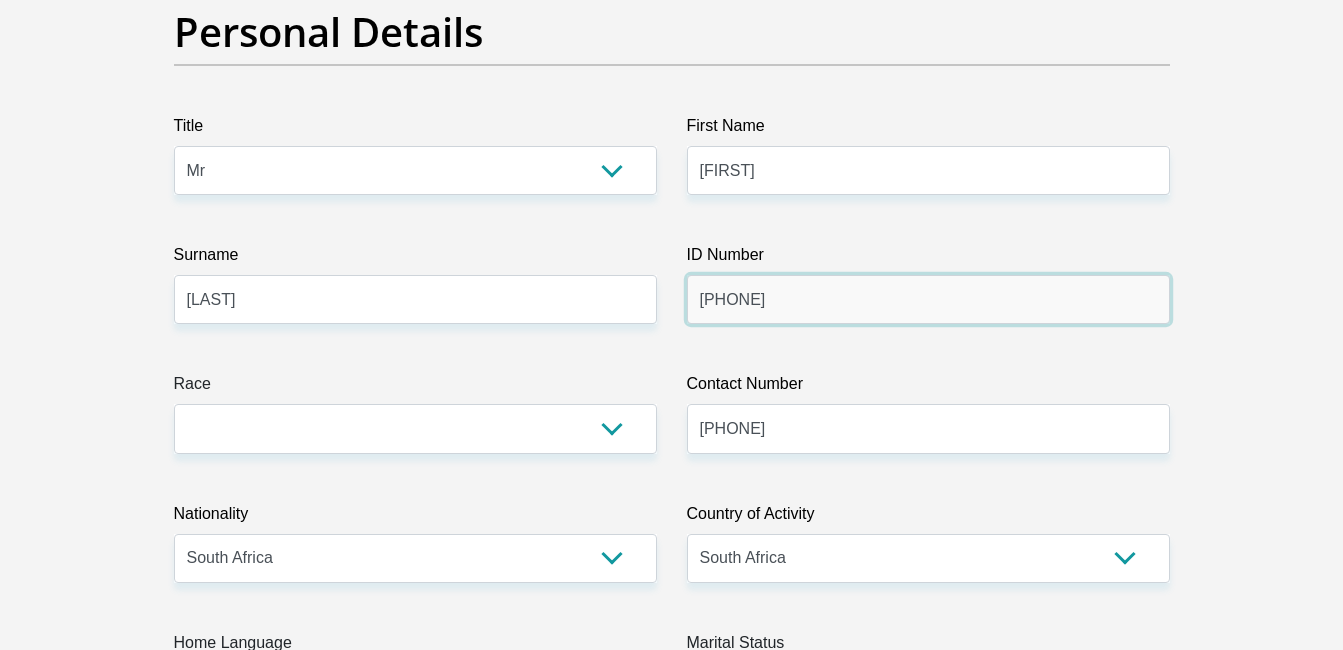 type on "8904106285088" 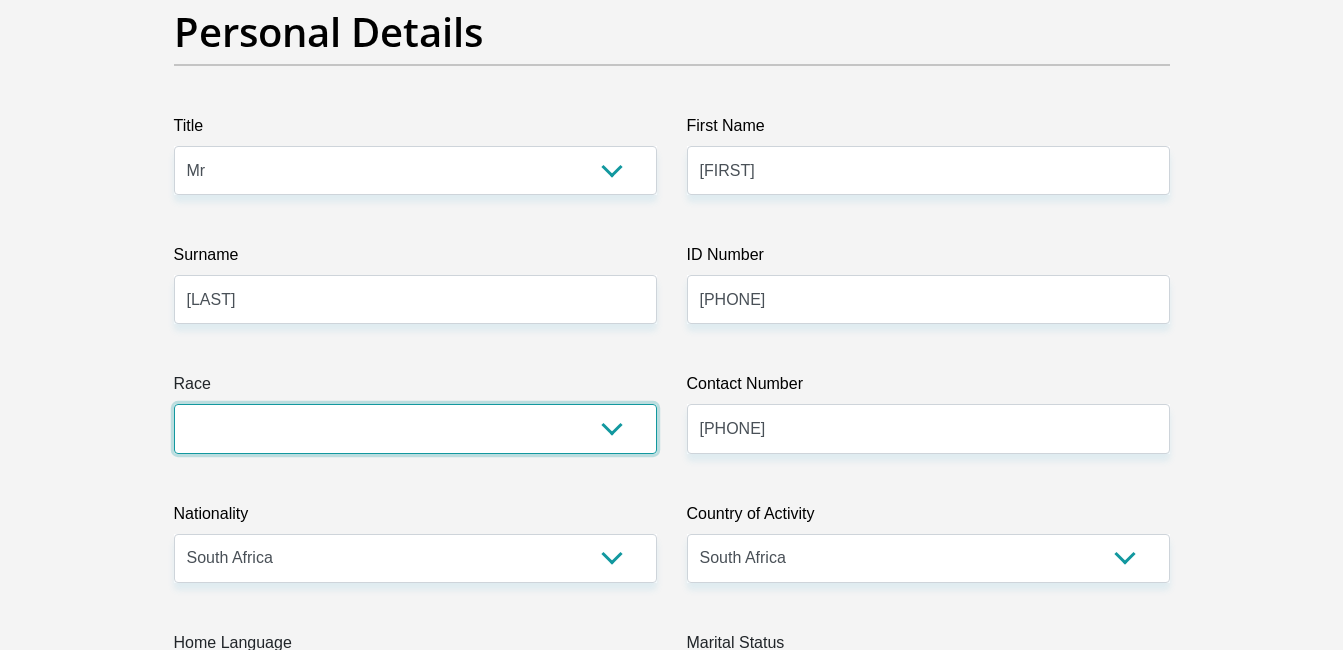click on "Black
Coloured
Indian
White
Other" at bounding box center (415, 428) 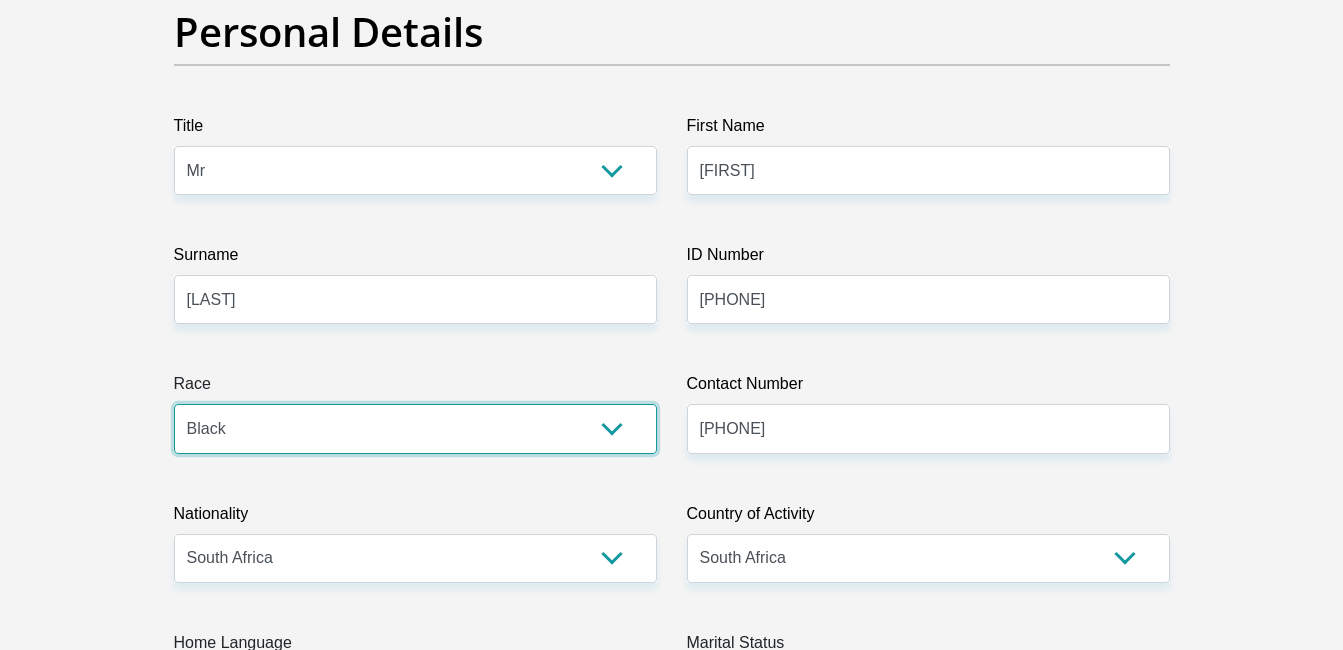 click on "Black
Coloured
Indian
White
Other" at bounding box center (415, 428) 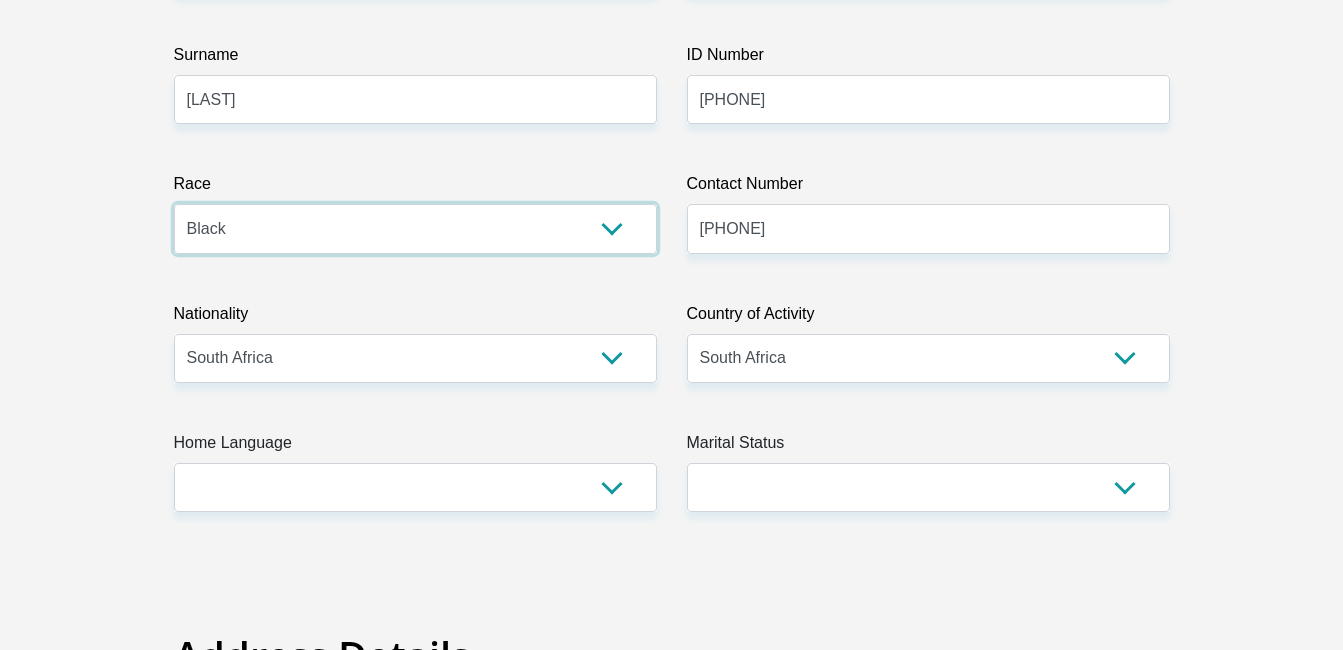 scroll, scrollTop: 500, scrollLeft: 0, axis: vertical 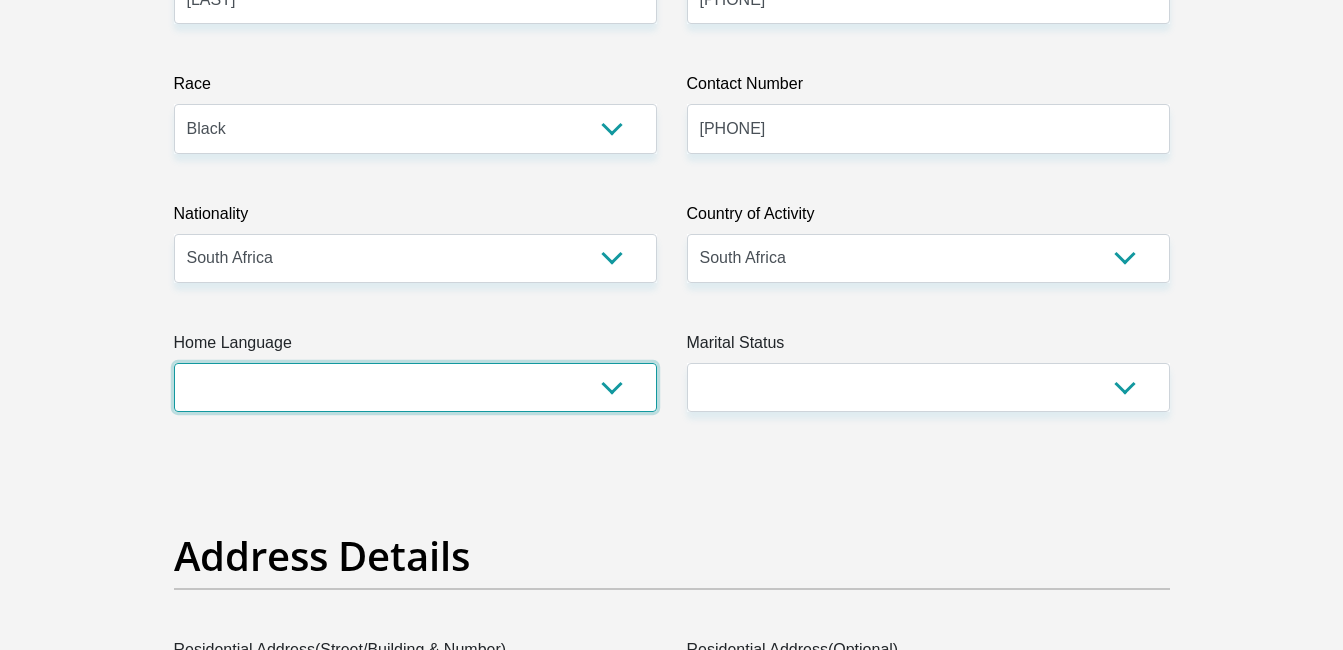click on "Afrikaans
English
Sepedi
South Ndebele
Southern Sotho
Swati
Tsonga
Tswana
Venda
Xhosa
Zulu
Other" at bounding box center [415, 387] 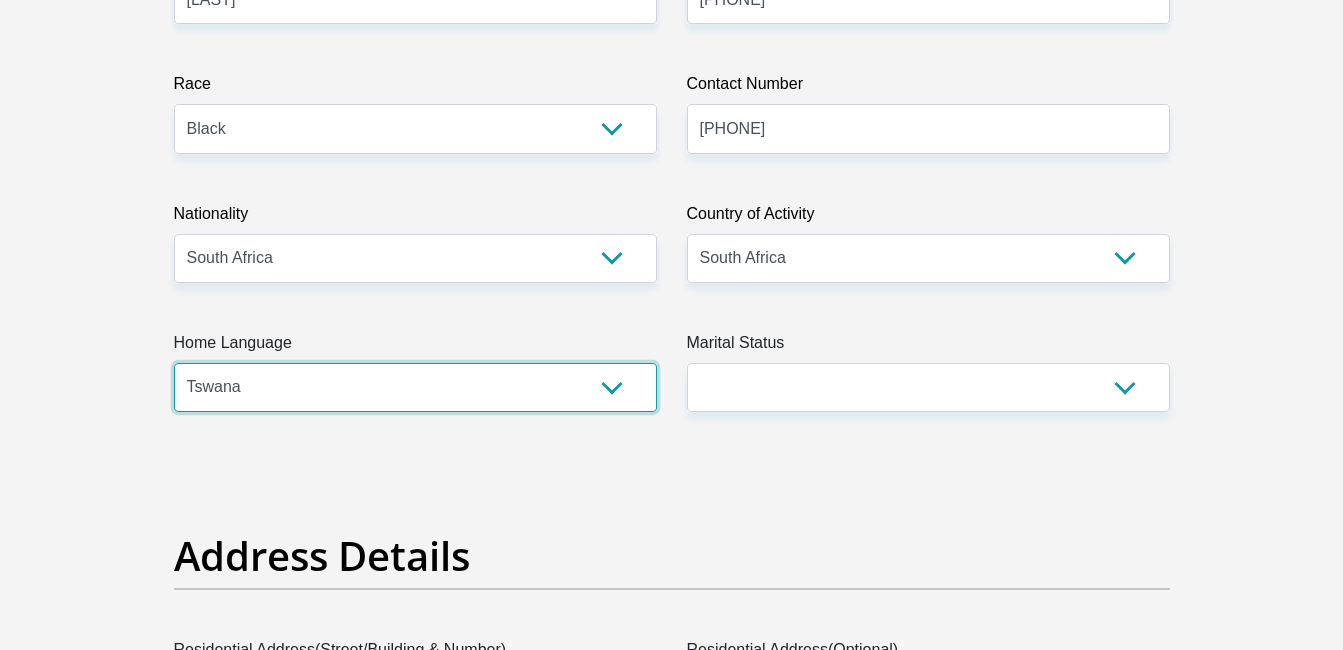click on "Afrikaans
English
Sepedi
South Ndebele
Southern Sotho
Swati
Tsonga
Tswana
Venda
Xhosa
Zulu
Other" at bounding box center [415, 387] 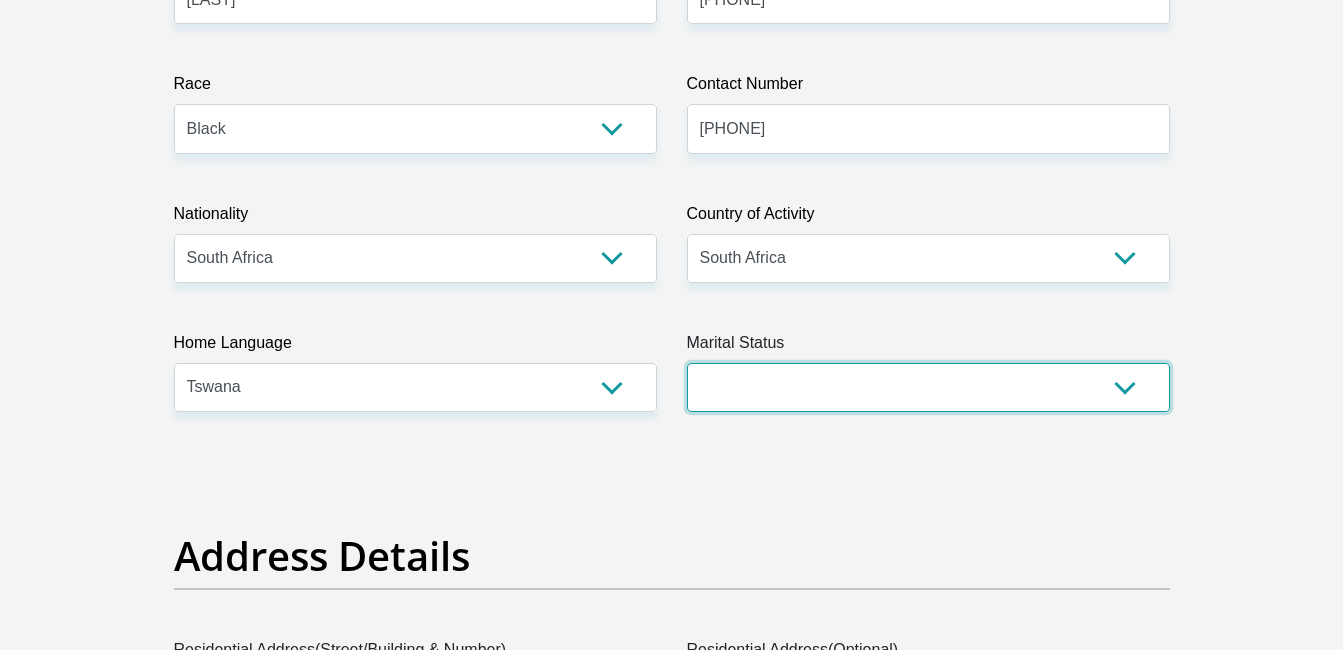click on "Married ANC
Single
Divorced
Widowed
Married COP or Customary Law" at bounding box center (928, 387) 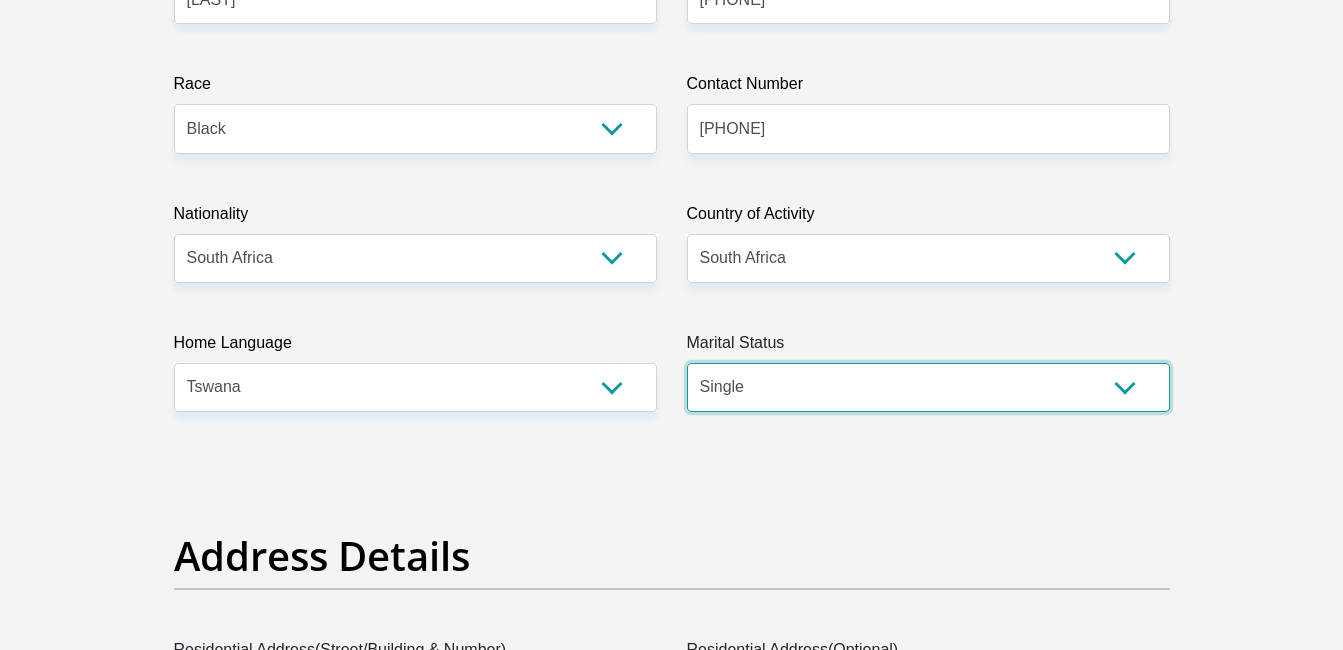 click on "Married ANC
Single
Divorced
Widowed
Married COP or Customary Law" at bounding box center [928, 387] 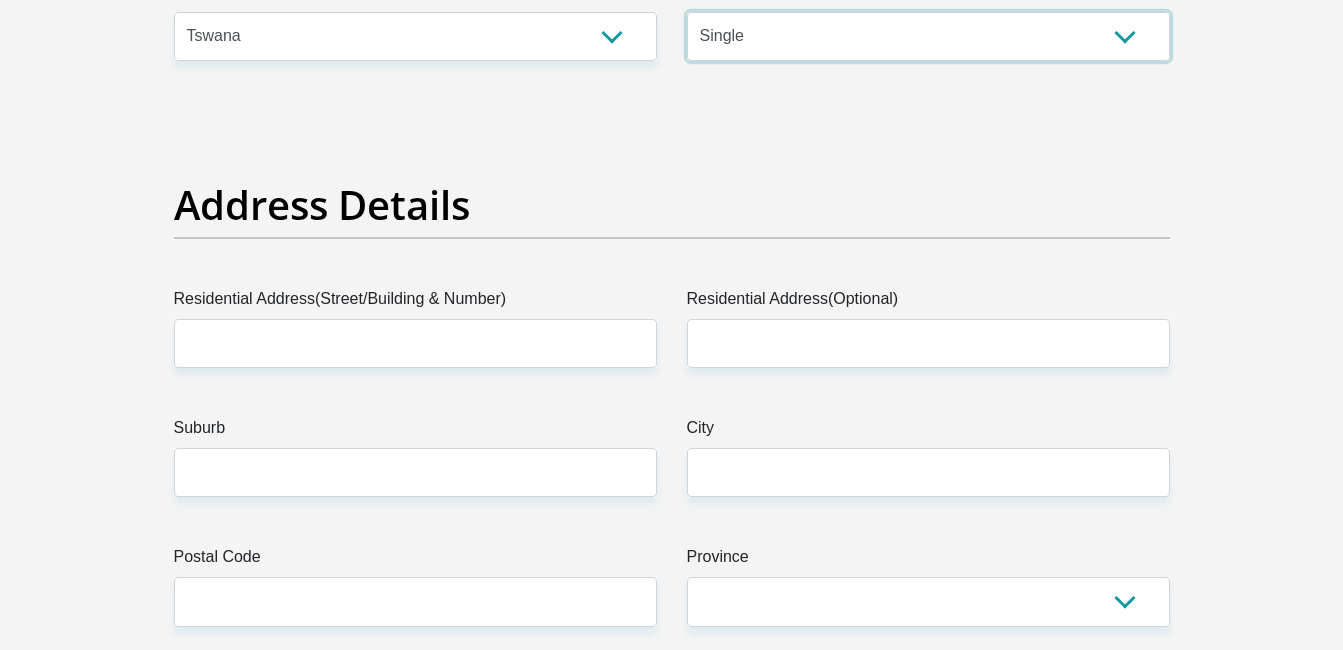 scroll, scrollTop: 900, scrollLeft: 0, axis: vertical 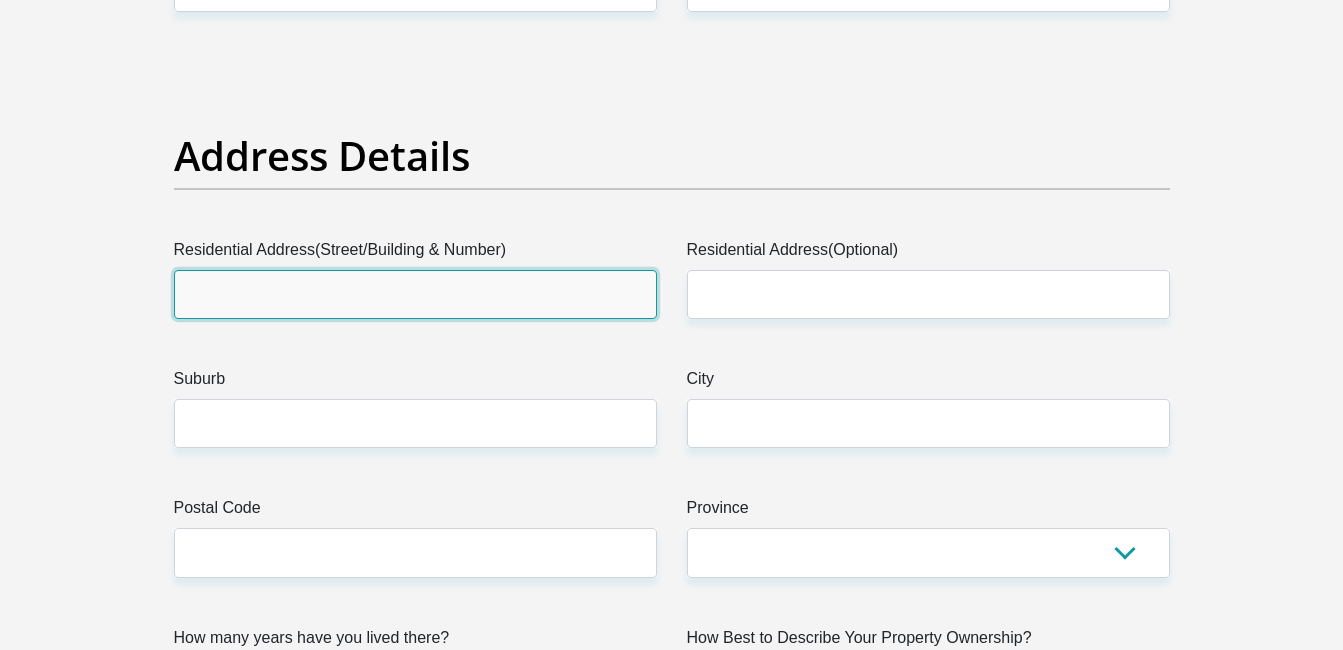 click on "Residential Address(Street/Building & Number)" at bounding box center (415, 294) 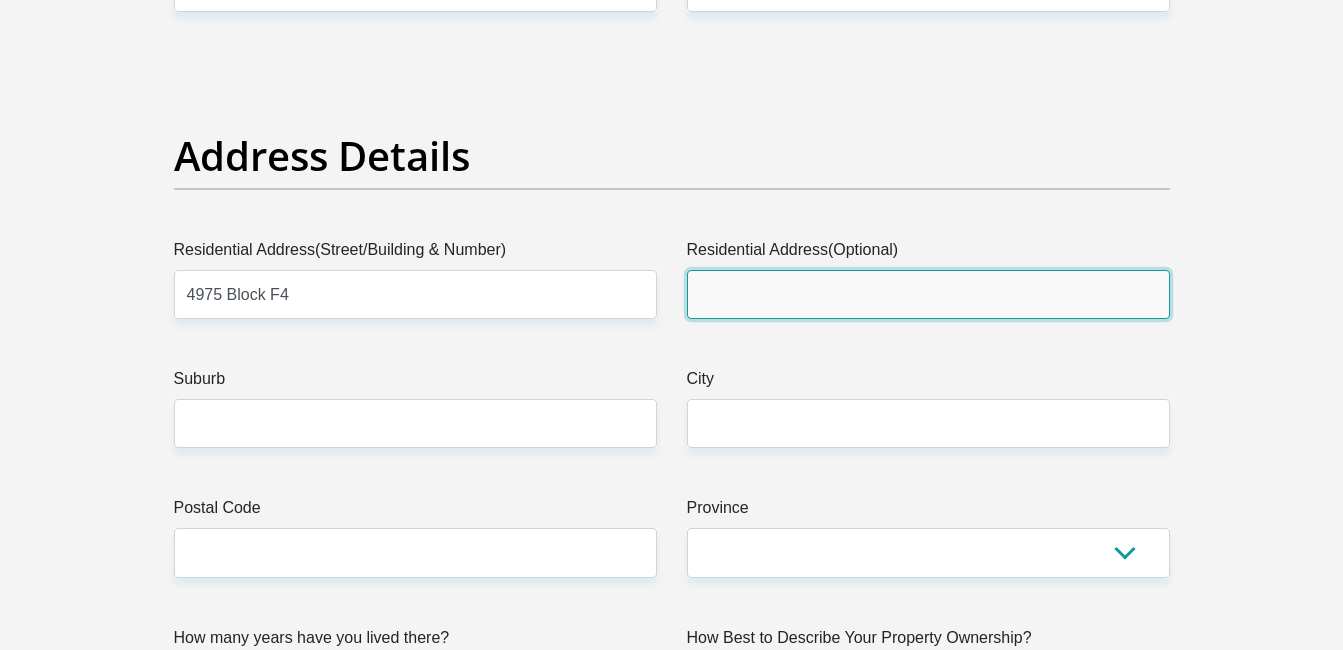 type on "New Eersterus" 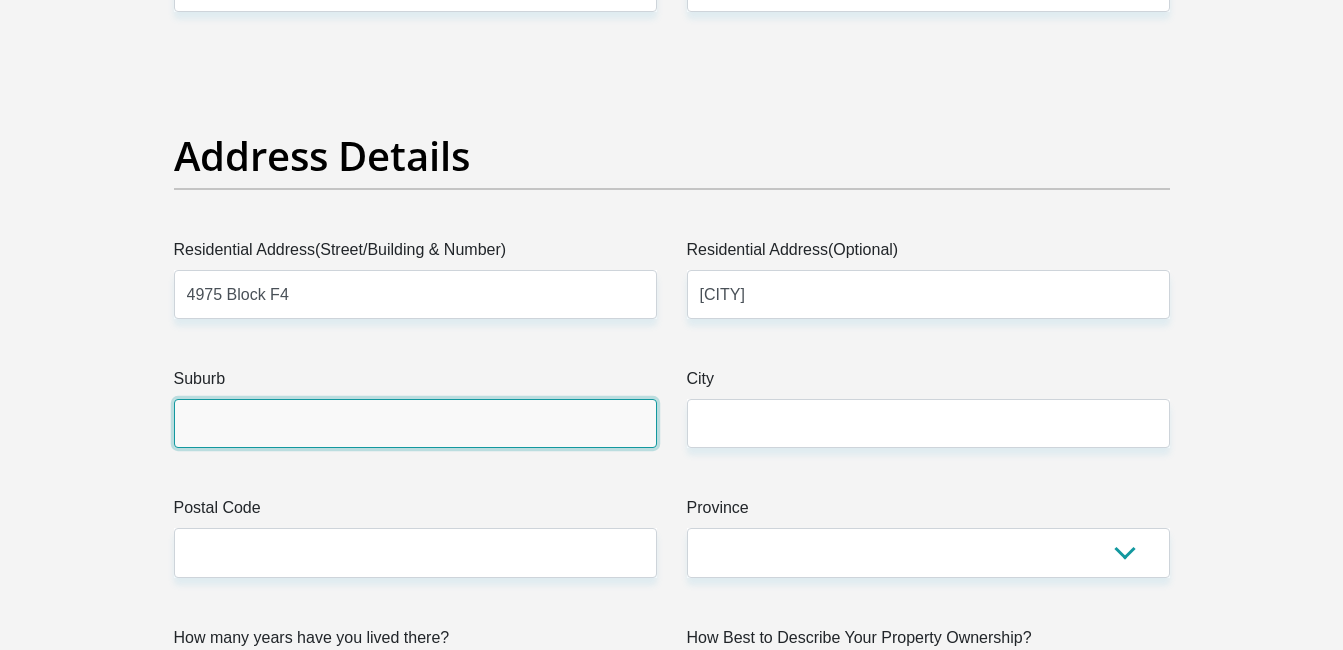 type on "Hammanskraal" 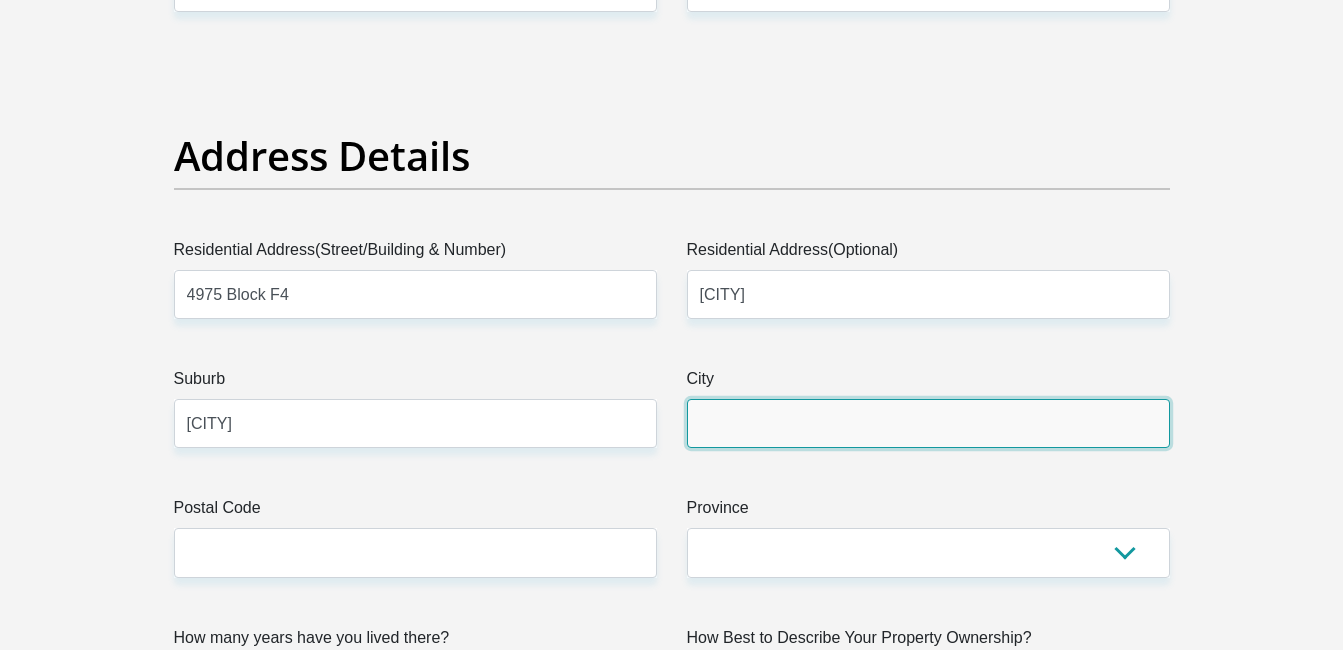 type on "Hammanskraal" 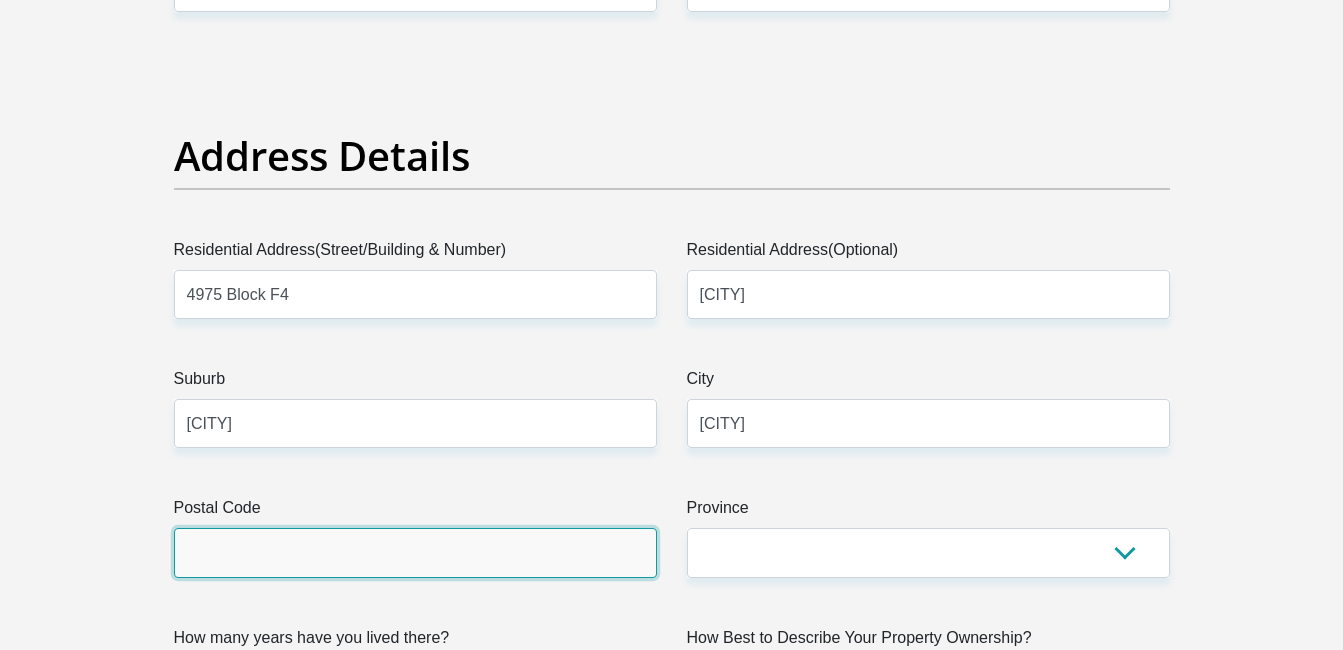 type on "0429" 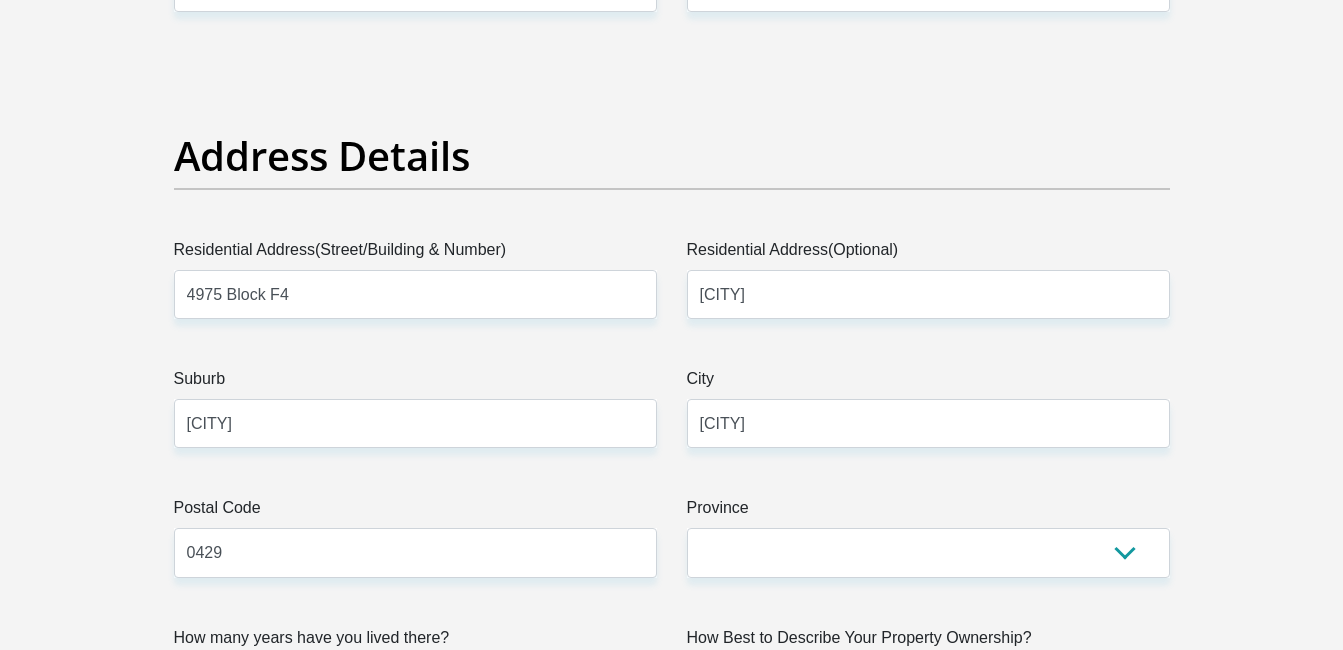 type on "[EMAIL]" 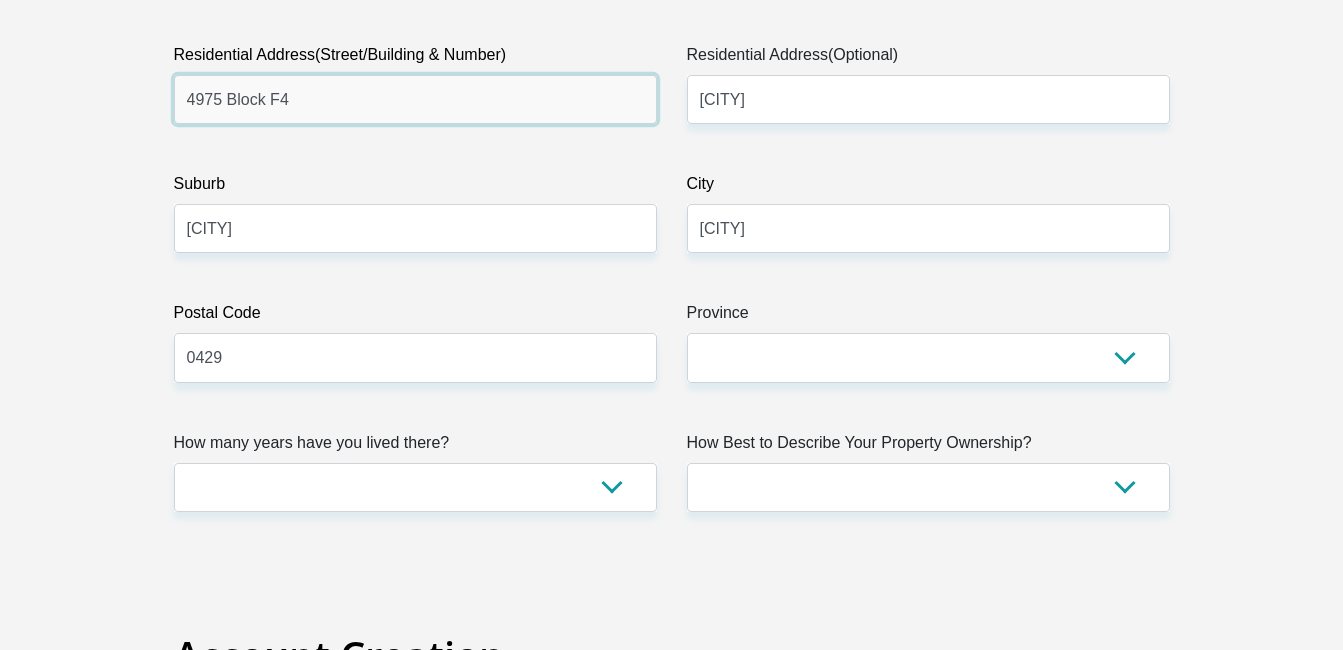 scroll, scrollTop: 1100, scrollLeft: 0, axis: vertical 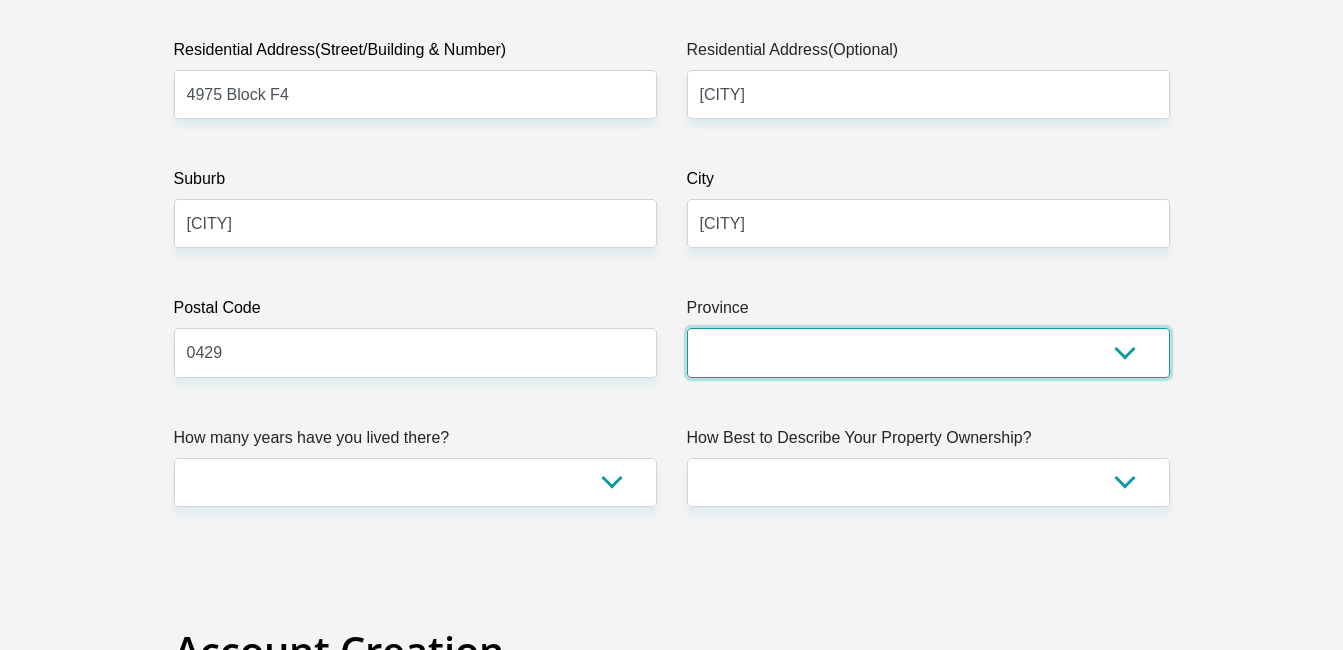 click on "Eastern Cape
Free State
Gauteng
KwaZulu-Natal
Limpopo
Mpumalanga
Northern Cape
North West
Western Cape" at bounding box center [928, 352] 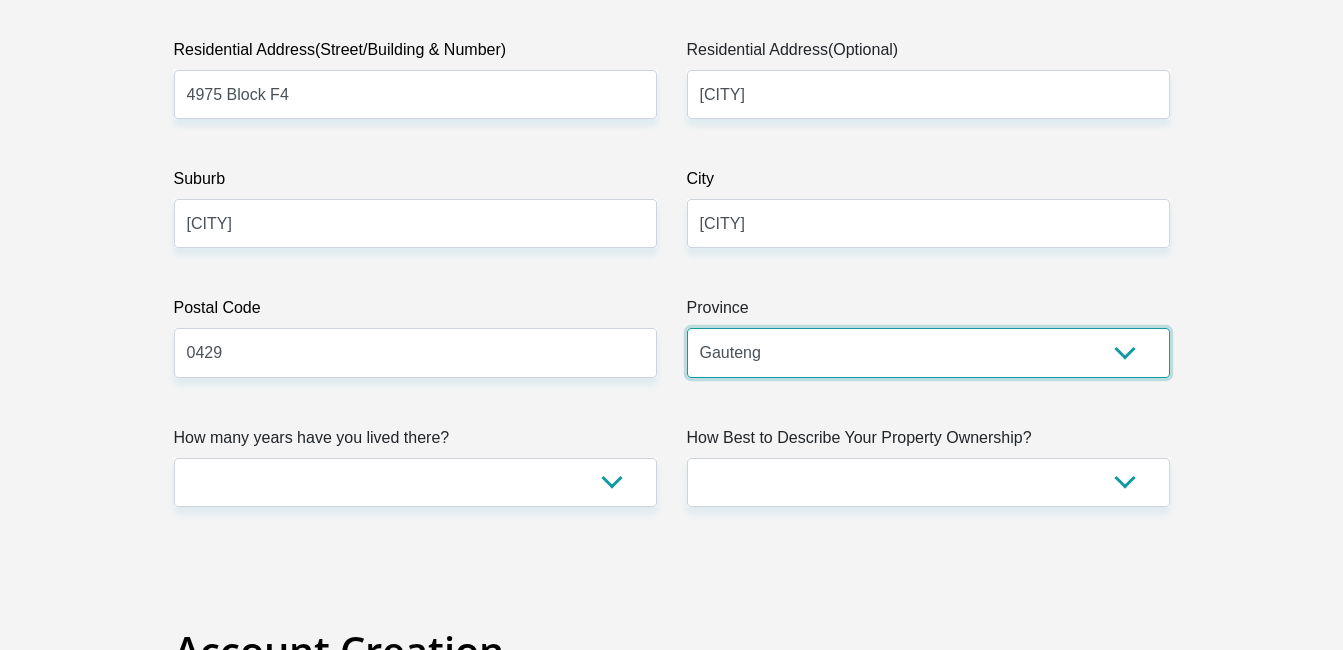 click on "Eastern Cape
Free State
Gauteng
KwaZulu-Natal
Limpopo
Mpumalanga
Northern Cape
North West
Western Cape" at bounding box center [928, 352] 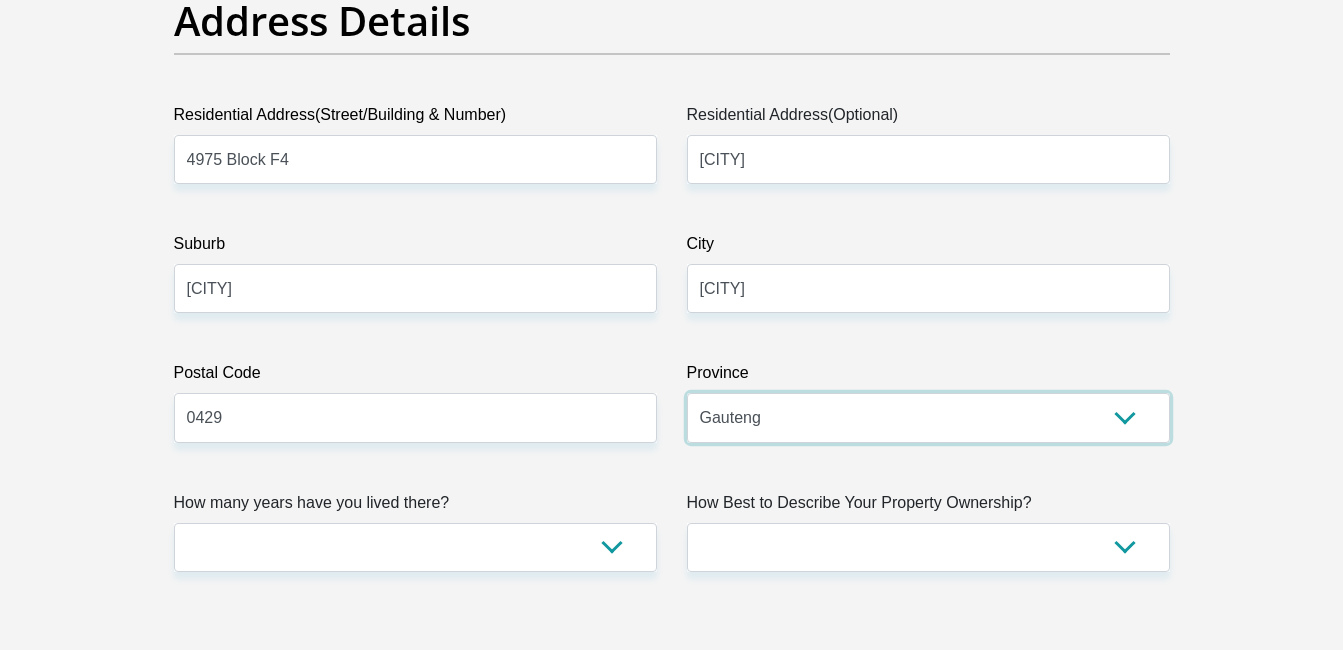 scroll, scrollTop: 1000, scrollLeft: 0, axis: vertical 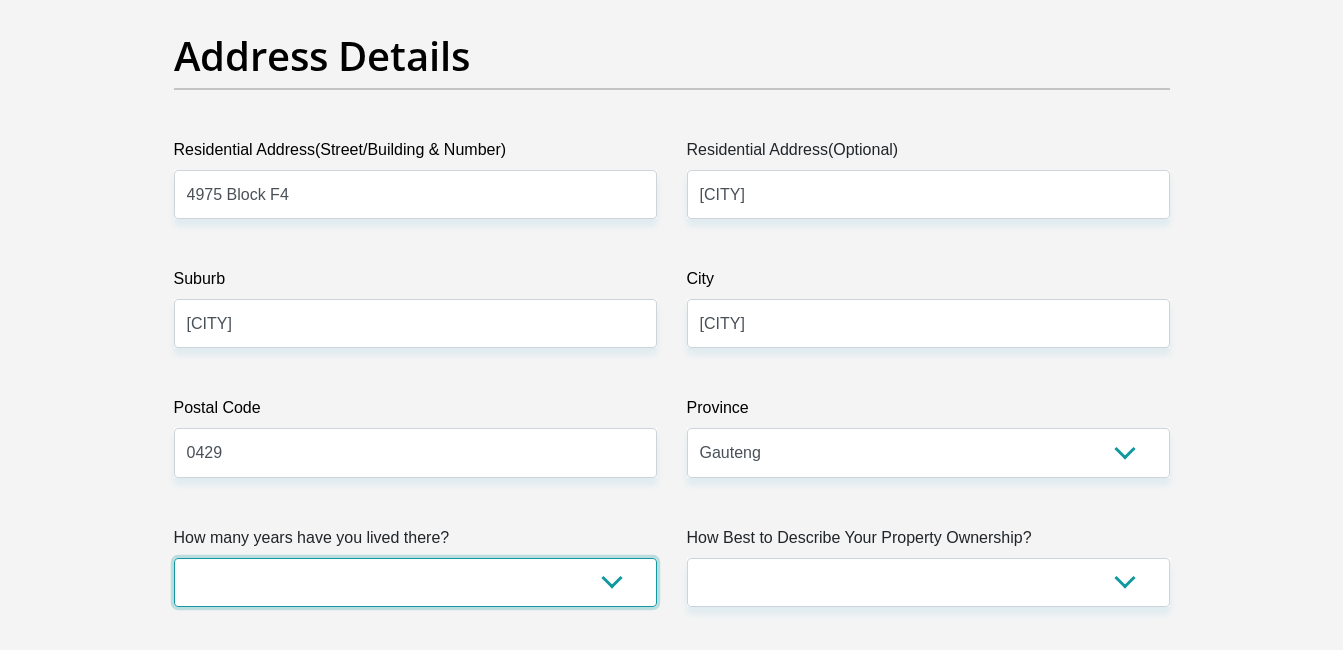 click on "less than 1 year
1-3 years
3-5 years
5+ years" at bounding box center [415, 582] 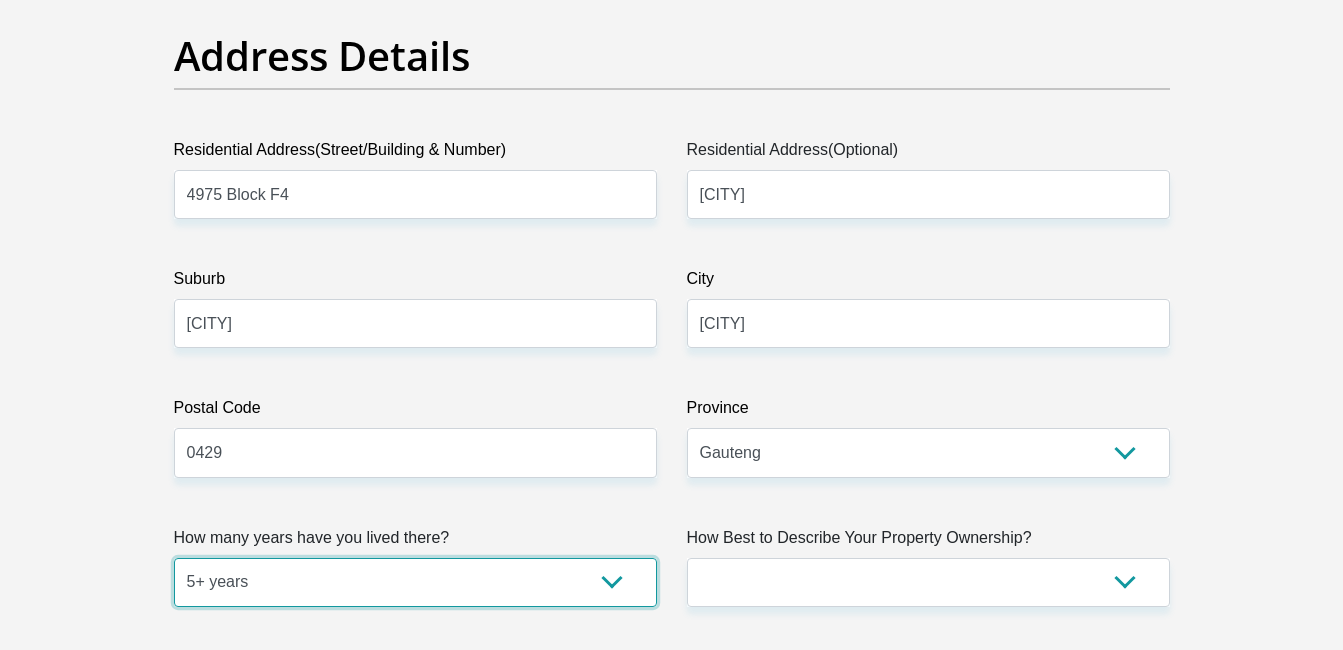 click on "less than 1 year
1-3 years
3-5 years
5+ years" at bounding box center [415, 582] 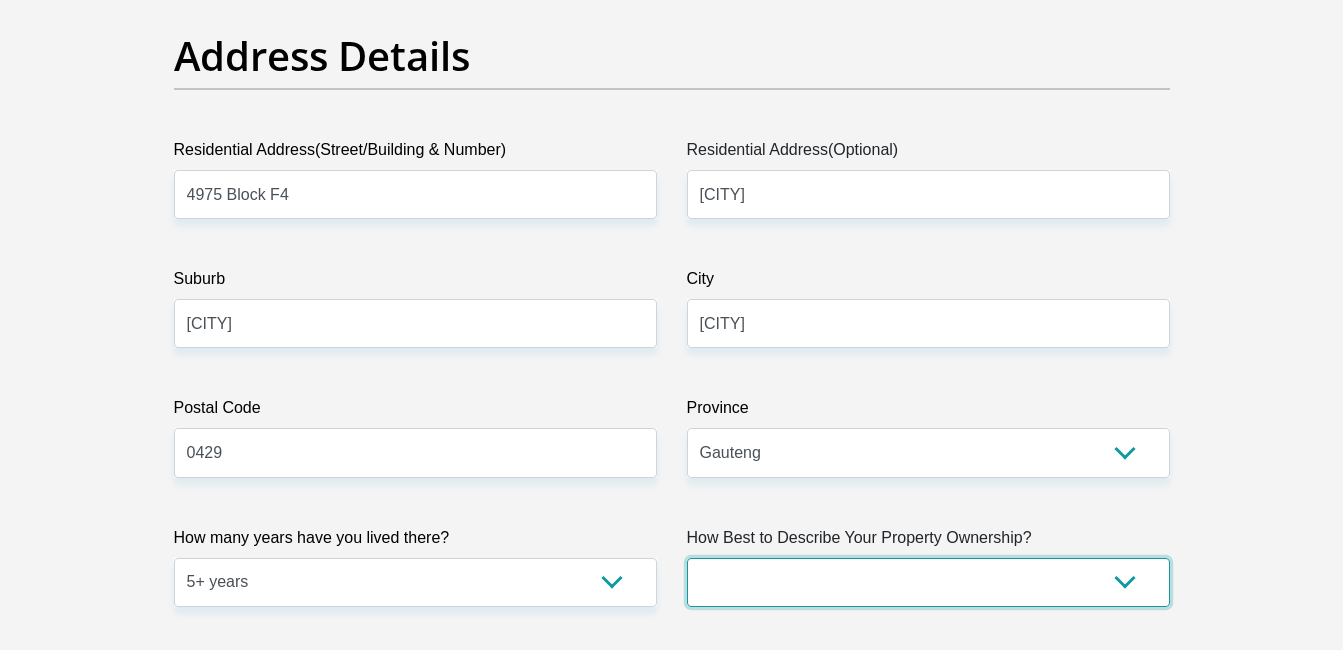click on "Owned
Rented
Family Owned
Company Dwelling" at bounding box center (928, 582) 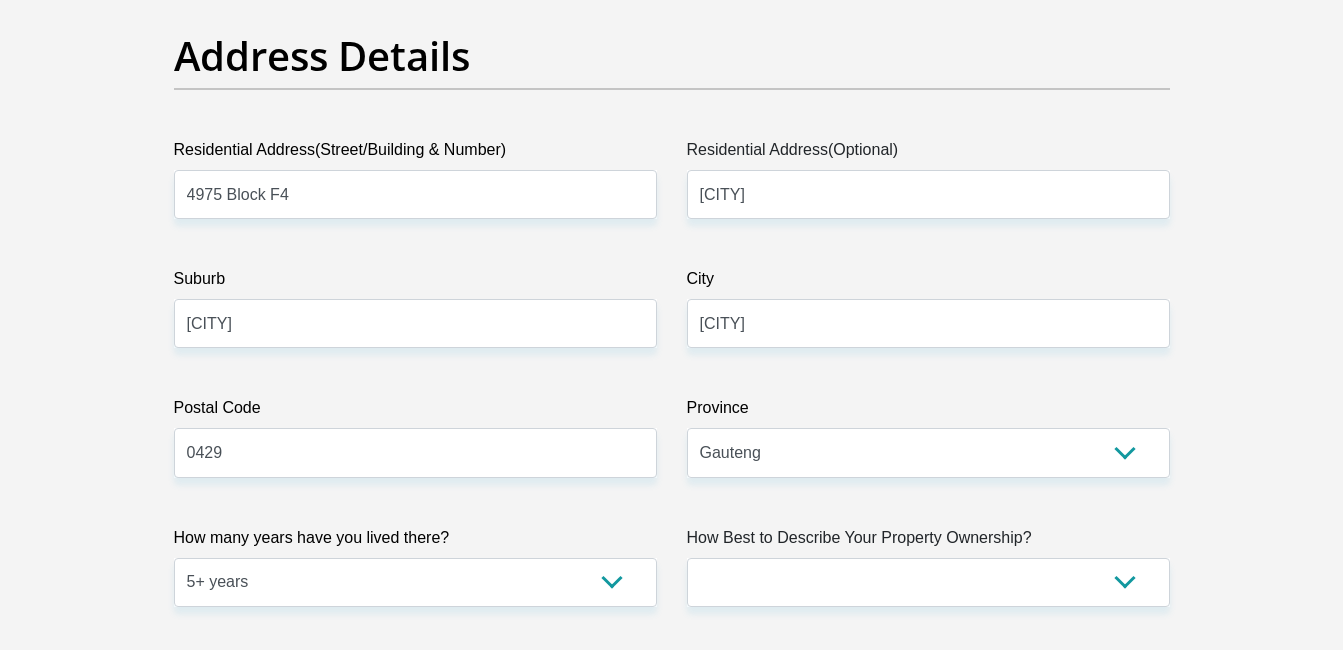 click on "Personal Details
Title
Mr
Ms
Mrs
Dr
Other
First Name
William
Surname
Nkwana
ID Number
8904106285088
Please input valid ID number
Race
Black
Coloured
Indian
White
Other
Contact Number
0817213488
Please input valid contact number
Nationality" at bounding box center [672, 2573] 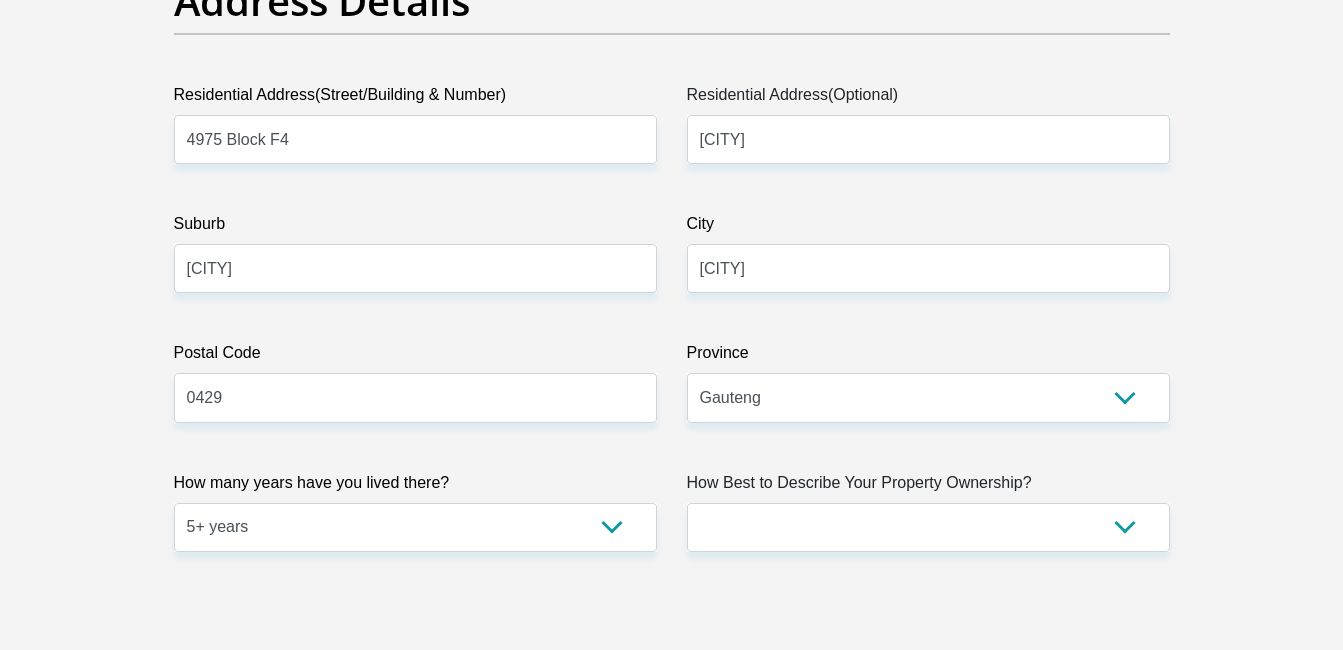 scroll, scrollTop: 1100, scrollLeft: 0, axis: vertical 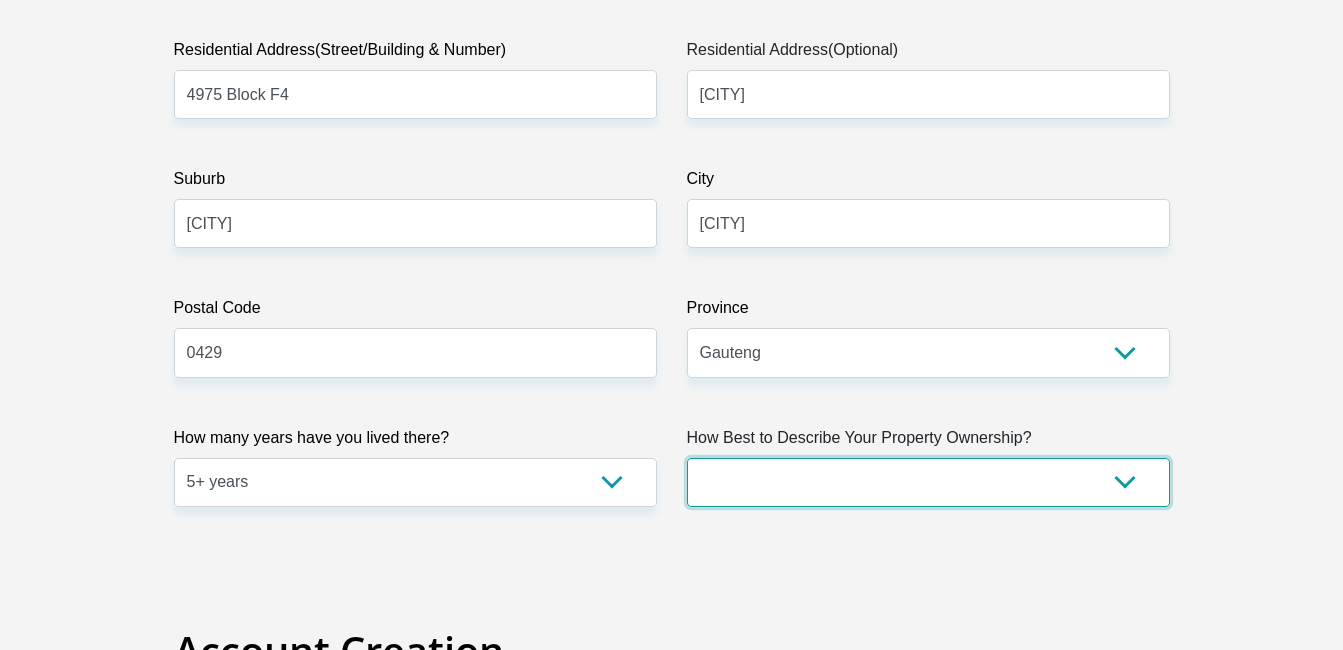 click on "Owned
Rented
Family Owned
Company Dwelling" at bounding box center [928, 482] 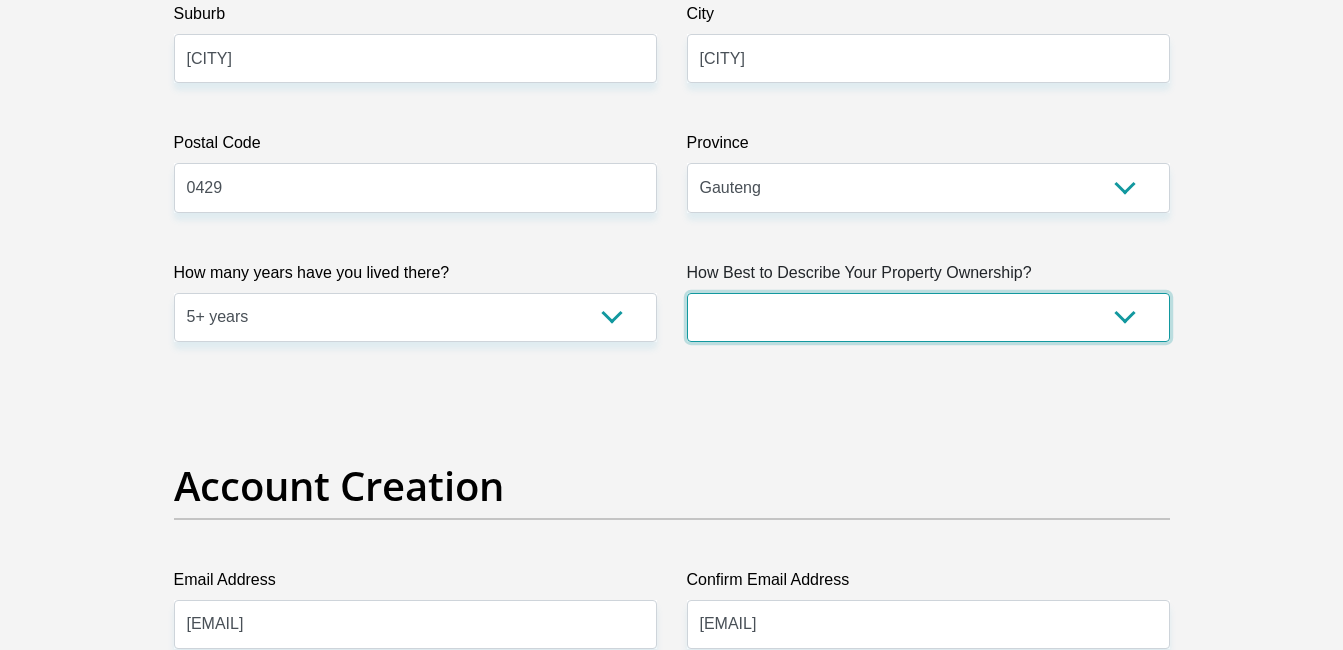 scroll, scrollTop: 1300, scrollLeft: 0, axis: vertical 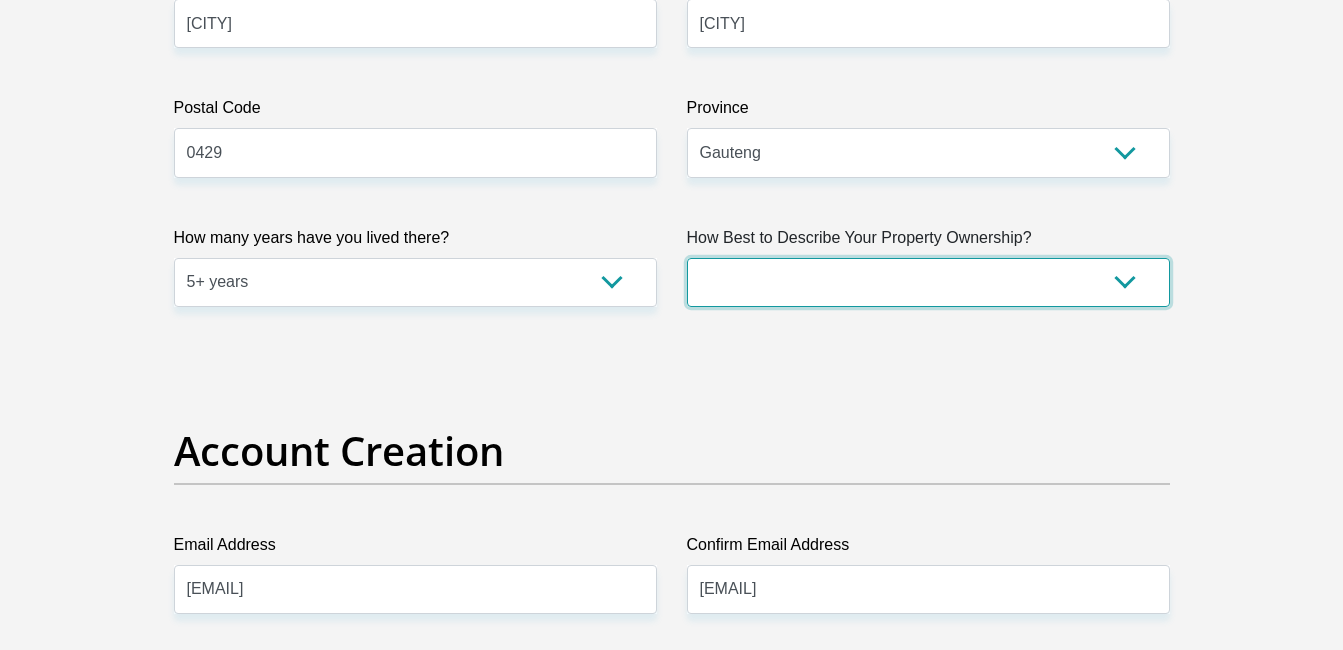 click on "Owned
Rented
Family Owned
Company Dwelling" at bounding box center (928, 282) 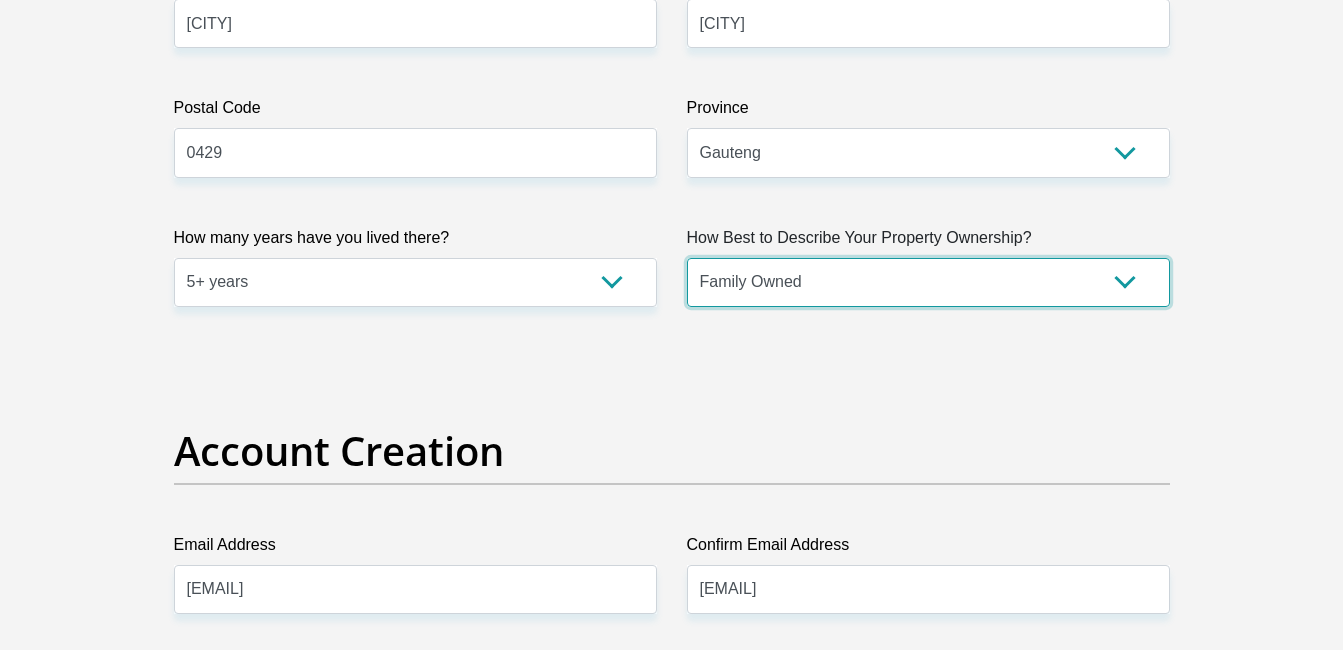 click on "Owned
Rented
Family Owned
Company Dwelling" at bounding box center [928, 282] 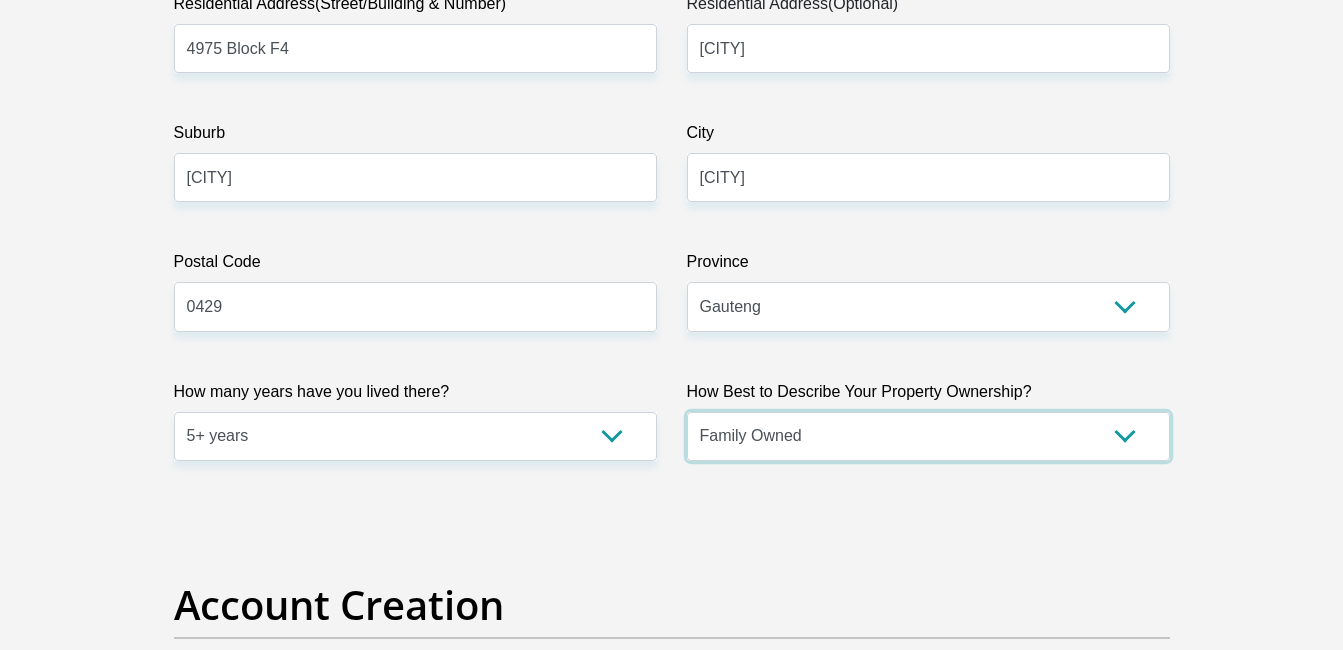 scroll, scrollTop: 1100, scrollLeft: 0, axis: vertical 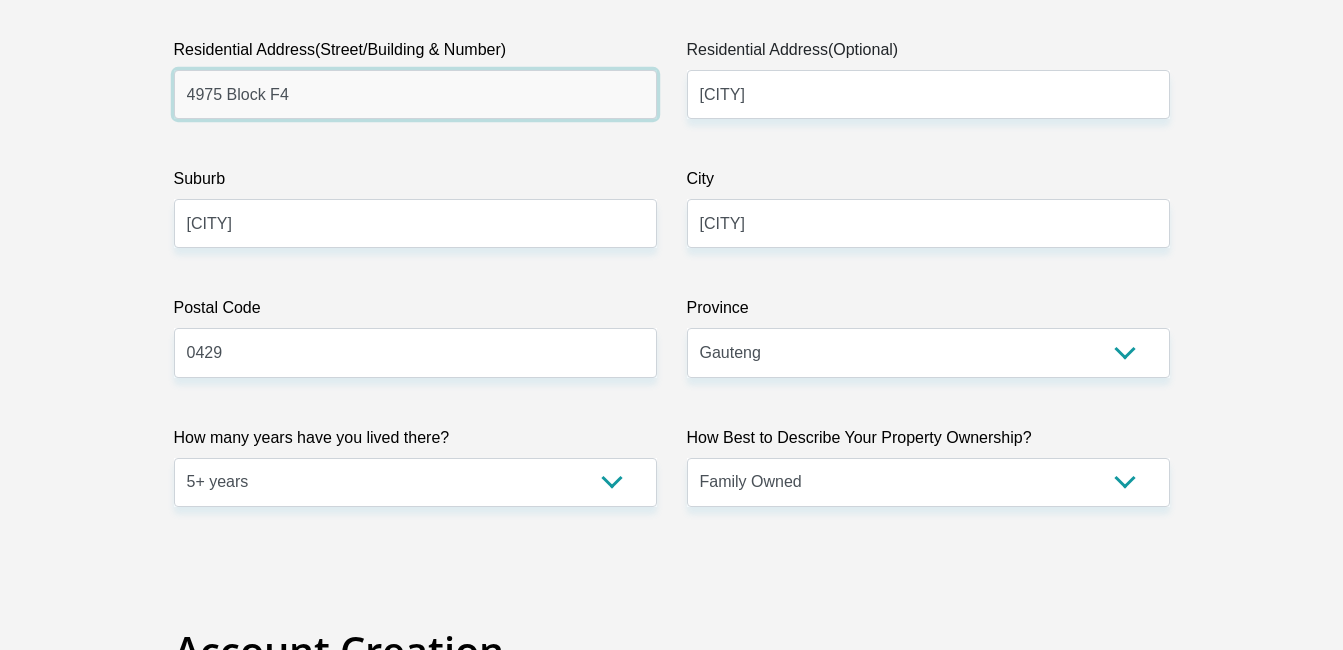 click on "4975 Block F4" at bounding box center (415, 94) 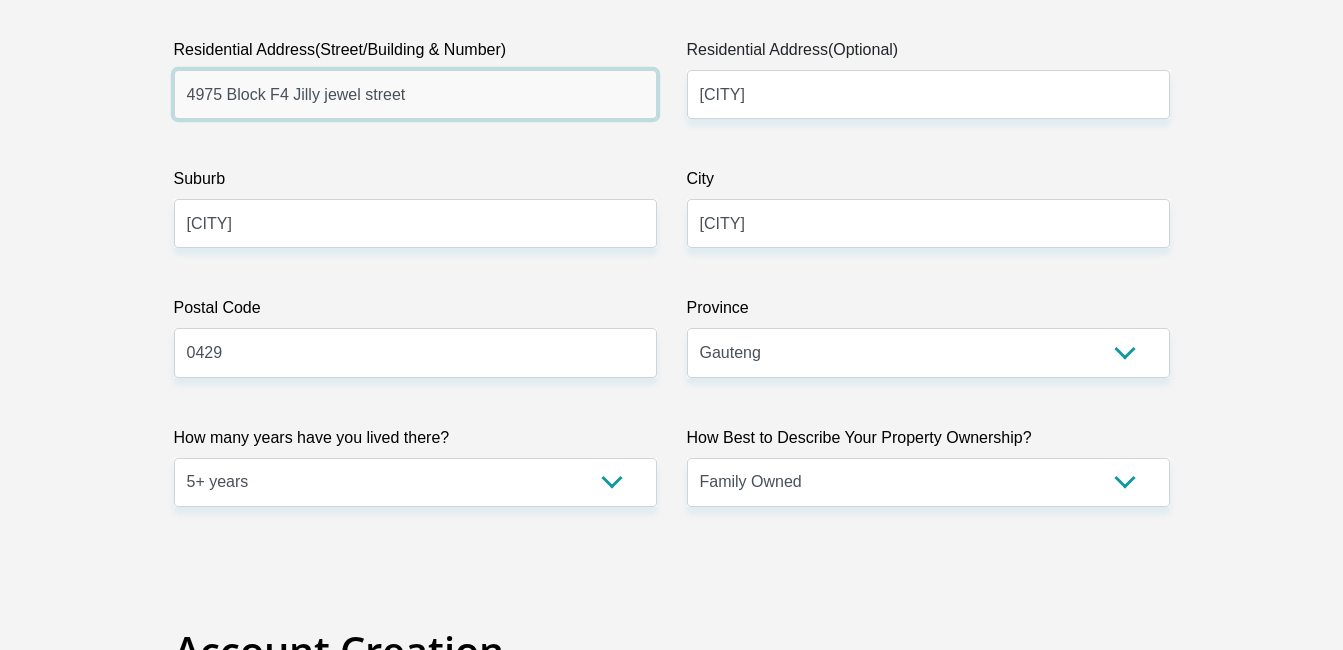 type on "4975 Block F4 Jilly jewel street" 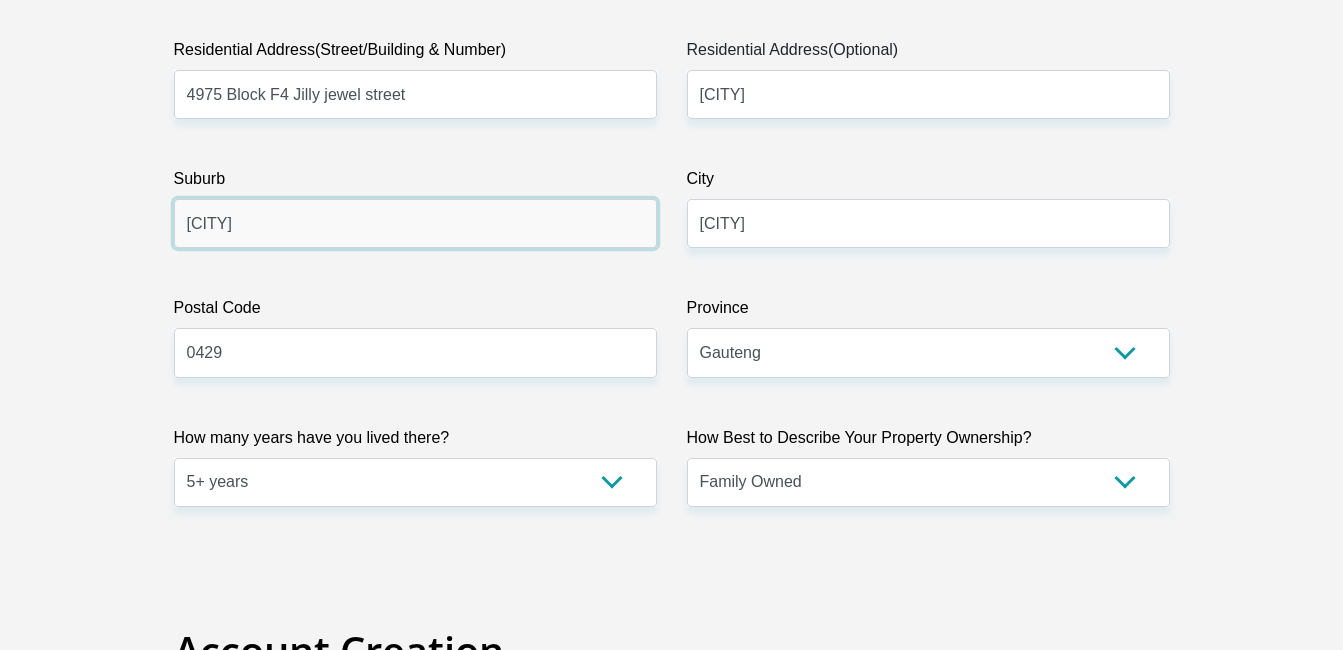 click on "[CITY]" at bounding box center [415, 223] 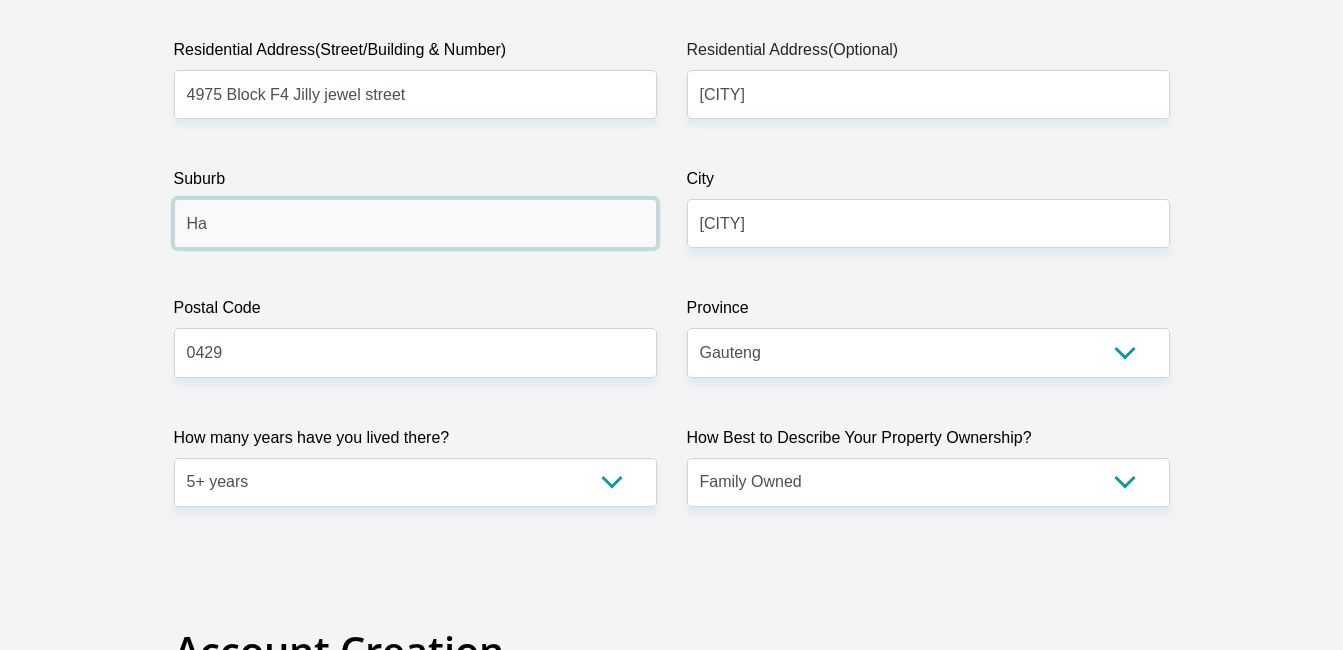 type on "H" 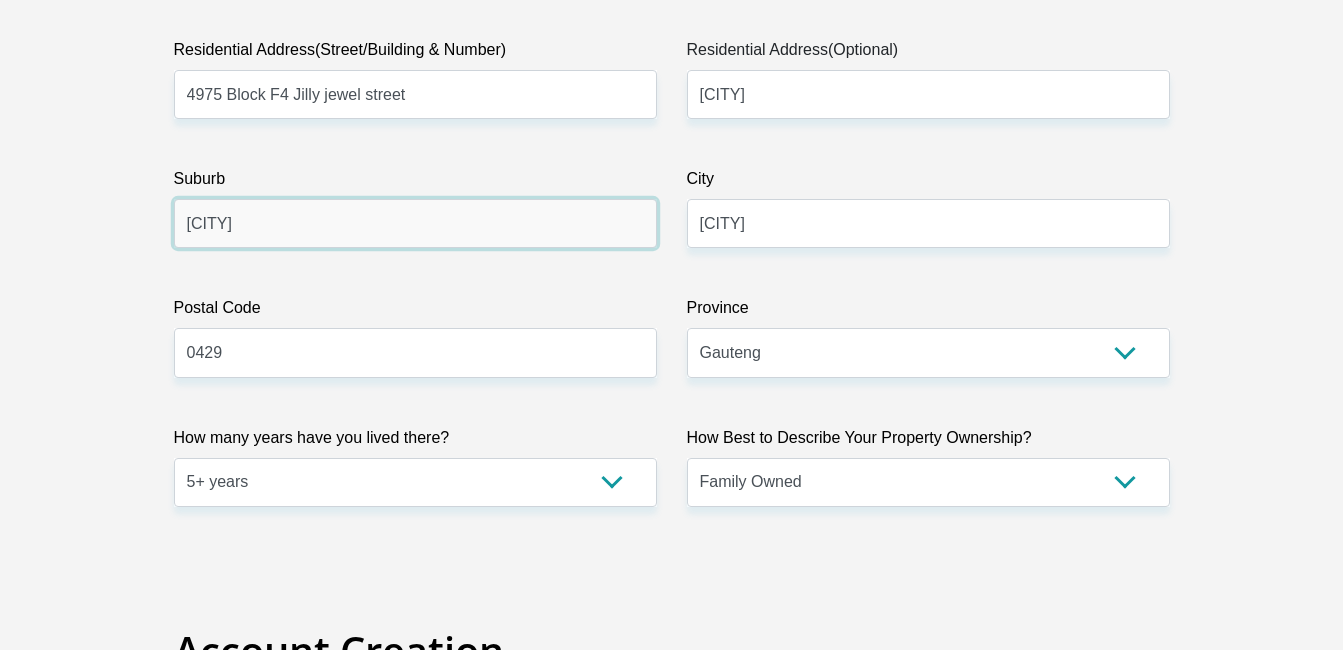 type on "New Eersterus" 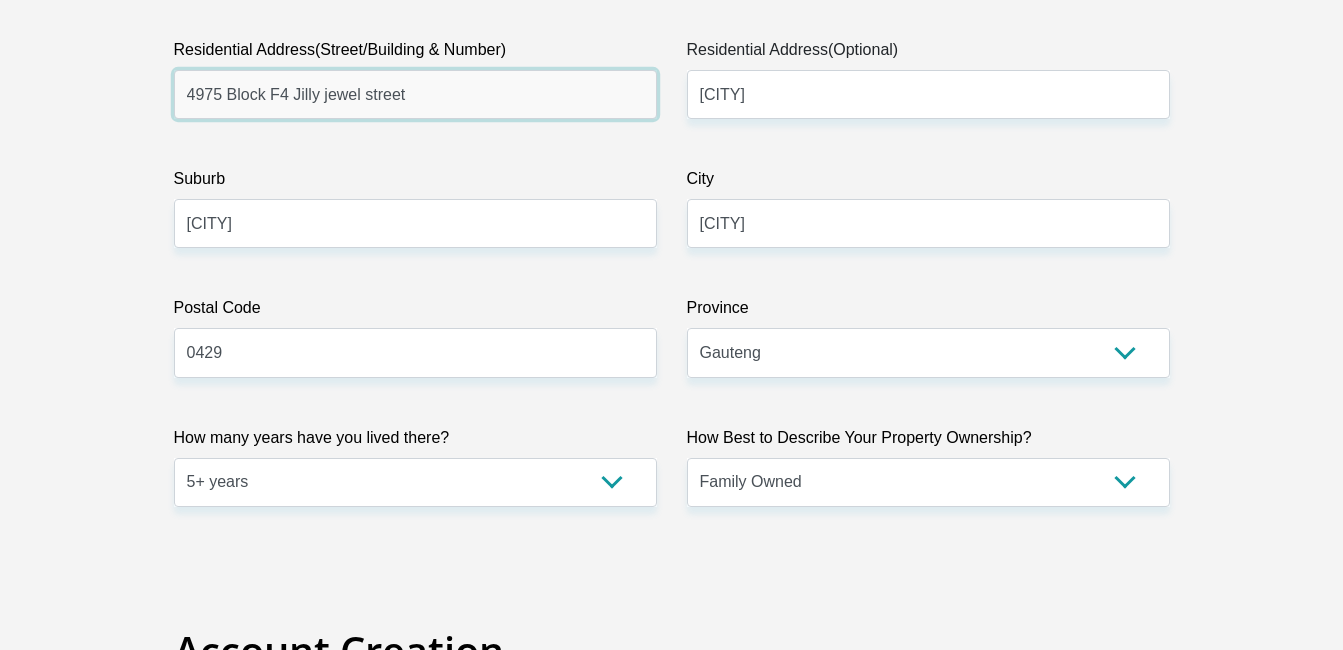 click on "4975 Block F4 Jilly jewel street" at bounding box center (415, 94) 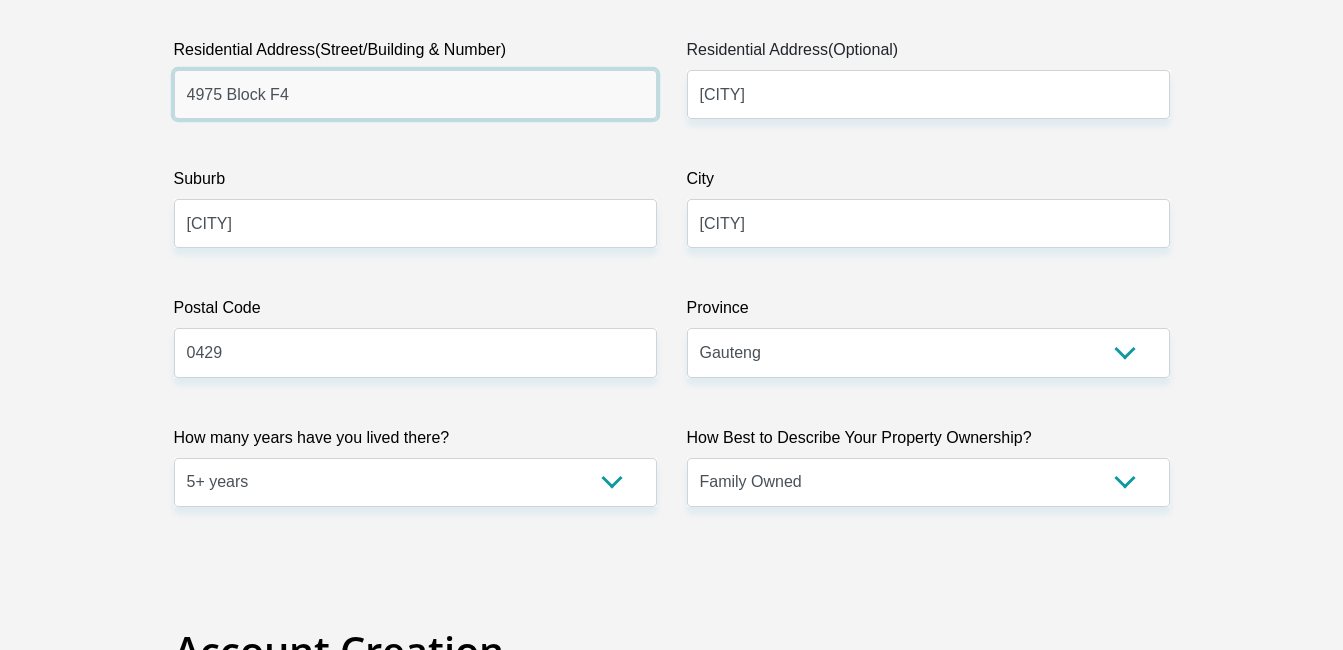 type on "4975 Block F4" 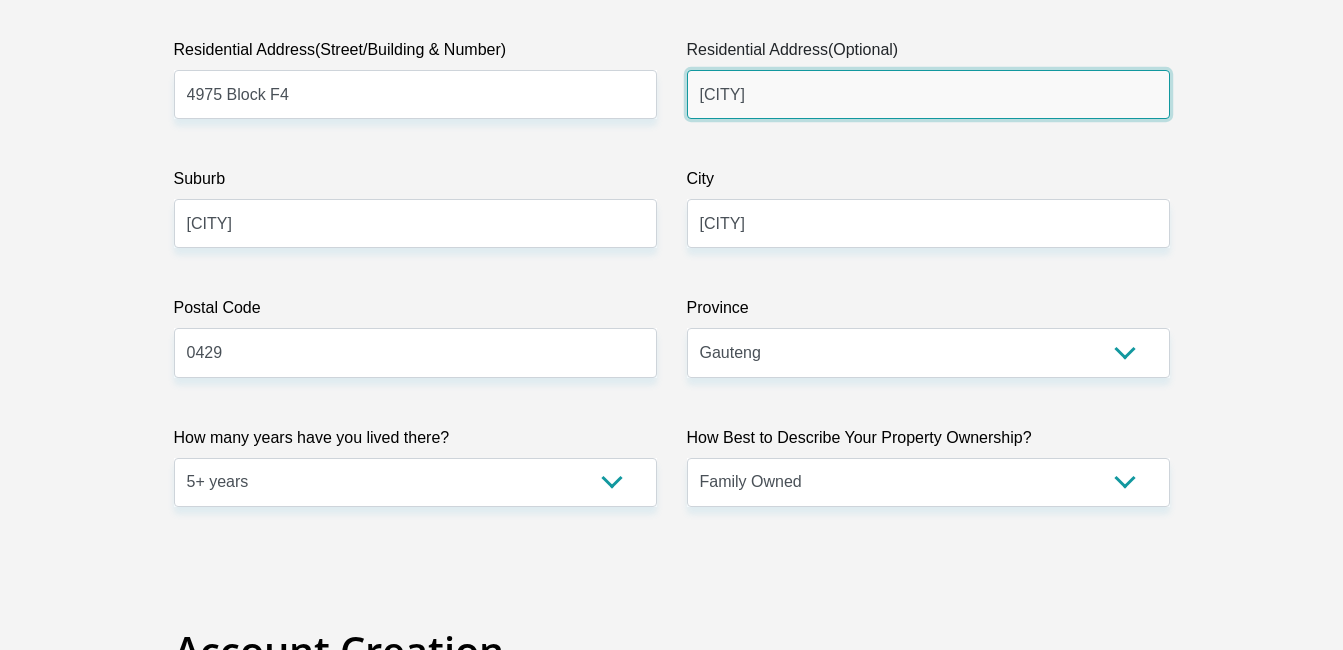click on "New Eersterus" at bounding box center (928, 94) 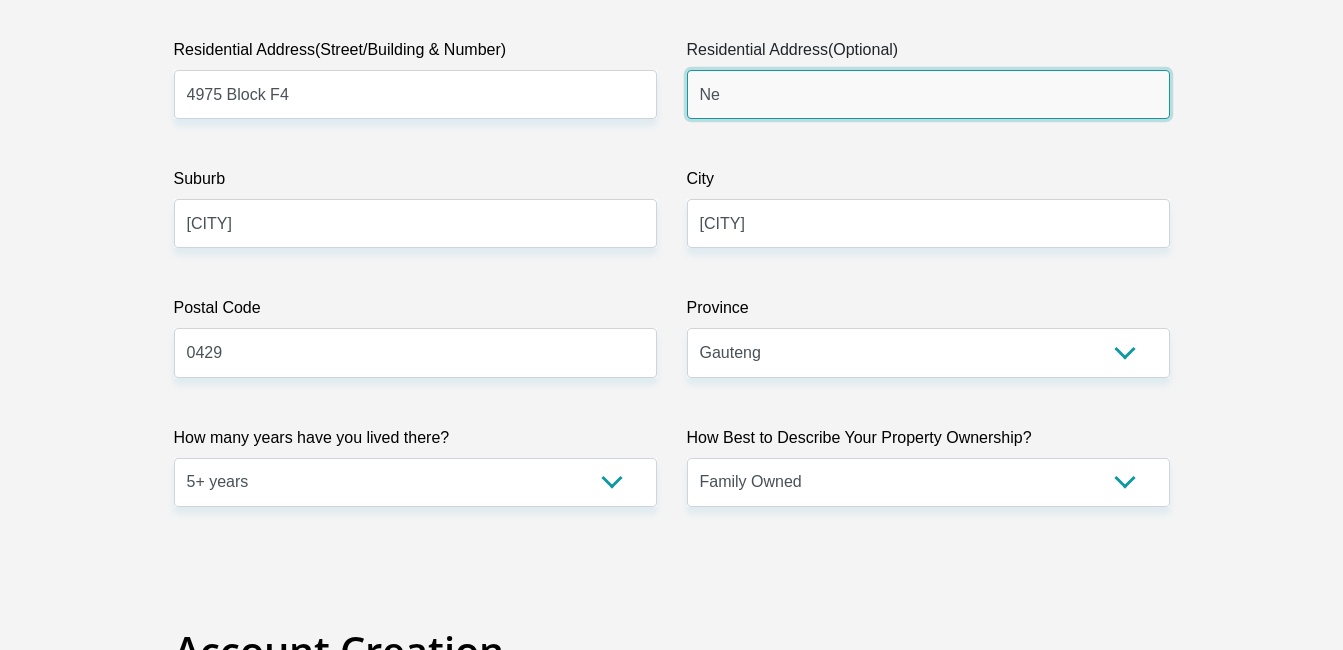 type on "N" 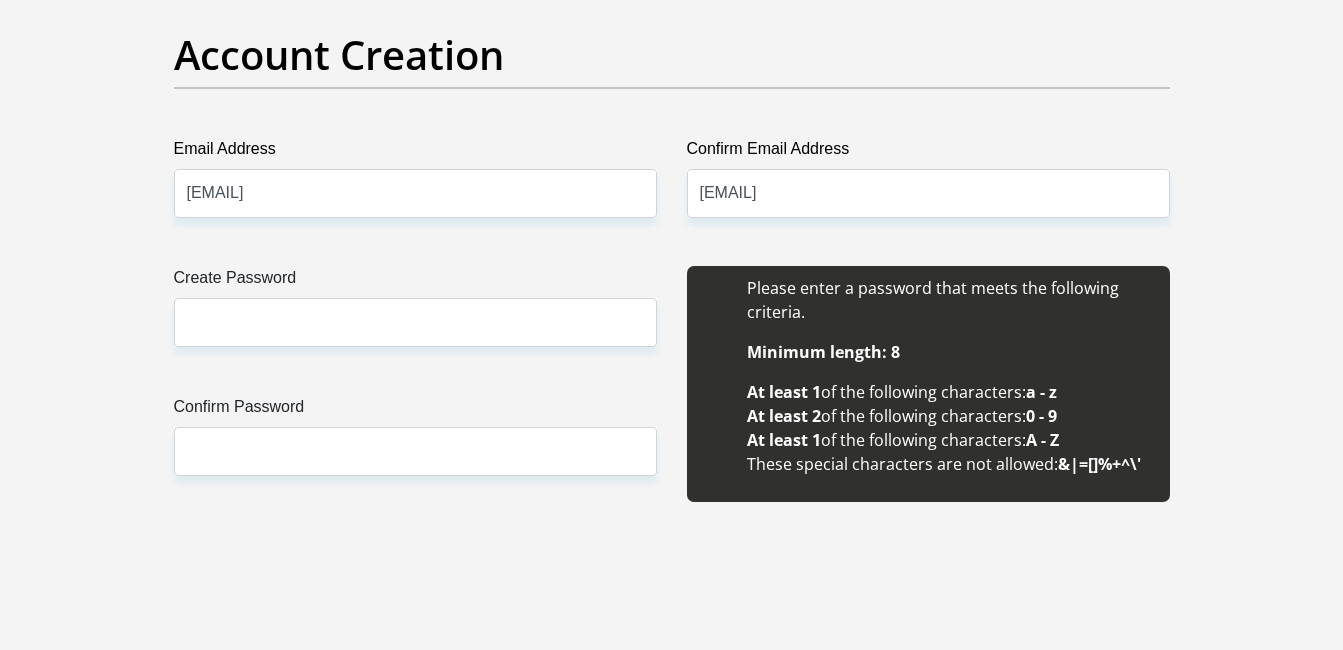 scroll, scrollTop: 1700, scrollLeft: 0, axis: vertical 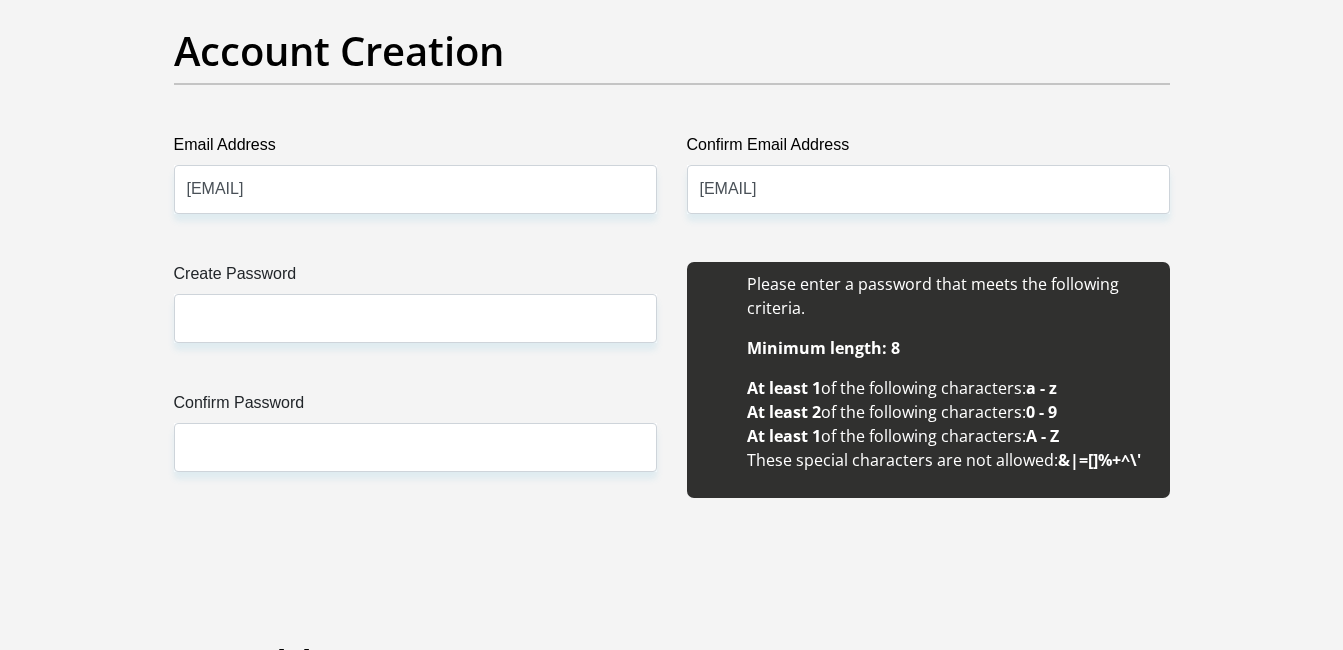 type on "Jilly jewel street" 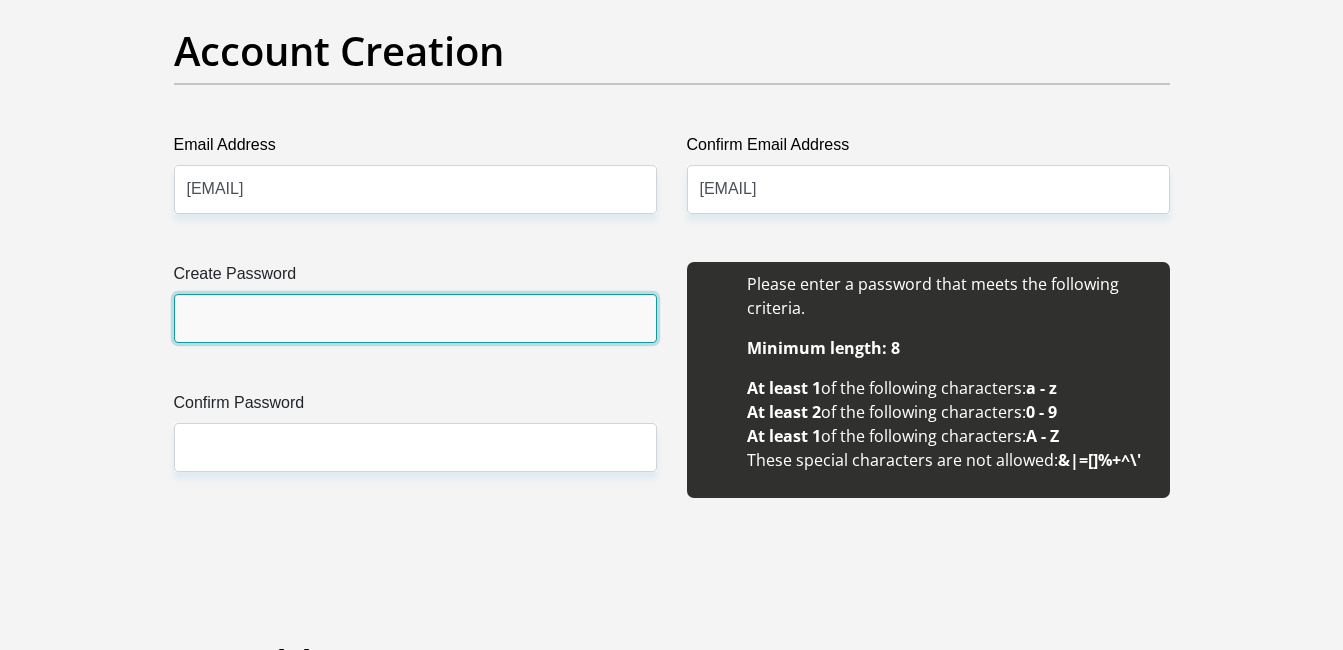 click on "Create Password" at bounding box center [415, 318] 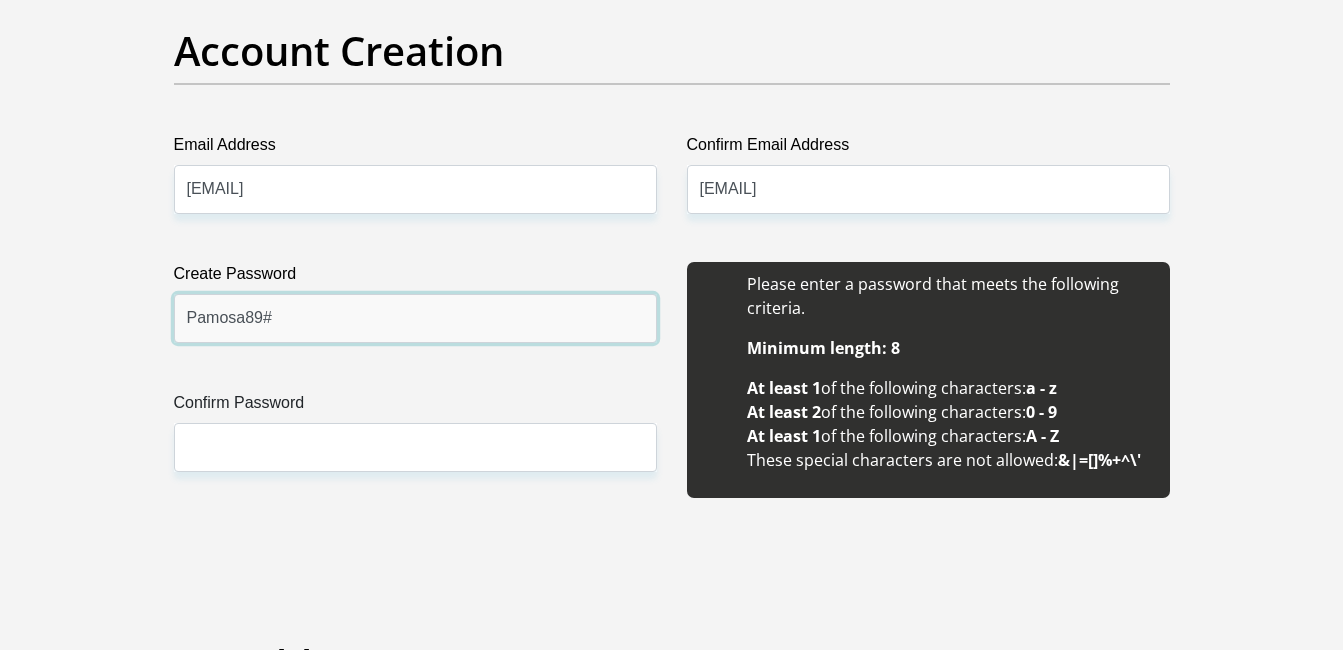 type on "Pamosa89#" 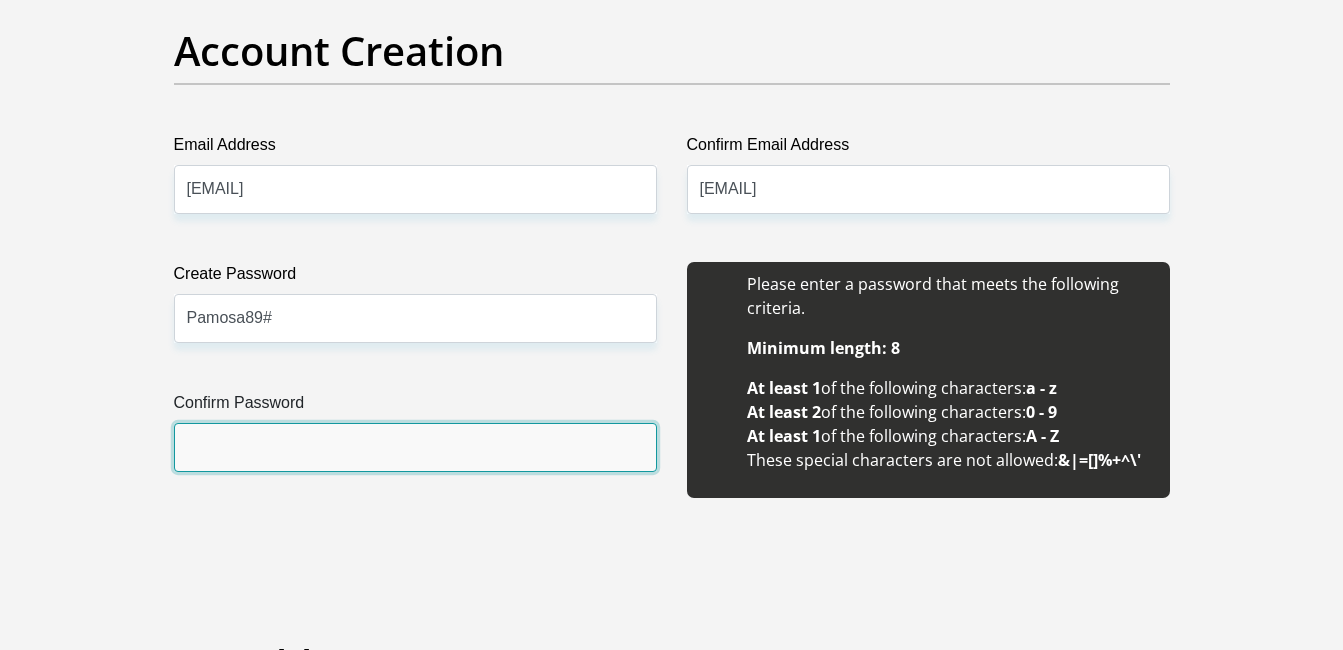 click on "Confirm Password" at bounding box center [415, 447] 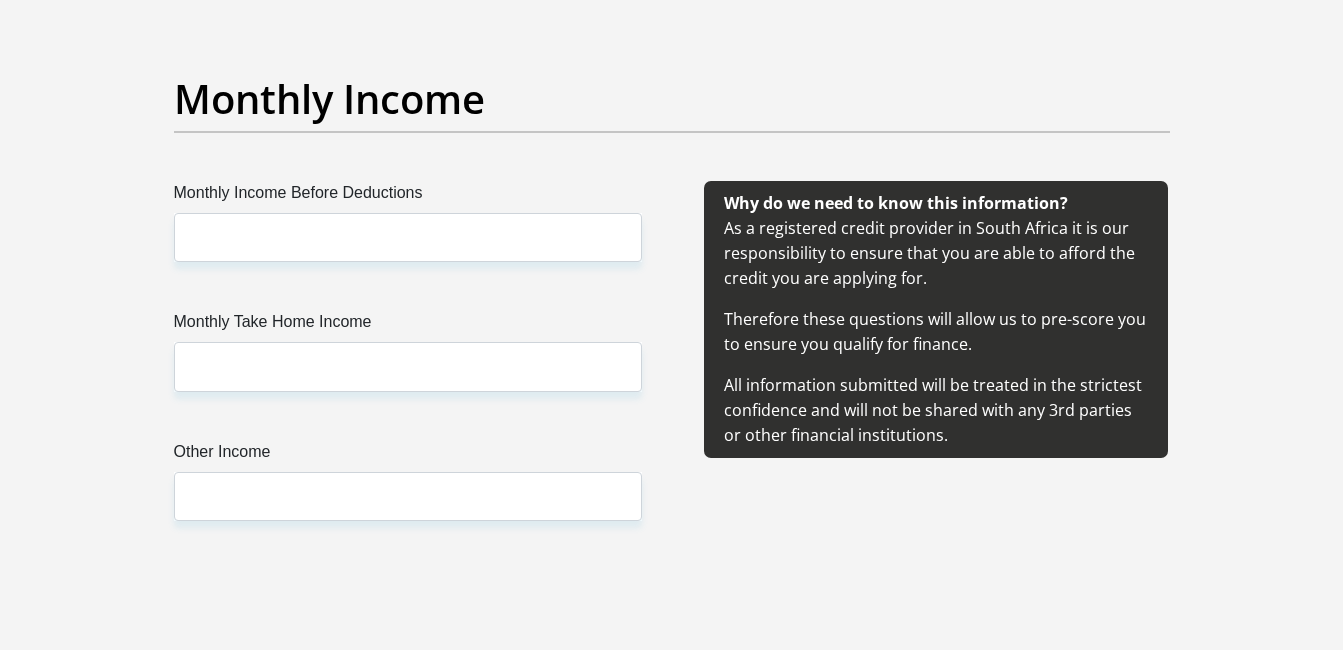 scroll, scrollTop: 2300, scrollLeft: 0, axis: vertical 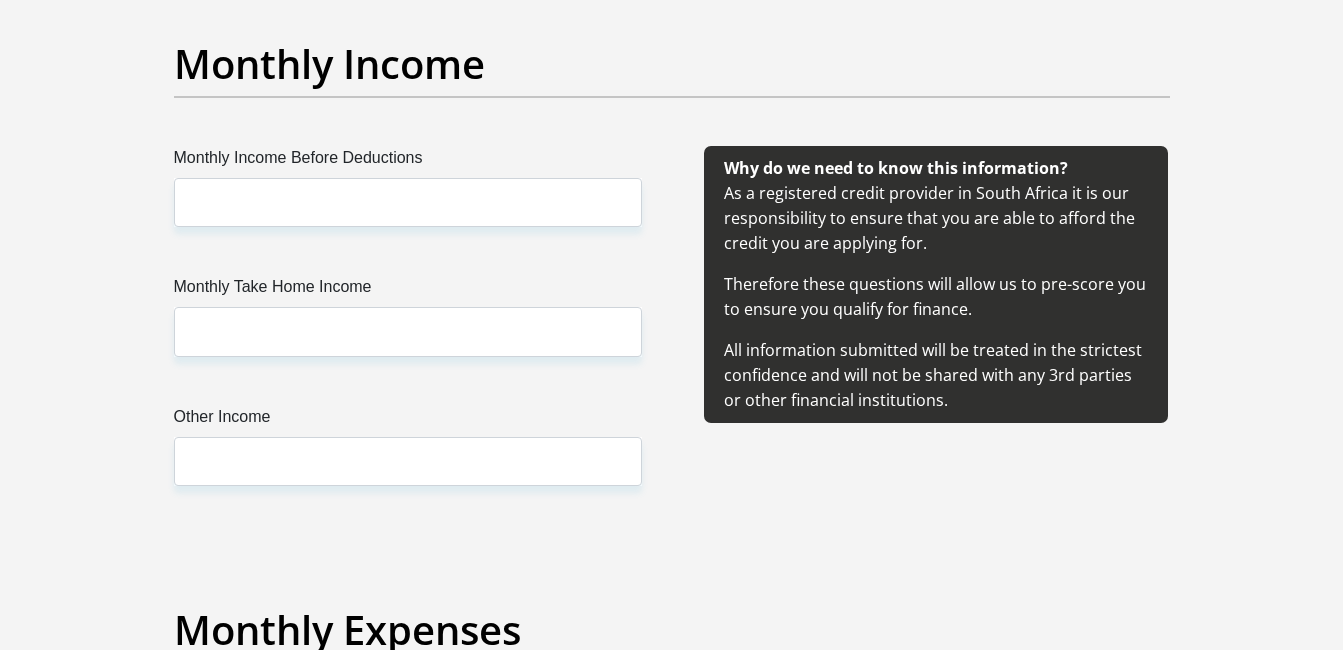 type on "Pamosa89#" 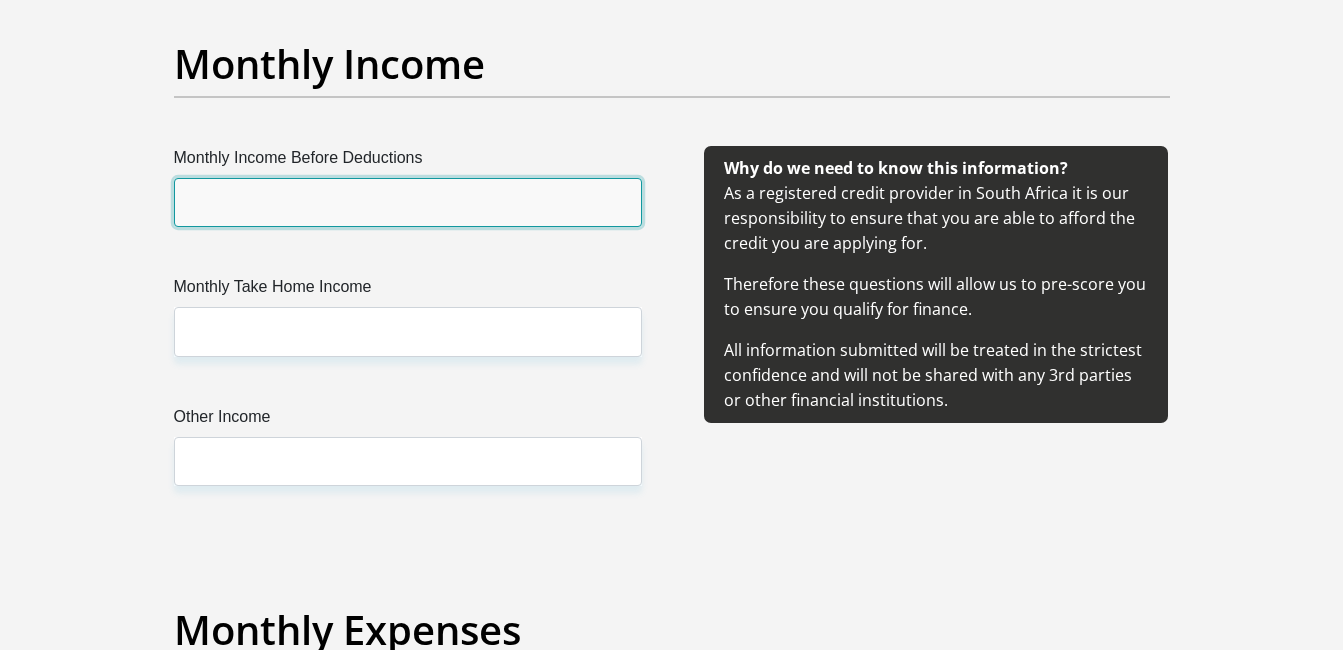 click on "Monthly Income Before Deductions" at bounding box center [408, 202] 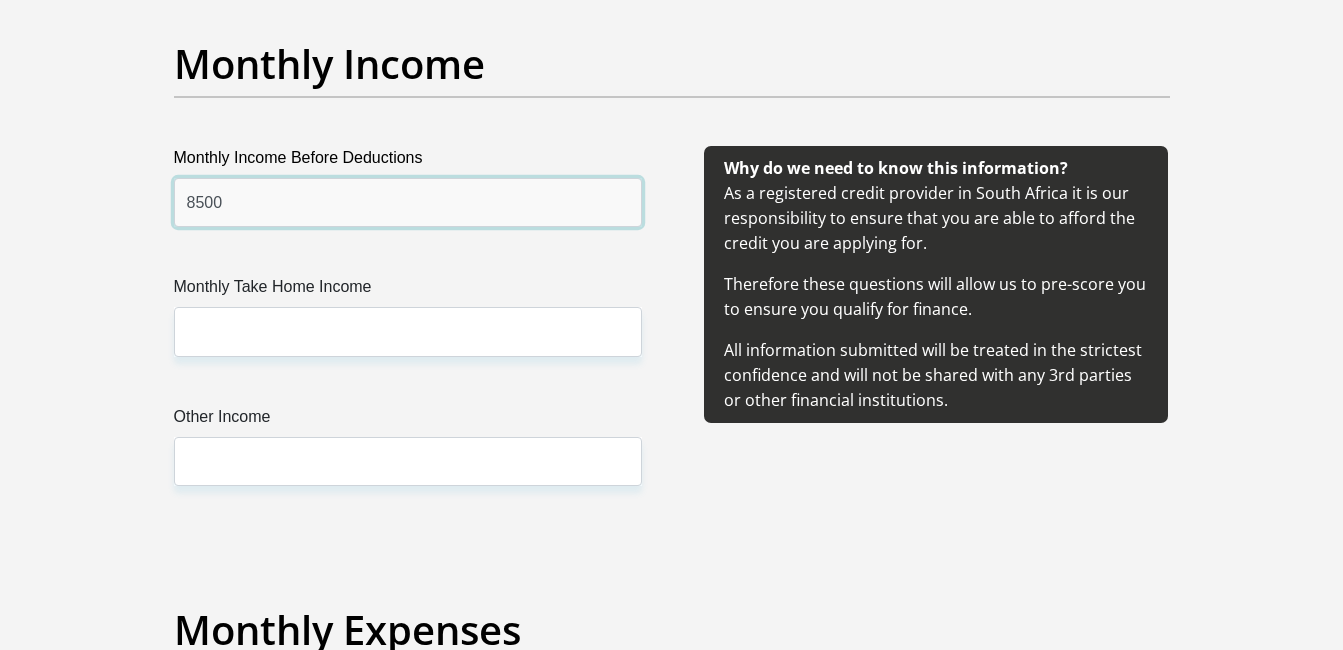 type on "8500" 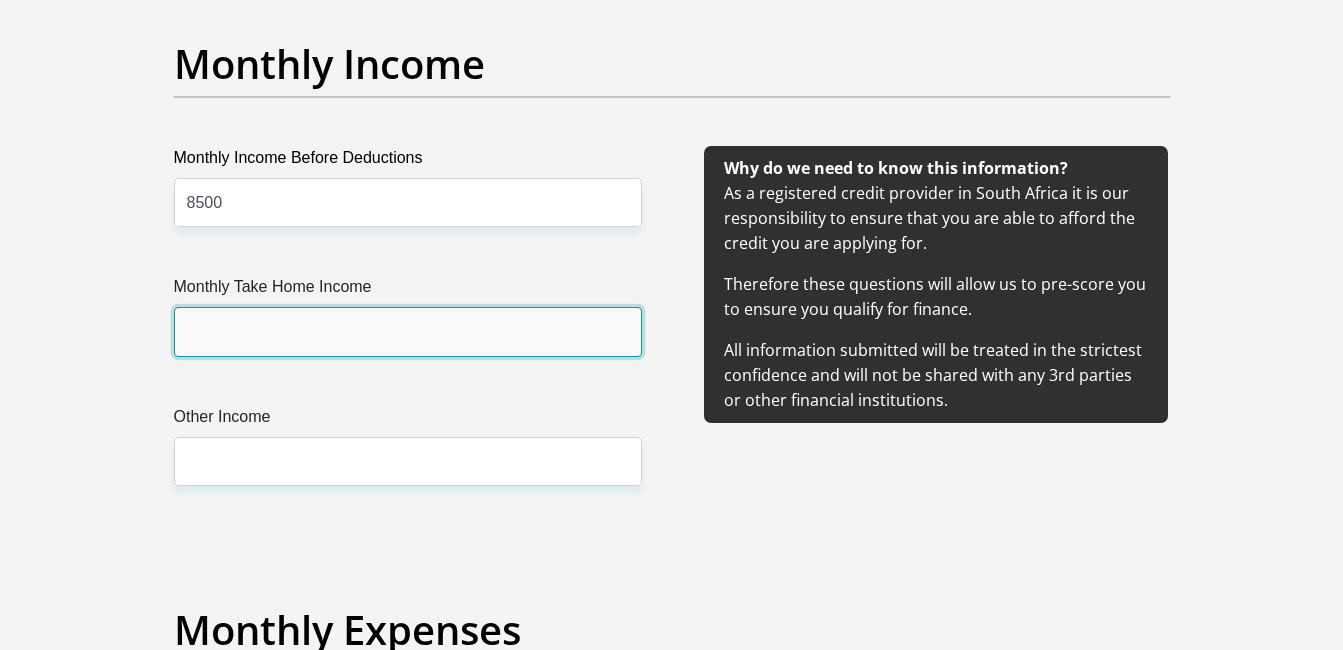 click on "Monthly Take Home Income" at bounding box center (408, 331) 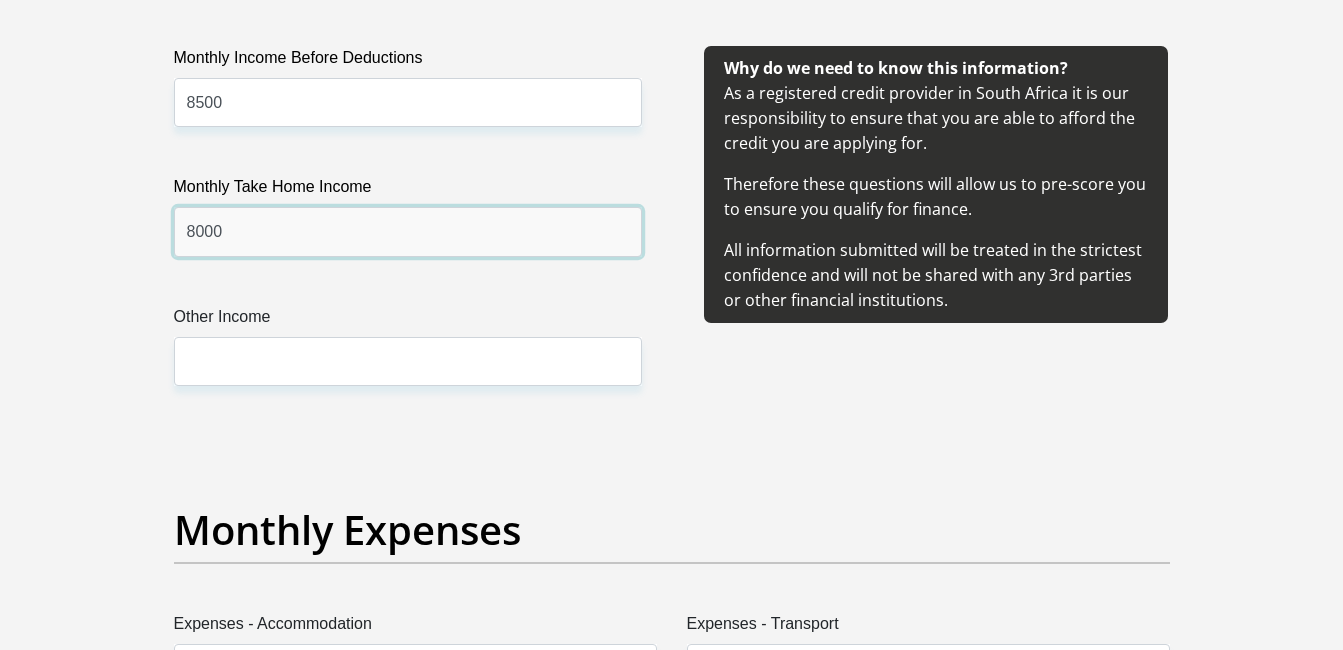 scroll, scrollTop: 2500, scrollLeft: 0, axis: vertical 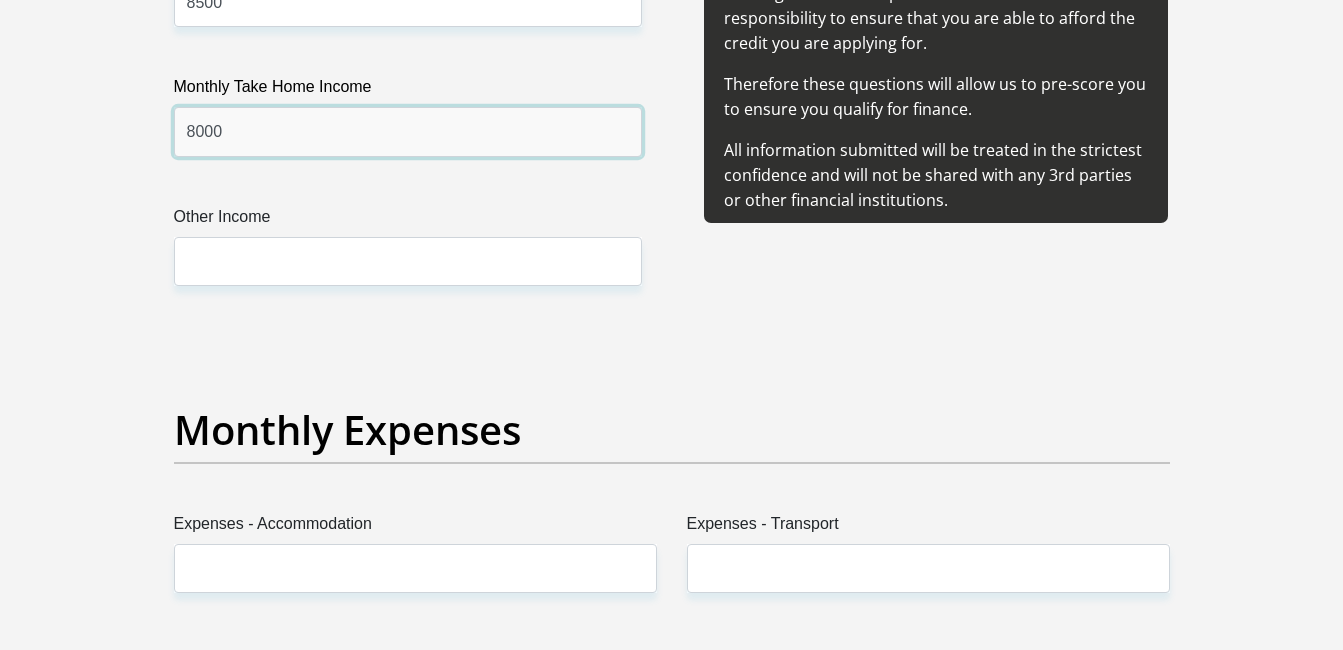 type on "8000" 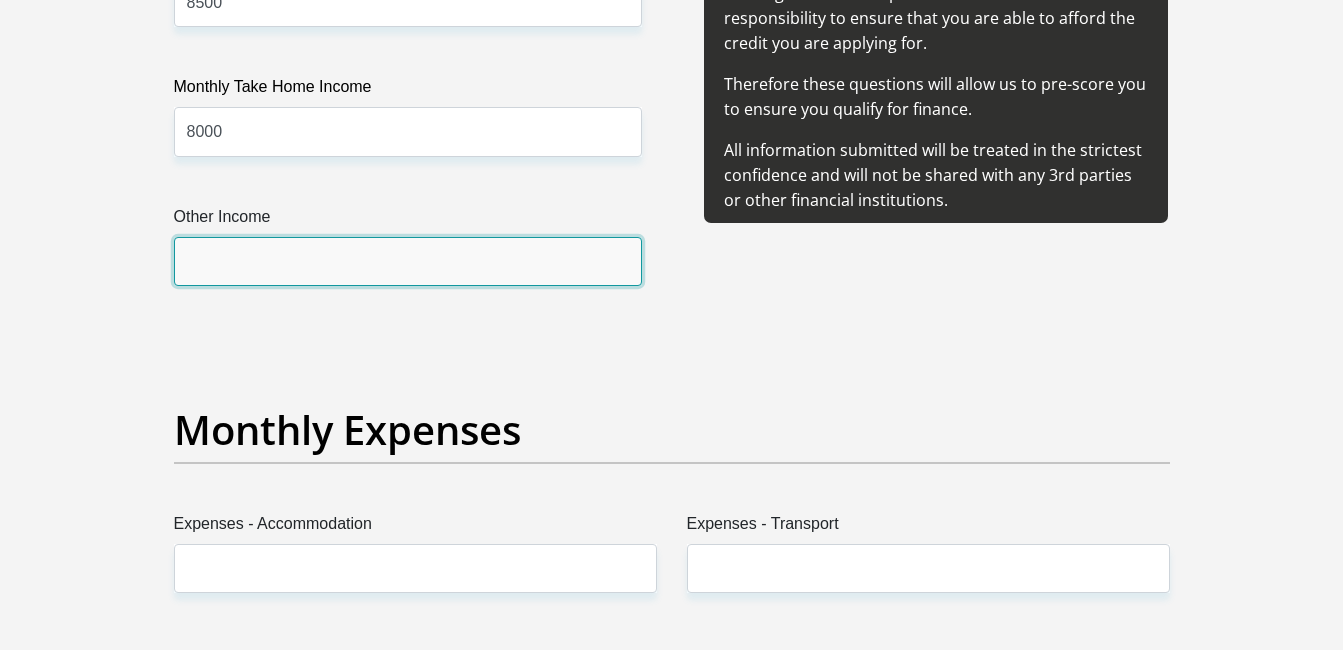 click on "Other Income" at bounding box center [408, 261] 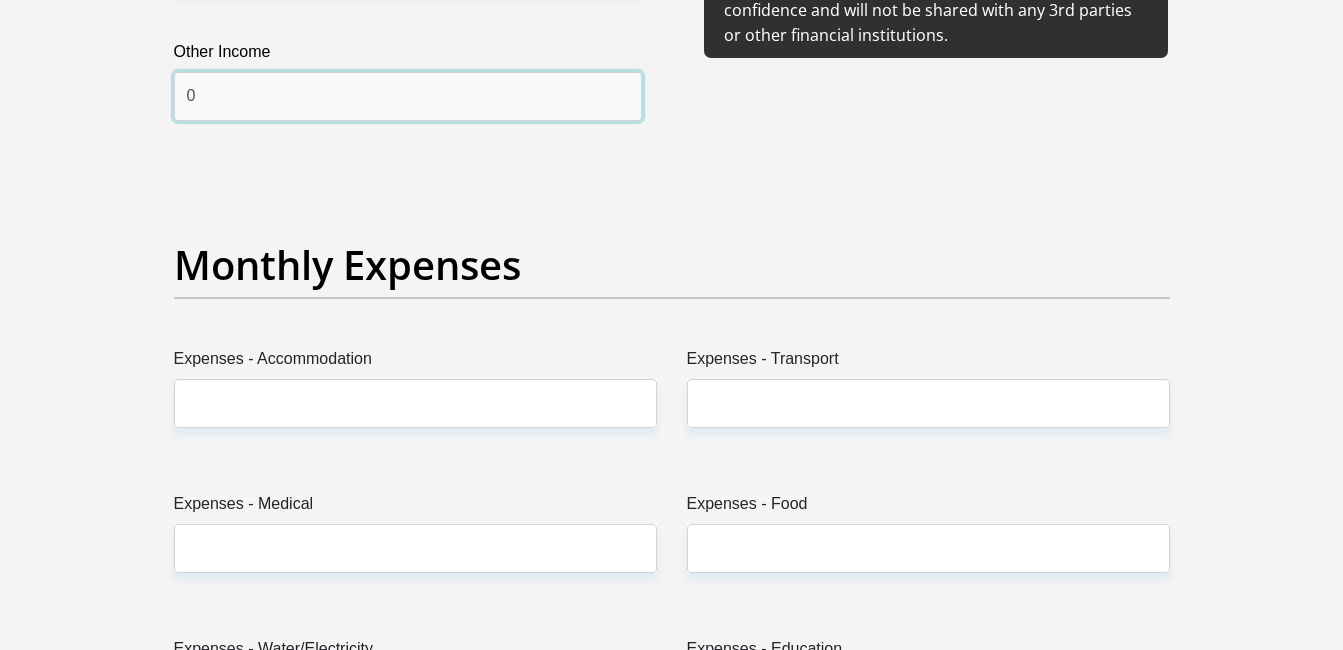 scroll, scrollTop: 2700, scrollLeft: 0, axis: vertical 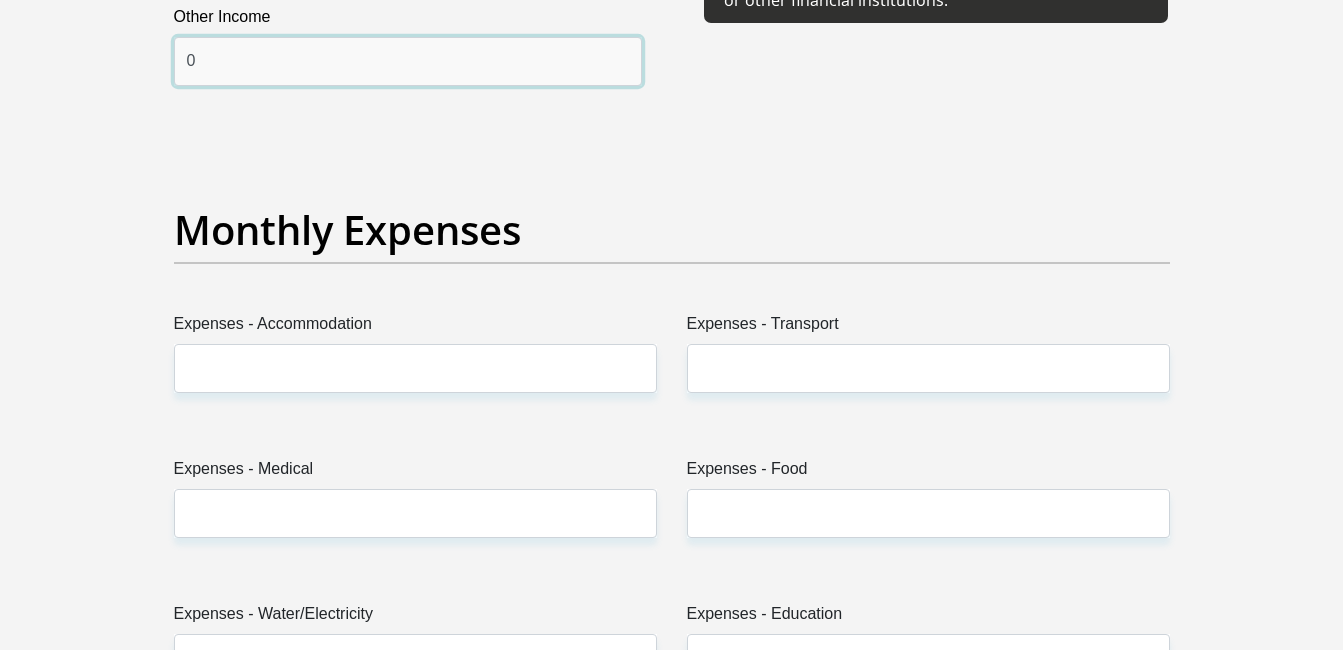 type on "0" 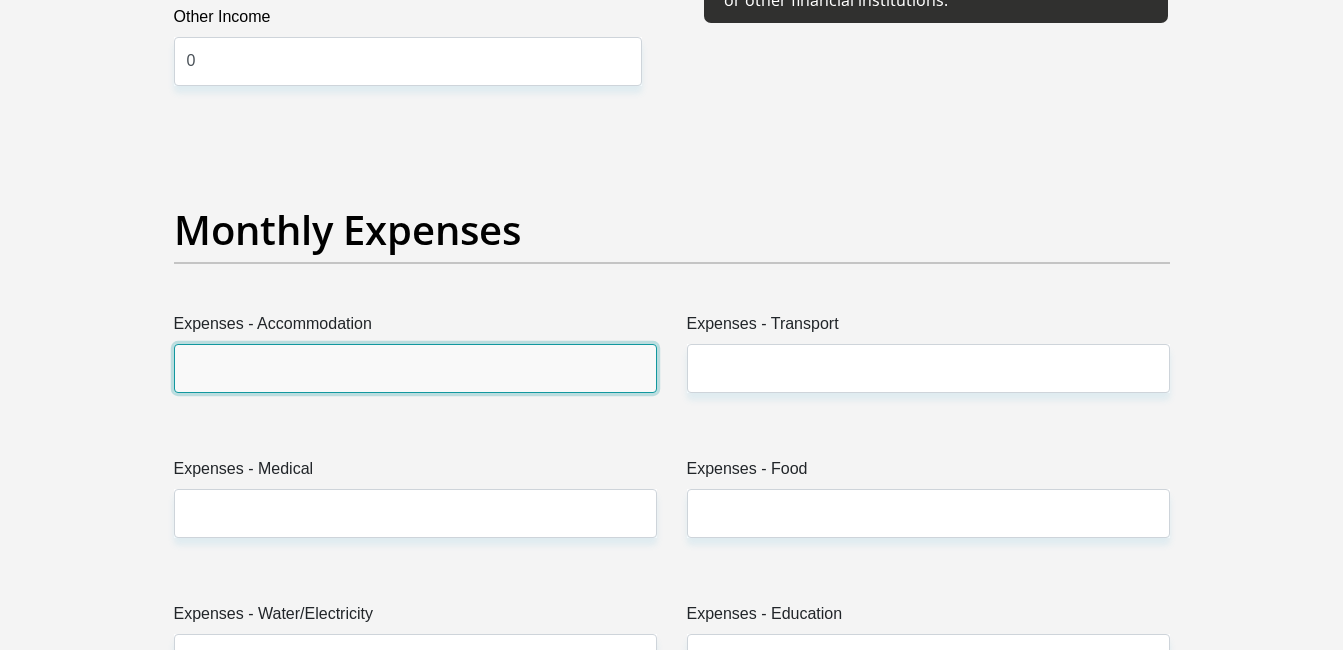 click on "Expenses - Accommodation" at bounding box center (415, 368) 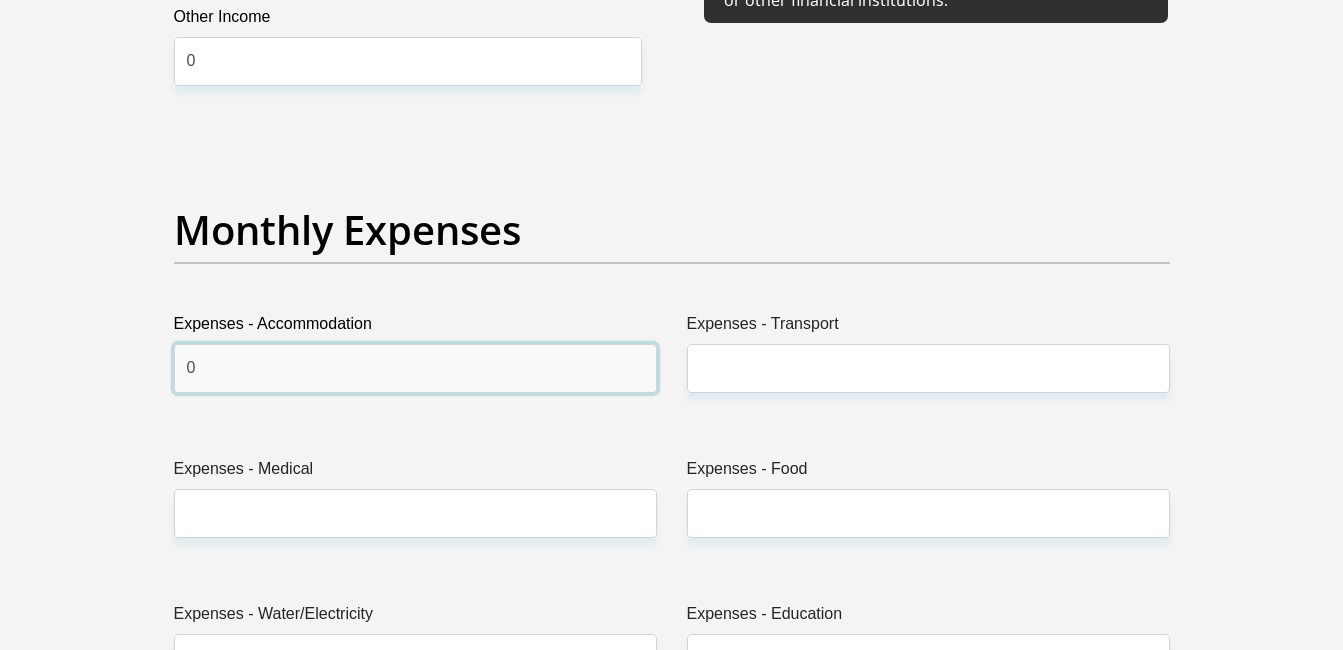 type on "0" 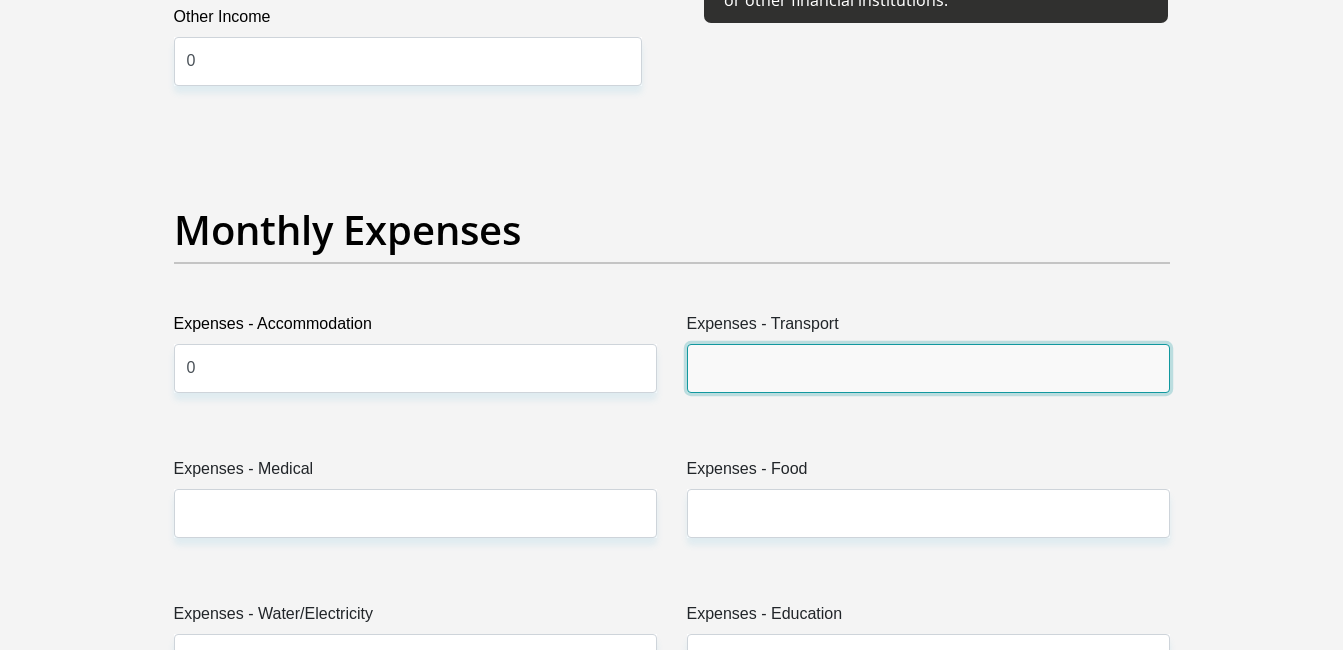 click on "Expenses - Transport" at bounding box center [928, 368] 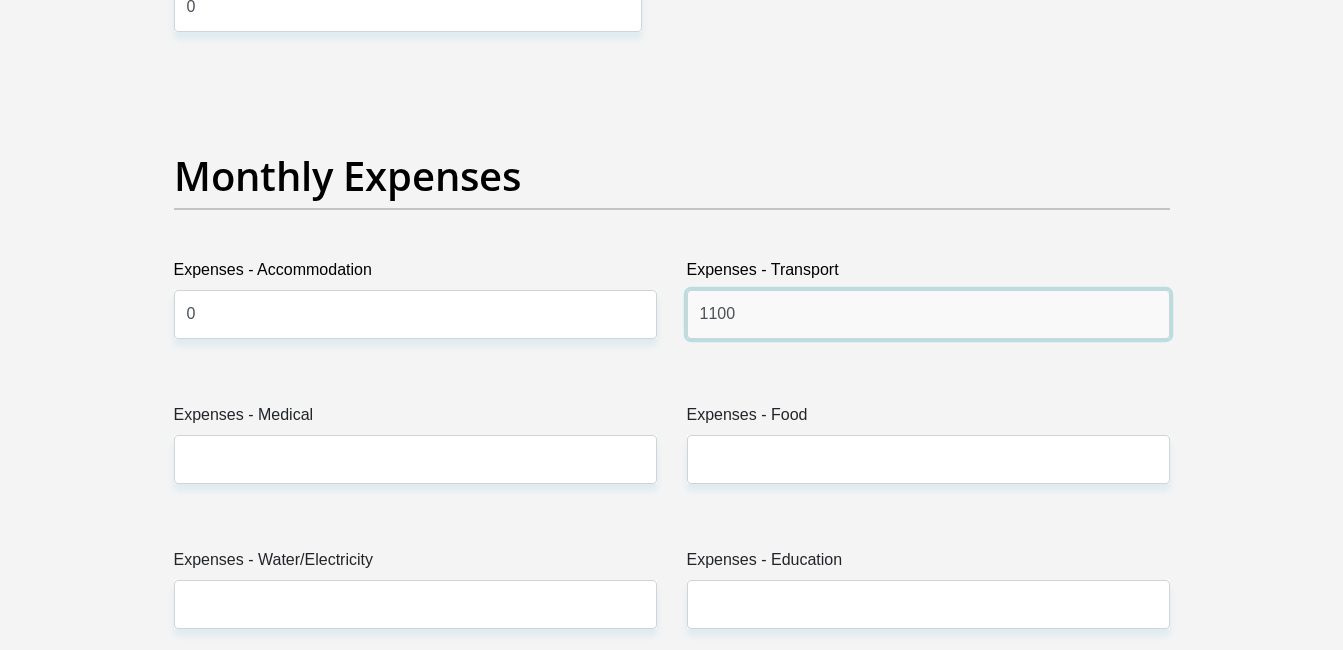 scroll, scrollTop: 2800, scrollLeft: 0, axis: vertical 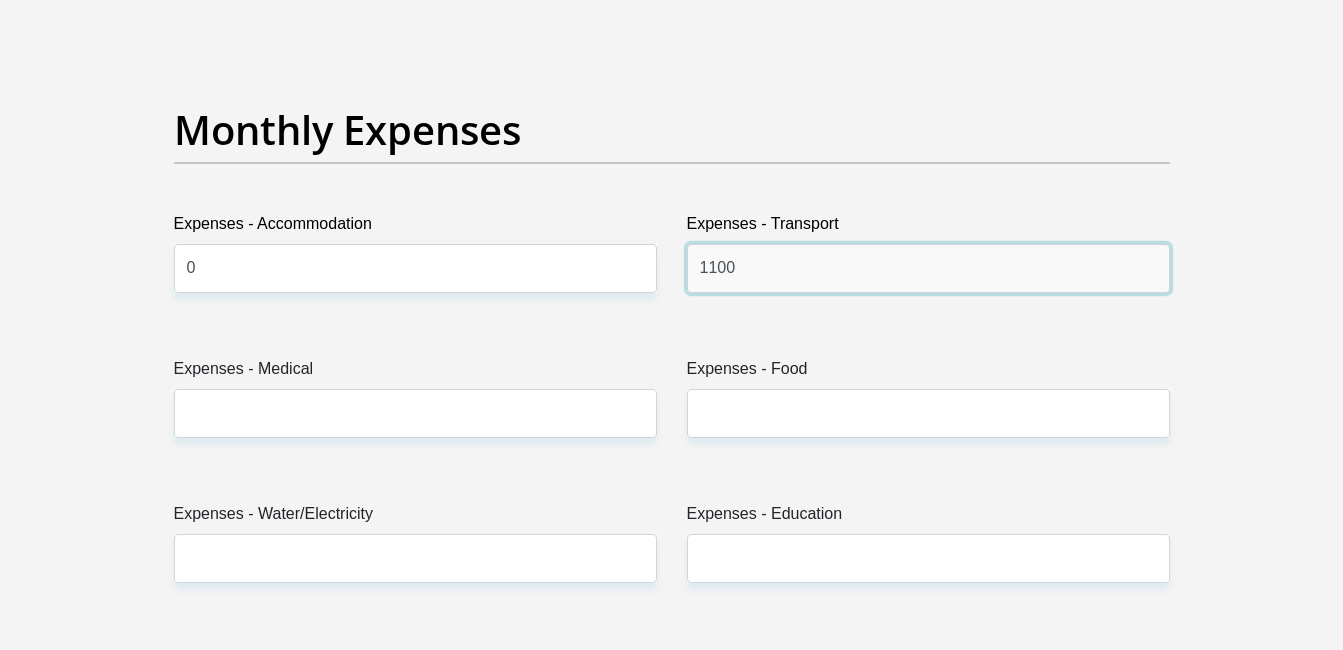 type on "1100" 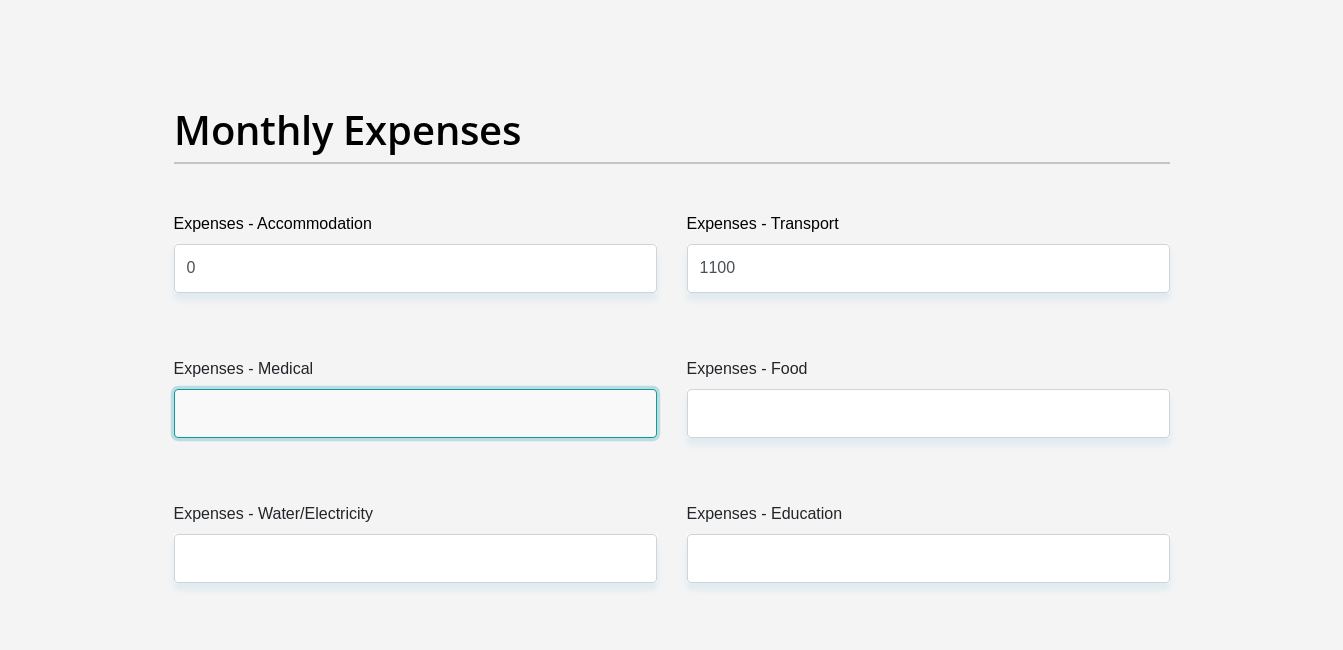click on "Expenses - Medical" at bounding box center (415, 413) 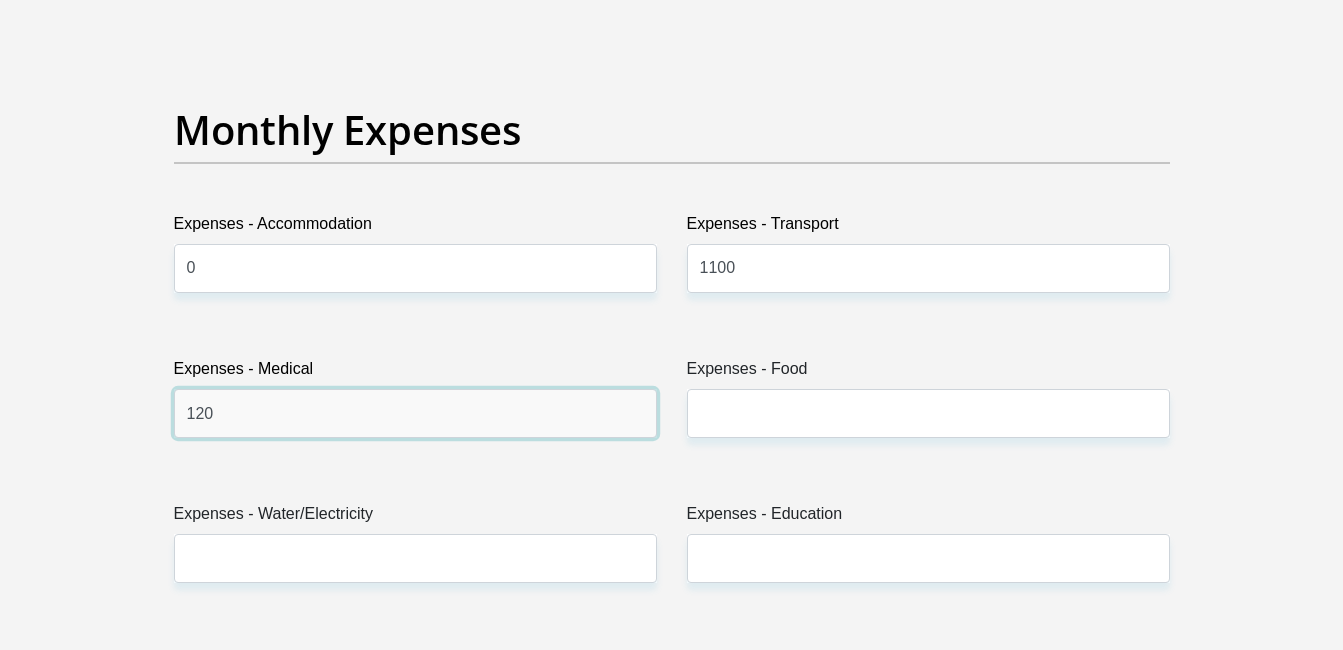 type on "120" 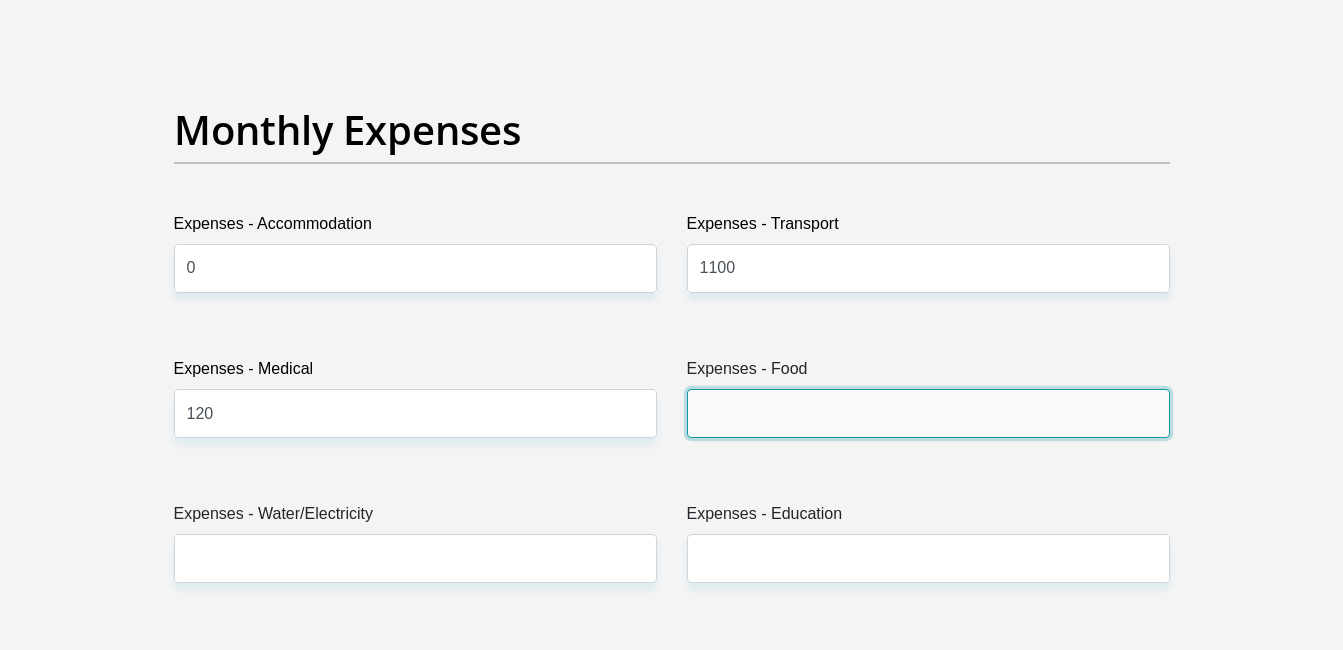 click on "Expenses - Food" at bounding box center [928, 413] 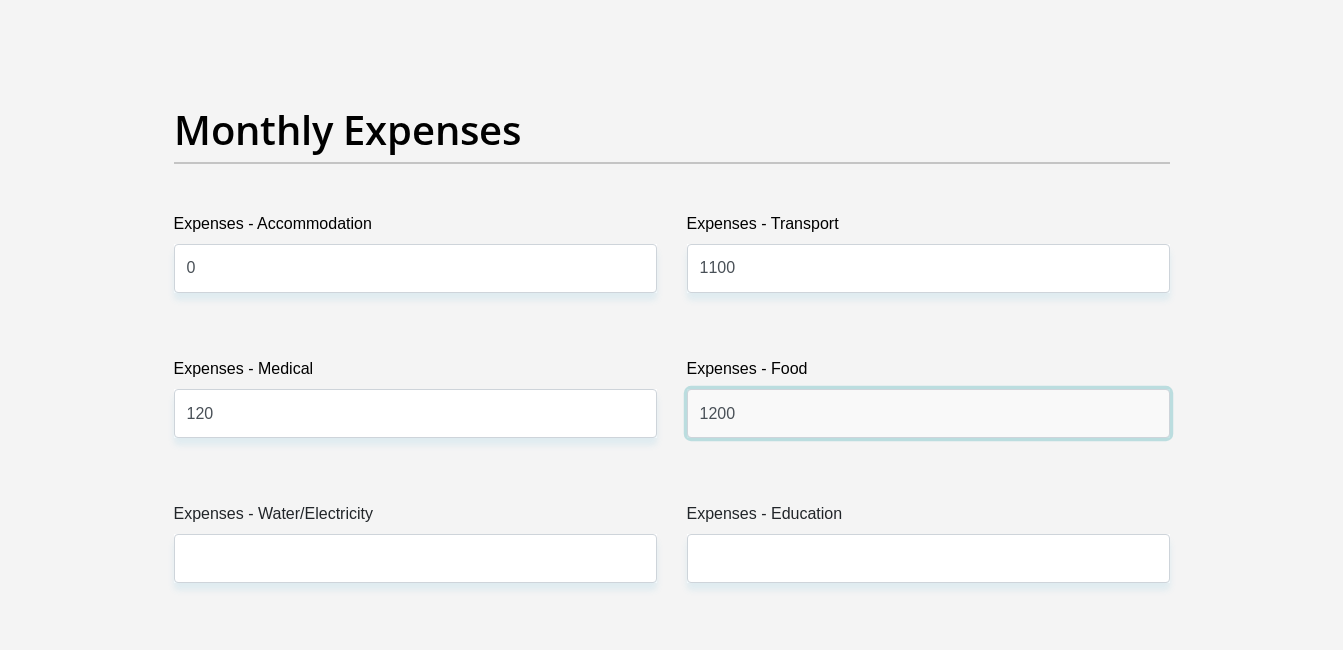 scroll, scrollTop: 2900, scrollLeft: 0, axis: vertical 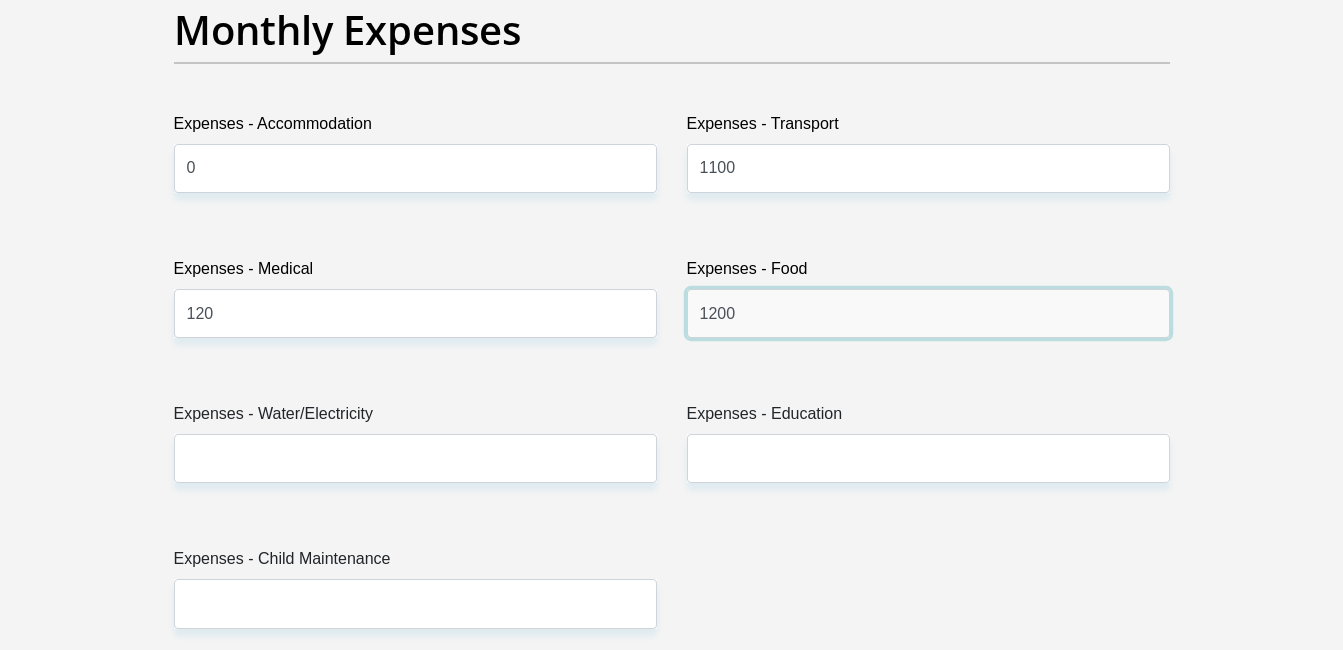 type on "1200" 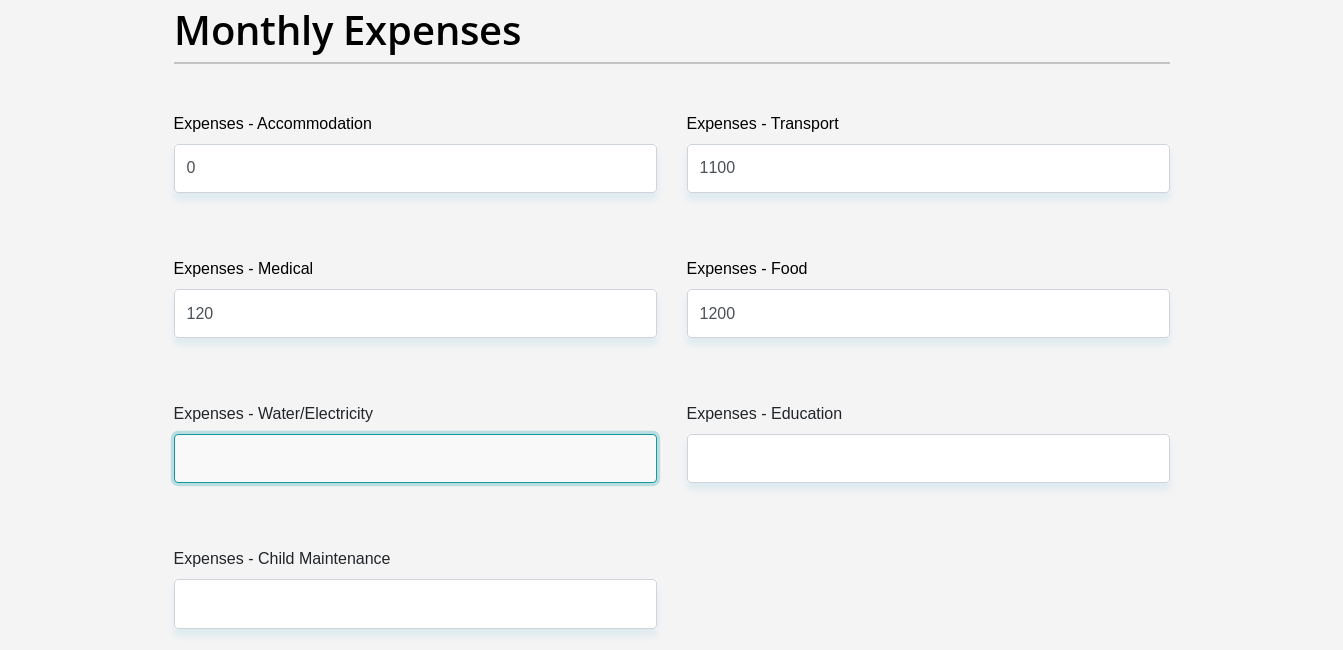 click on "Expenses - Water/Electricity" at bounding box center [415, 458] 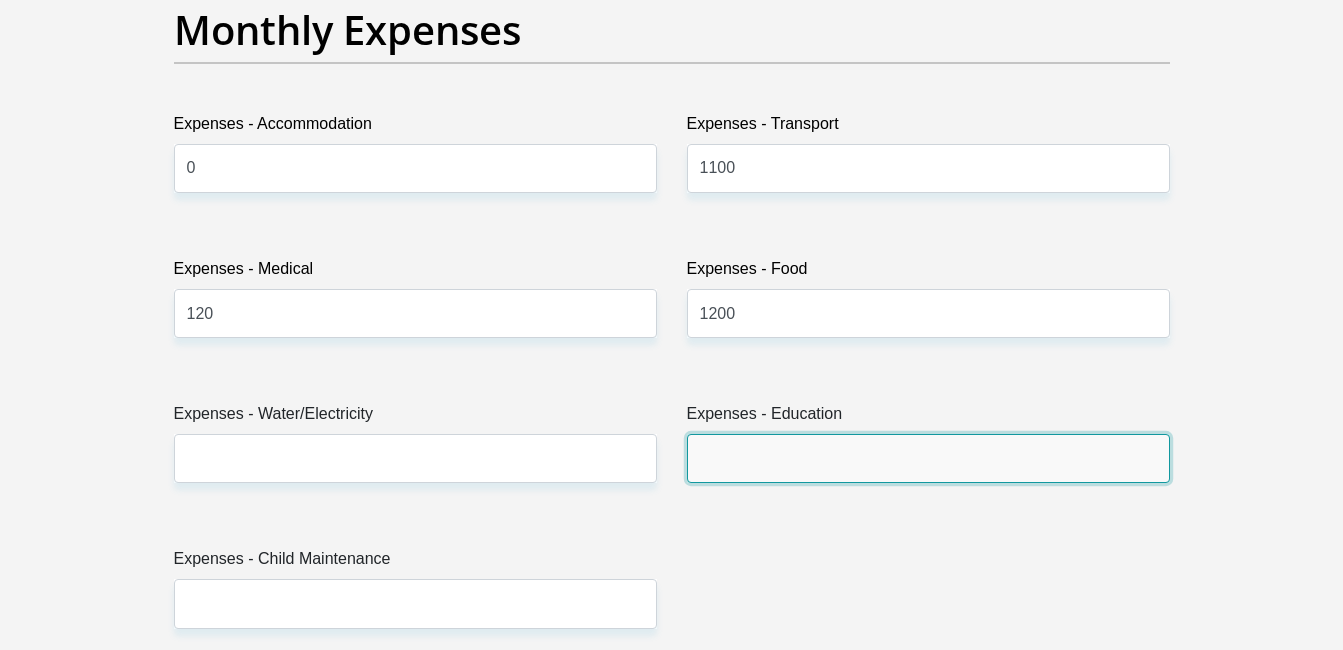 click on "Expenses - Education" at bounding box center [928, 458] 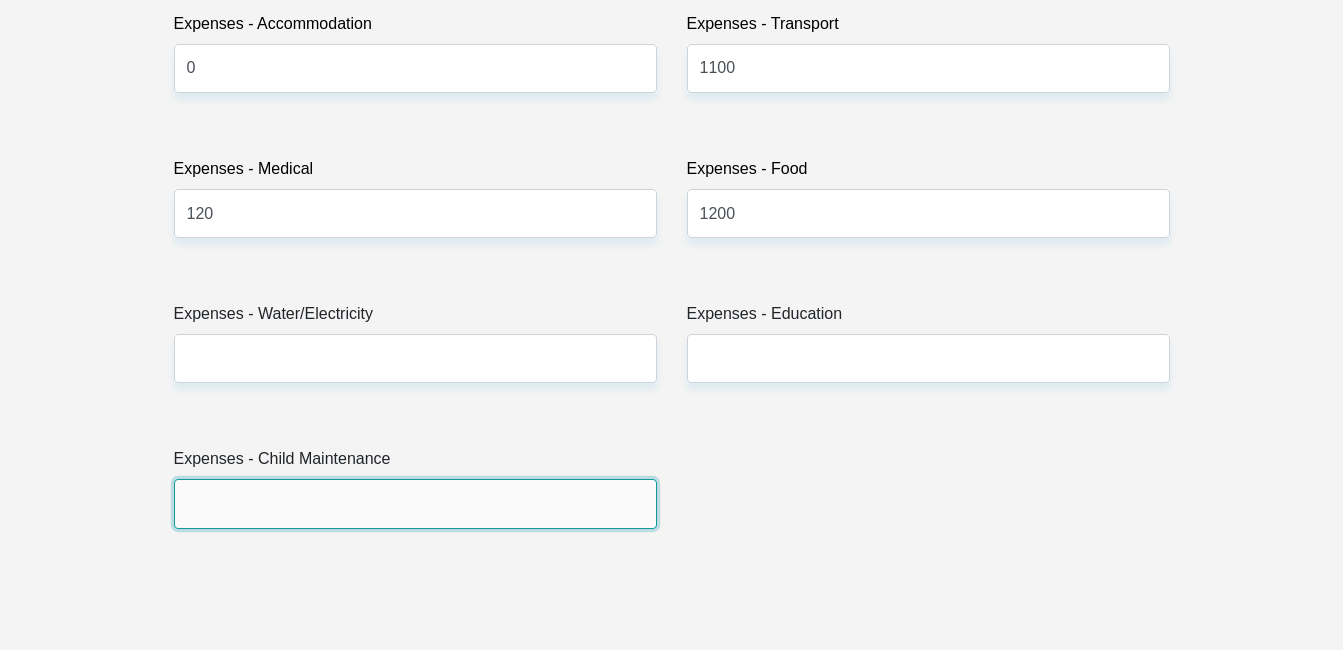 click on "Expenses - Child Maintenance" at bounding box center (415, 503) 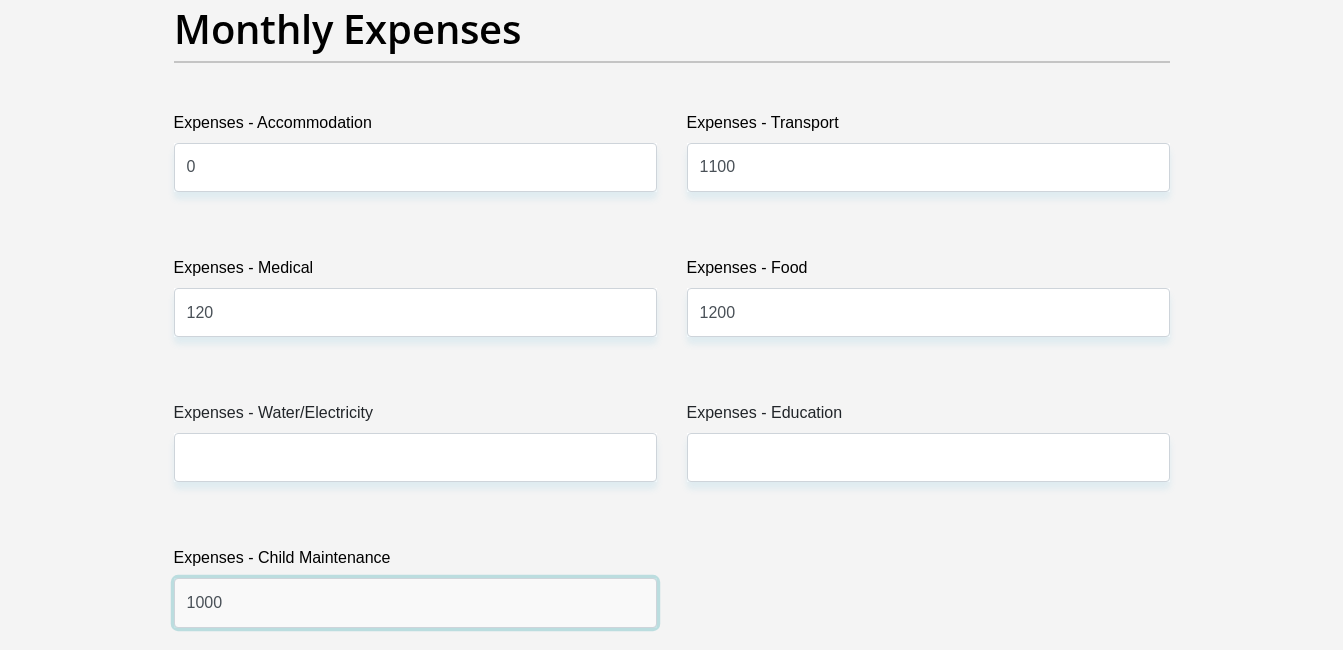 scroll, scrollTop: 2900, scrollLeft: 0, axis: vertical 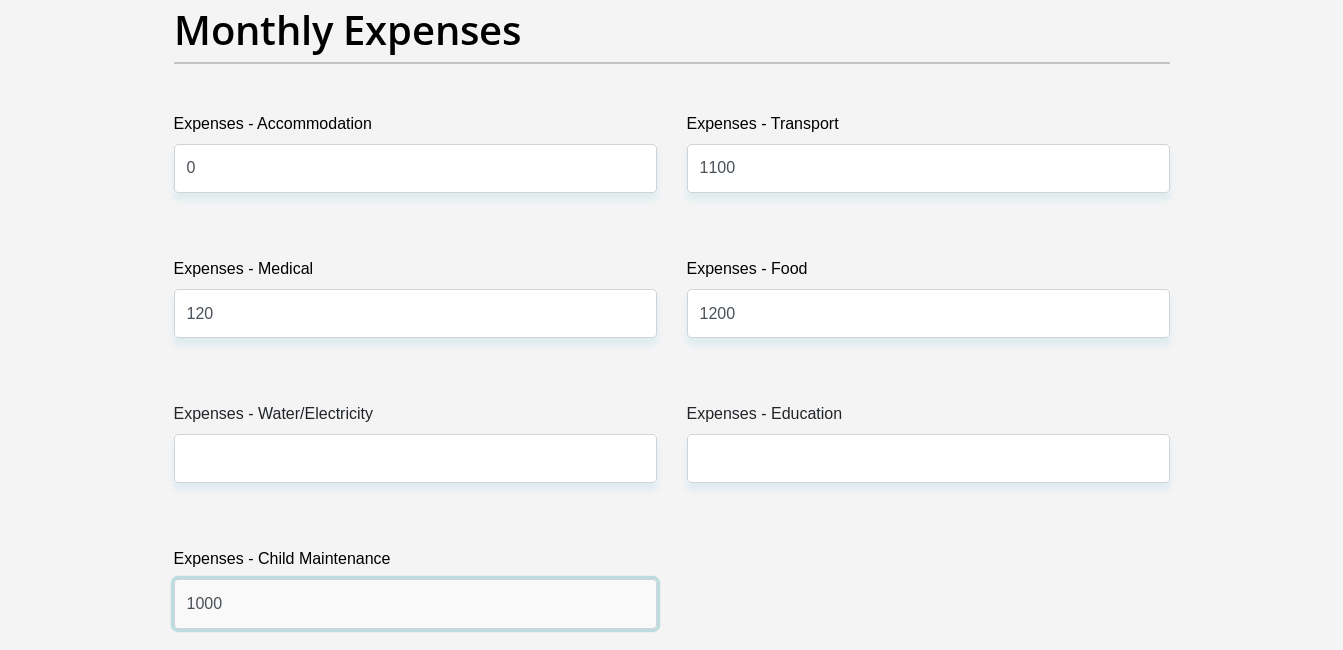 type on "1000" 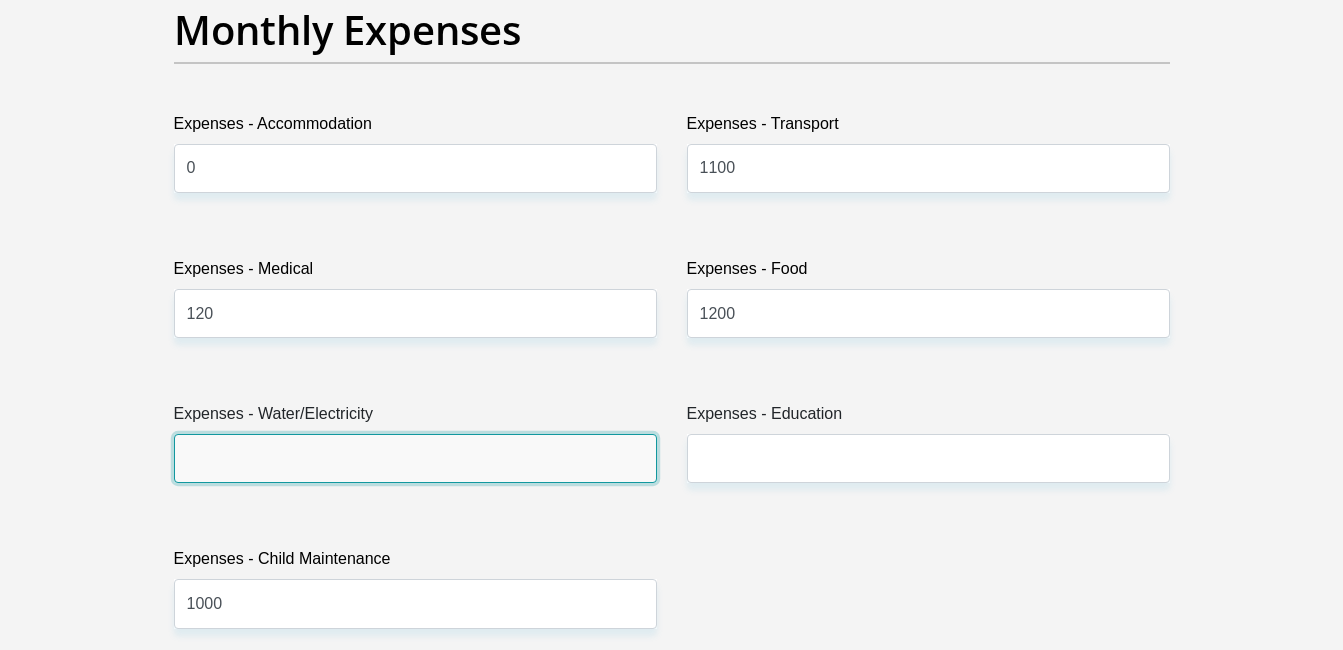 click on "Expenses - Water/Electricity" at bounding box center [415, 458] 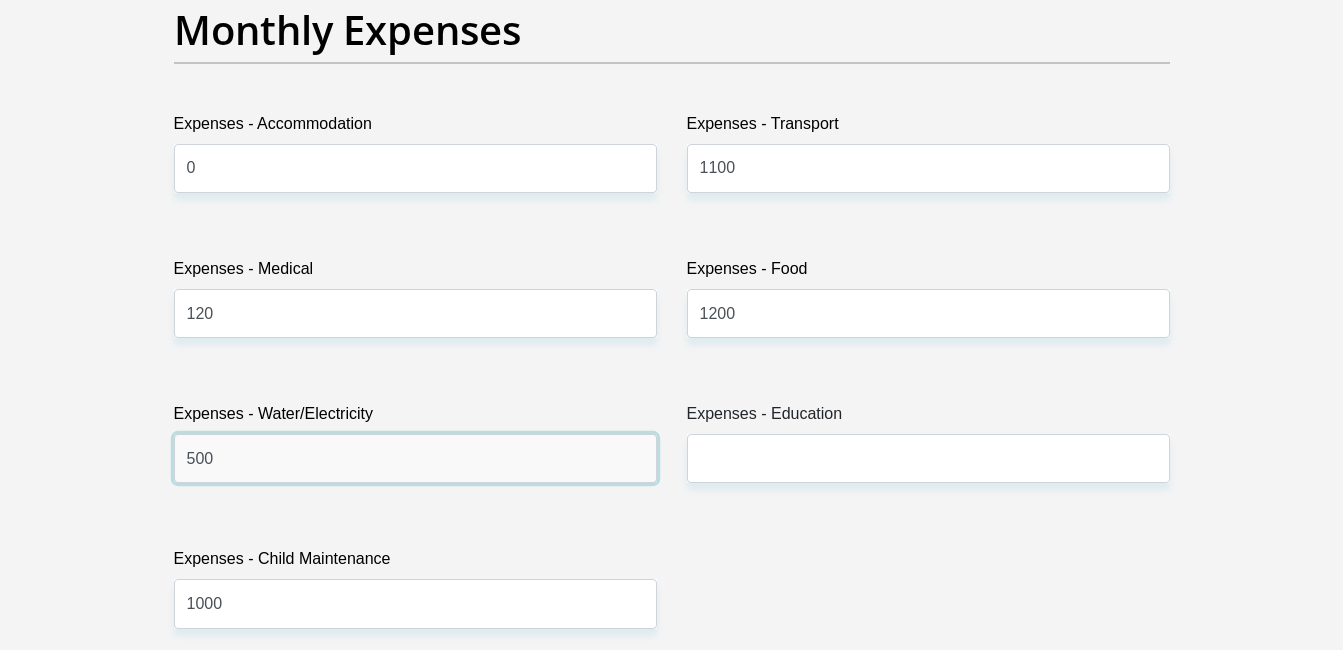 type on "500" 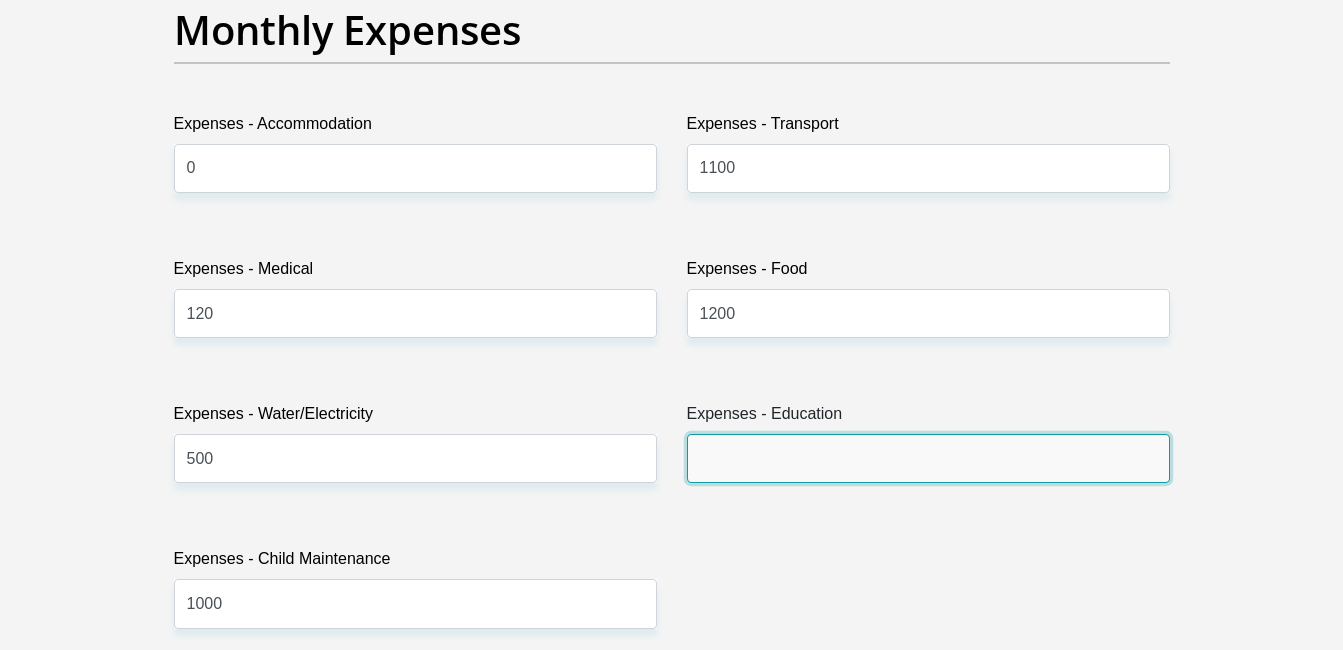 click on "Expenses - Education" at bounding box center (928, 458) 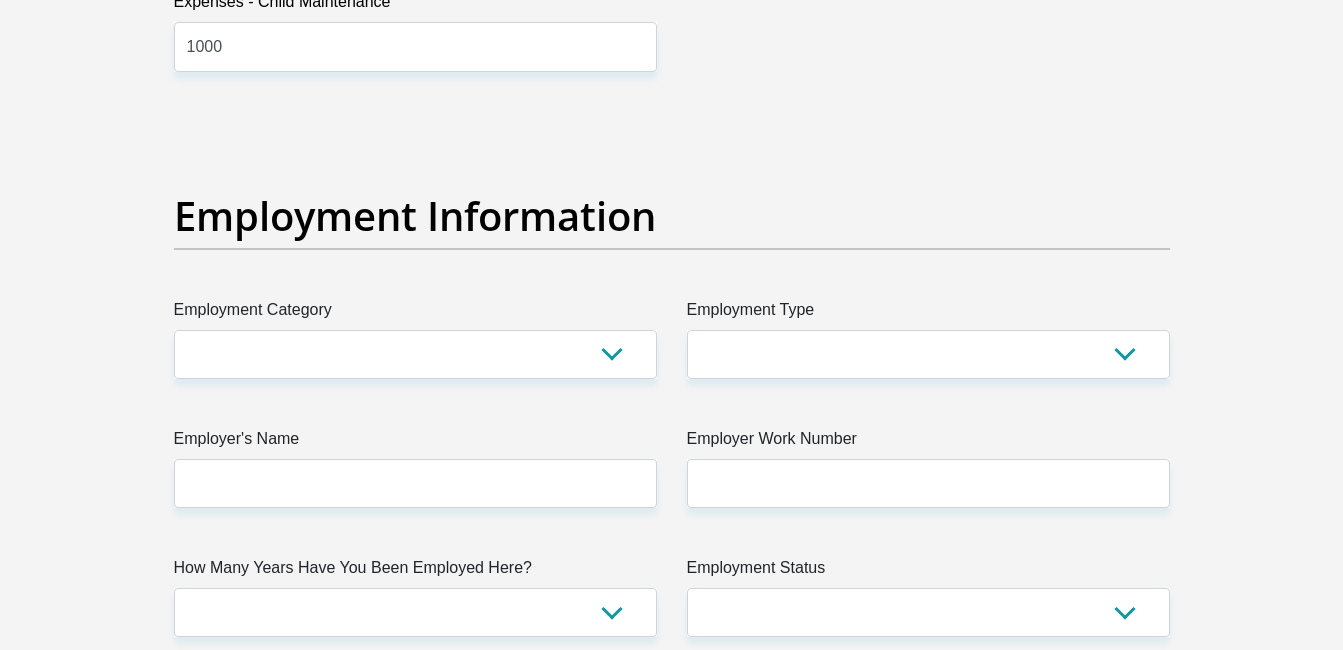scroll, scrollTop: 3500, scrollLeft: 0, axis: vertical 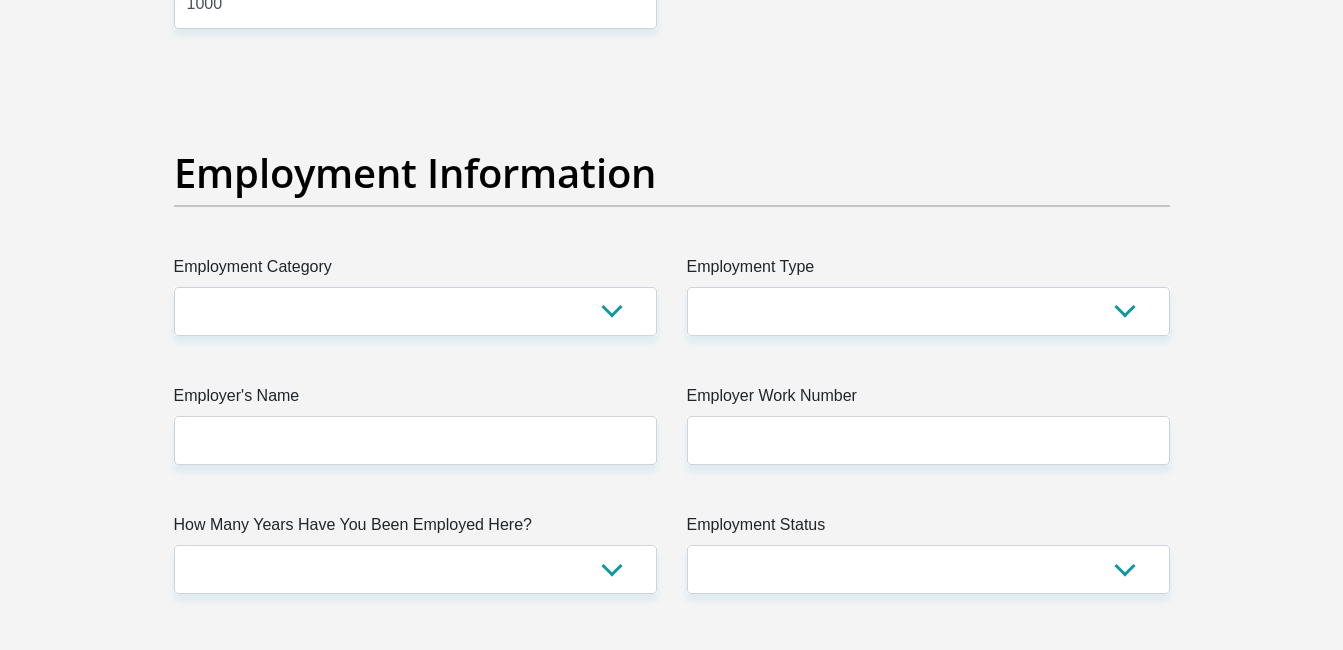 type on "0" 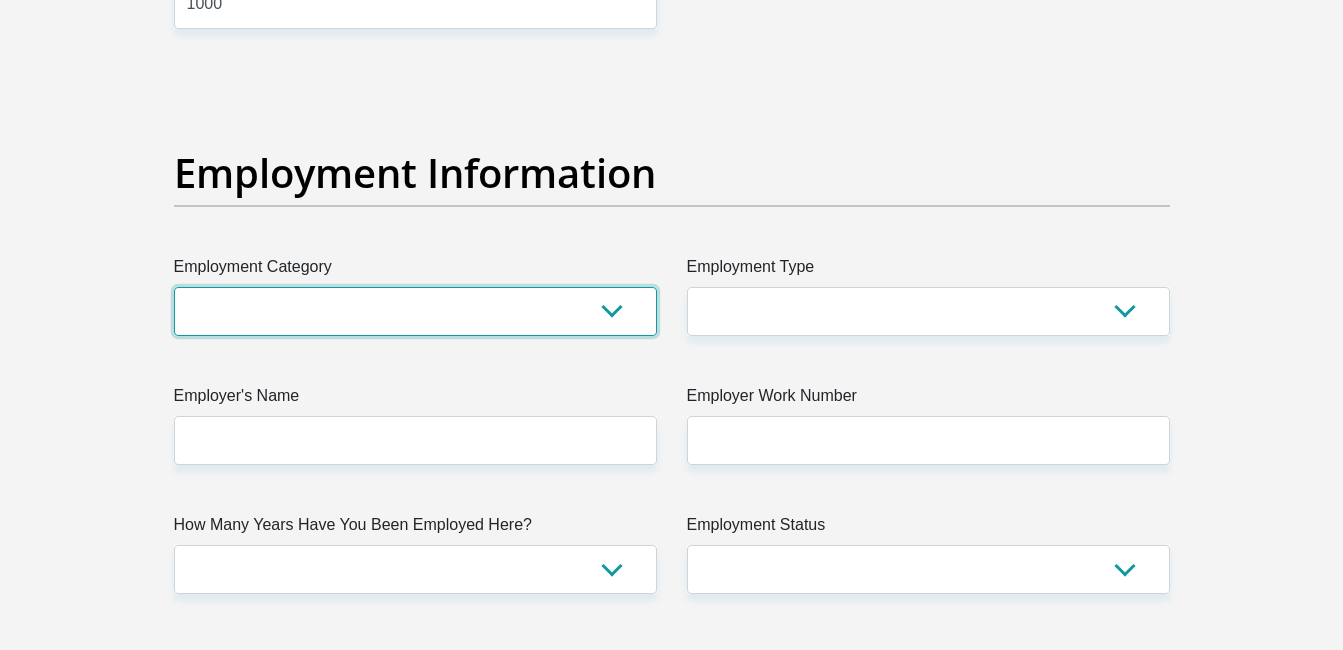 click on "AGRICULTURE
ALCOHOL & TOBACCO
CONSTRUCTION MATERIALS
METALLURGY
EQUIPMENT FOR RENEWABLE ENERGY
SPECIALIZED CONTRACTORS
CAR
GAMING (INCL. INTERNET
OTHER WHOLESALE
UNLICENSED PHARMACEUTICALS
CURRENCY EXCHANGE HOUSES
OTHER FINANCIAL INSTITUTIONS & INSURANCE
REAL ESTATE AGENTS
OIL & GAS
OTHER MATERIALS (E.G. IRON ORE)
PRECIOUS STONES & PRECIOUS METALS
POLITICAL ORGANIZATIONS
RELIGIOUS ORGANIZATIONS(NOT SECTS)
ACTI. HAVING BUSINESS DEAL WITH PUBLIC ADMINISTRATION
LAUNDROMATS" at bounding box center [415, 311] 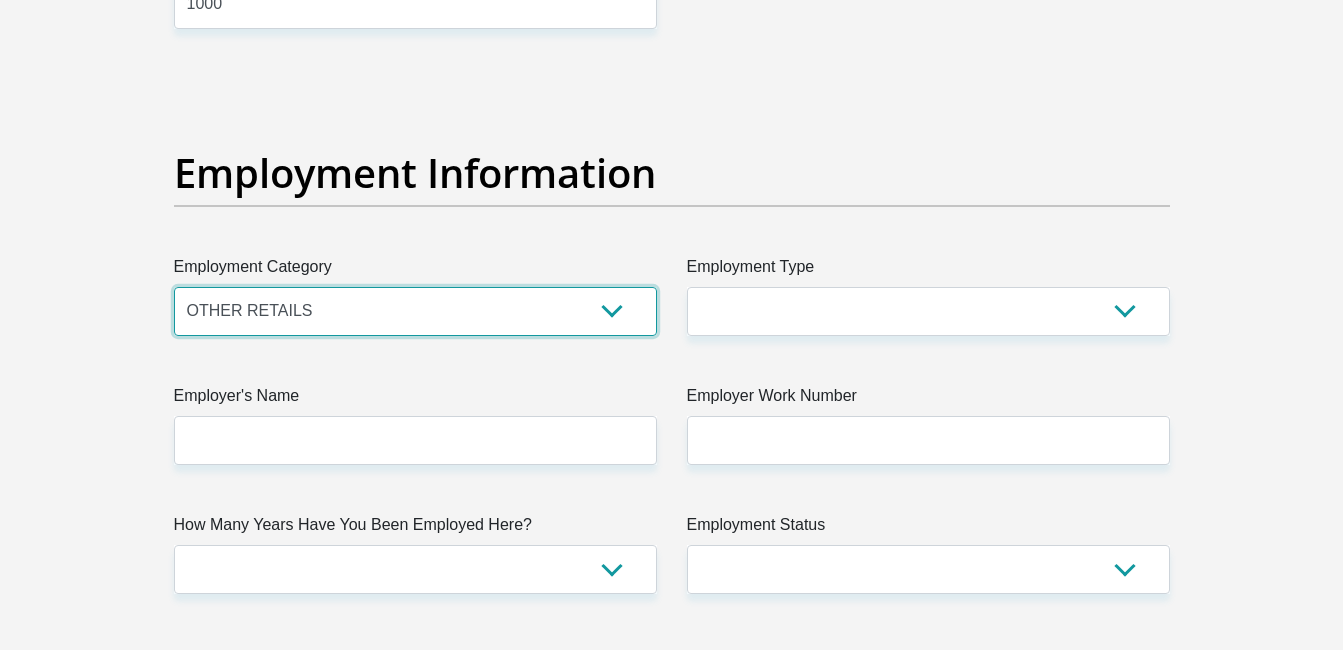 click on "AGRICULTURE
ALCOHOL & TOBACCO
CONSTRUCTION MATERIALS
METALLURGY
EQUIPMENT FOR RENEWABLE ENERGY
SPECIALIZED CONTRACTORS
CAR
GAMING (INCL. INTERNET
OTHER WHOLESALE
UNLICENSED PHARMACEUTICALS
CURRENCY EXCHANGE HOUSES
OTHER FINANCIAL INSTITUTIONS & INSURANCE
REAL ESTATE AGENTS
OIL & GAS
OTHER MATERIALS (E.G. IRON ORE)
PRECIOUS STONES & PRECIOUS METALS
POLITICAL ORGANIZATIONS
RELIGIOUS ORGANIZATIONS(NOT SECTS)
ACTI. HAVING BUSINESS DEAL WITH PUBLIC ADMINISTRATION
LAUNDROMATS" at bounding box center [415, 311] 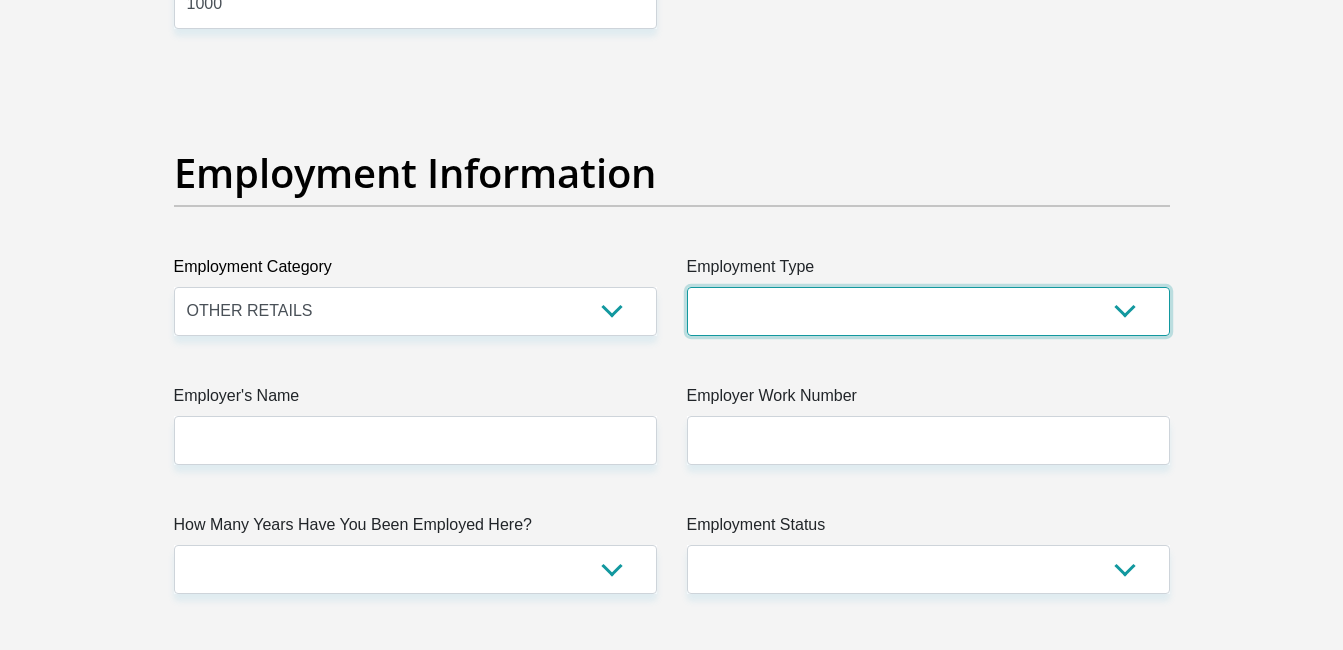 click on "College/Lecturer
Craft Seller
Creative
Driver
Executive
Farmer
Forces - Non Commissioned
Forces - Officer
Hawker
Housewife
Labourer
Licenced Professional
Manager
Miner
Non Licenced Professional
Office Staff/Clerk
Outside Worker
Pensioner
Permanent Teacher
Production/Manufacturing
Sales
Self-Employed
Semi-Professional Worker
Service Industry  Social Worker  Student" at bounding box center (928, 311) 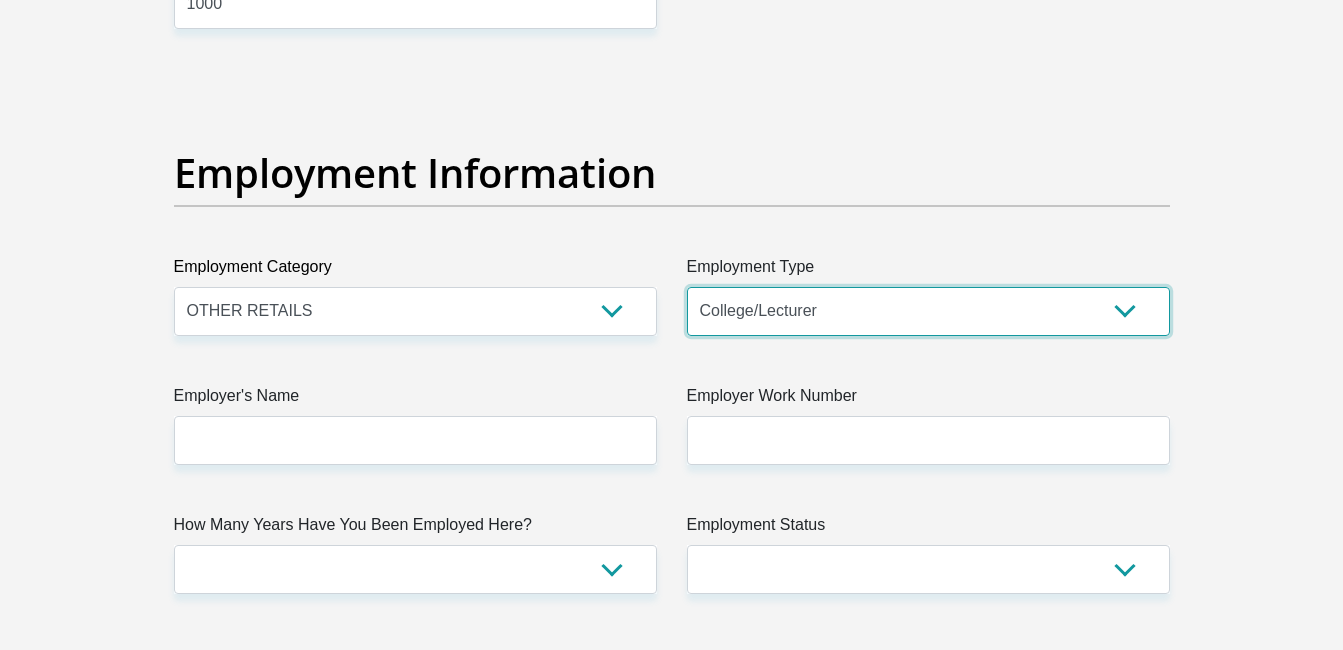 click on "College/Lecturer
Craft Seller
Creative
Driver
Executive
Farmer
Forces - Non Commissioned
Forces - Officer
Hawker
Housewife
Labourer
Licenced Professional
Manager
Miner
Non Licenced Professional
Office Staff/Clerk
Outside Worker
Pensioner
Permanent Teacher
Production/Manufacturing
Sales
Self-Employed
Semi-Professional Worker
Service Industry  Social Worker  Student" at bounding box center (928, 311) 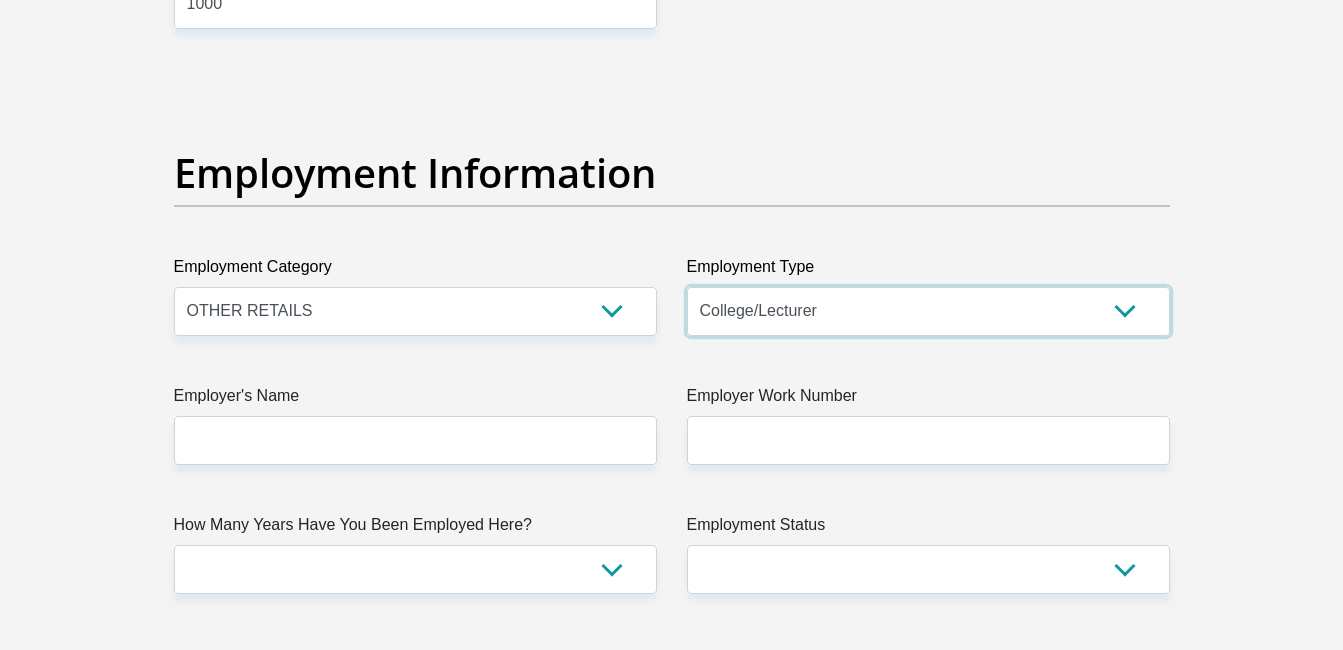click on "College/Lecturer
Craft Seller
Creative
Driver
Executive
Farmer
Forces - Non Commissioned
Forces - Officer
Hawker
Housewife
Labourer
Licenced Professional
Manager
Miner
Non Licenced Professional
Office Staff/Clerk
Outside Worker
Pensioner
Permanent Teacher
Production/Manufacturing
Sales
Self-Employed
Semi-Professional Worker
Service Industry  Social Worker  Student" at bounding box center [928, 311] 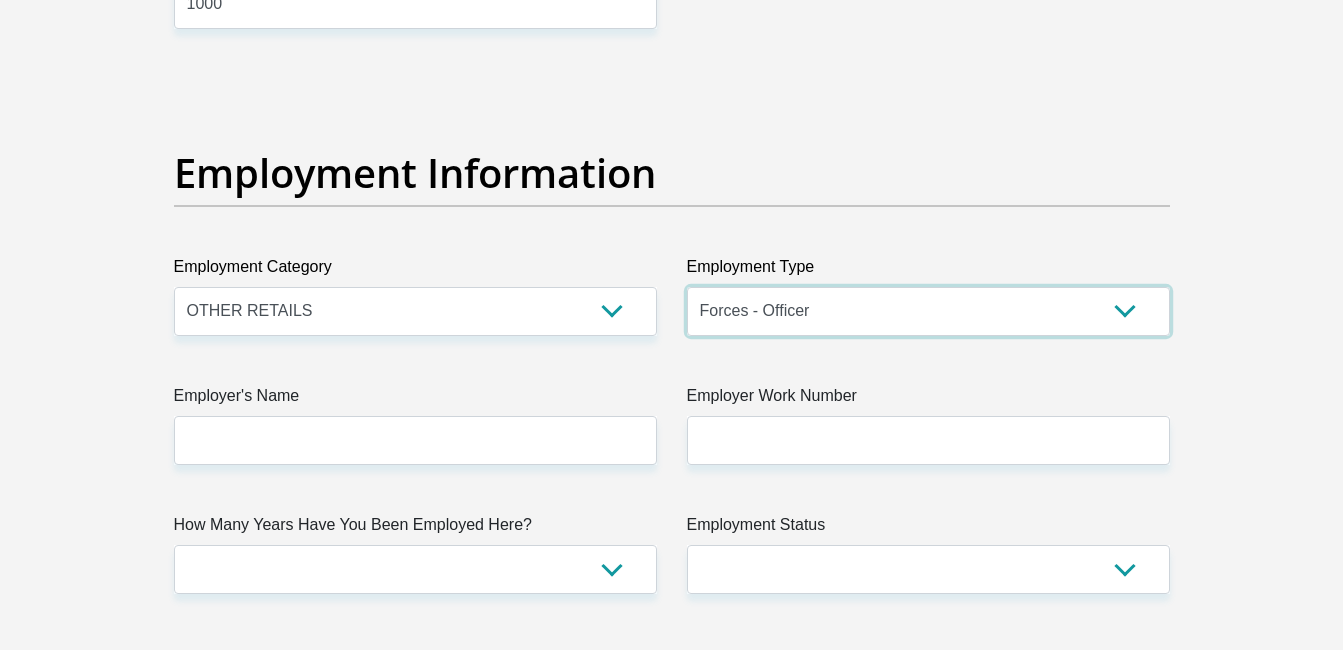 click on "College/Lecturer
Craft Seller
Creative
Driver
Executive
Farmer
Forces - Non Commissioned
Forces - Officer
Hawker
Housewife
Labourer
Licenced Professional
Manager
Miner
Non Licenced Professional
Office Staff/Clerk
Outside Worker
Pensioner
Permanent Teacher
Production/Manufacturing
Sales
Self-Employed
Semi-Professional Worker
Service Industry  Social Worker  Student" at bounding box center (928, 311) 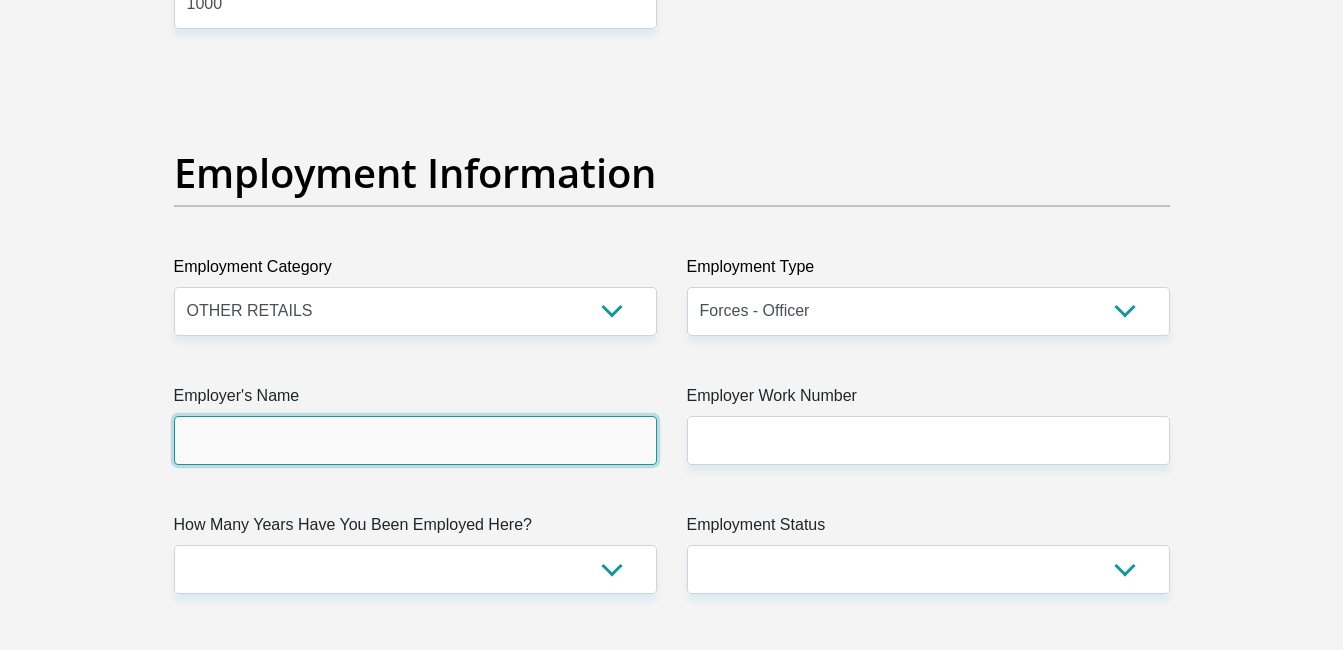 click on "Employer's Name" at bounding box center (415, 440) 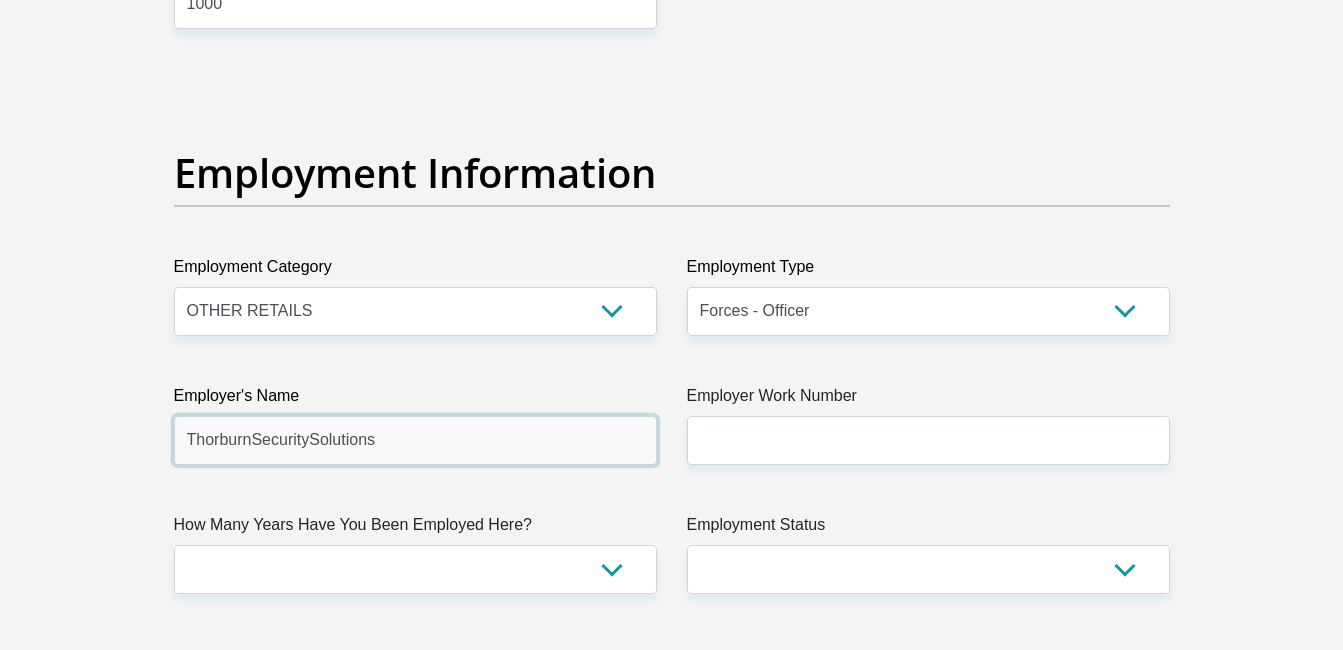 type on "ThorburnSecuritySolutions" 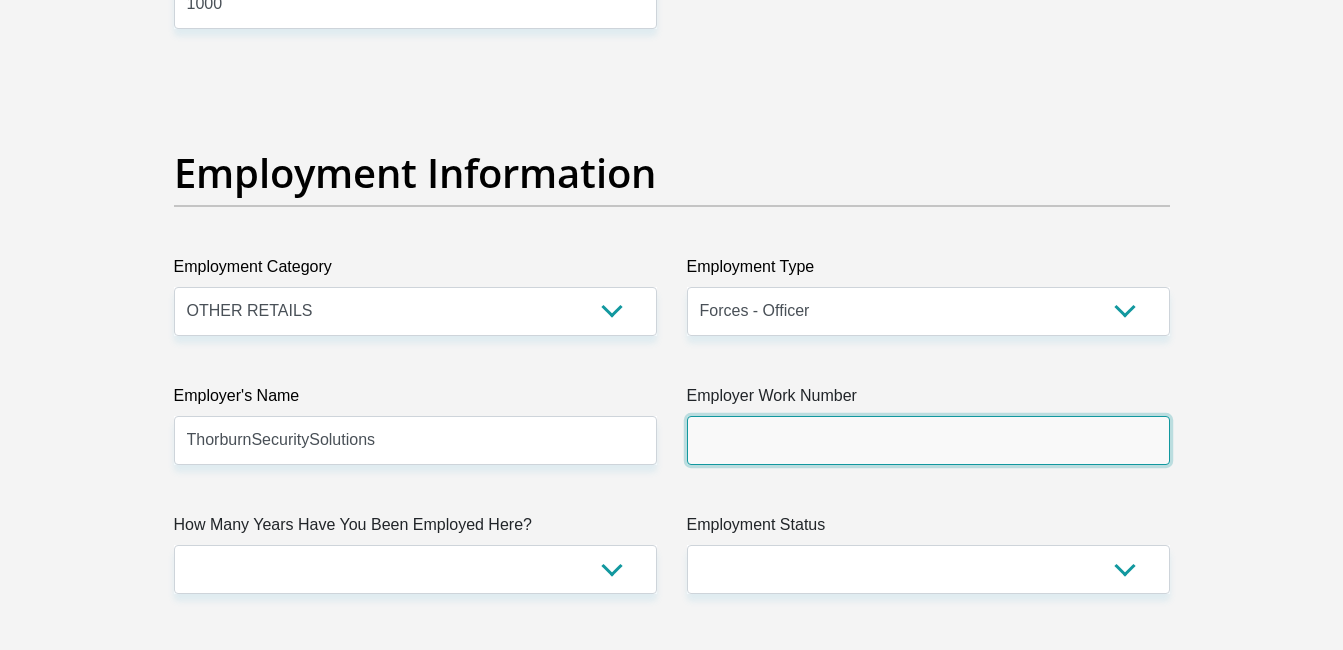 click on "Employer Work Number" at bounding box center [928, 440] 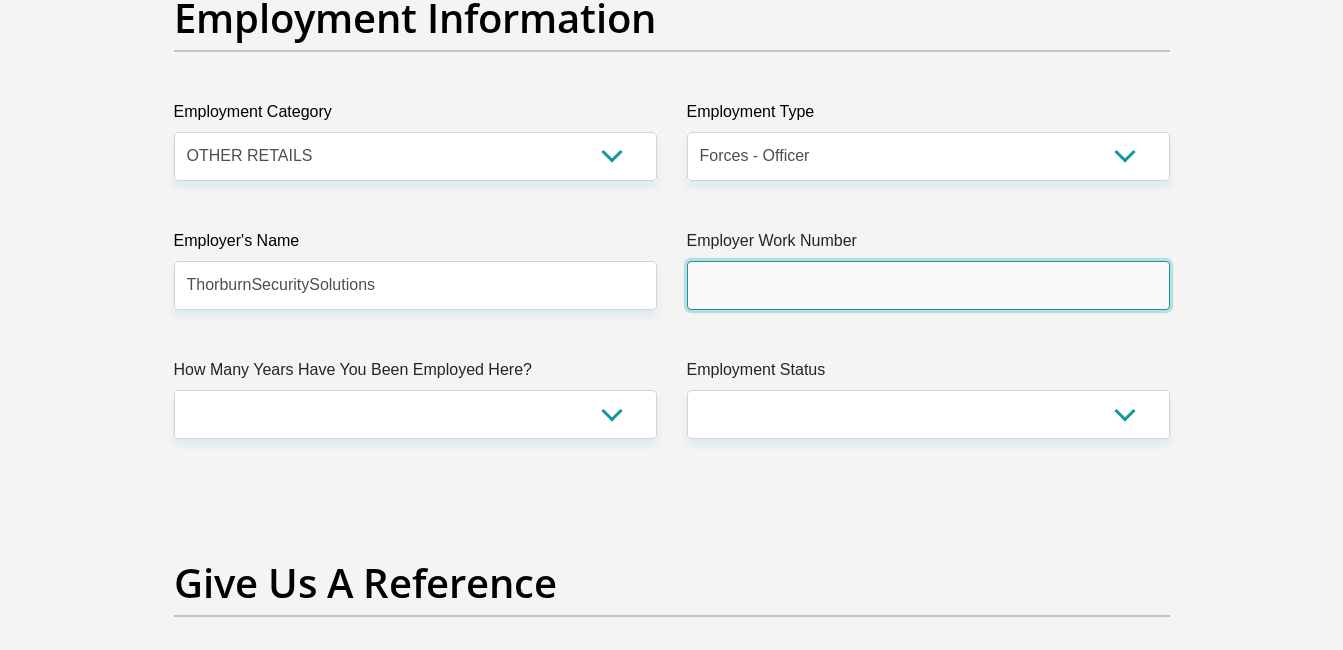 scroll, scrollTop: 3700, scrollLeft: 0, axis: vertical 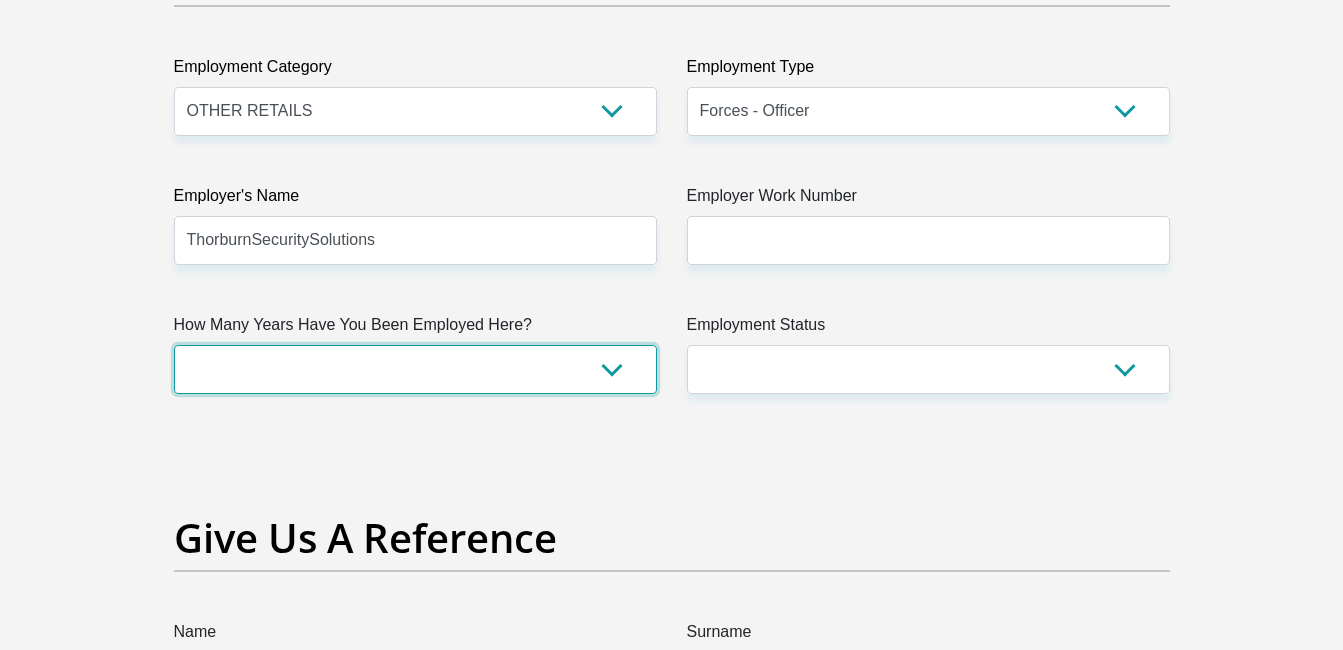 click on "less than 1 year
1-3 years
3-5 years
5+ years" at bounding box center [415, 369] 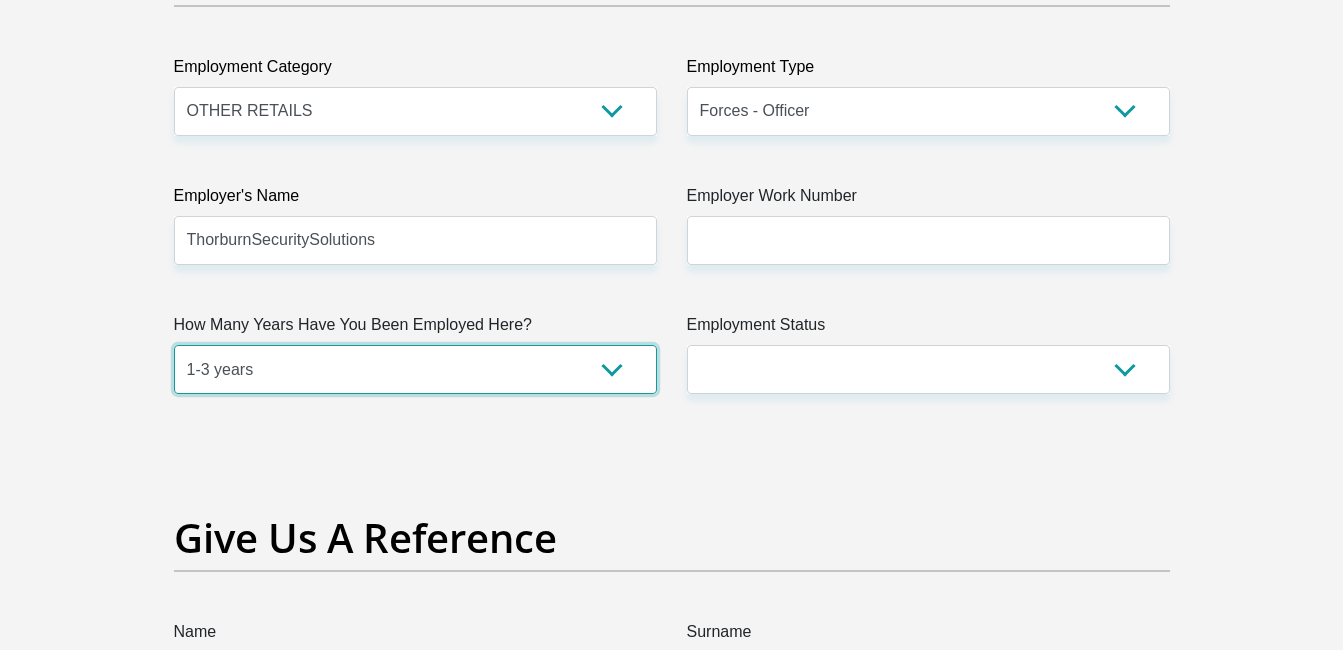 click on "less than 1 year
1-3 years
3-5 years
5+ years" at bounding box center (415, 369) 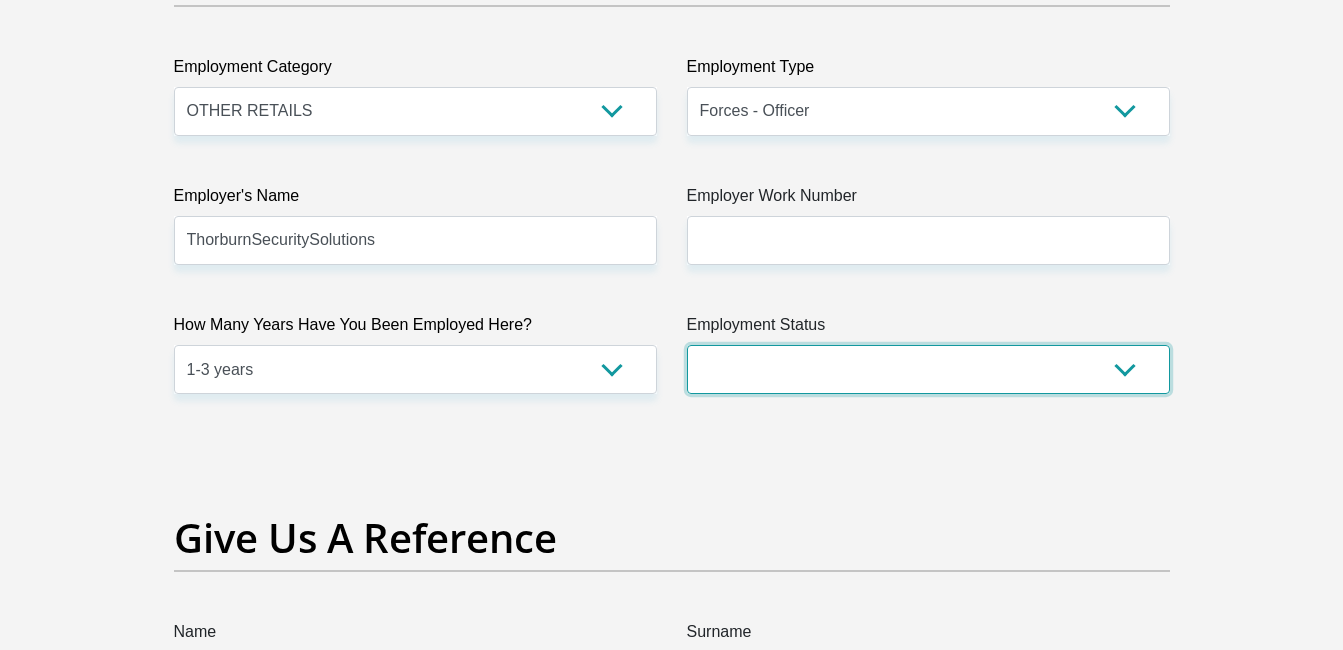 click on "Permanent/Full-time
Part-time/Casual
Contract Worker
Self-Employed
Housewife
Retired
Student
Medically Boarded
Disability
Unemployed" at bounding box center (928, 369) 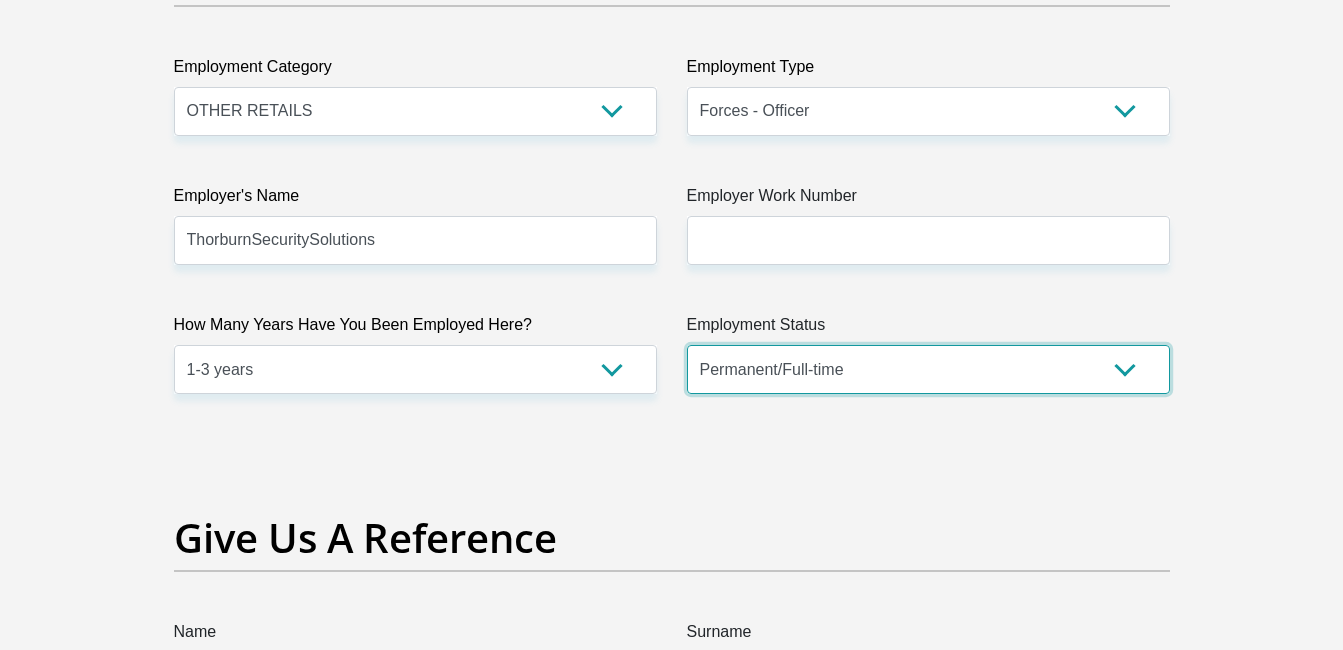 click on "Permanent/Full-time
Part-time/Casual
Contract Worker
Self-Employed
Housewife
Retired
Student
Medically Boarded
Disability
Unemployed" at bounding box center [928, 369] 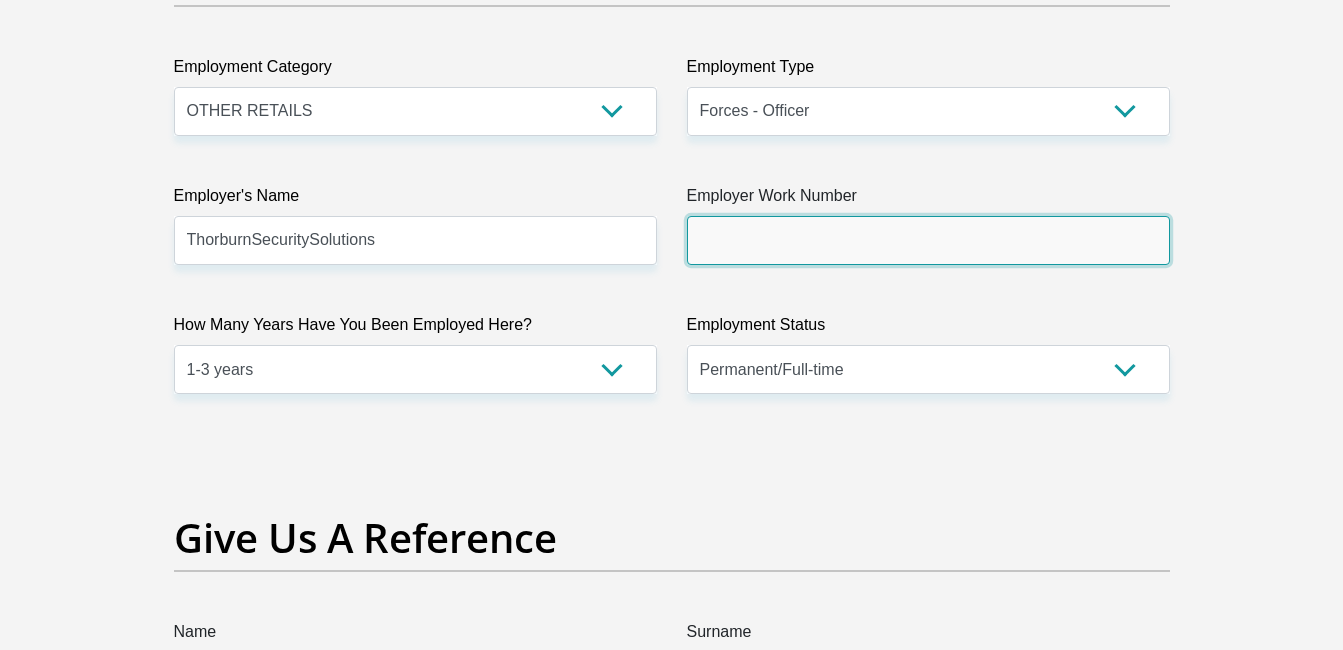 click on "Employer Work Number" at bounding box center (928, 240) 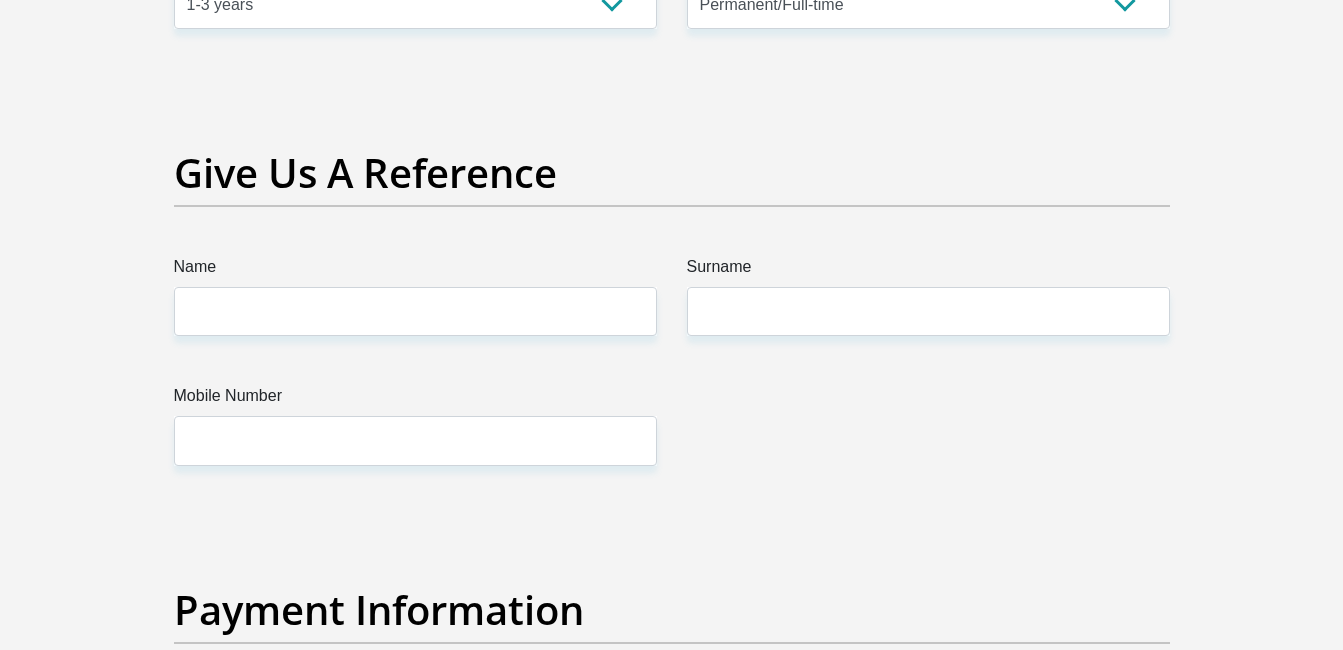 scroll, scrollTop: 4100, scrollLeft: 0, axis: vertical 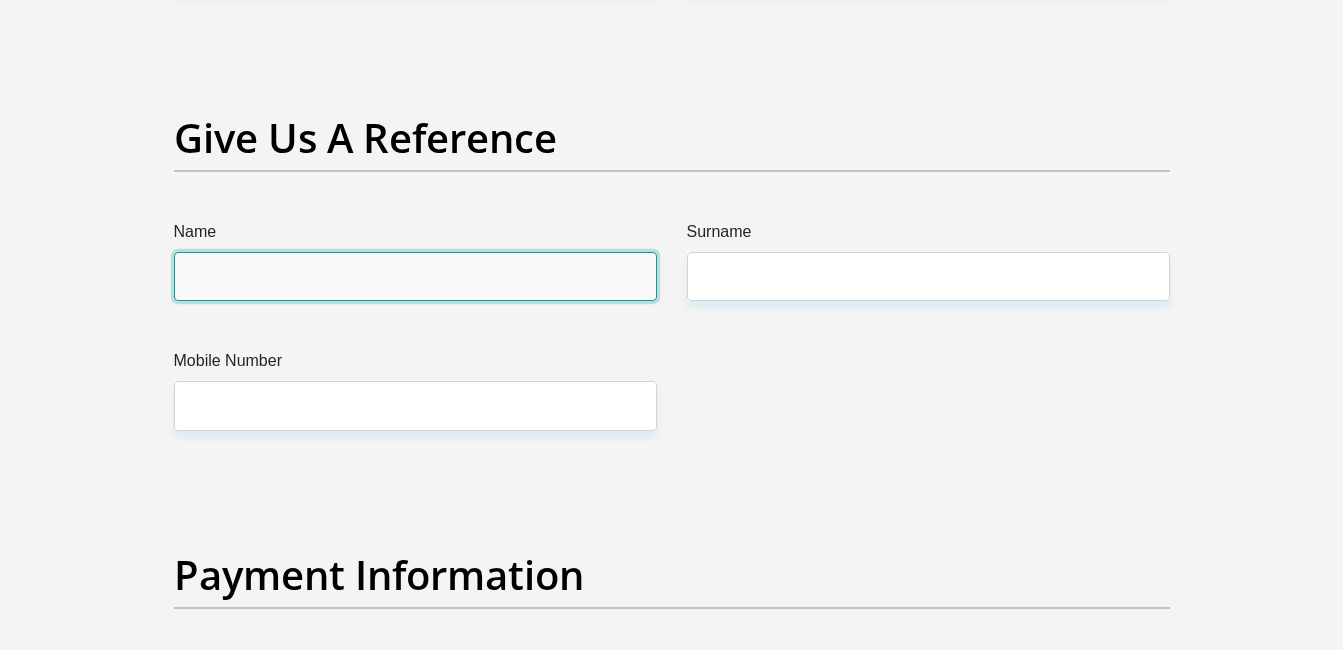 click on "Name" at bounding box center (415, 276) 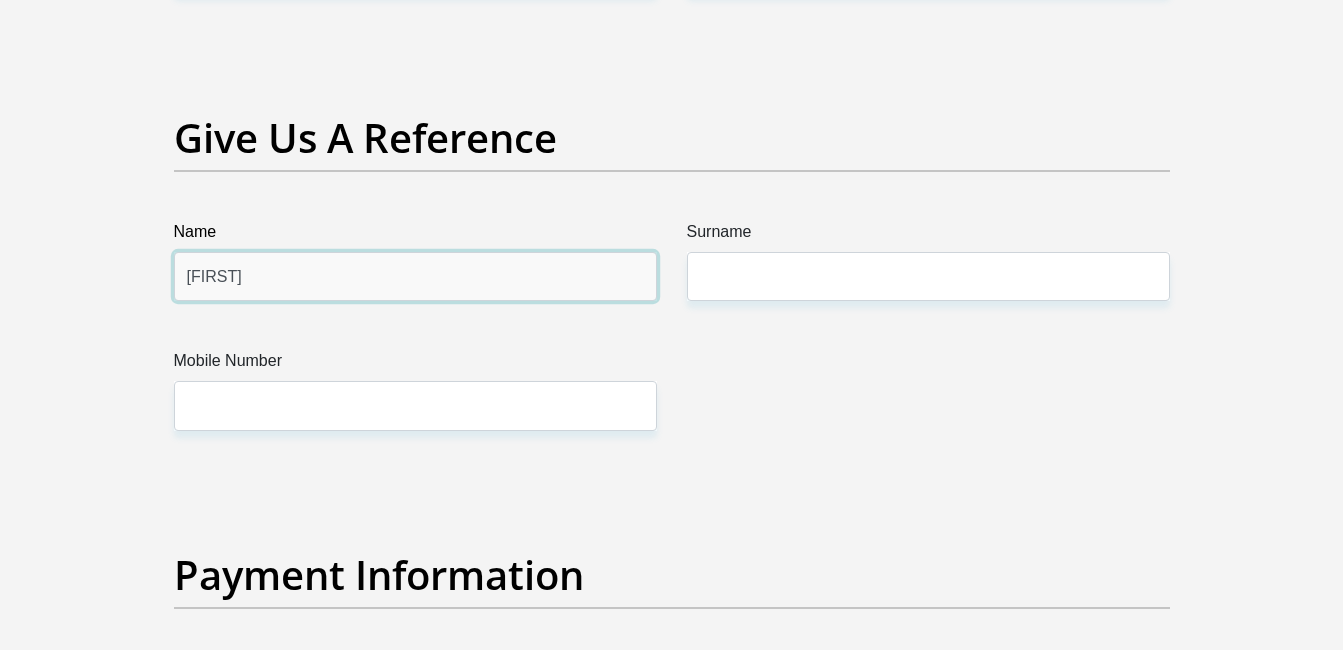 type on "Maria" 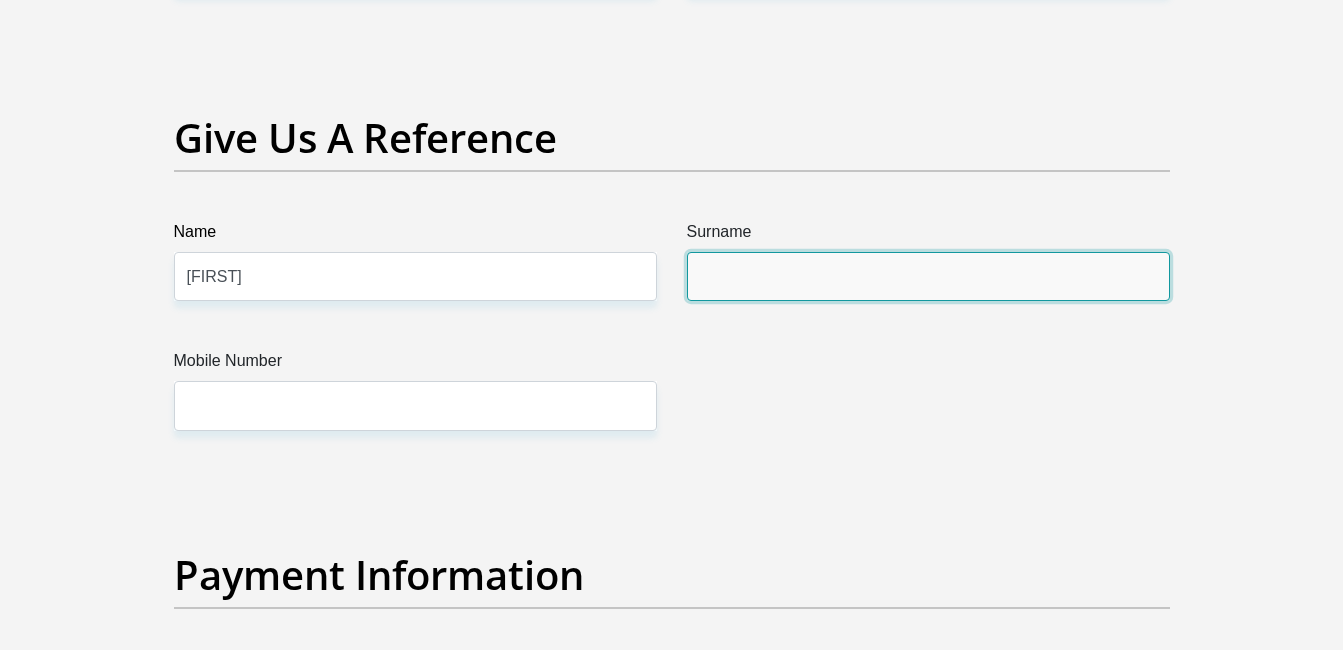 click on "Surname" at bounding box center [928, 276] 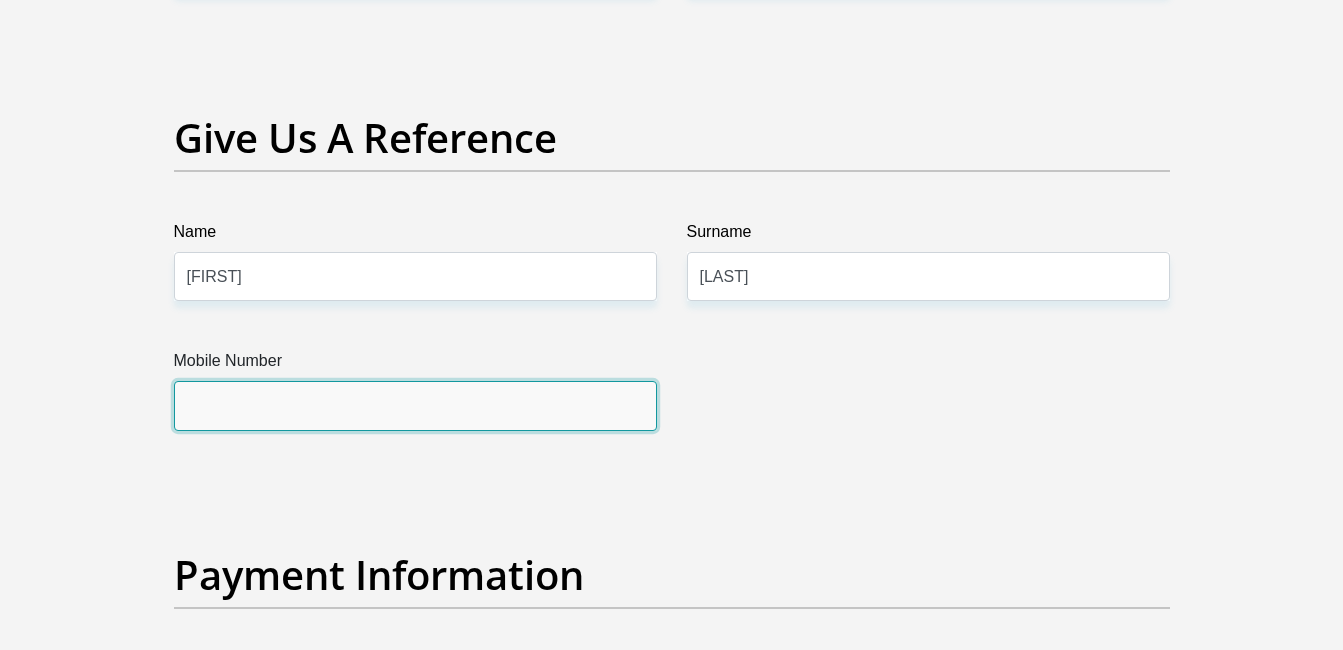 click on "Mobile Number" at bounding box center (415, 405) 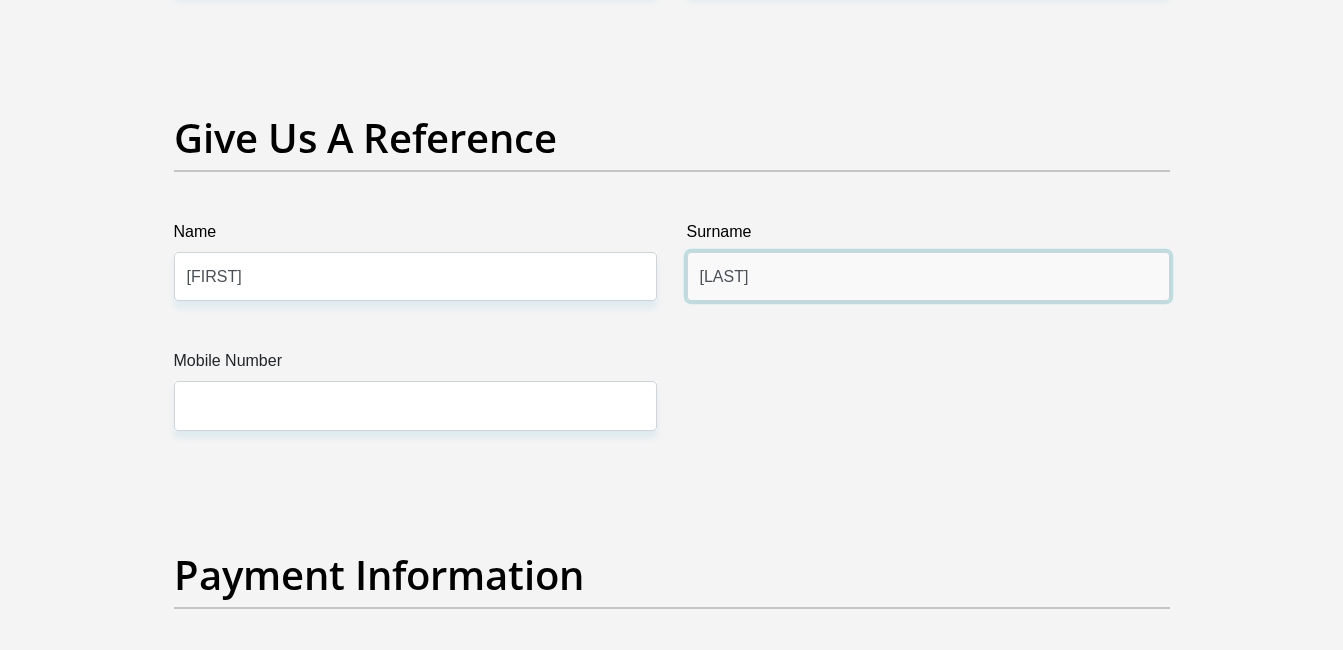 click on "Nkwa" at bounding box center [928, 276] 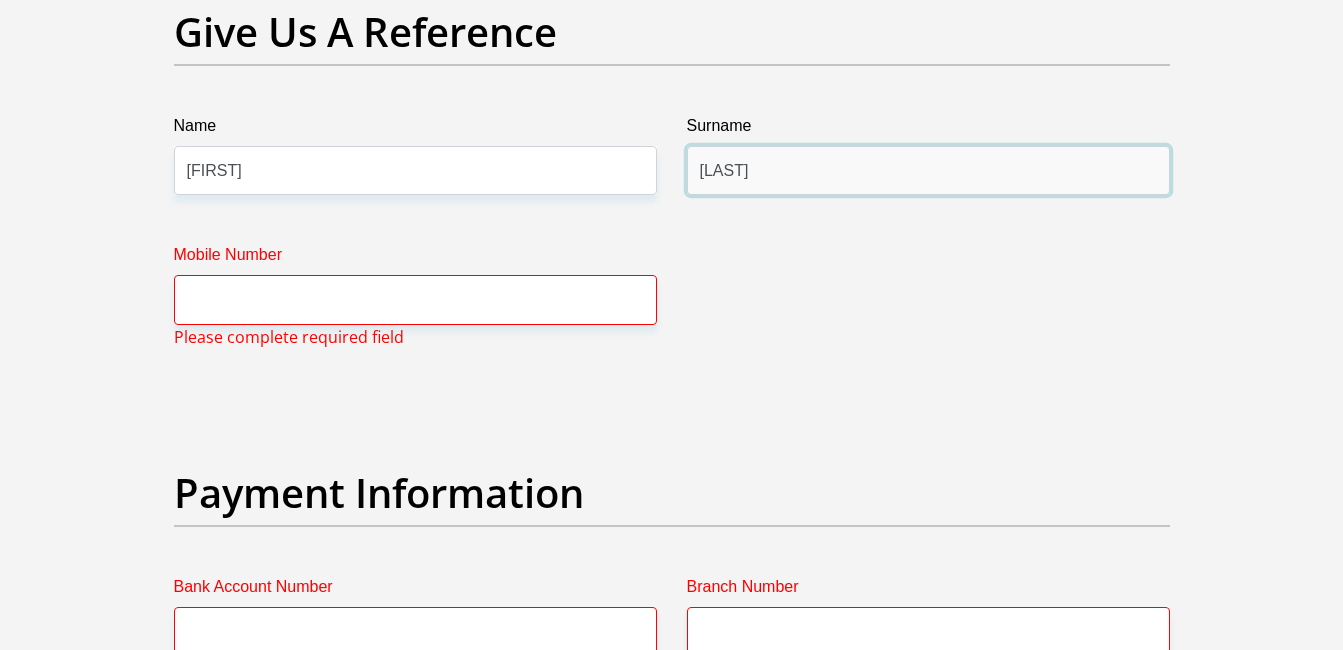scroll, scrollTop: 4231, scrollLeft: 0, axis: vertical 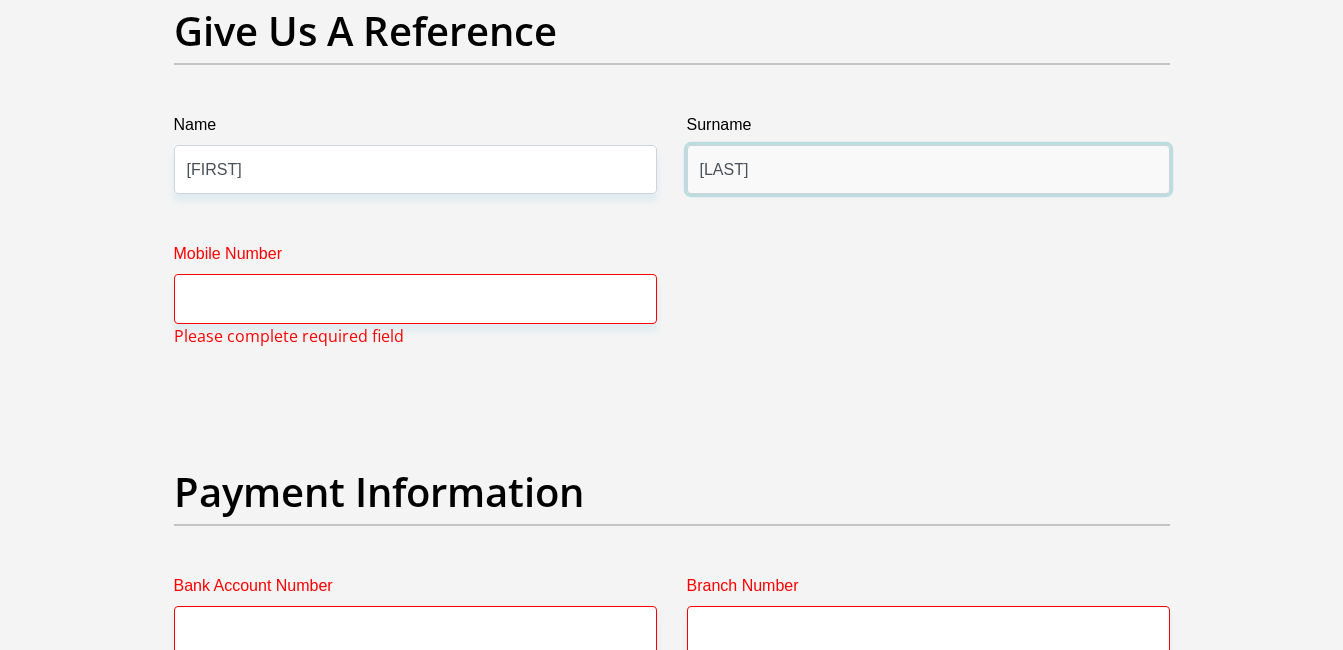 type on "Nkwana" 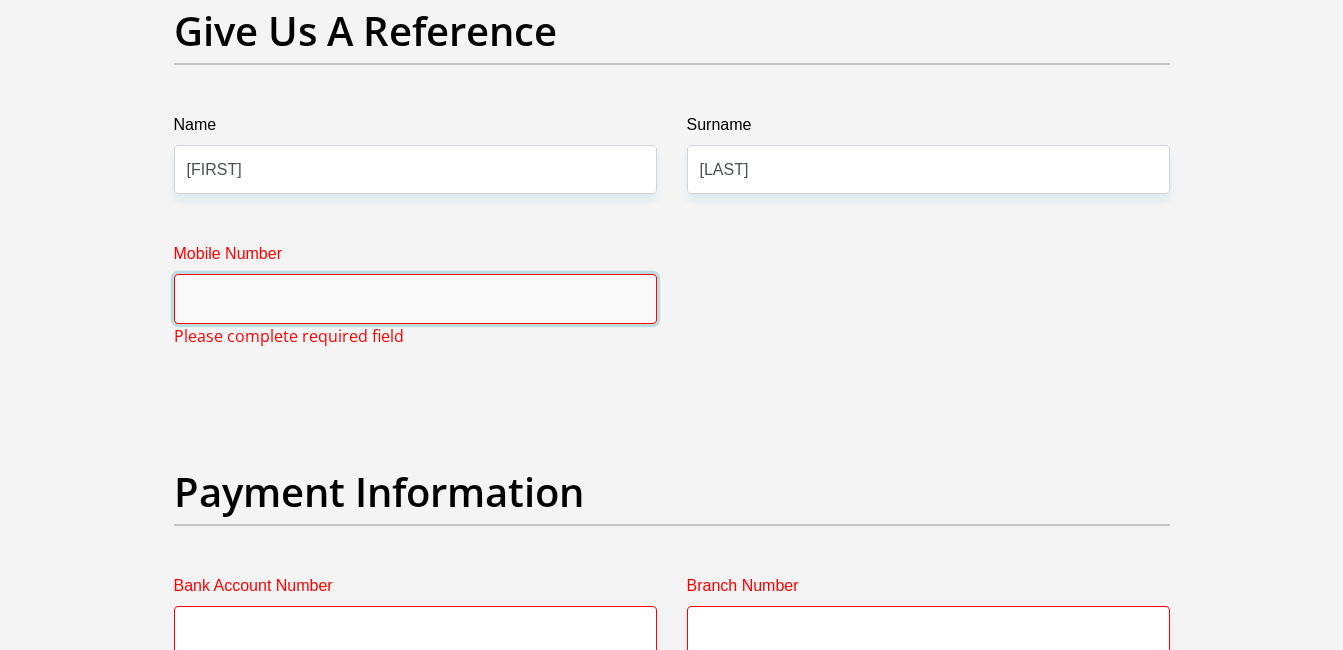click on "Mobile Number" at bounding box center [415, 298] 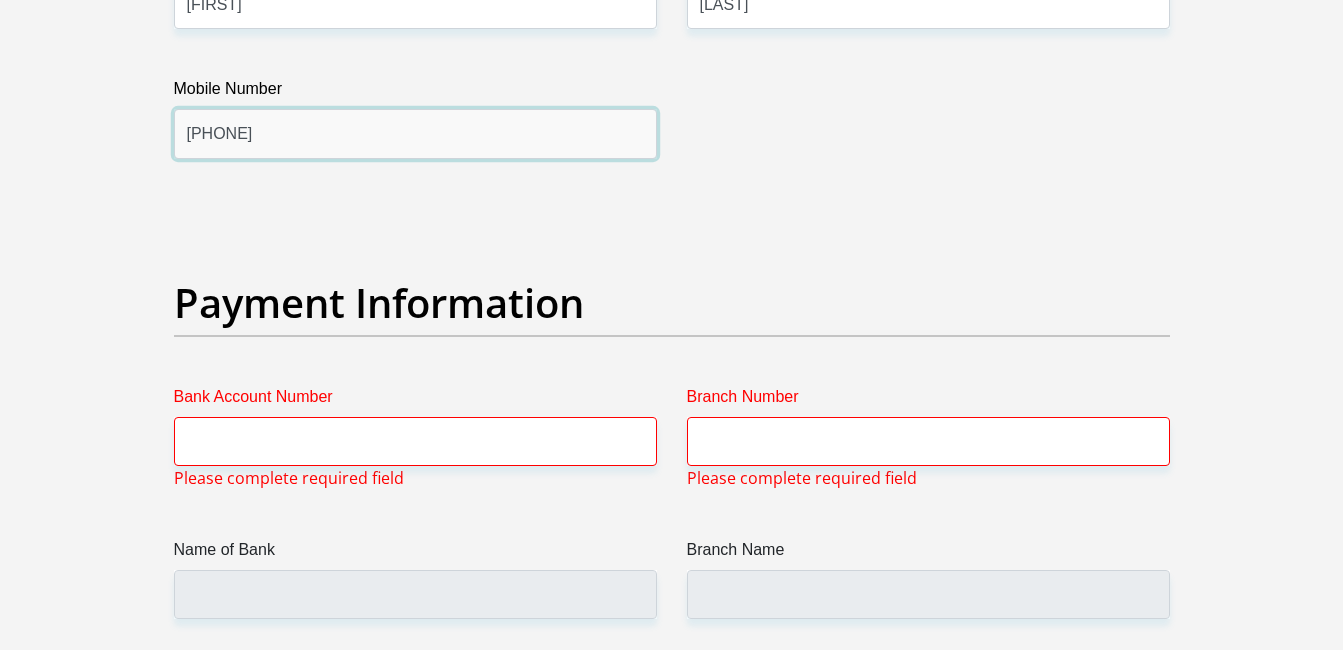 scroll, scrollTop: 4431, scrollLeft: 0, axis: vertical 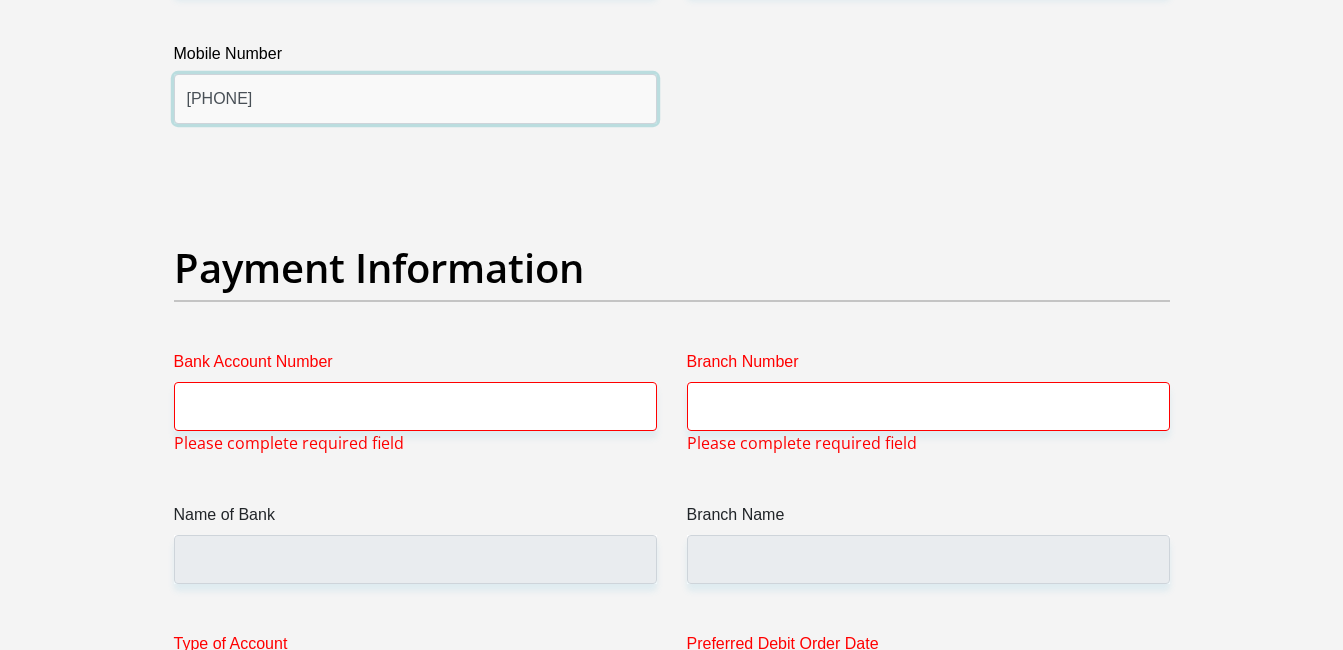 type on "0727007570" 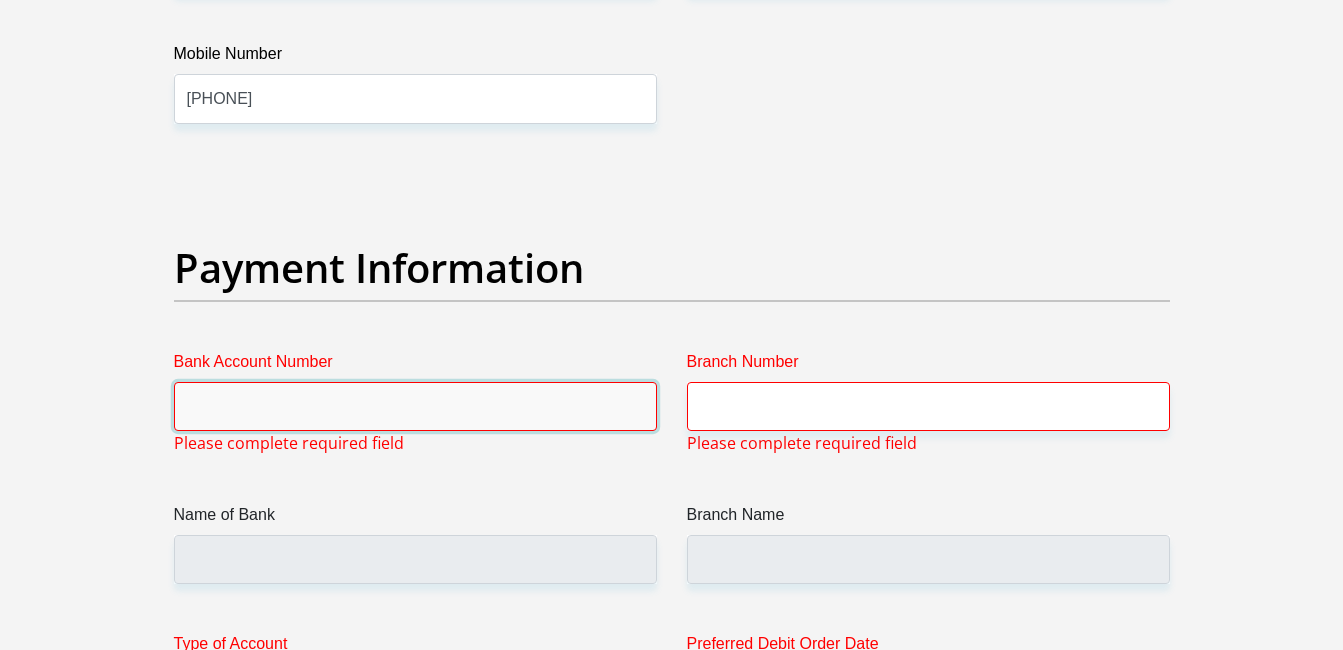 click on "Bank Account Number" at bounding box center (415, 406) 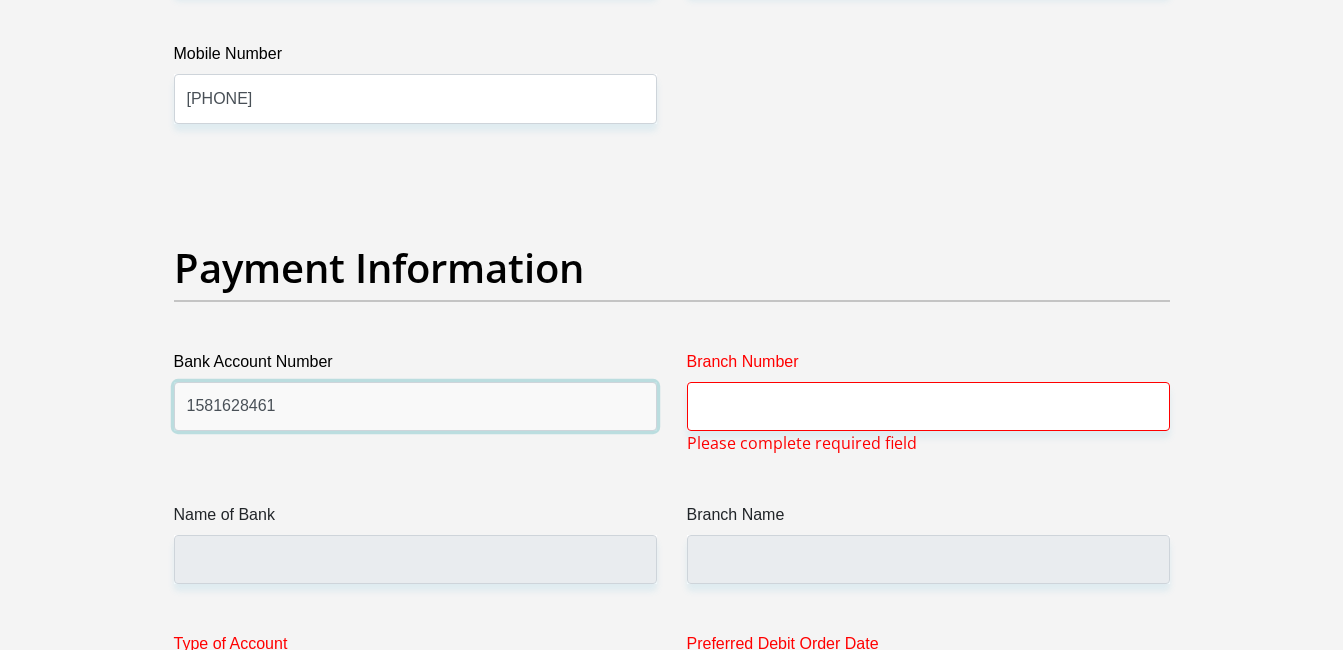 type on "1581628461" 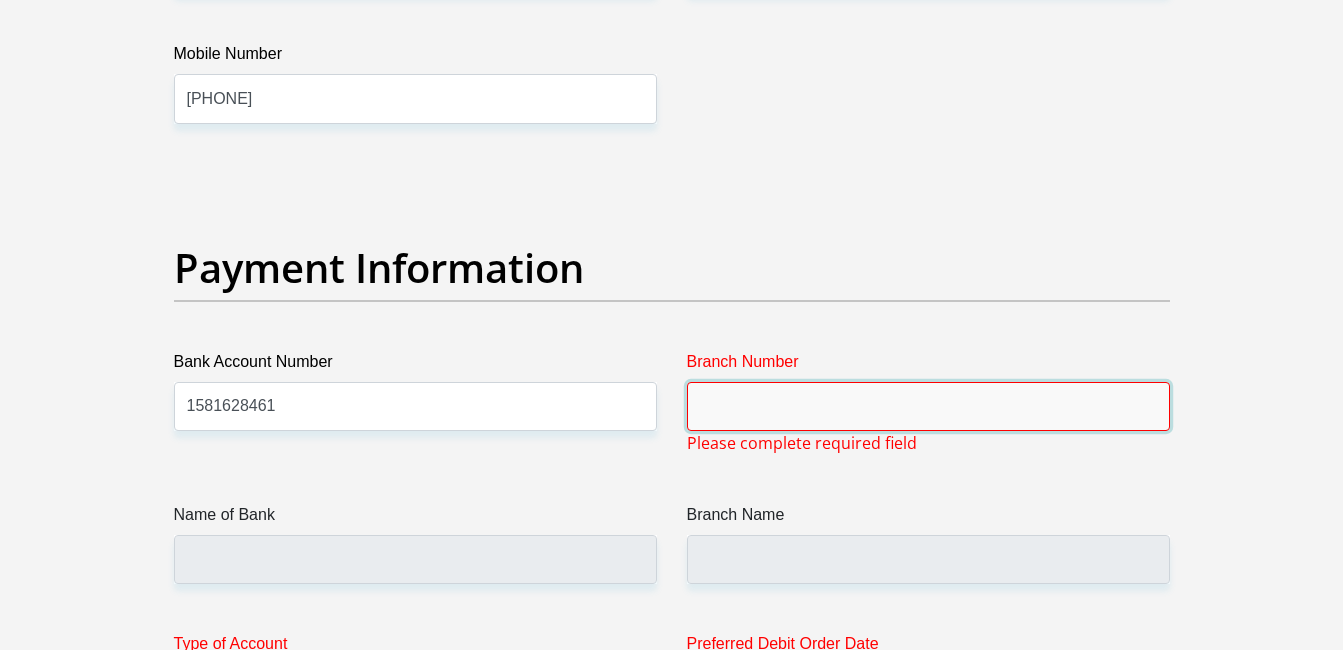 click on "Branch Number" at bounding box center [928, 406] 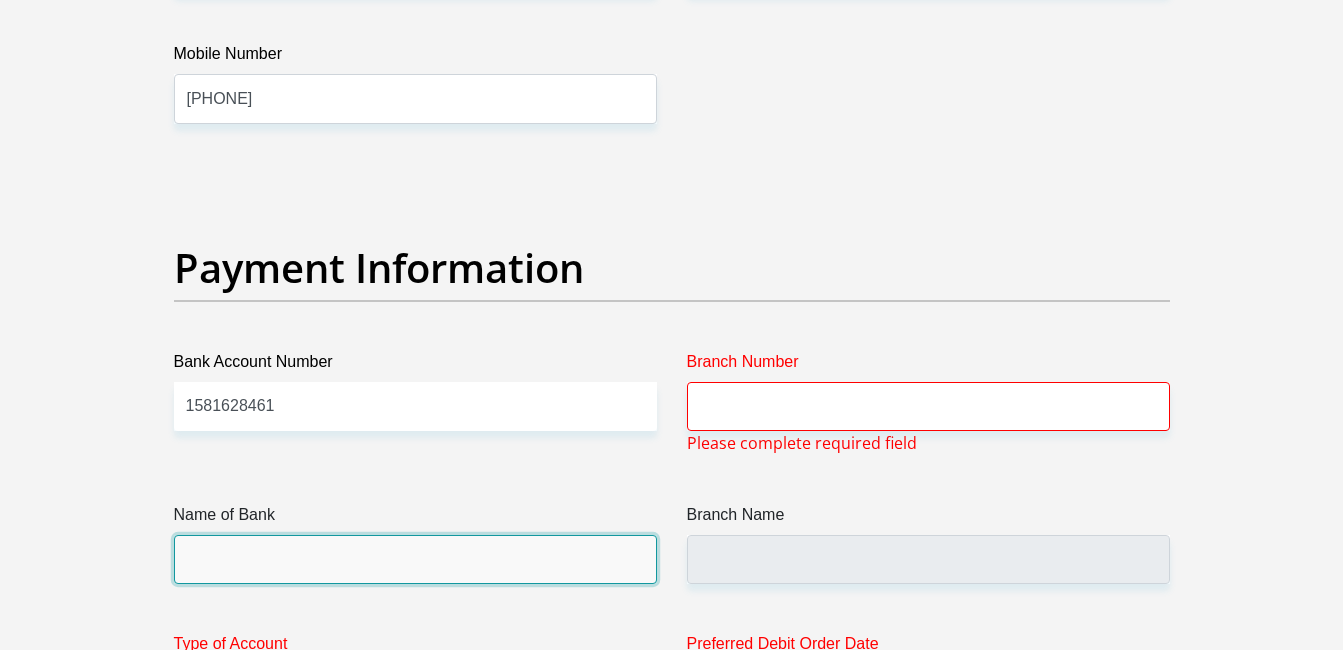 click on "Name of Bank" at bounding box center [415, 559] 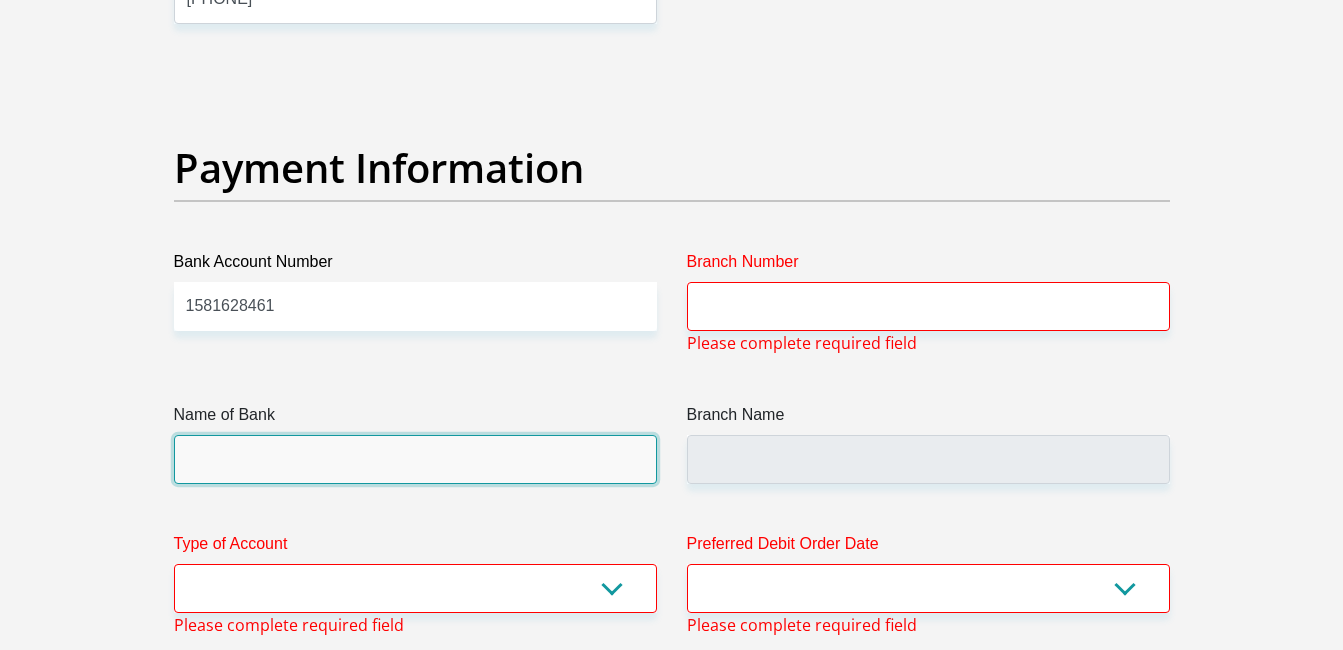 click on "Name of Bank" at bounding box center [415, 459] 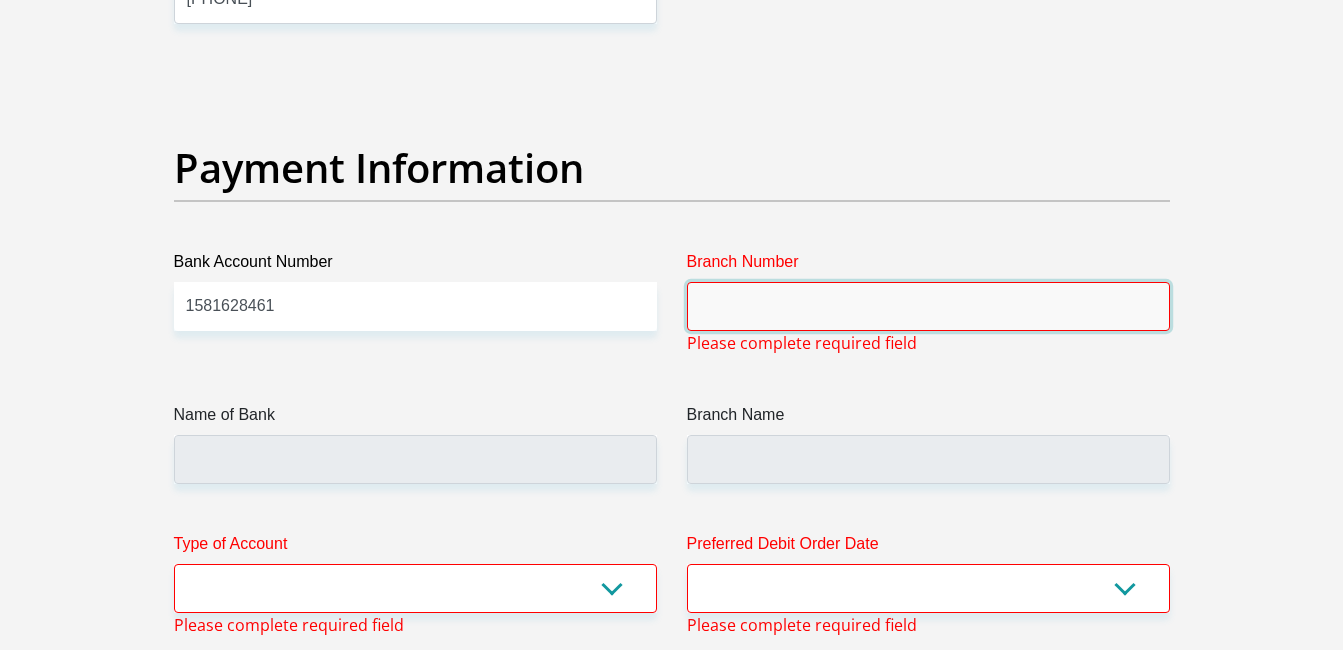 click on "Branch Number" at bounding box center (928, 306) 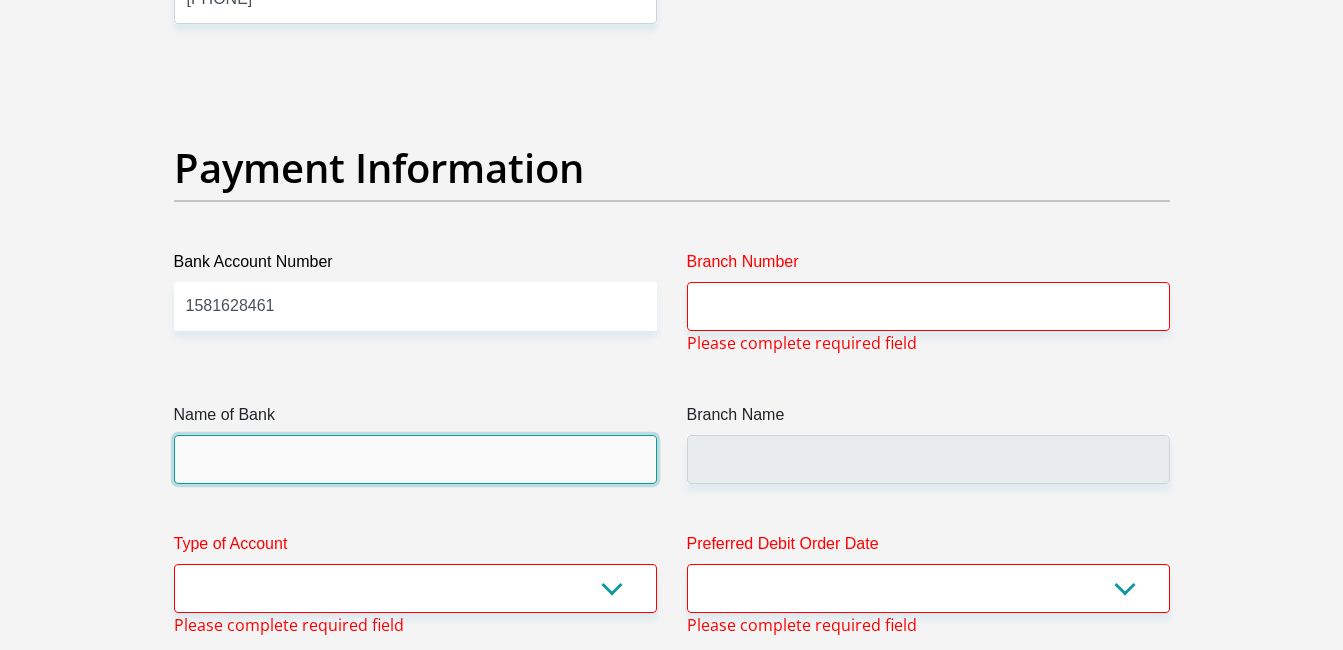 click on "Name of Bank" at bounding box center [415, 459] 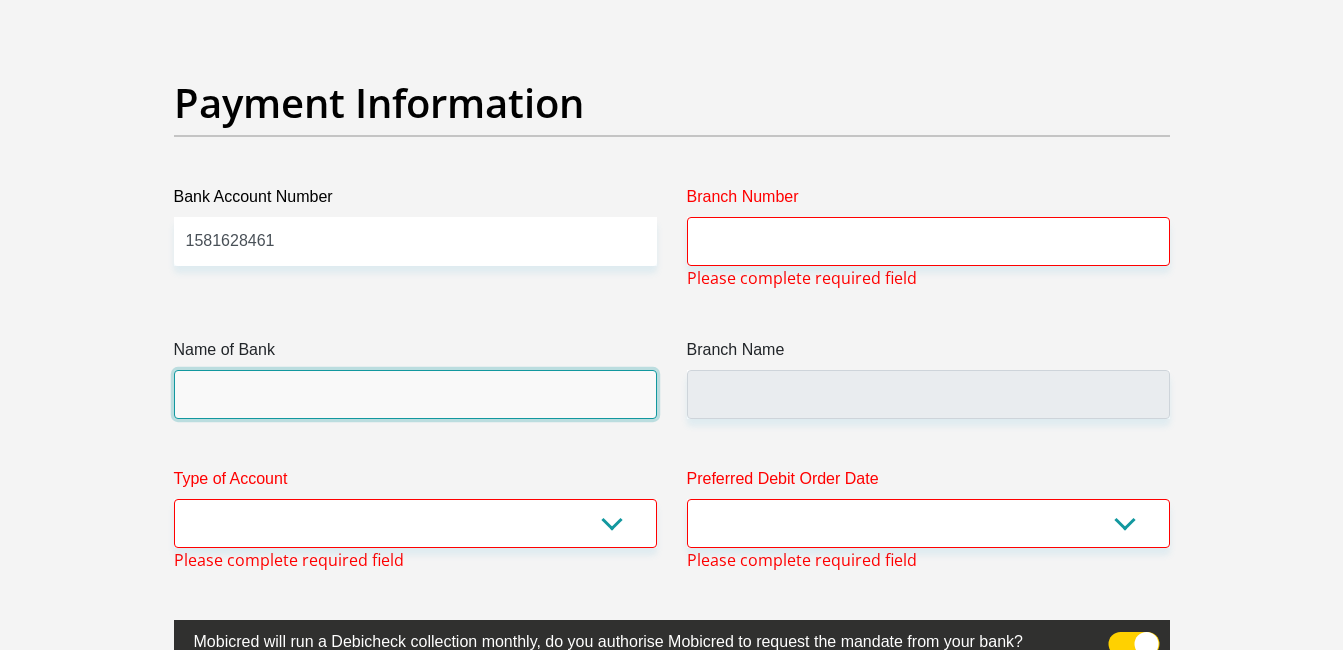 scroll, scrollTop: 4631, scrollLeft: 0, axis: vertical 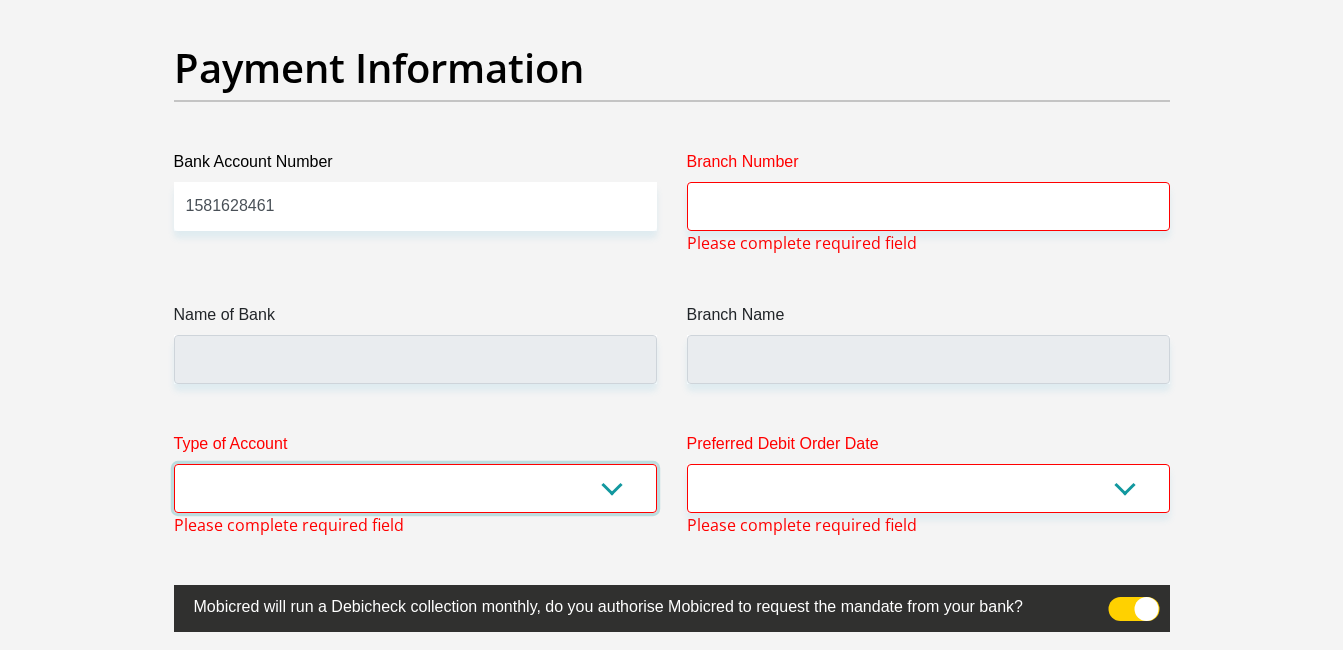 click on "Cheque
Savings" at bounding box center (415, 488) 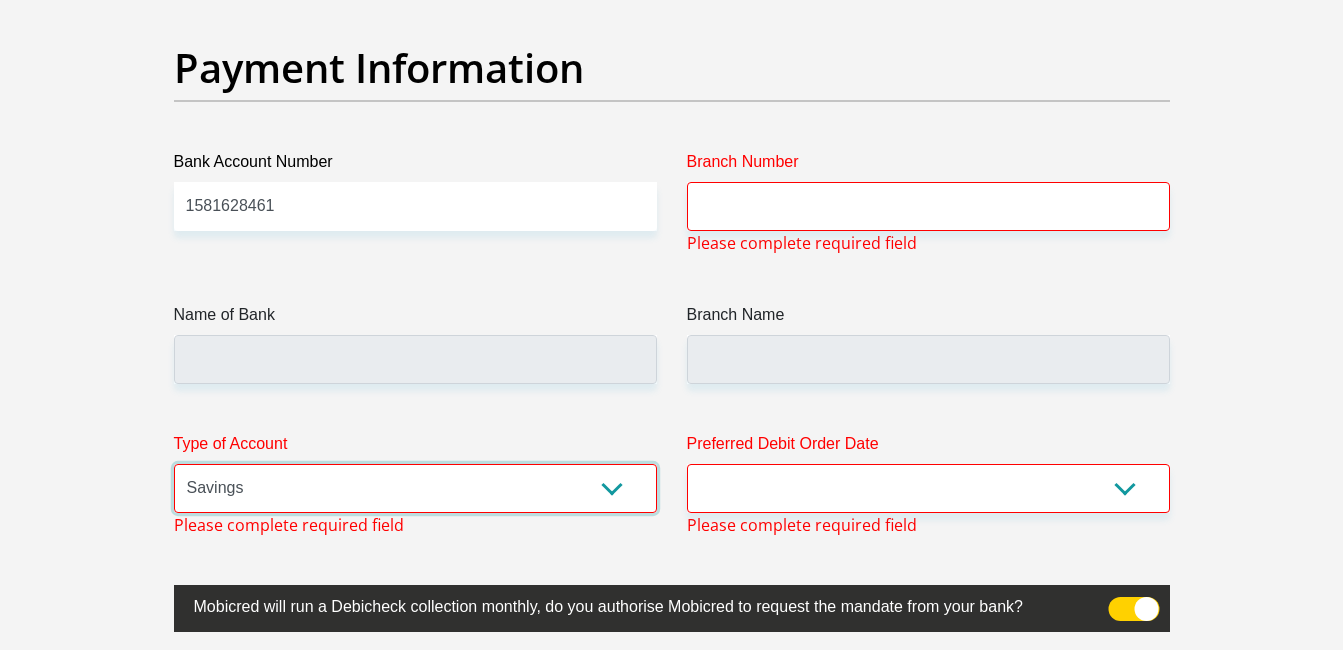 click on "Cheque
Savings" at bounding box center (415, 488) 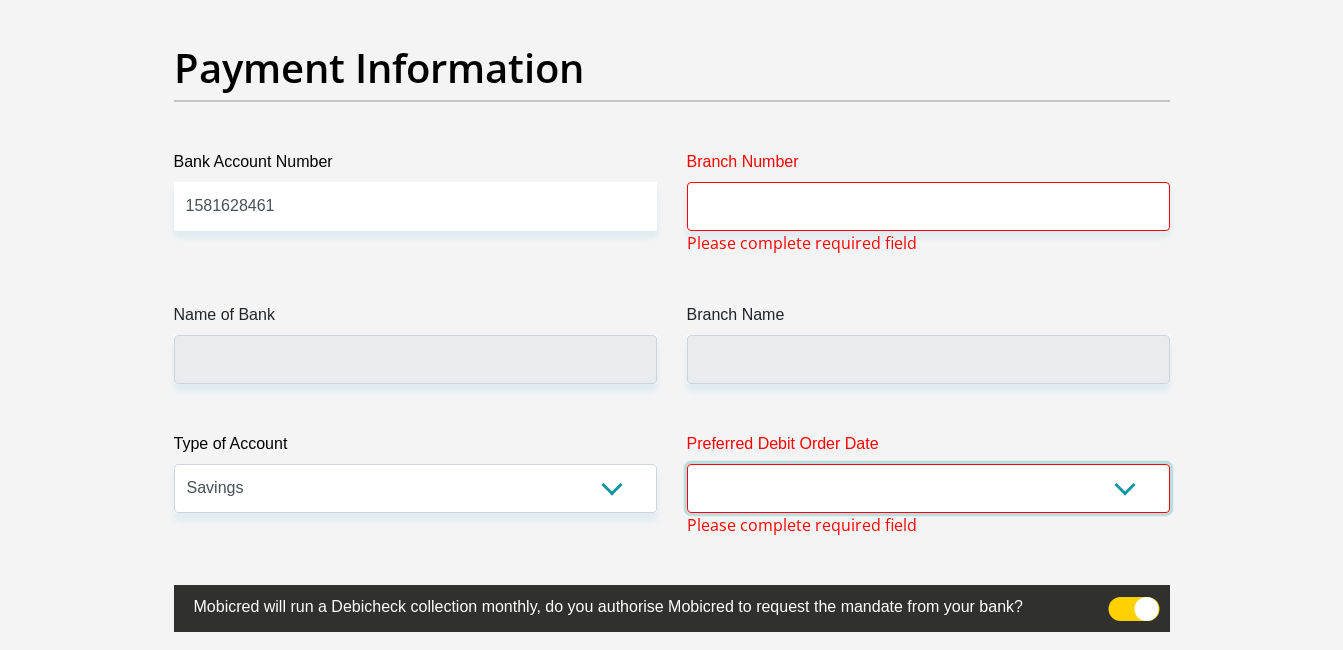 click on "1st
2nd
3rd
4th
5th
7th
18th
19th
20th
21st
22nd
23rd
24th
25th
26th
27th
28th
29th
30th" at bounding box center [928, 488] 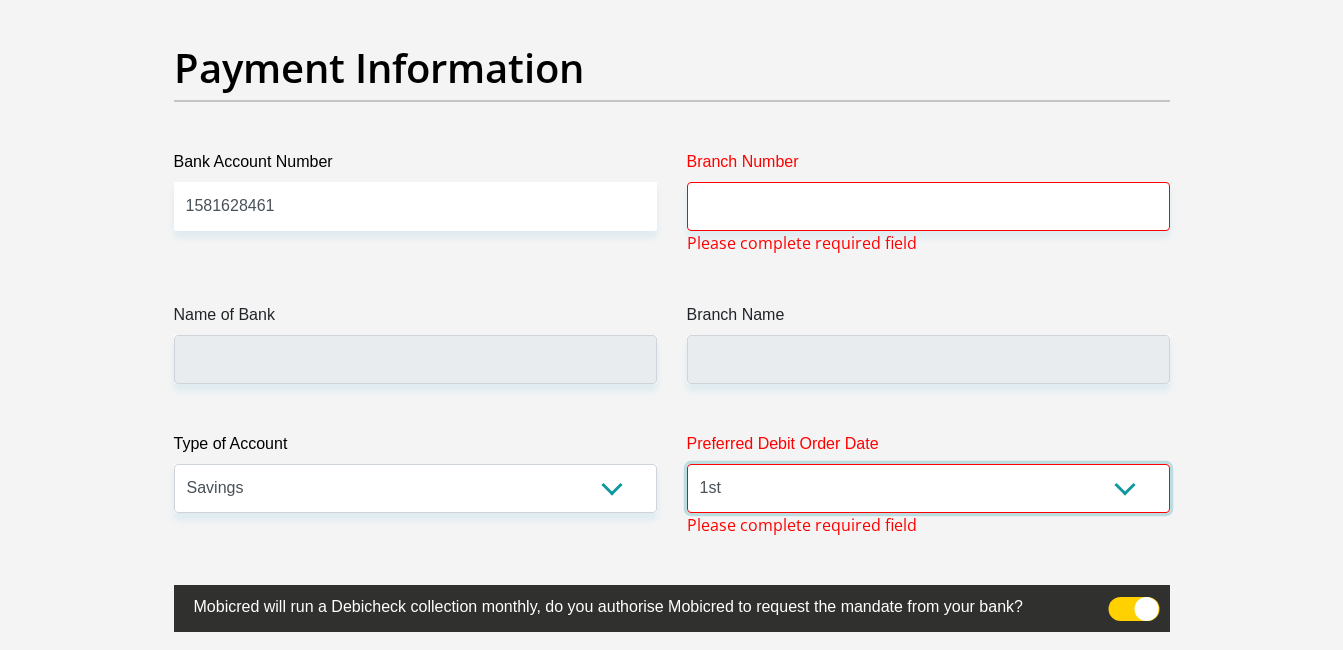 click on "1st
2nd
3rd
4th
5th
7th
18th
19th
20th
21st
22nd
23rd
24th
25th
26th
27th
28th
29th
30th" at bounding box center (928, 488) 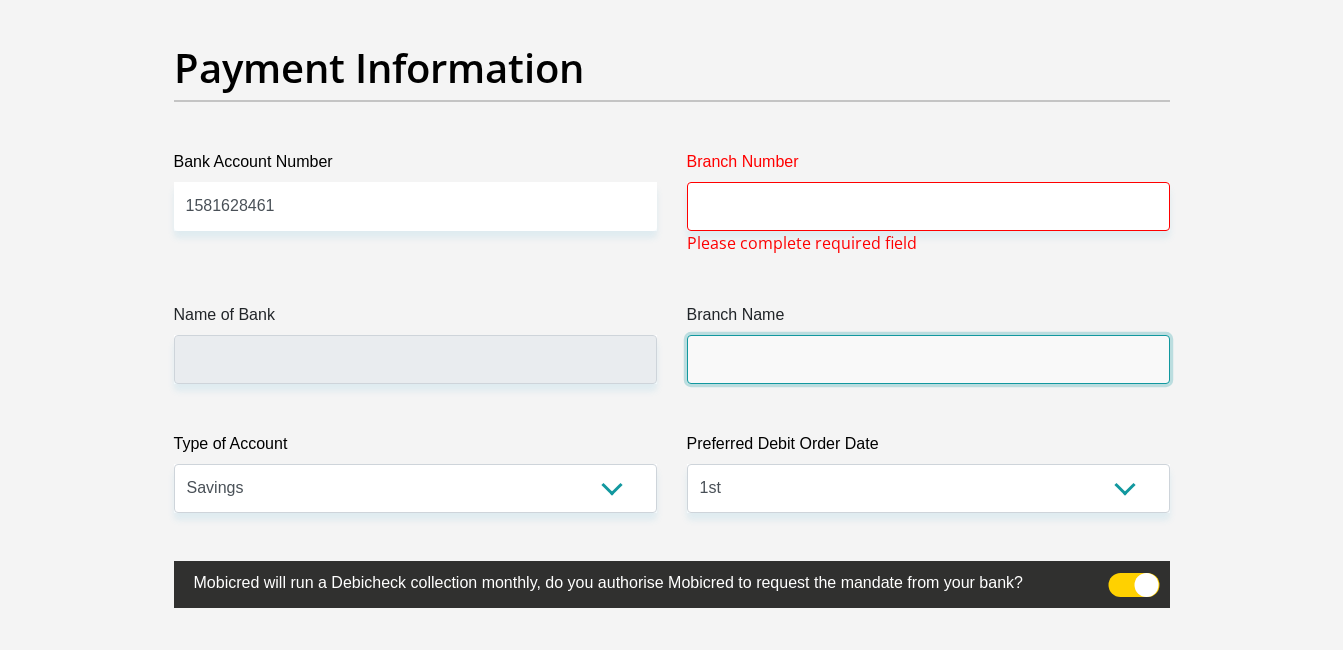 click on "Branch Name" at bounding box center [928, 359] 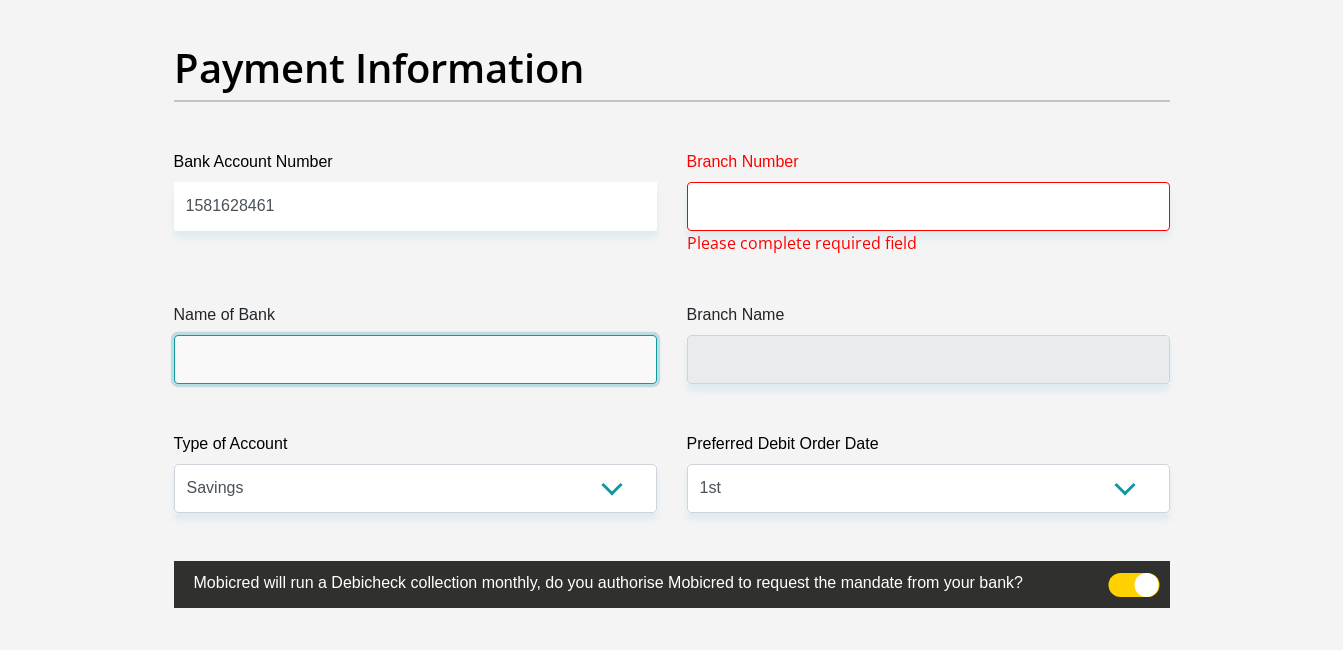 click on "Name of Bank" at bounding box center [415, 359] 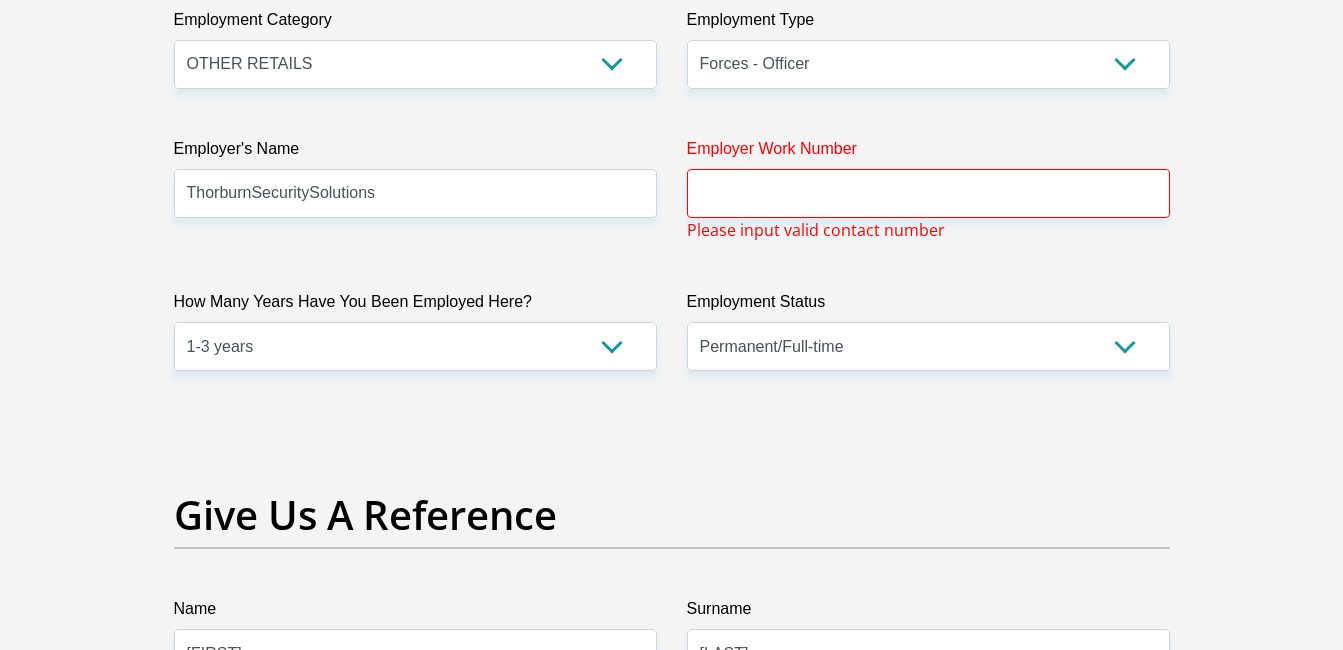 scroll, scrollTop: 3731, scrollLeft: 0, axis: vertical 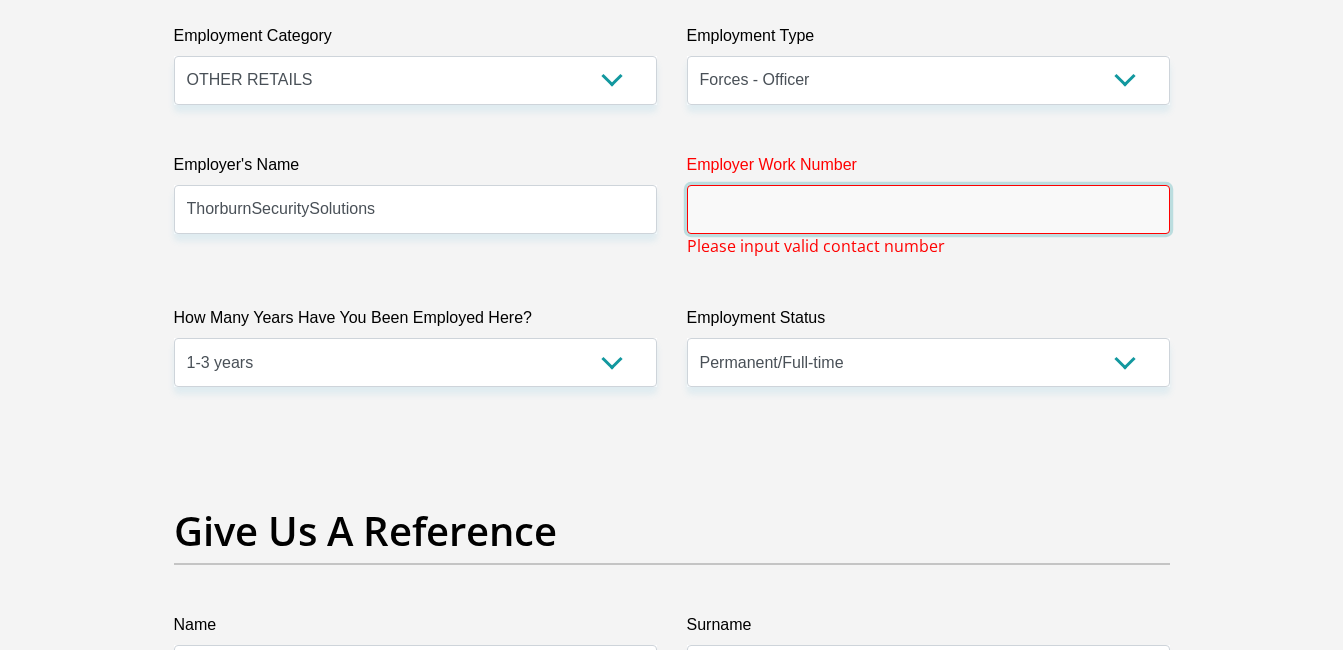 click on "Employer Work Number" at bounding box center (928, 209) 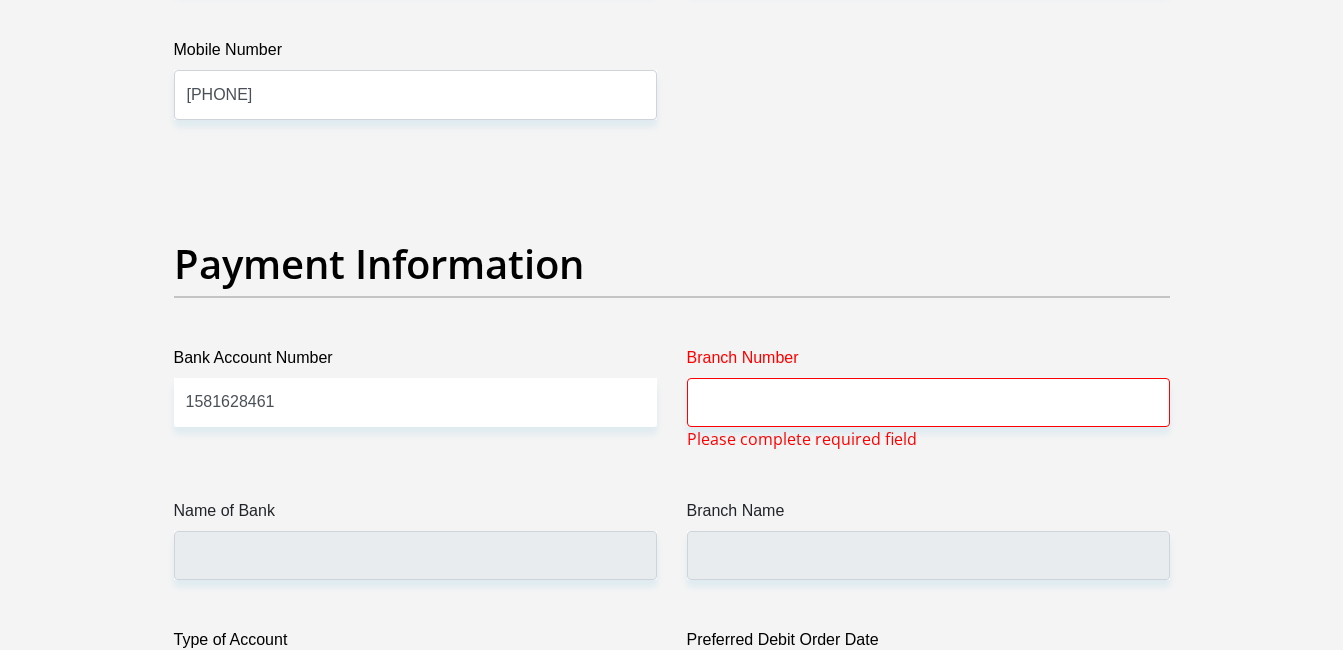 scroll, scrollTop: 4431, scrollLeft: 0, axis: vertical 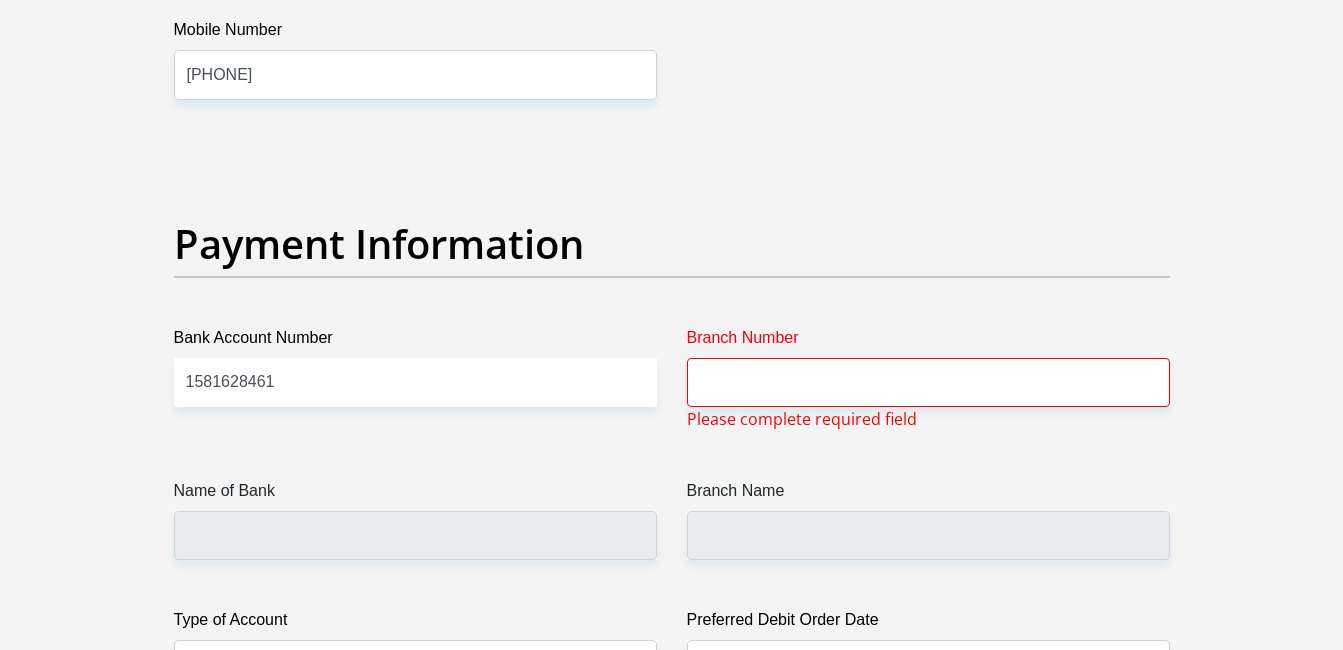 type on "0128035982" 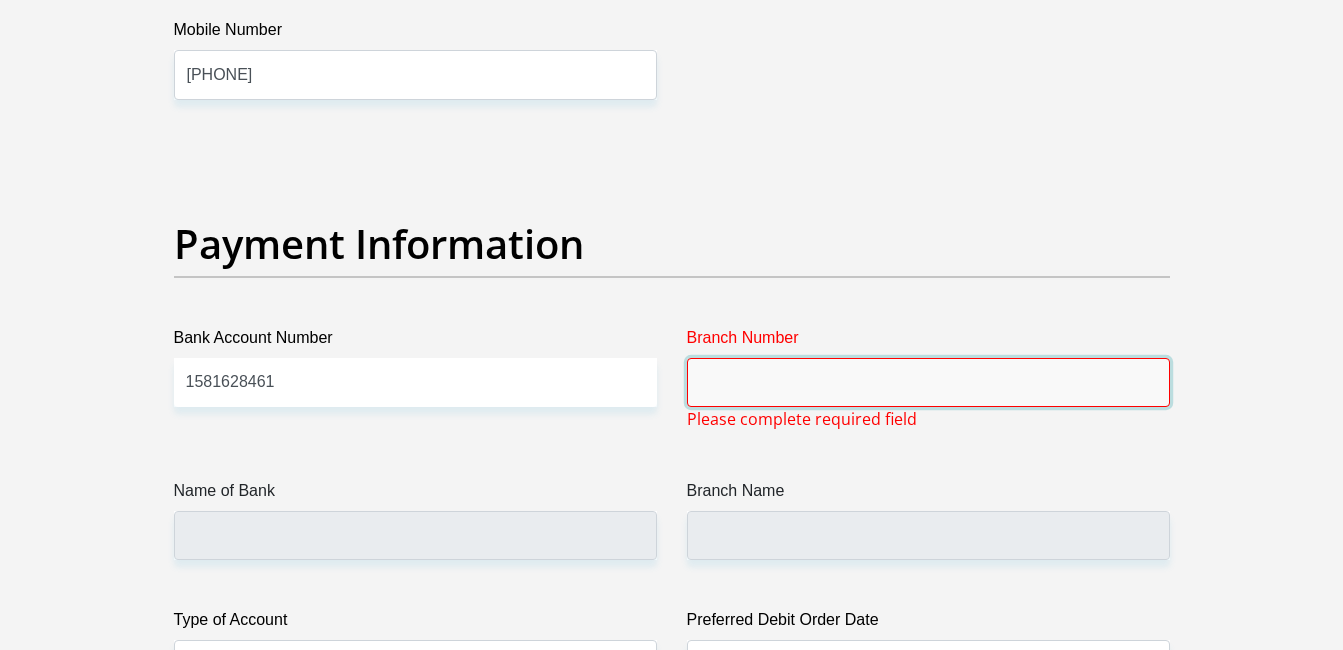 click on "Branch Number" at bounding box center [928, 382] 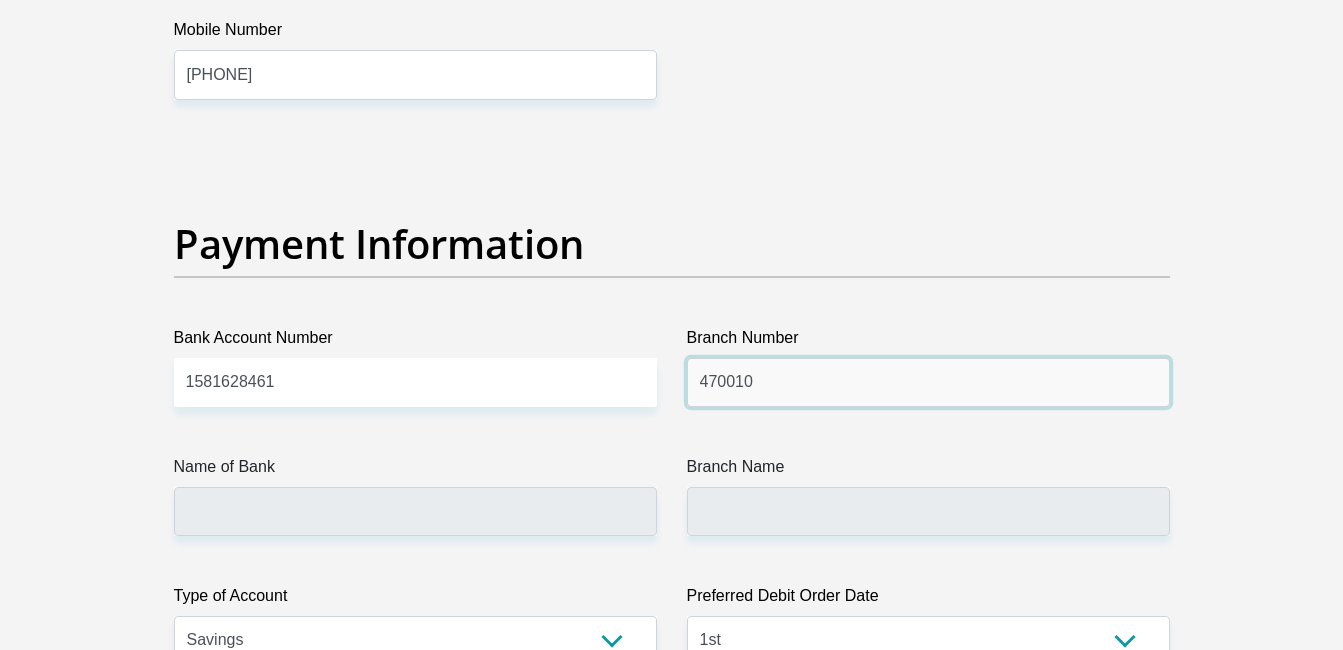 type on "470010" 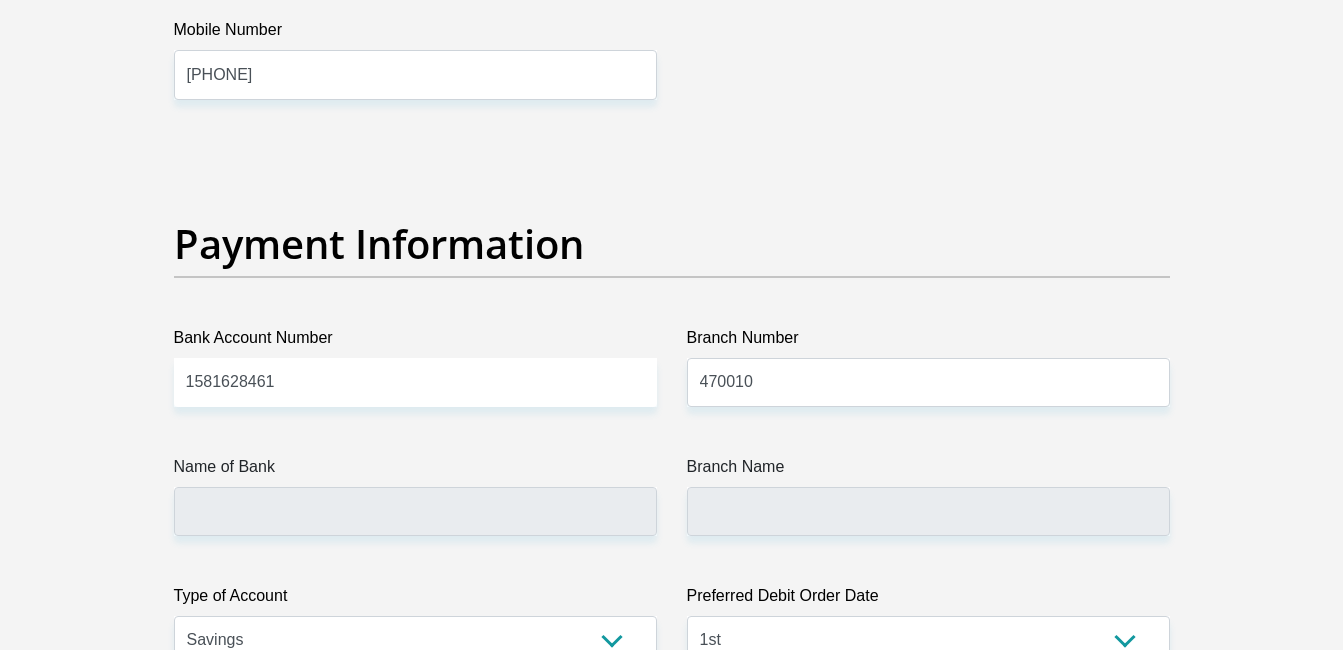 type on "CAPITEC BANK LIMITED" 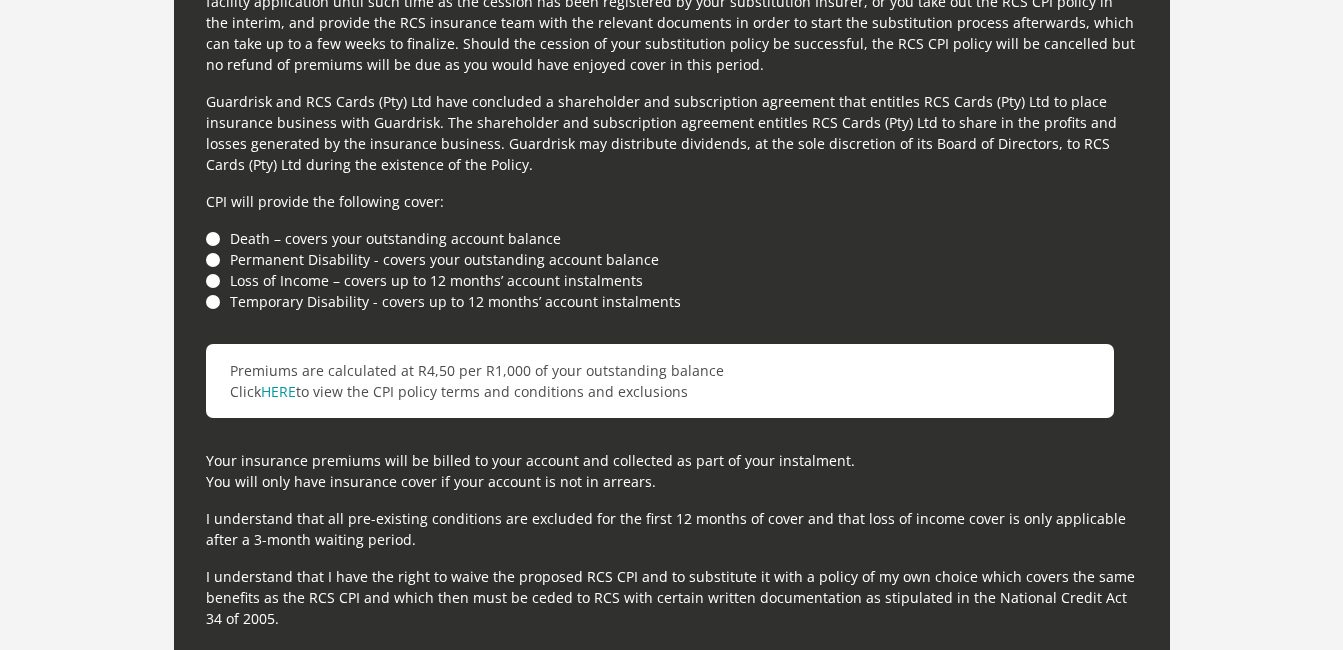 scroll, scrollTop: 5431, scrollLeft: 0, axis: vertical 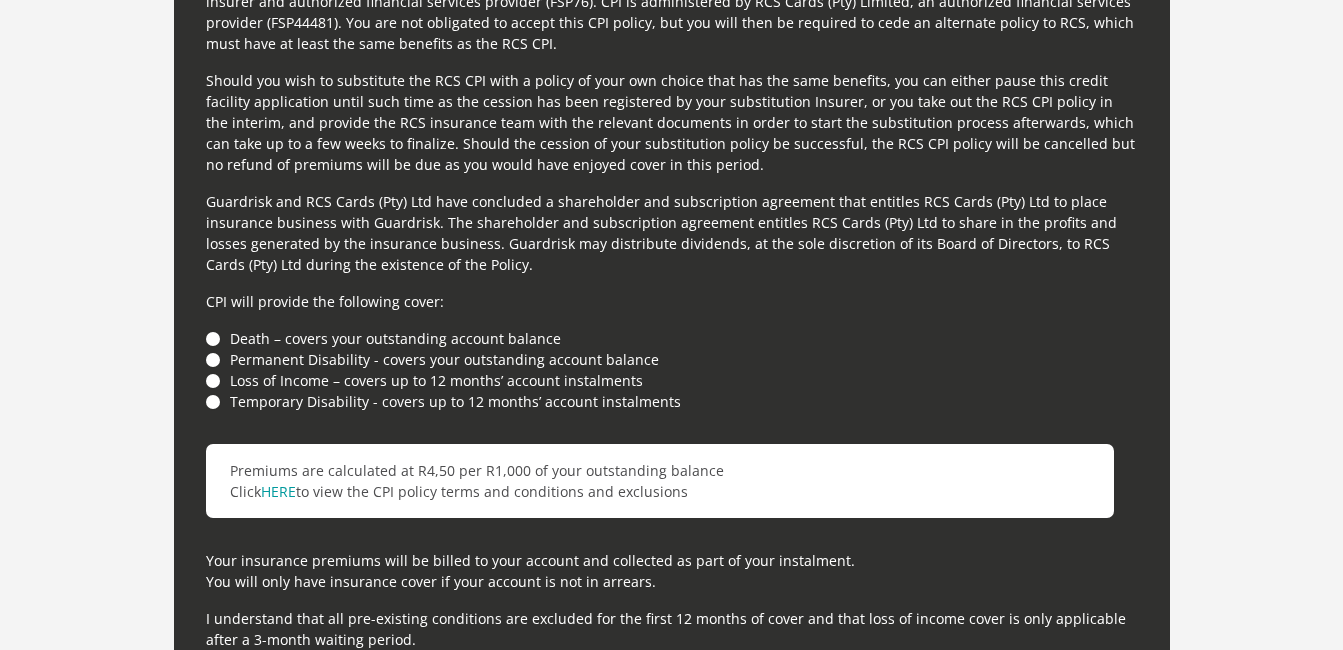 click on "Death – covers your outstanding account balance" at bounding box center (672, 338) 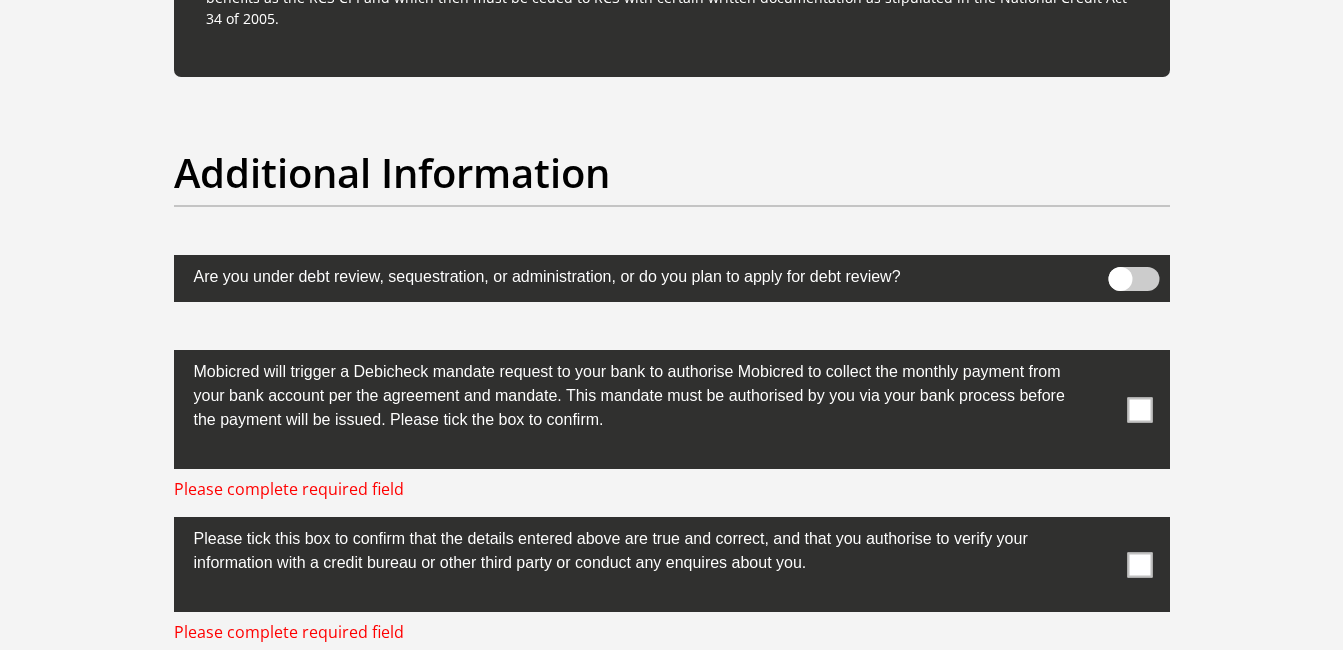 scroll, scrollTop: 6231, scrollLeft: 0, axis: vertical 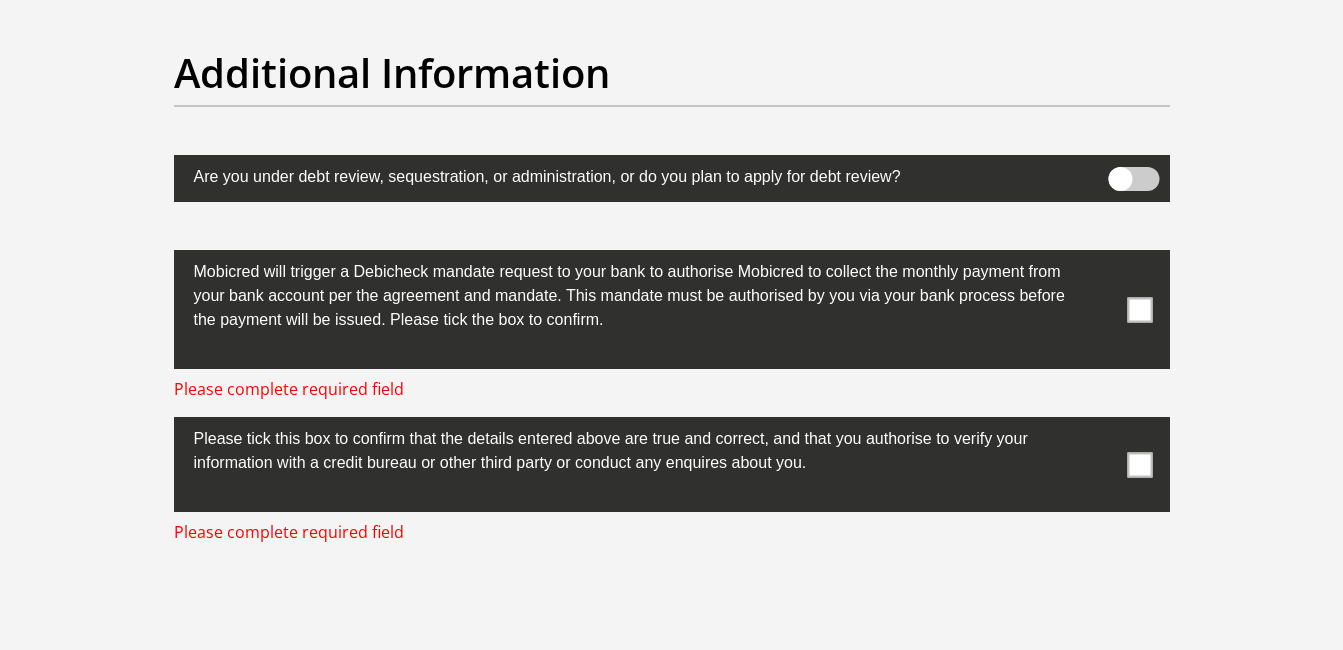 click at bounding box center [1139, 309] 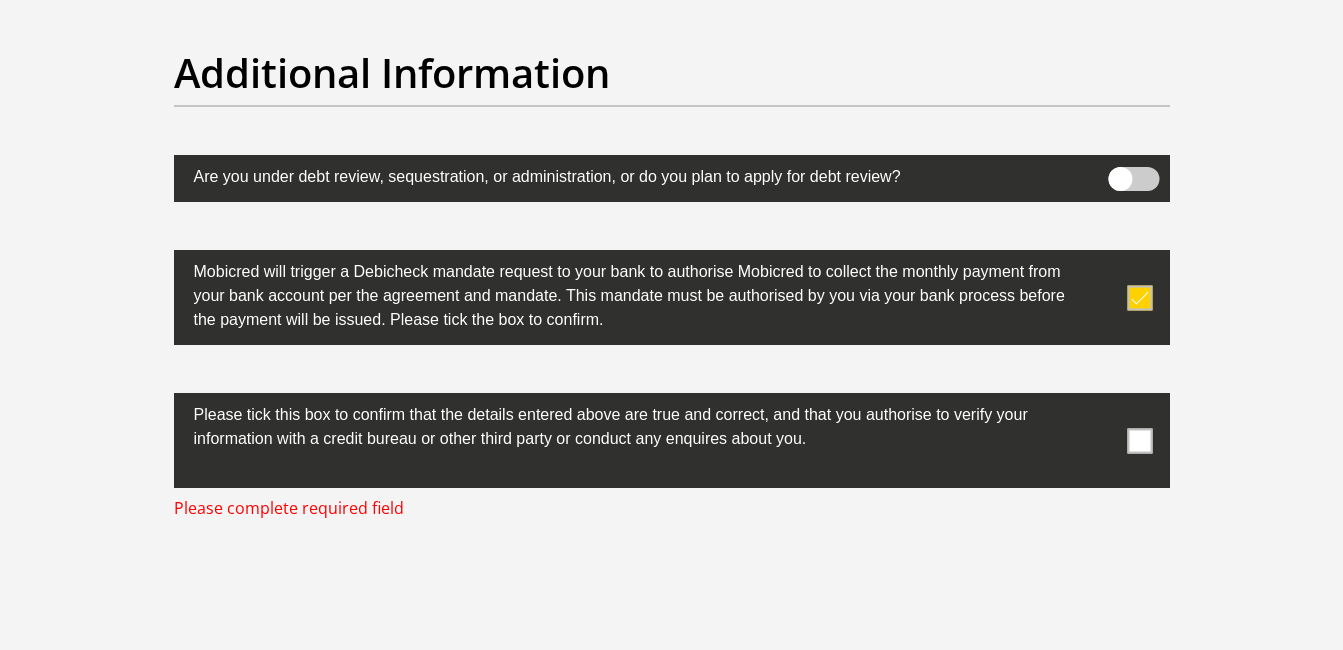 click at bounding box center (1139, 440) 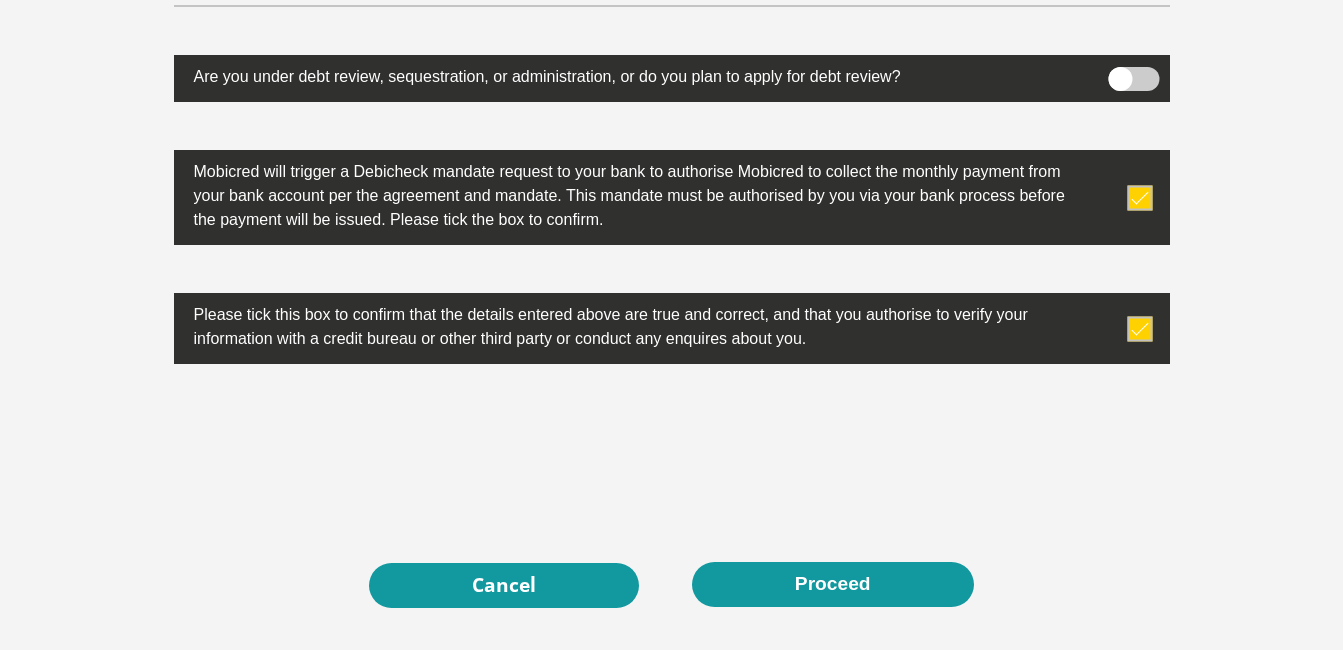 scroll, scrollTop: 6431, scrollLeft: 0, axis: vertical 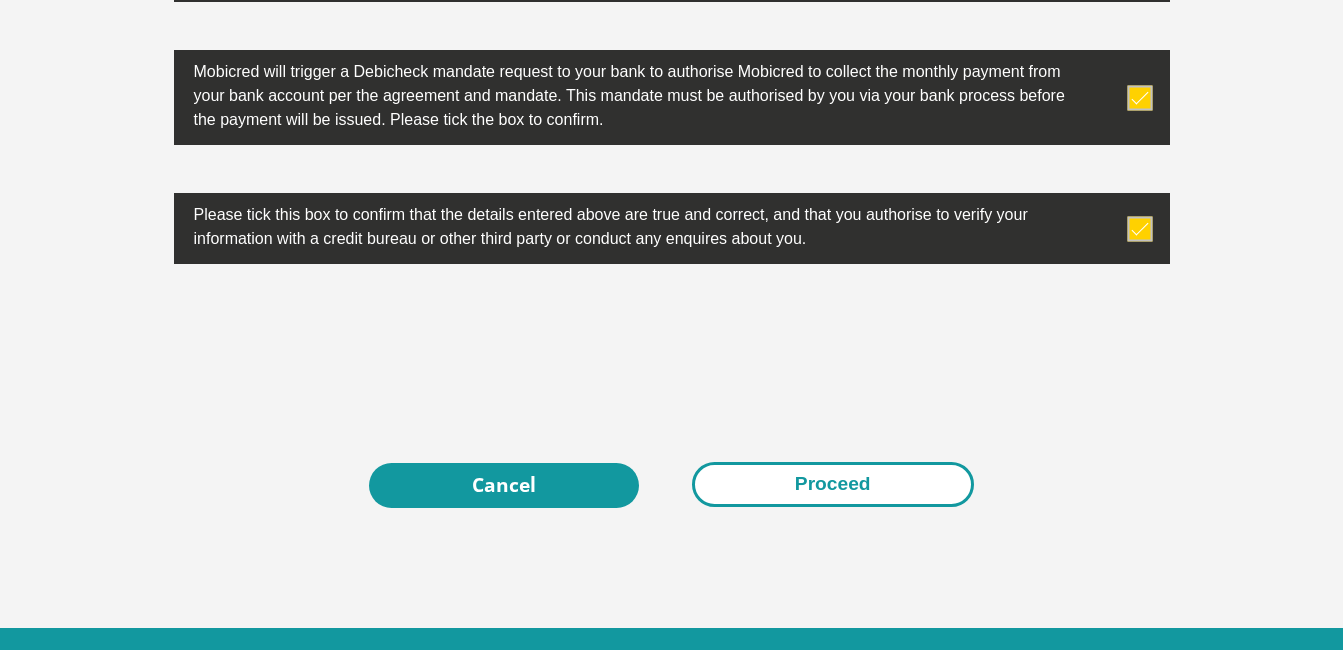 click on "Proceed" at bounding box center [833, 484] 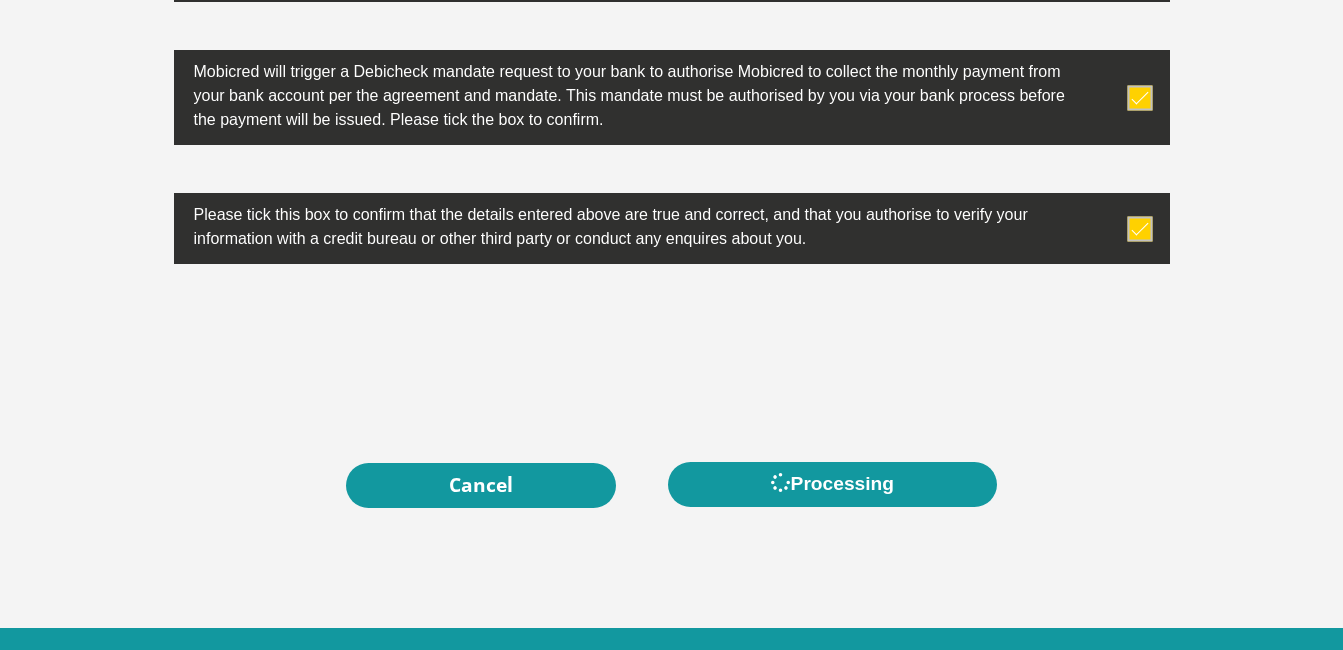 scroll, scrollTop: 0, scrollLeft: 0, axis: both 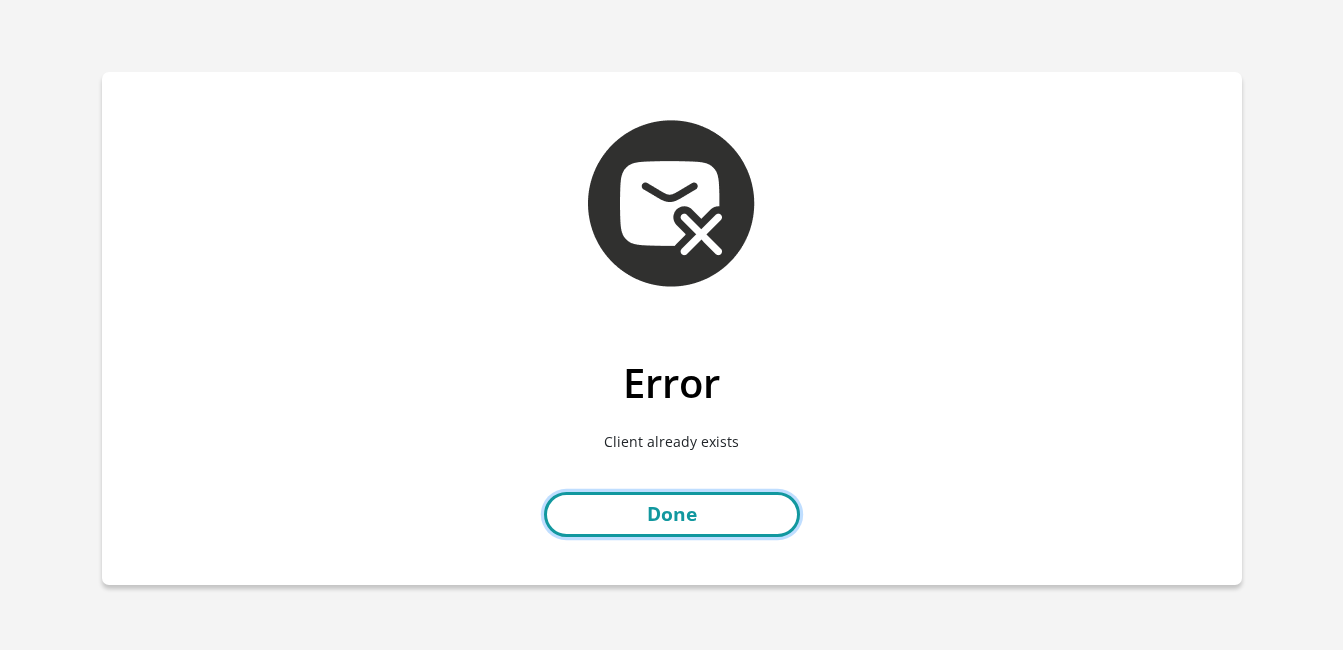 click on "Done" at bounding box center [672, 514] 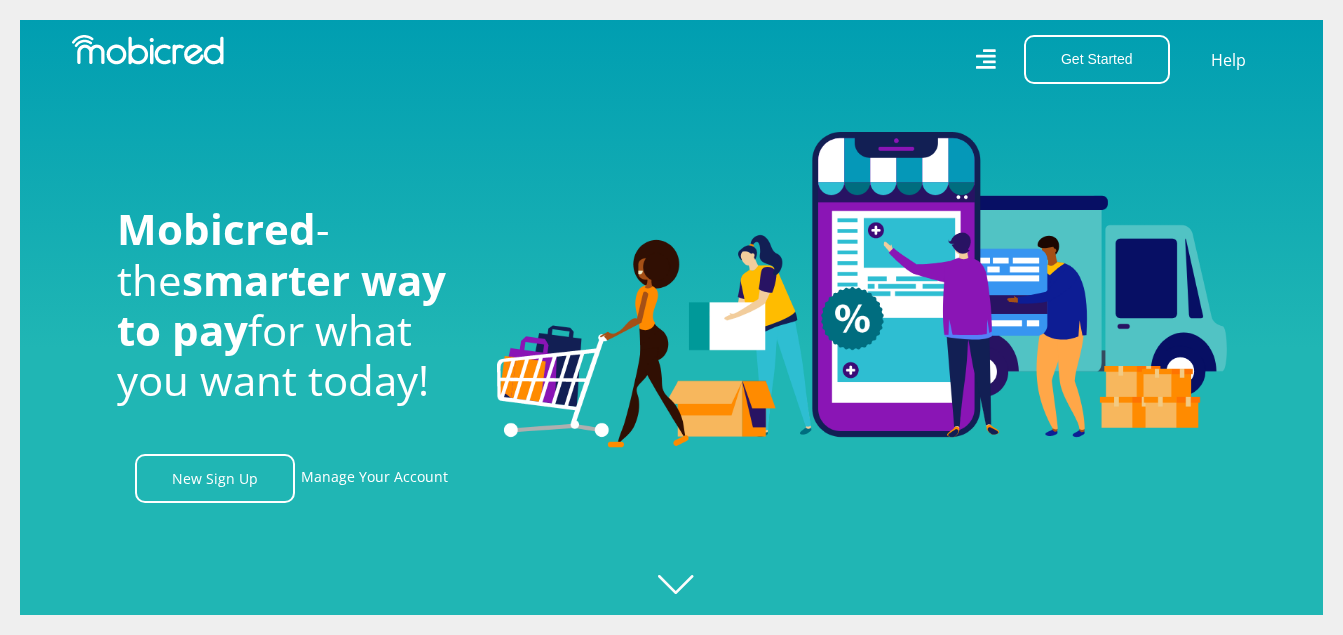 scroll, scrollTop: 0, scrollLeft: 0, axis: both 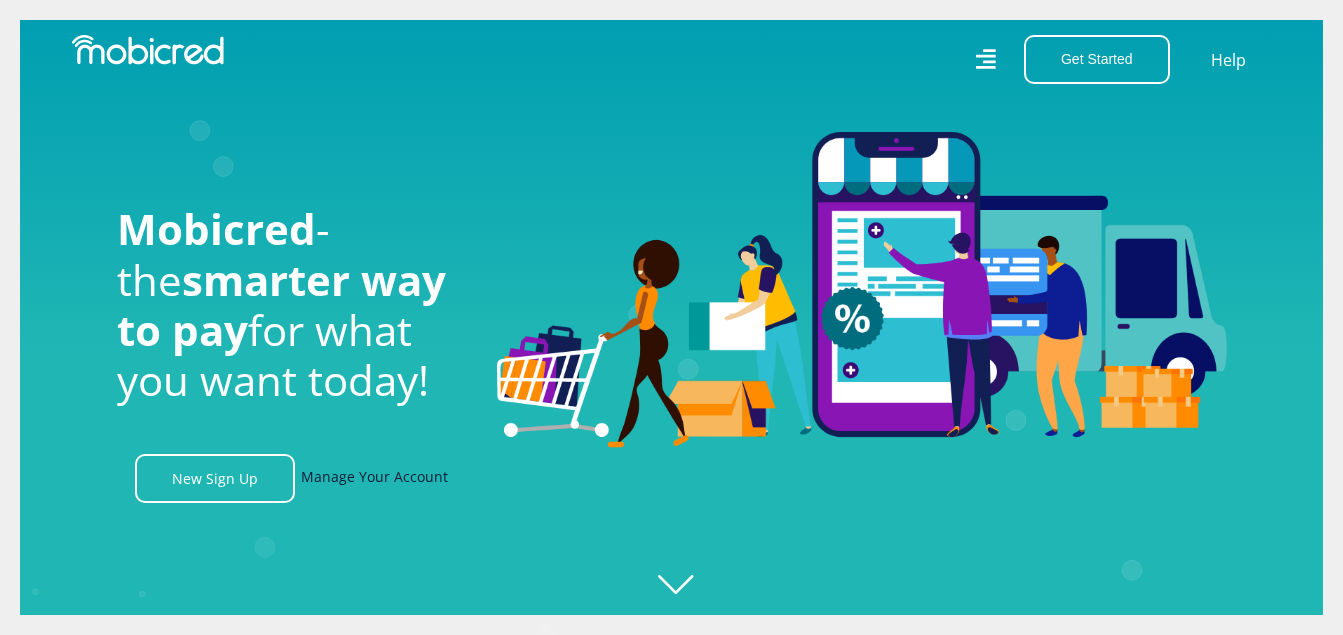 click on "Manage Your Account" at bounding box center [374, 478] 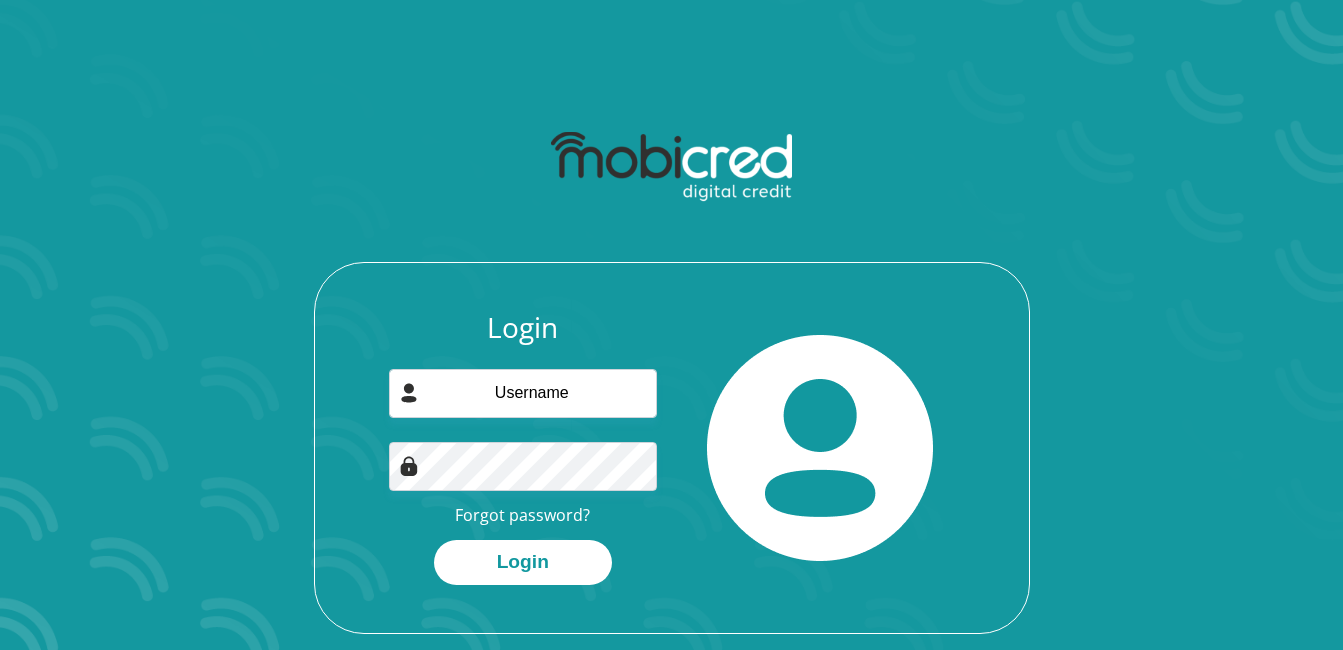 scroll, scrollTop: 0, scrollLeft: 0, axis: both 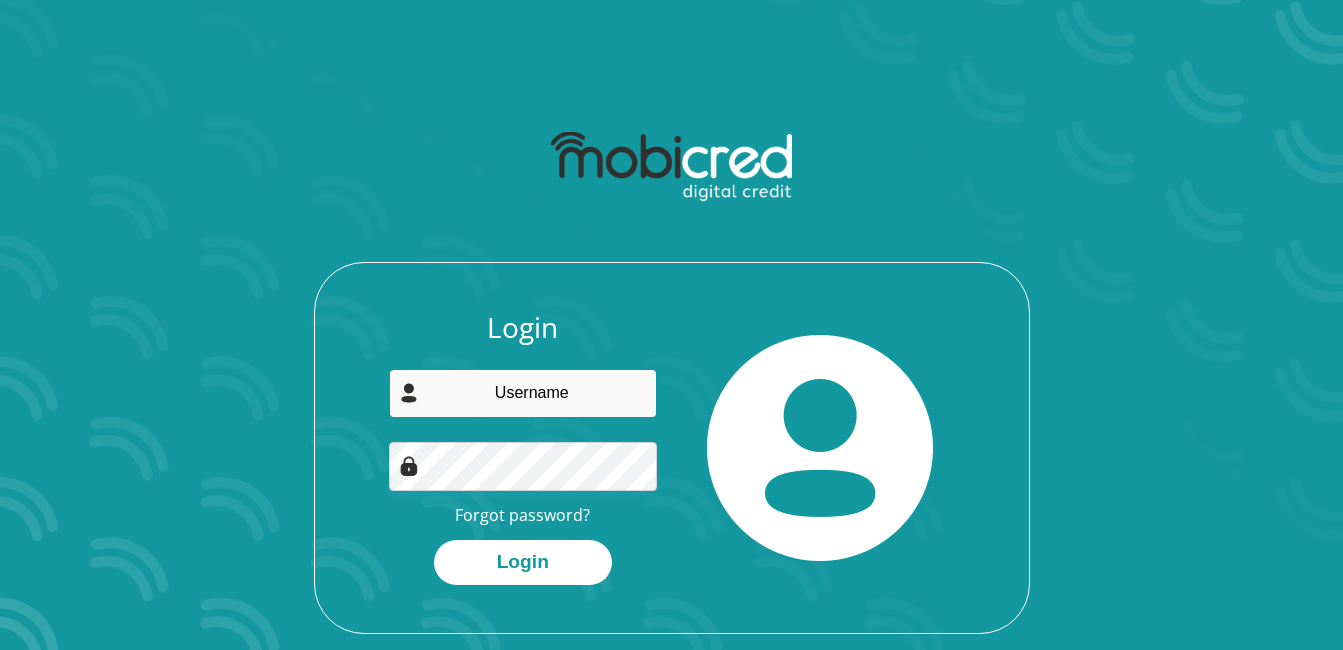 click at bounding box center [523, 393] 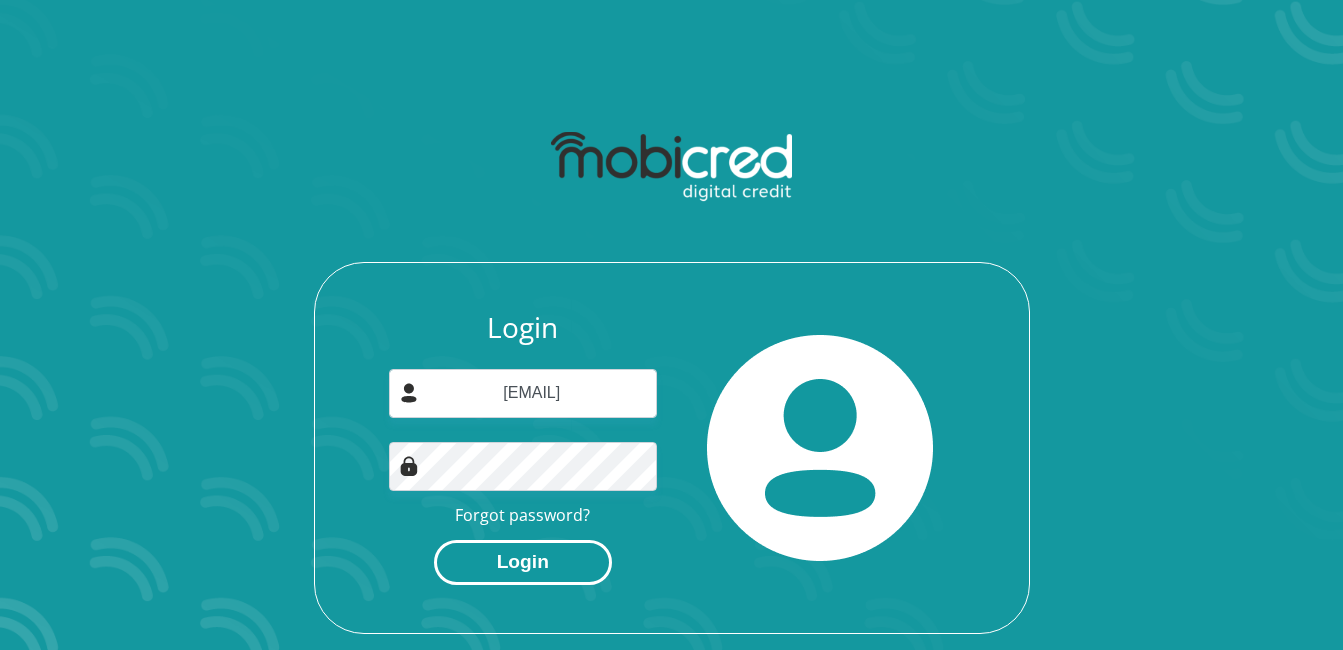 click on "Login" at bounding box center [523, 562] 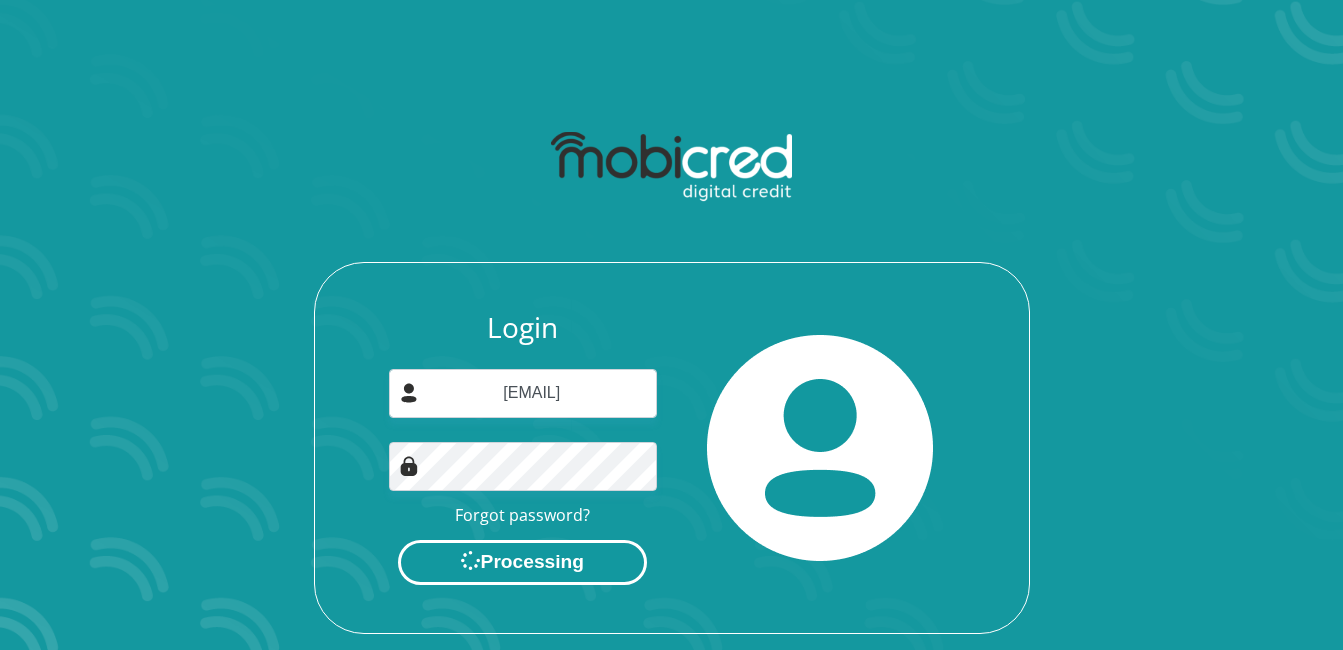 scroll, scrollTop: 0, scrollLeft: 0, axis: both 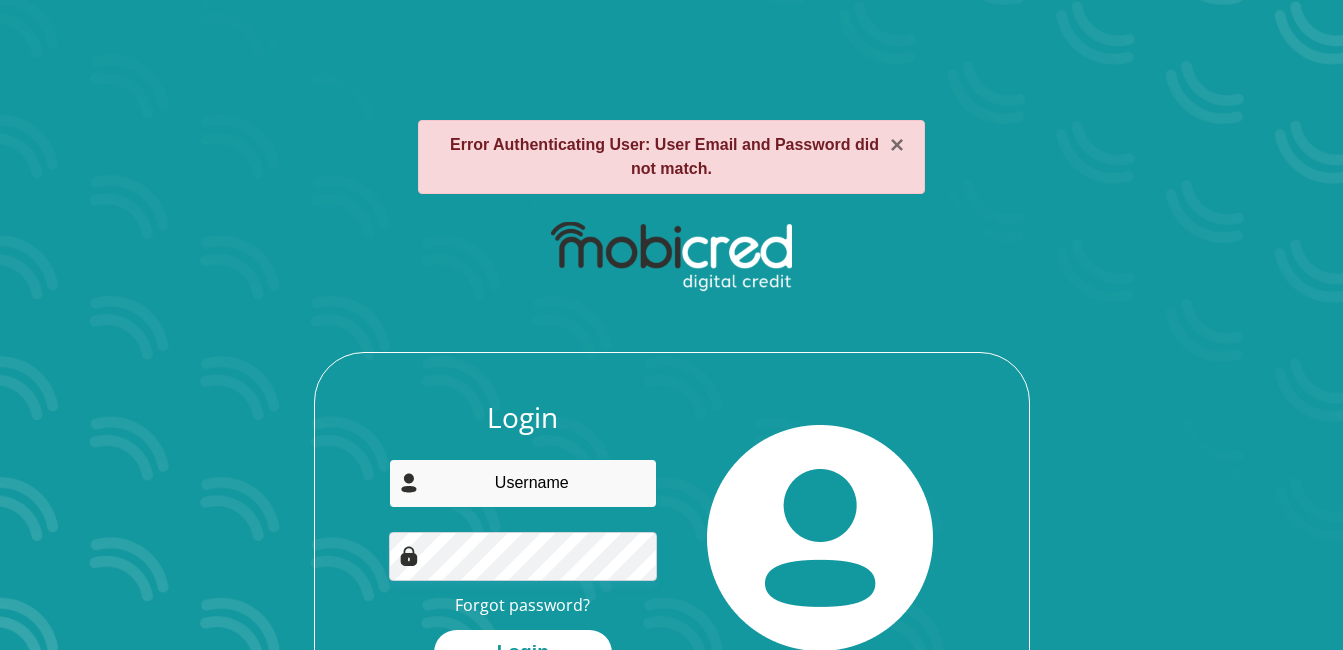 click at bounding box center (523, 483) 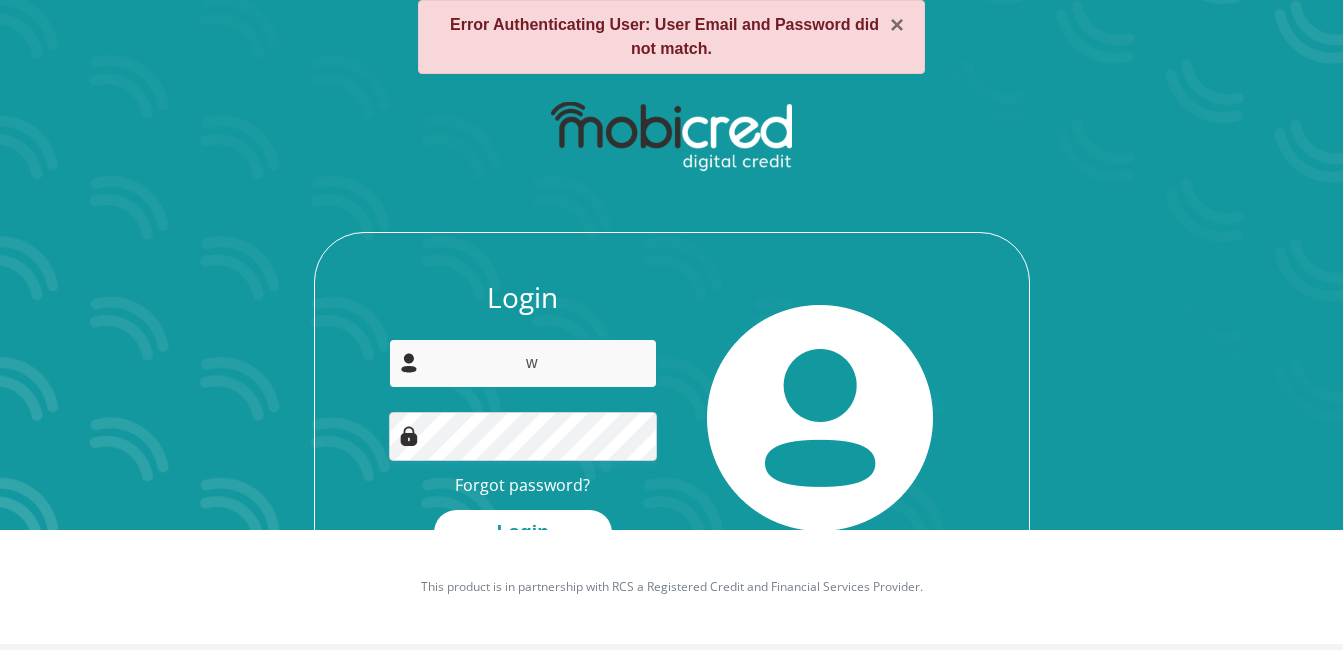scroll, scrollTop: 121, scrollLeft: 0, axis: vertical 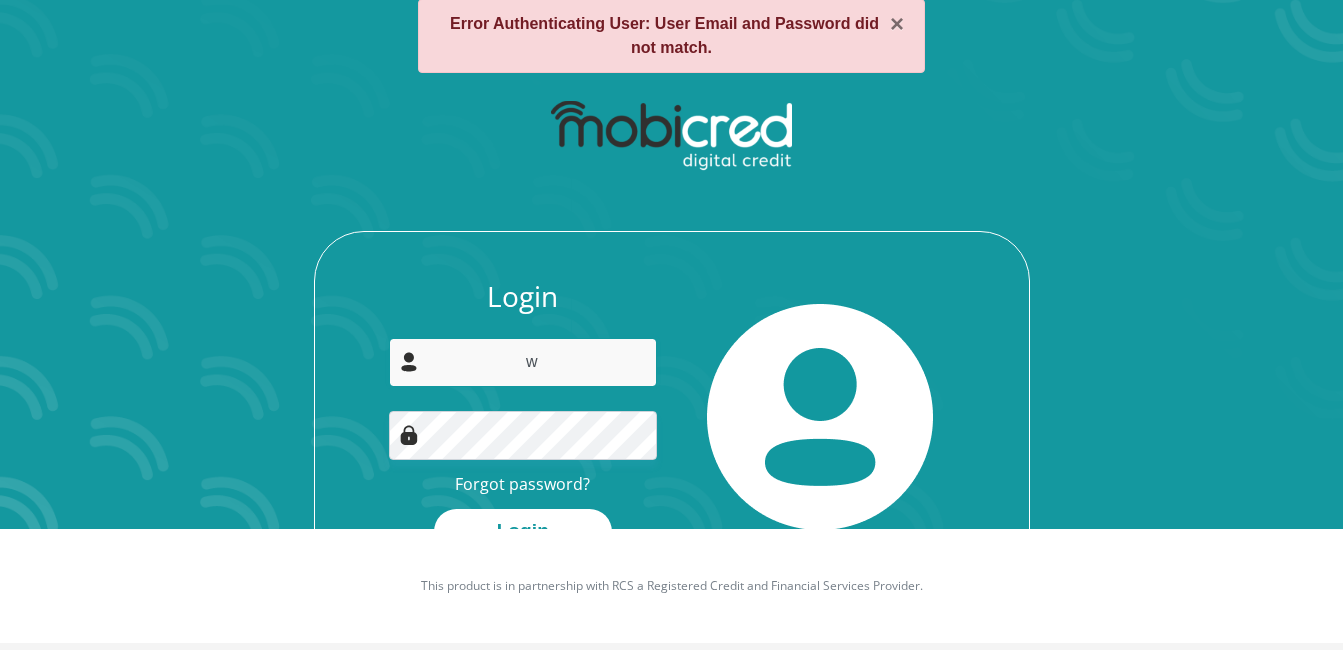 type on "w" 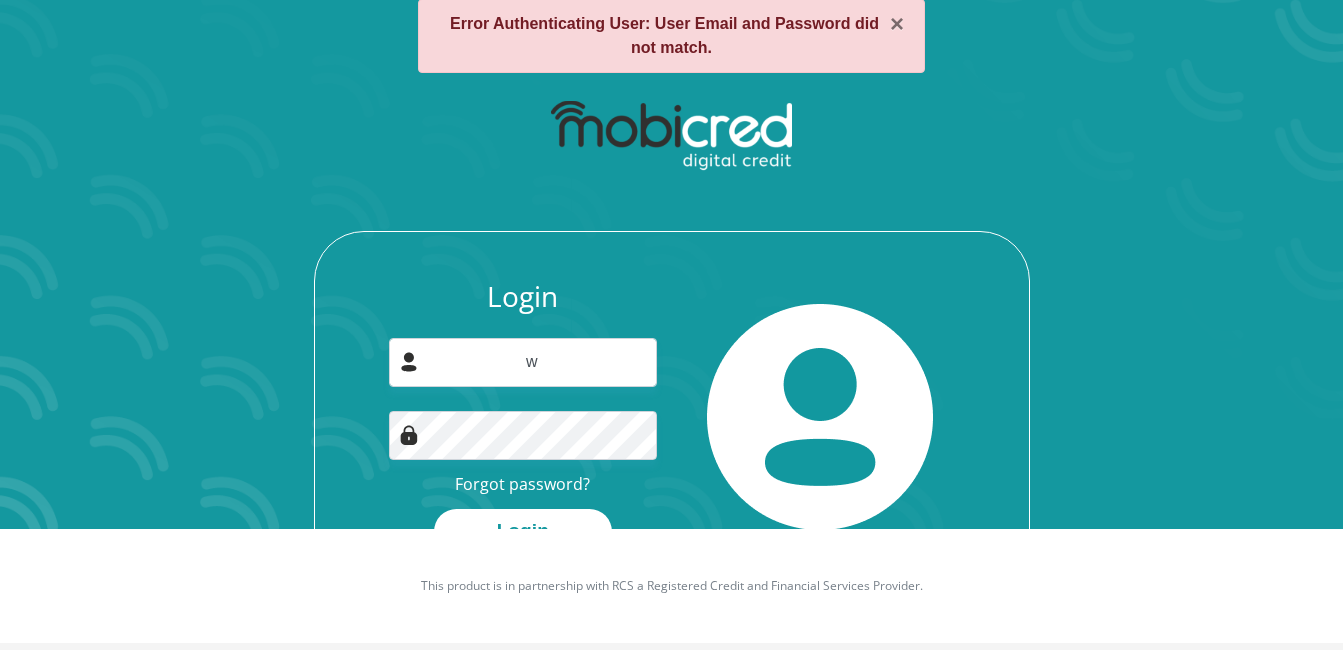 click on "Login
w
Forgot password?
Login" at bounding box center [672, 417] 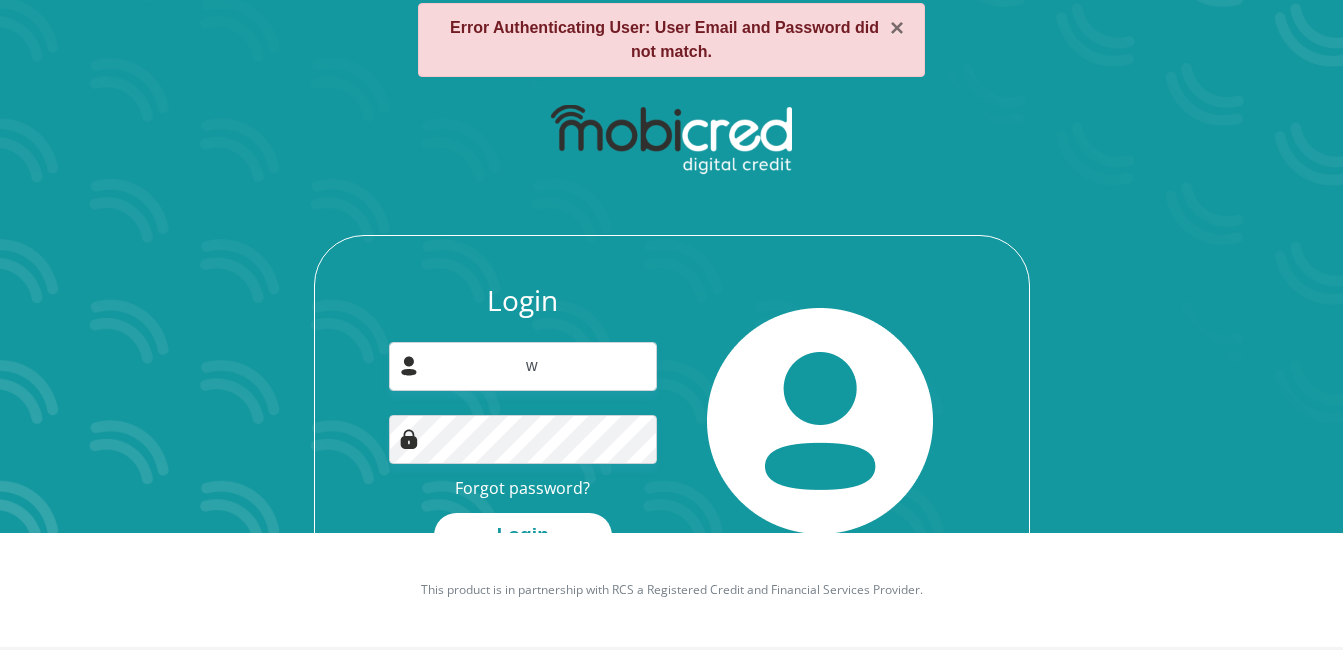 scroll, scrollTop: 121, scrollLeft: 0, axis: vertical 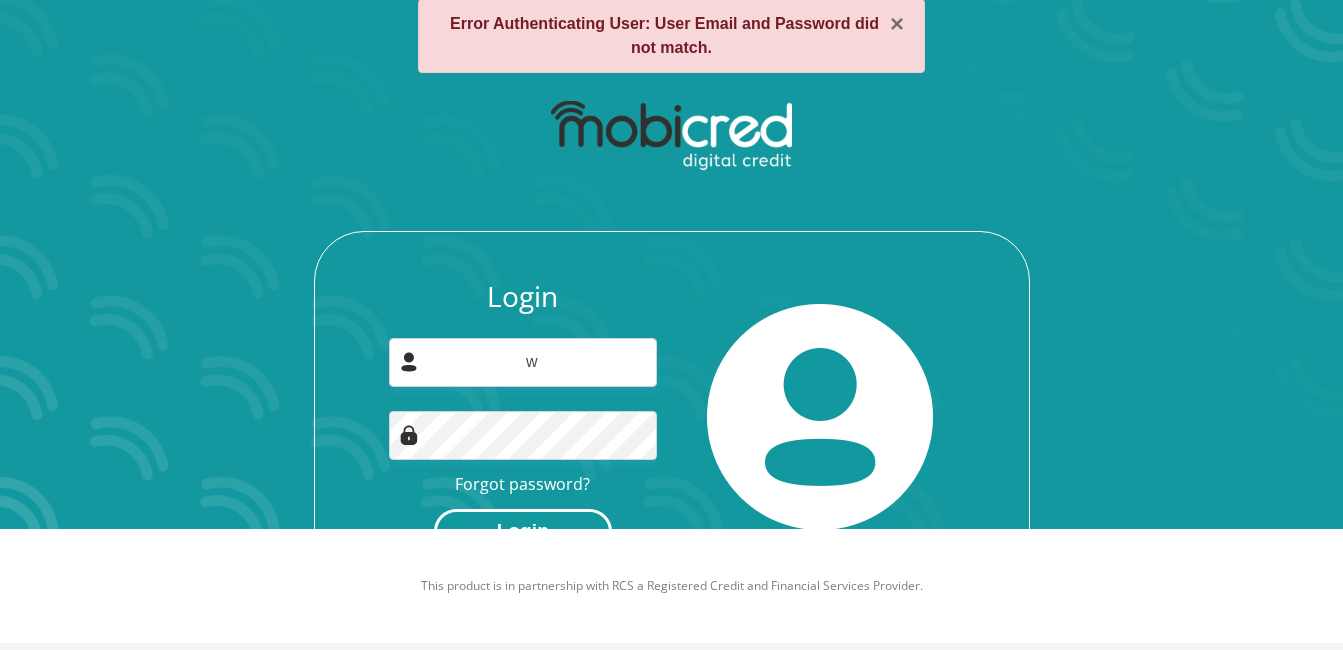 click on "Login" at bounding box center (523, 531) 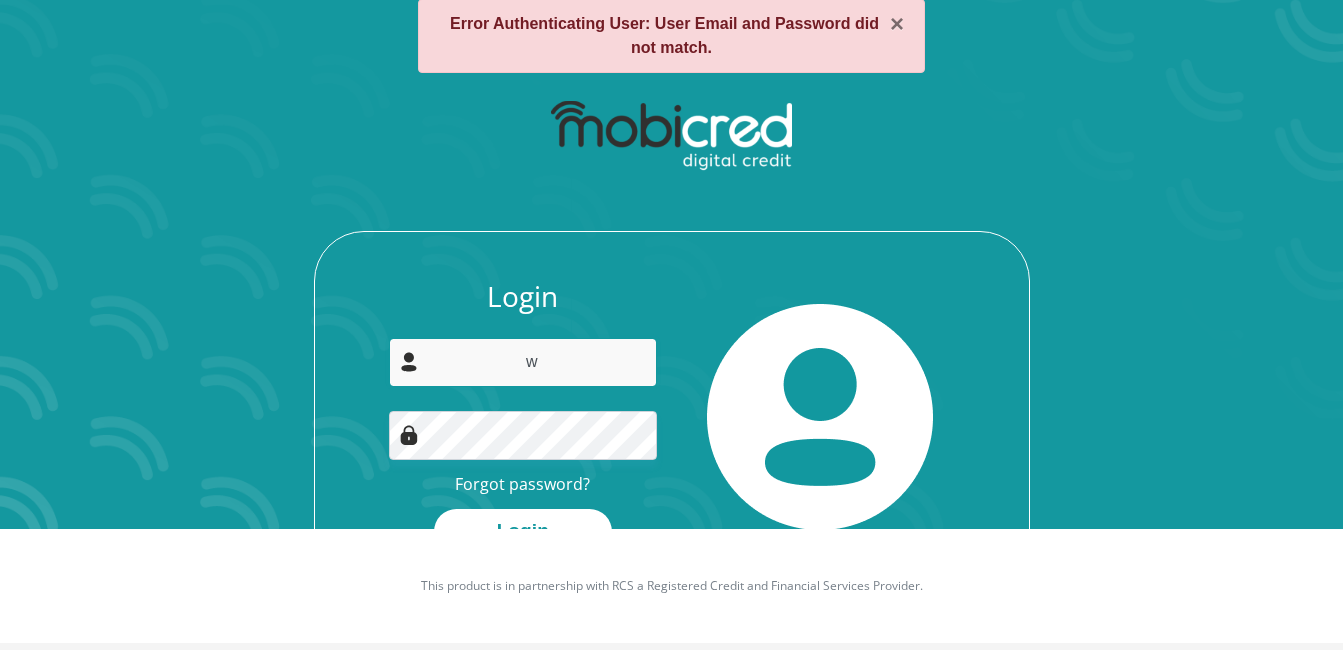 scroll, scrollTop: 0, scrollLeft: 0, axis: both 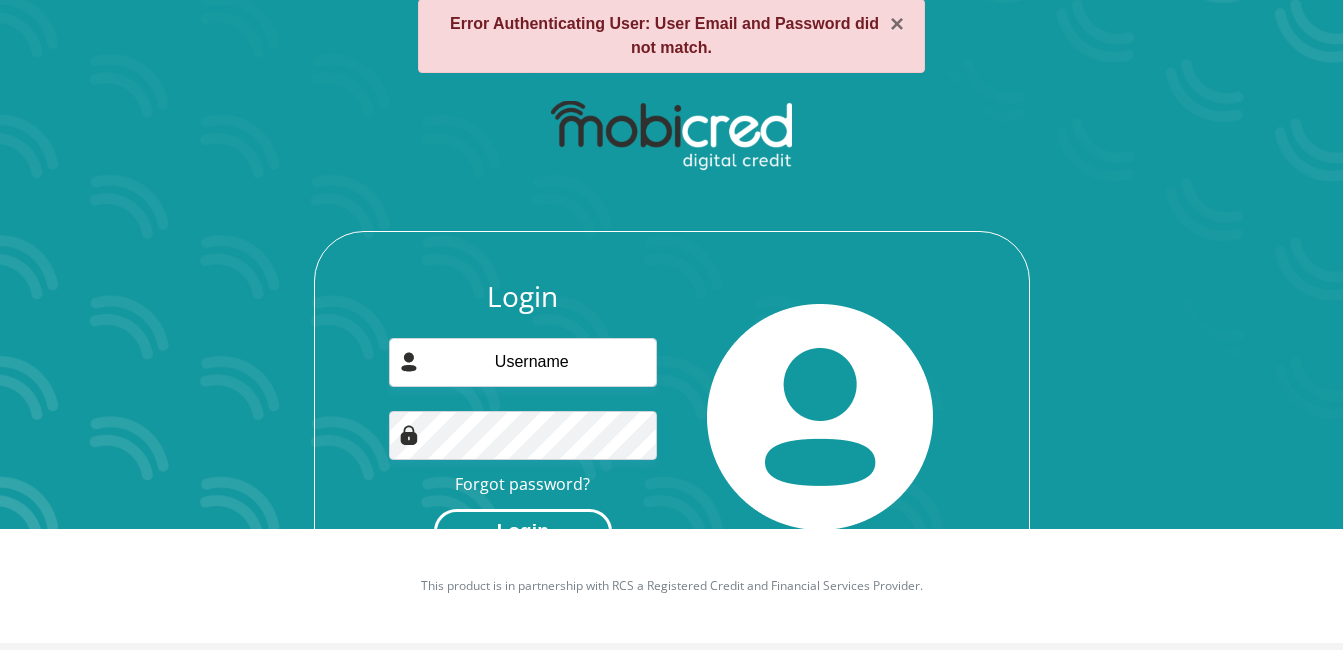 click on "Login" at bounding box center (523, 531) 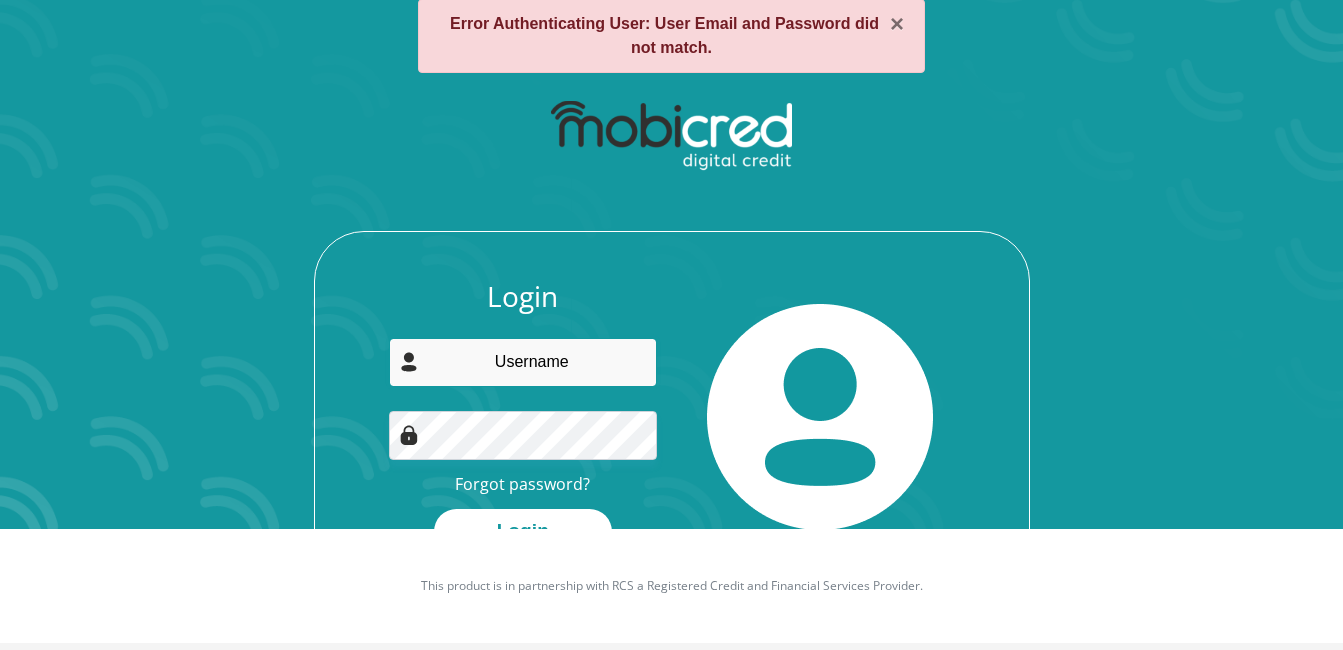 click at bounding box center [523, 362] 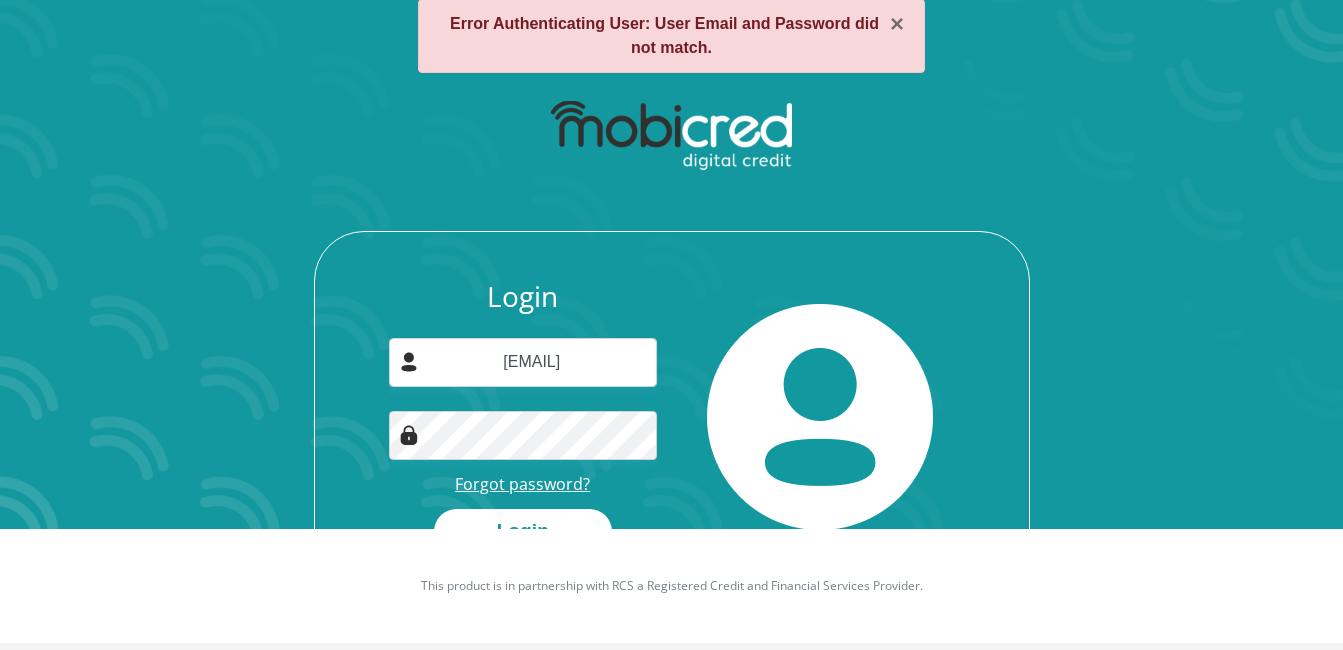 click on "Forgot password?" at bounding box center [522, 484] 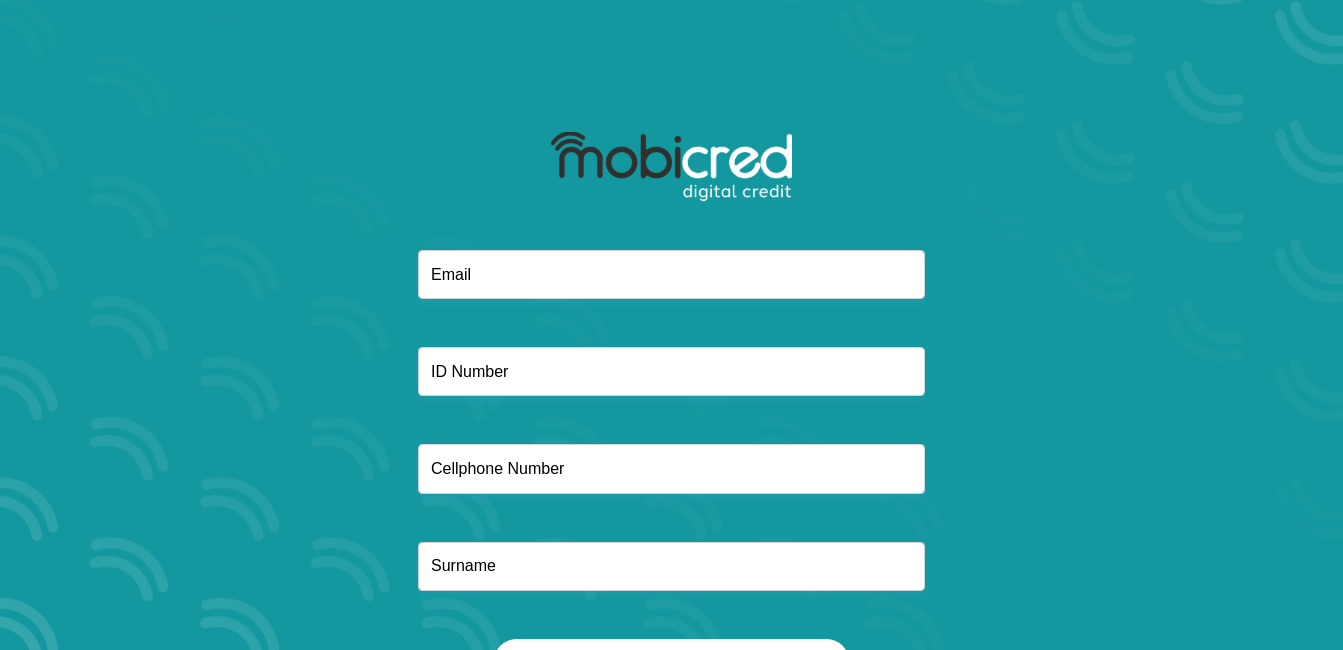scroll, scrollTop: 0, scrollLeft: 0, axis: both 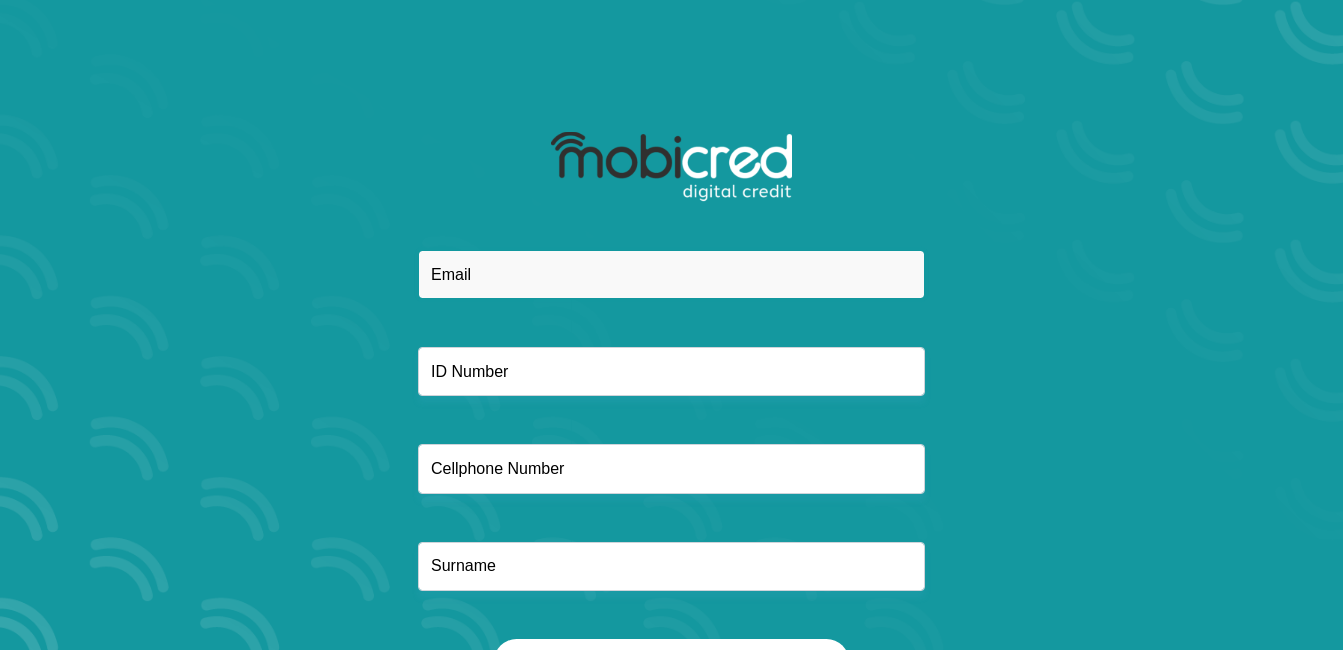 click at bounding box center [671, 274] 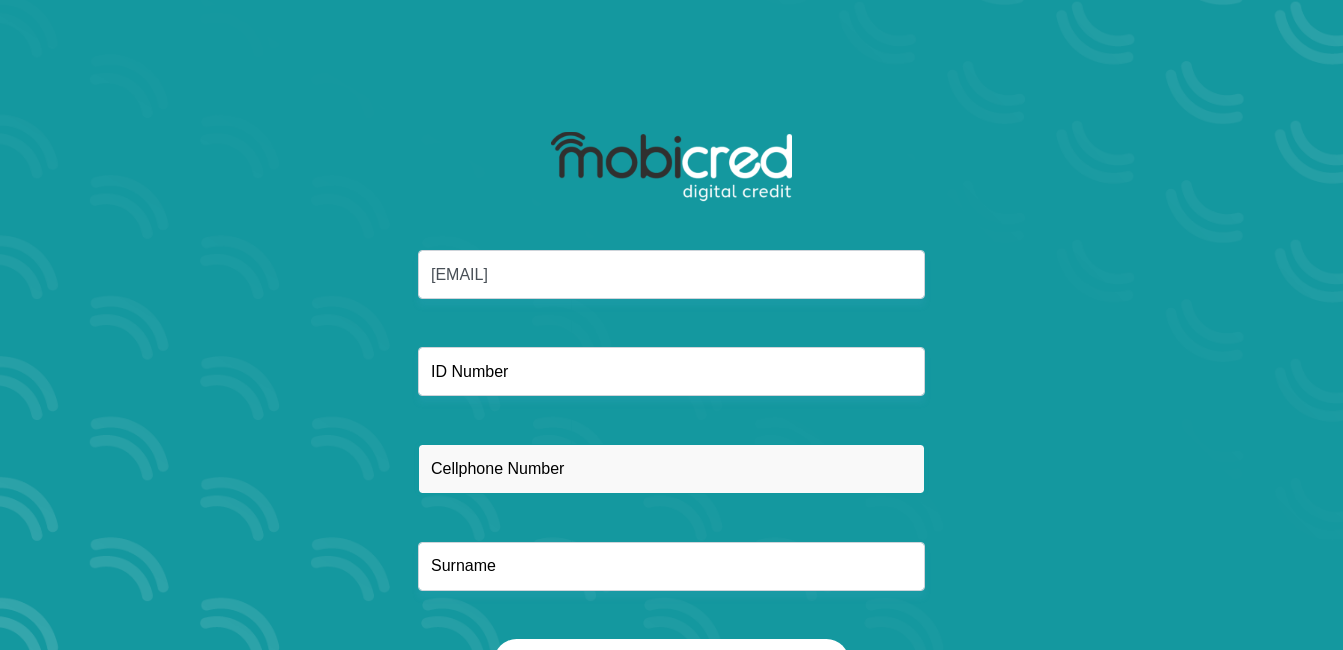 type on "[PHONE]" 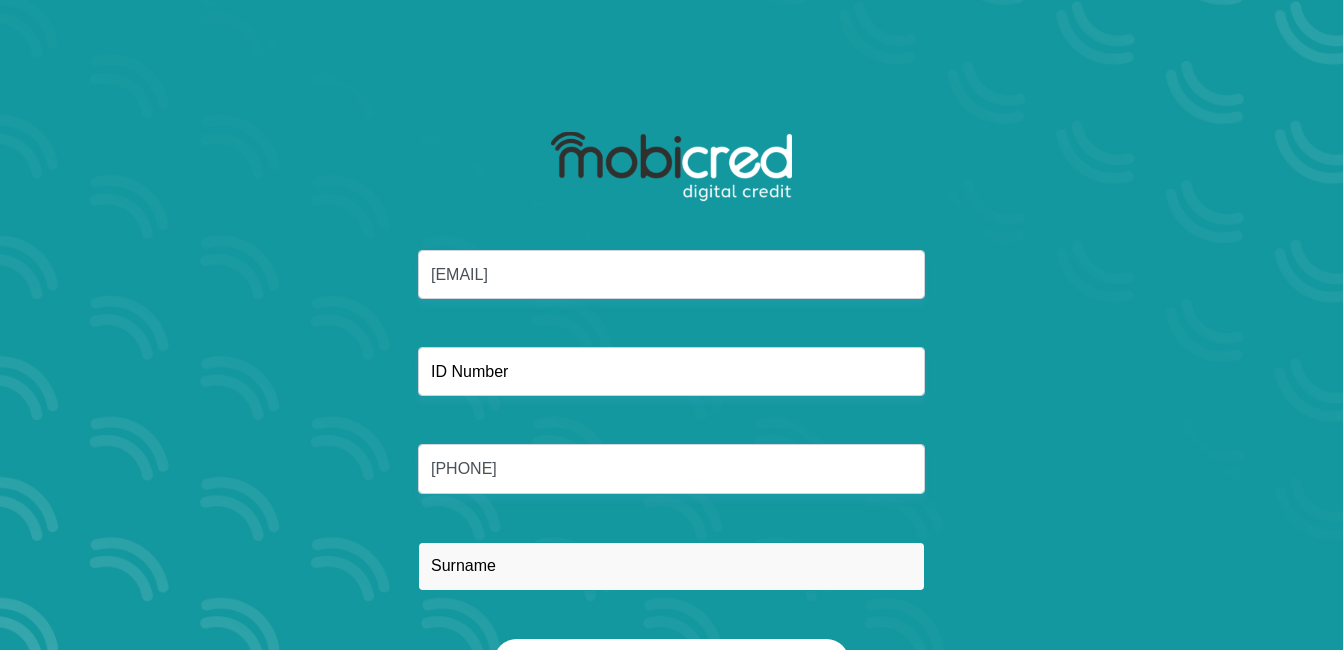type on "[LAST]" 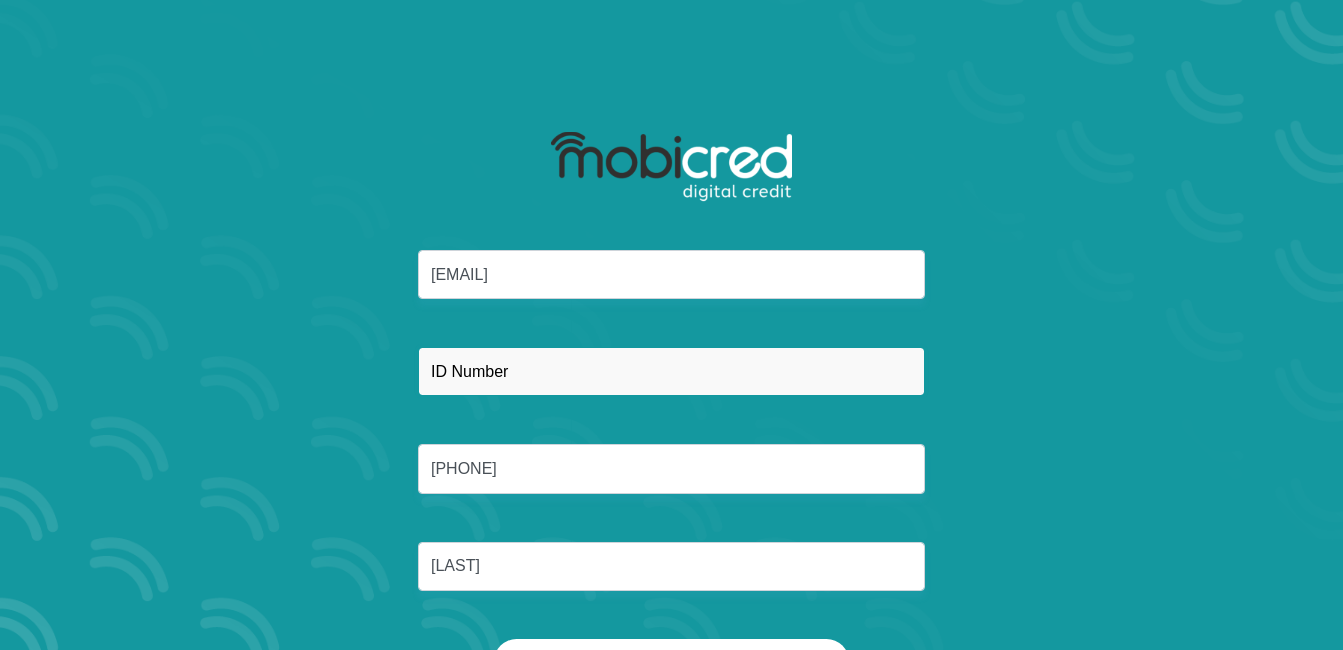 click at bounding box center (671, 371) 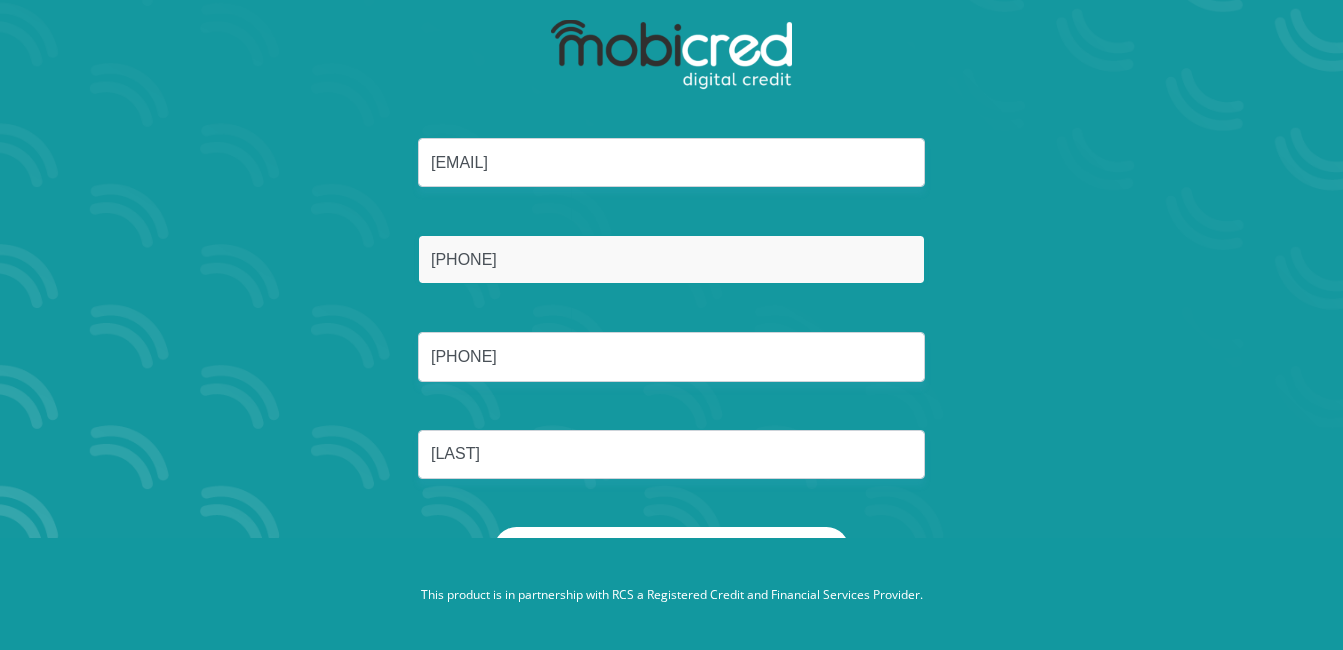 scroll, scrollTop: 114, scrollLeft: 0, axis: vertical 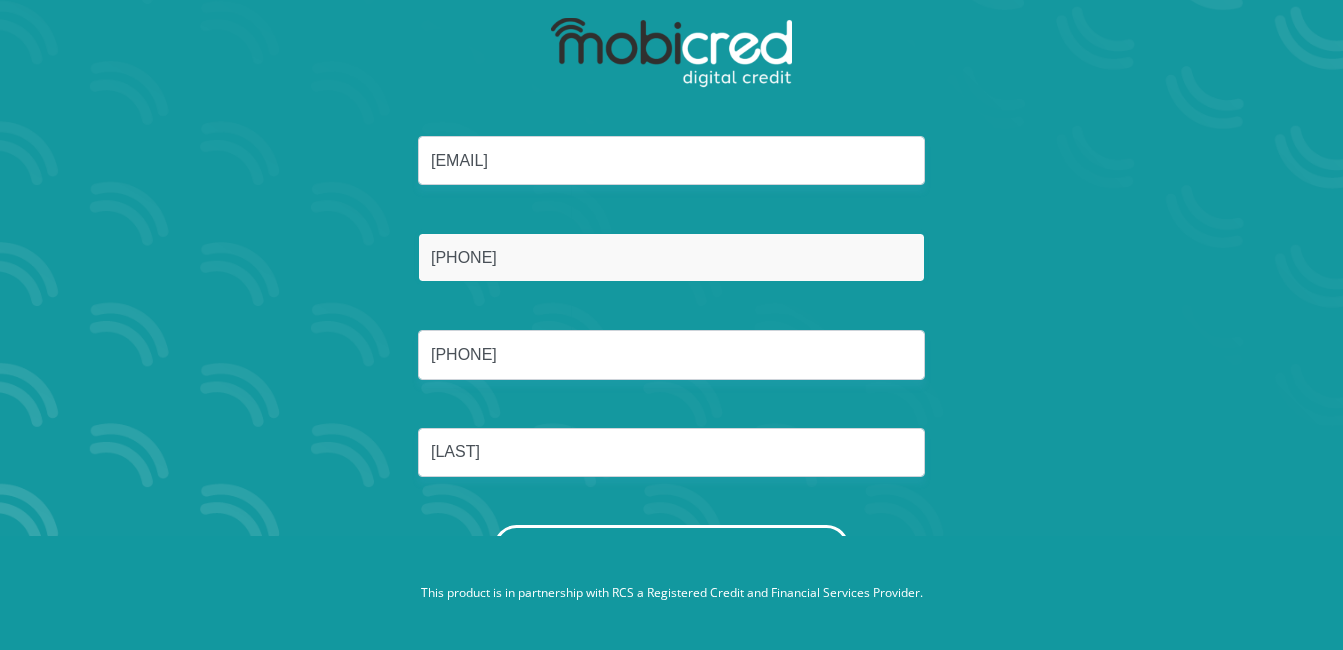 type on "[PHONE]" 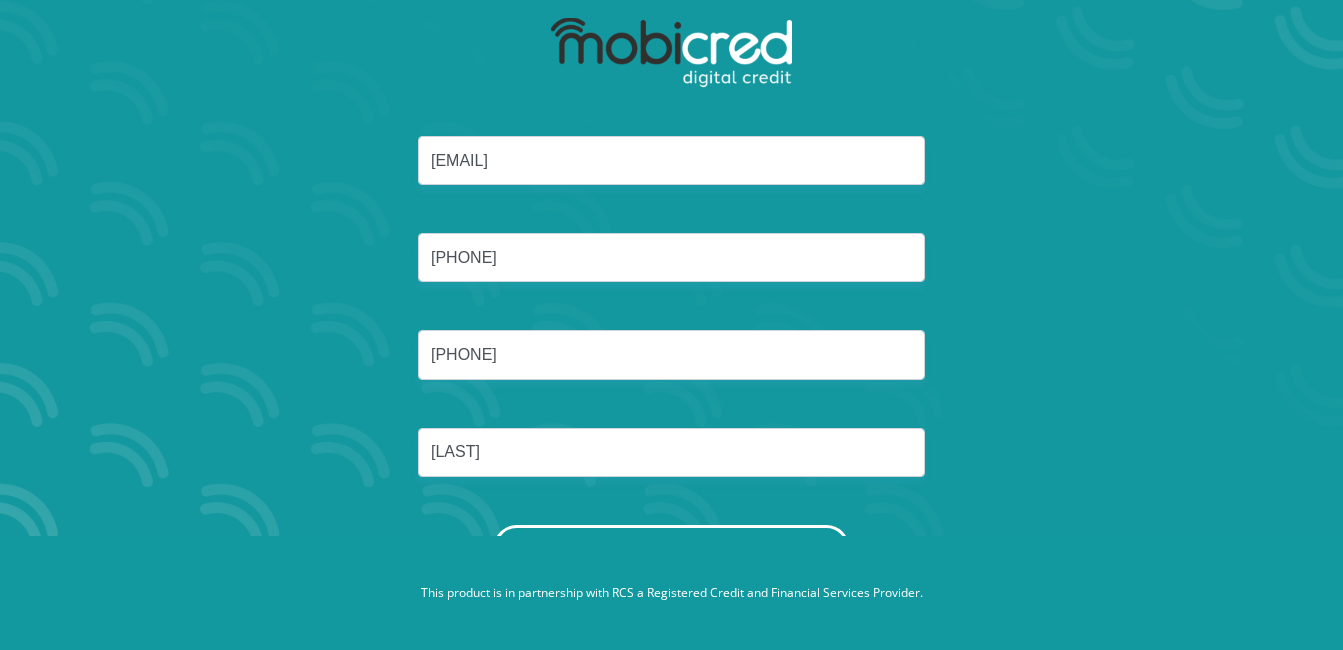 click on "Reset Password" at bounding box center [671, 547] 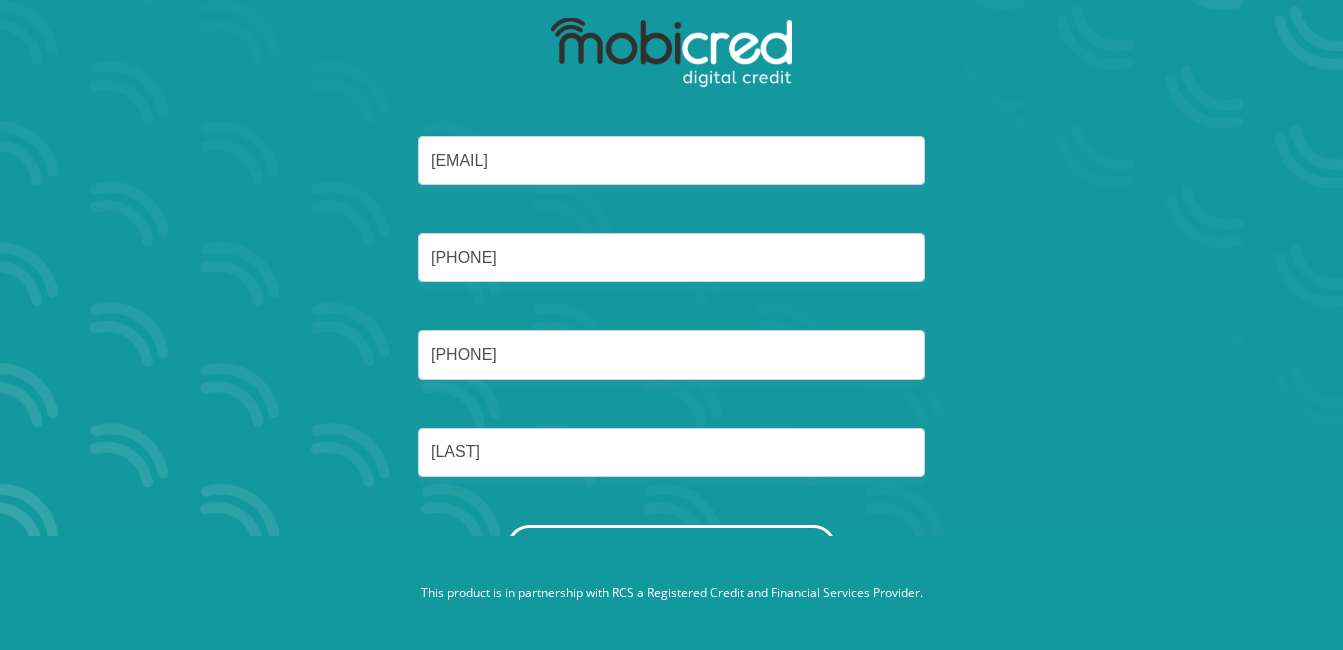 scroll, scrollTop: 0, scrollLeft: 0, axis: both 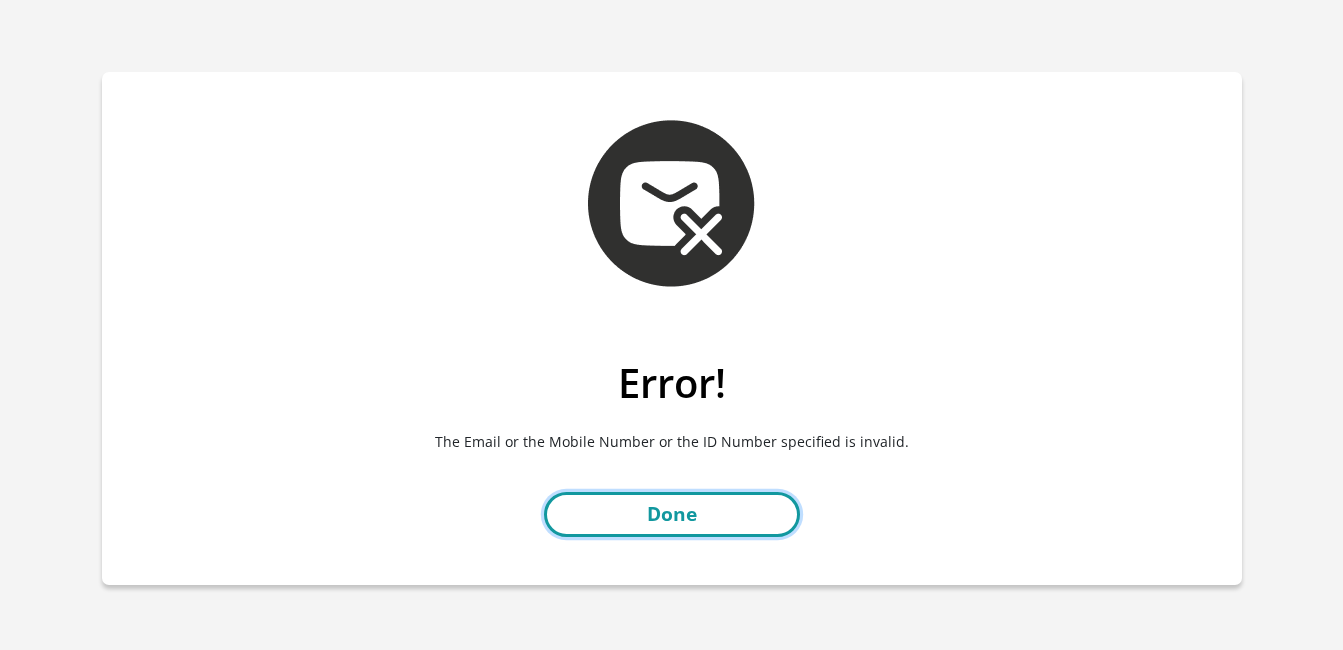 click on "Done" at bounding box center (672, 514) 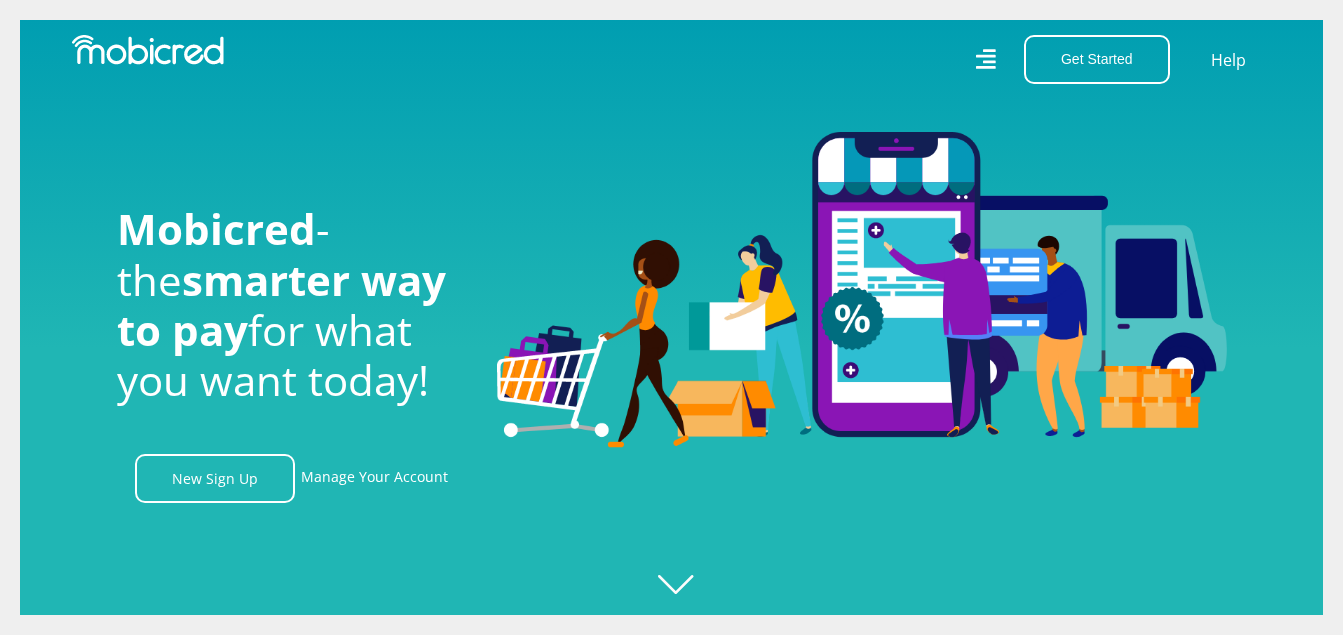 scroll, scrollTop: 0, scrollLeft: 0, axis: both 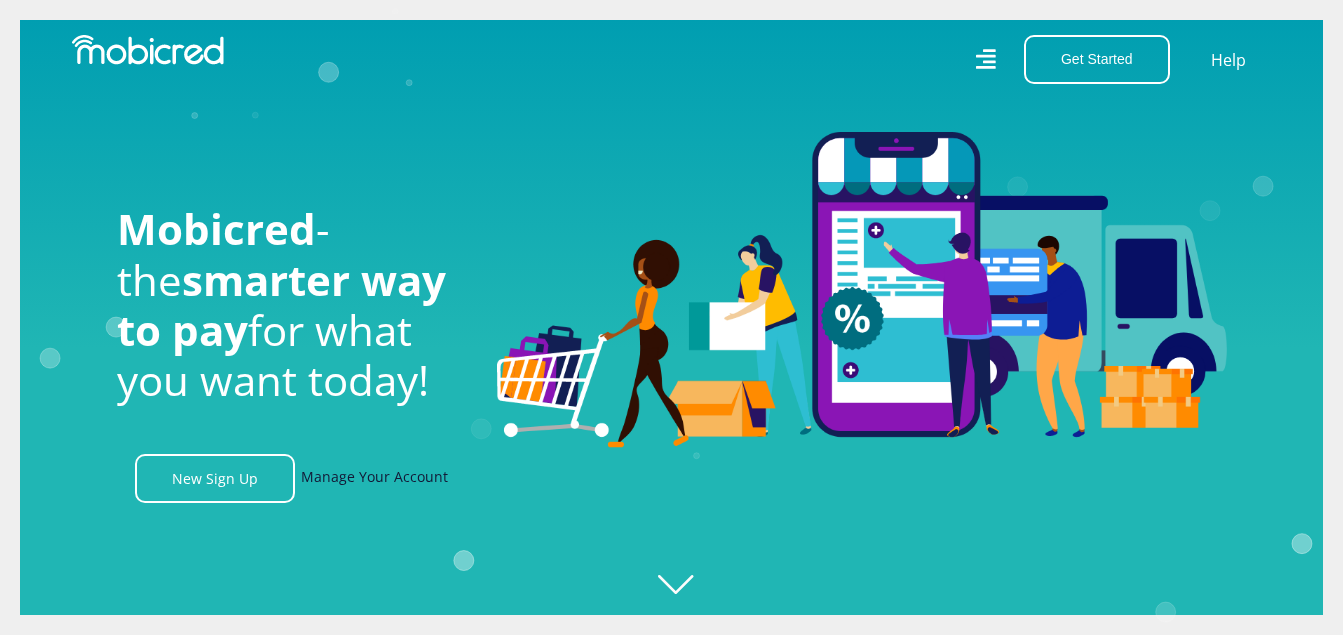 click on "Manage Your Account" at bounding box center (374, 478) 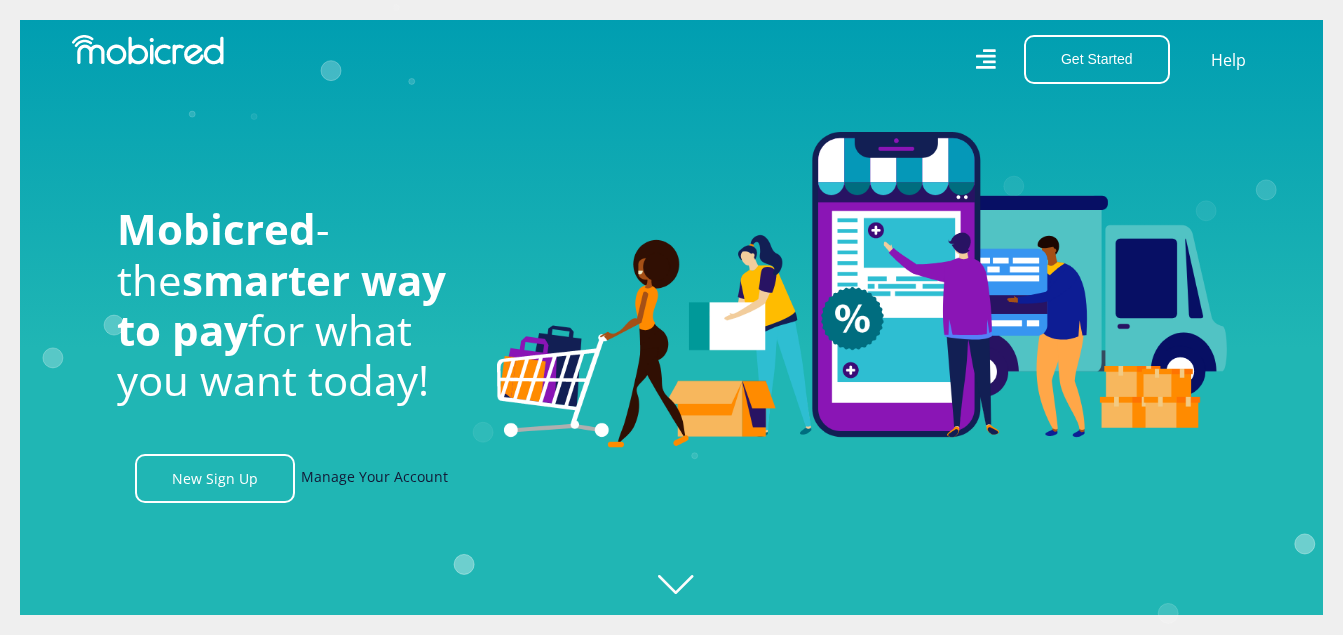 scroll, scrollTop: 0, scrollLeft: 1425, axis: horizontal 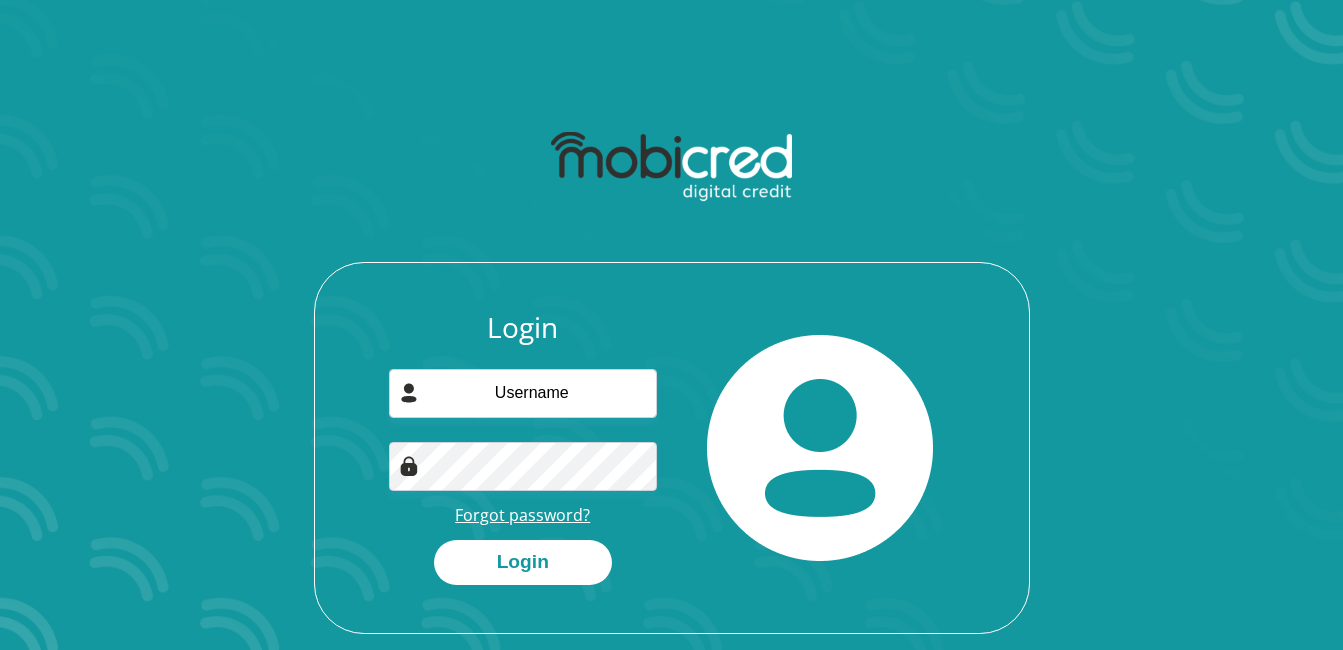 click on "Forgot password?" at bounding box center [522, 515] 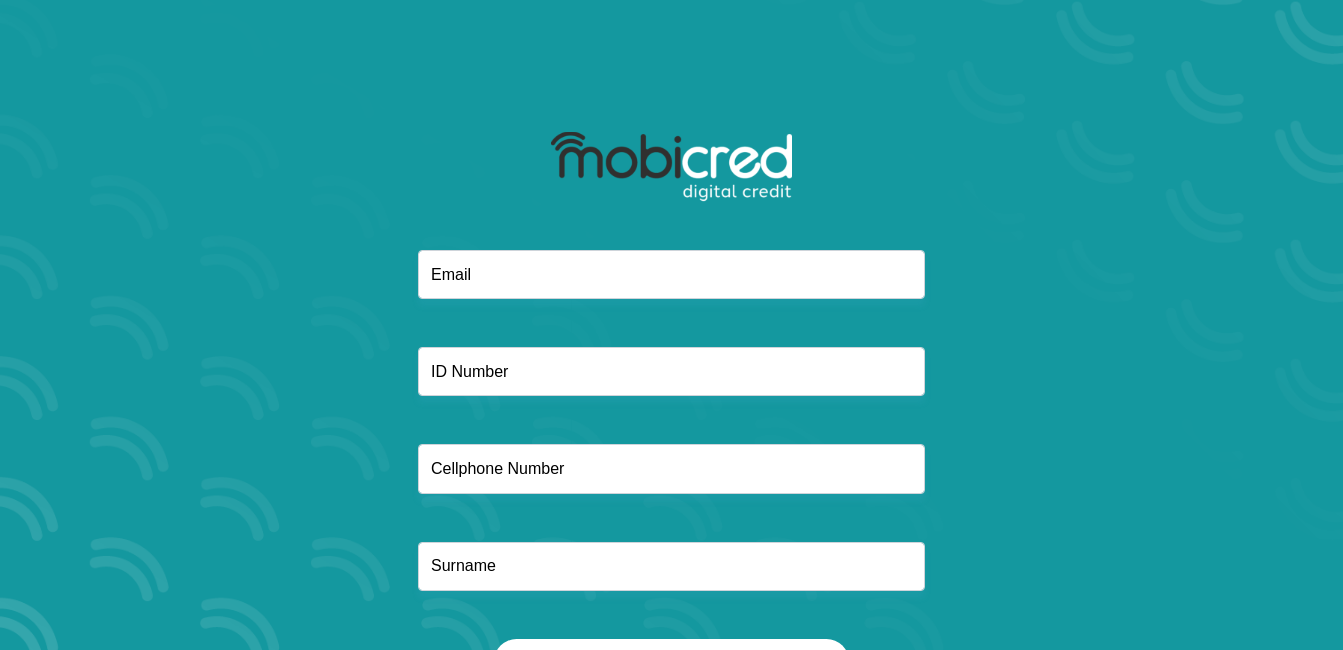 scroll, scrollTop: 0, scrollLeft: 0, axis: both 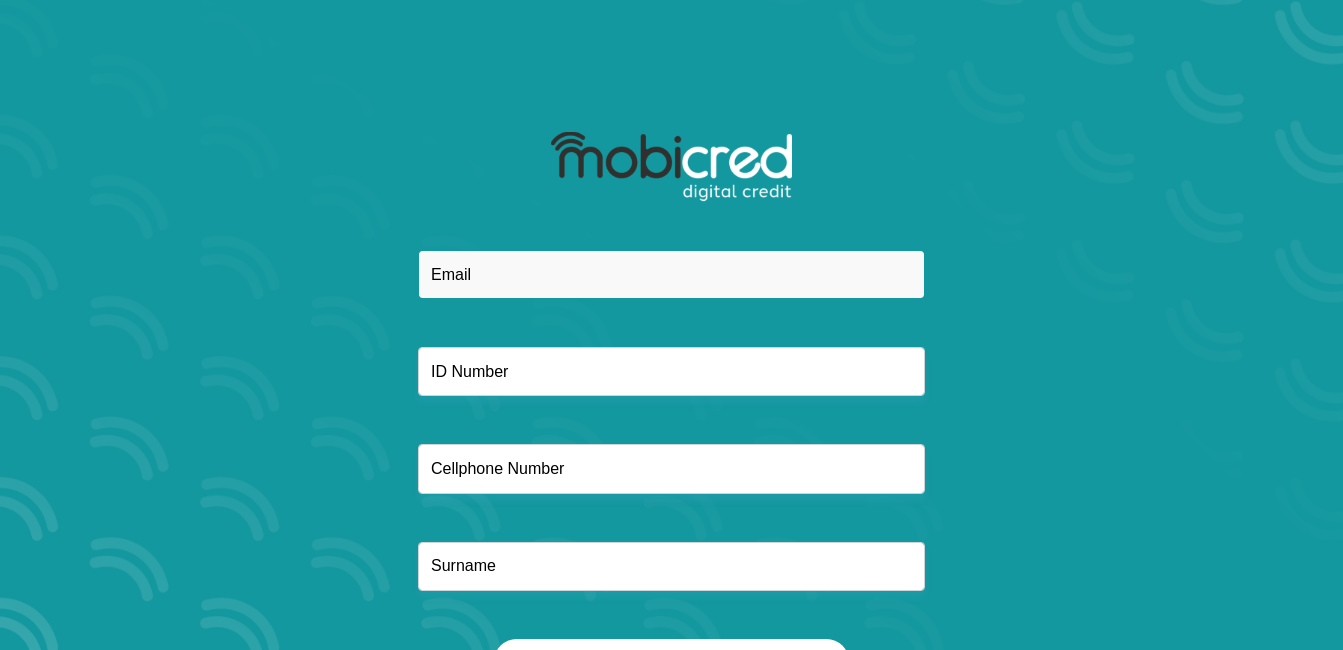 click at bounding box center [671, 274] 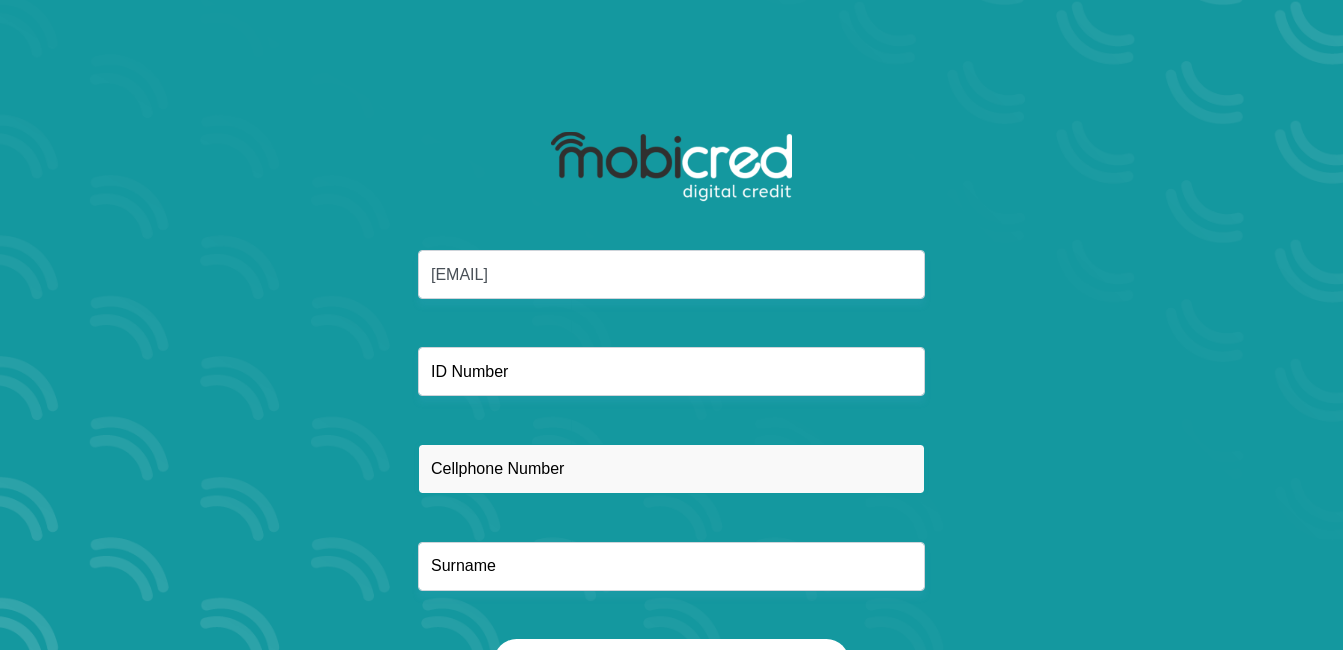 type on "0817213488" 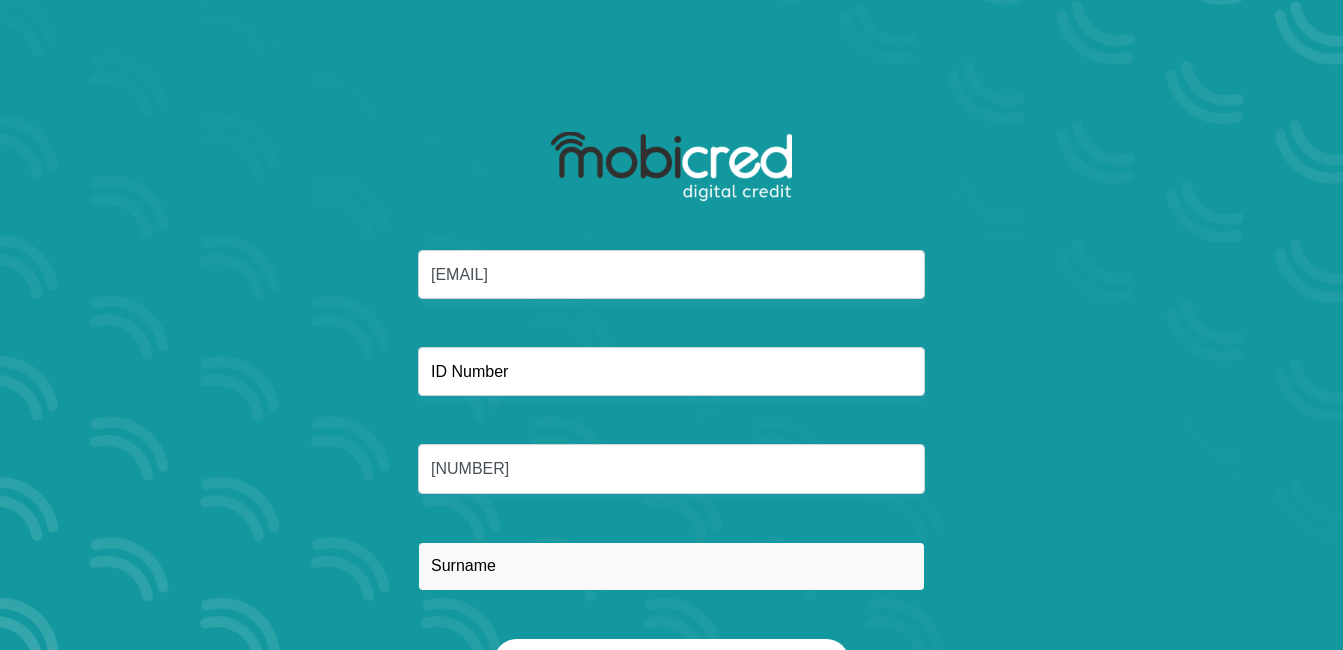 type on "Nkwana" 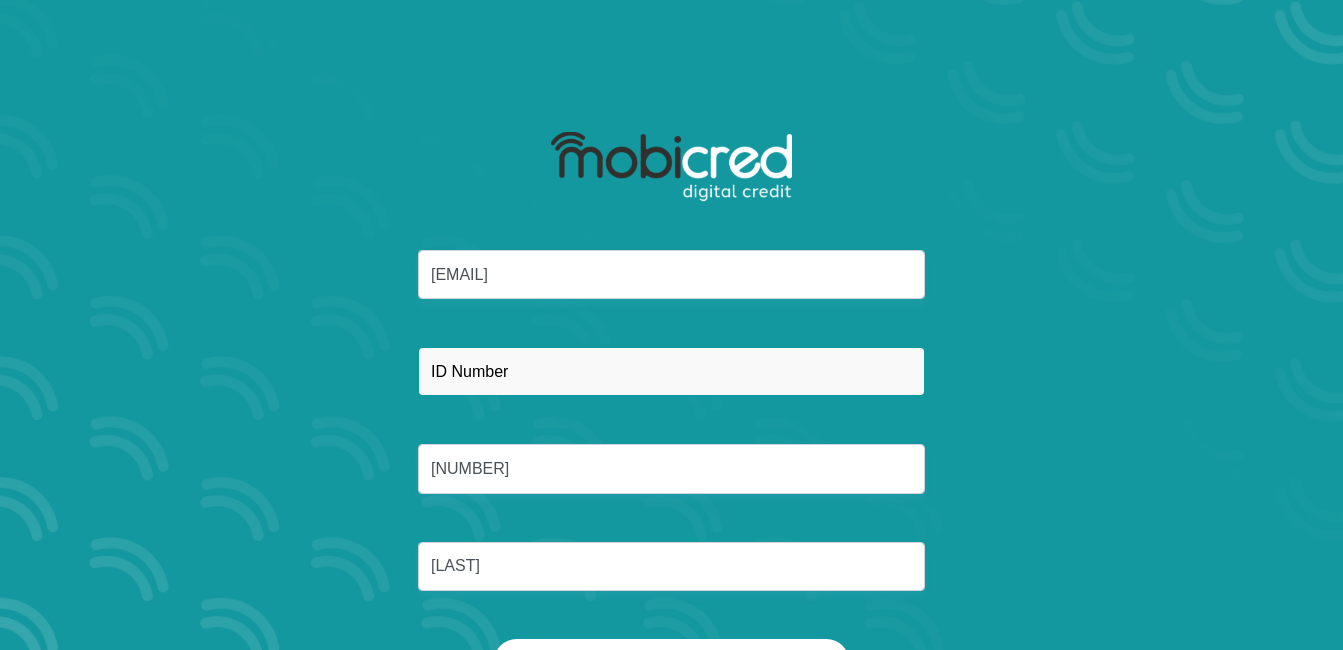 click at bounding box center [671, 371] 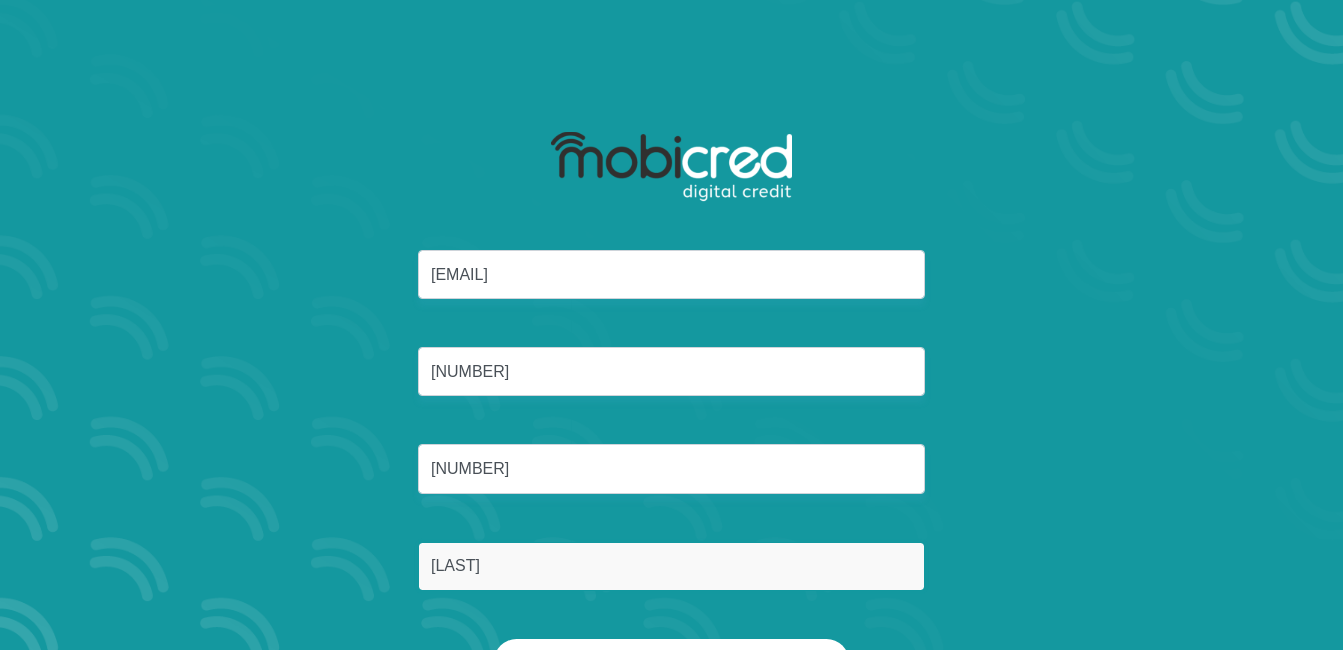 click on "Nkwana" at bounding box center (671, 566) 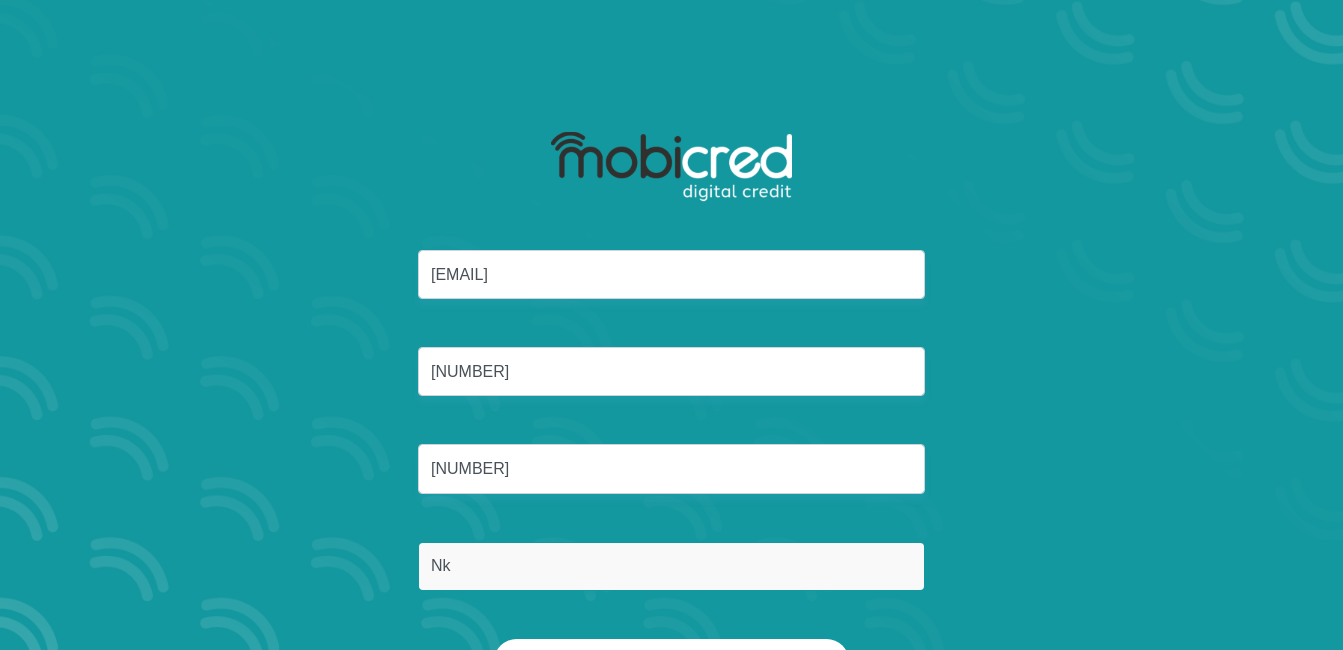 type on "N" 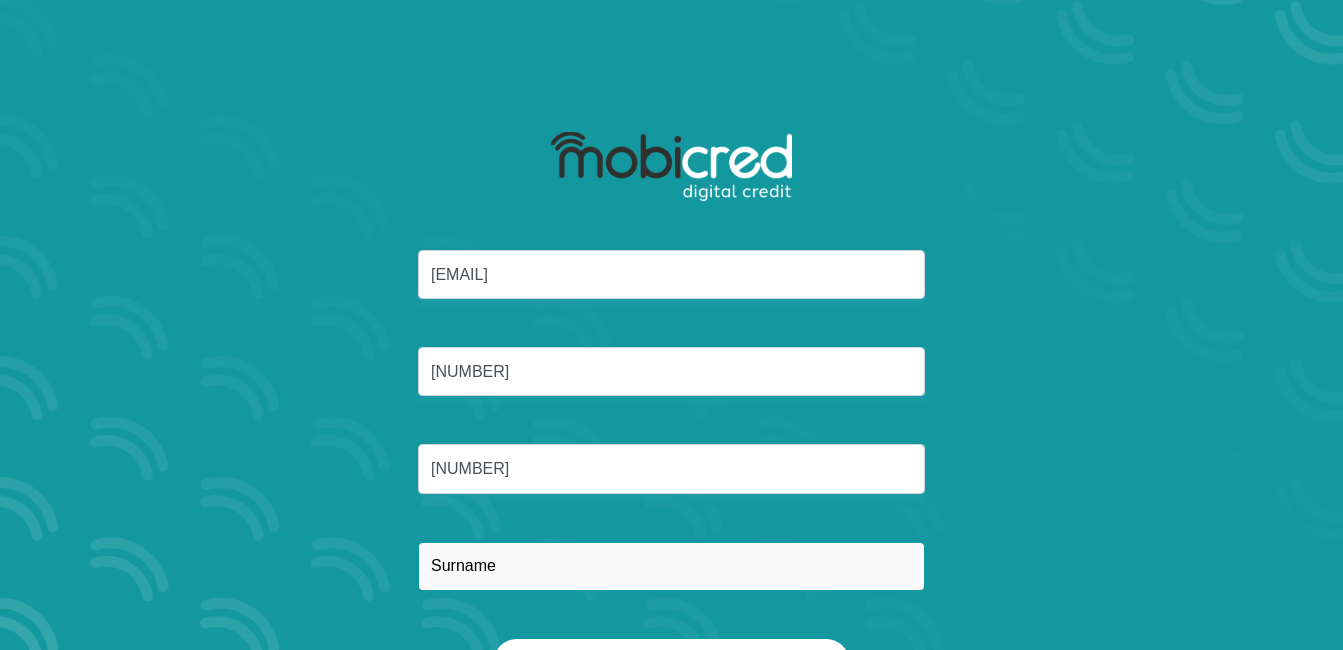 click at bounding box center (671, 566) 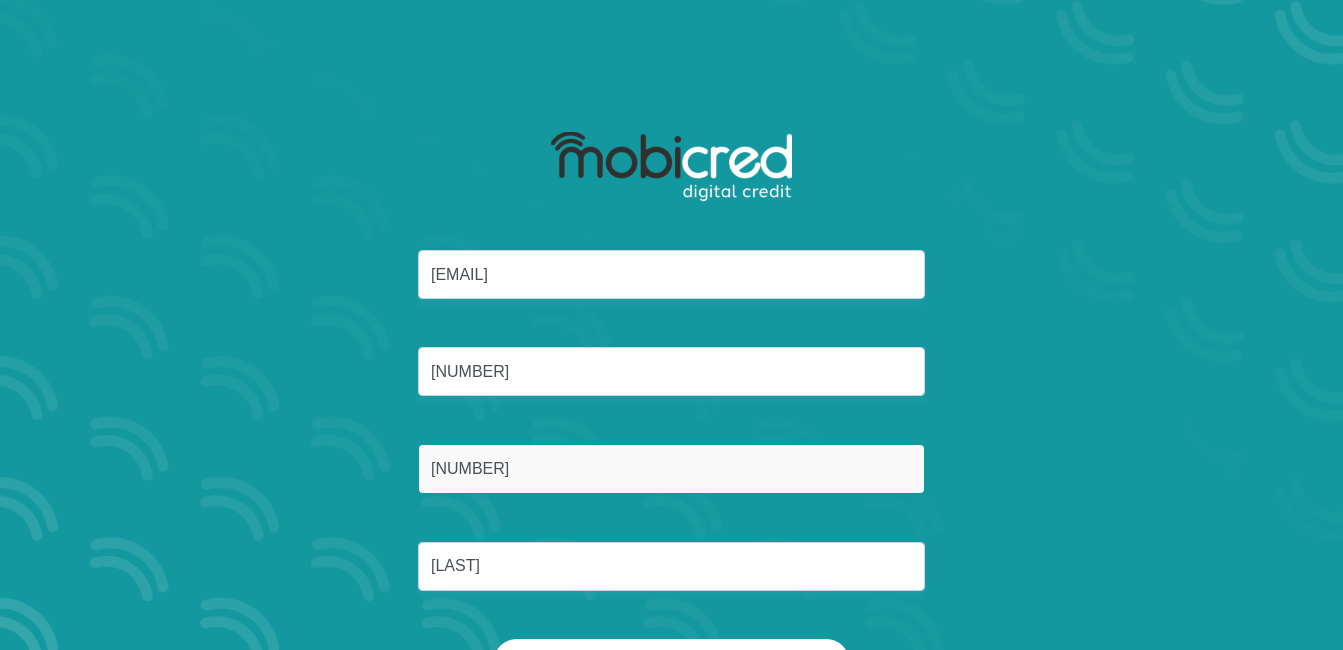 click on "[PHONE]" at bounding box center [671, 468] 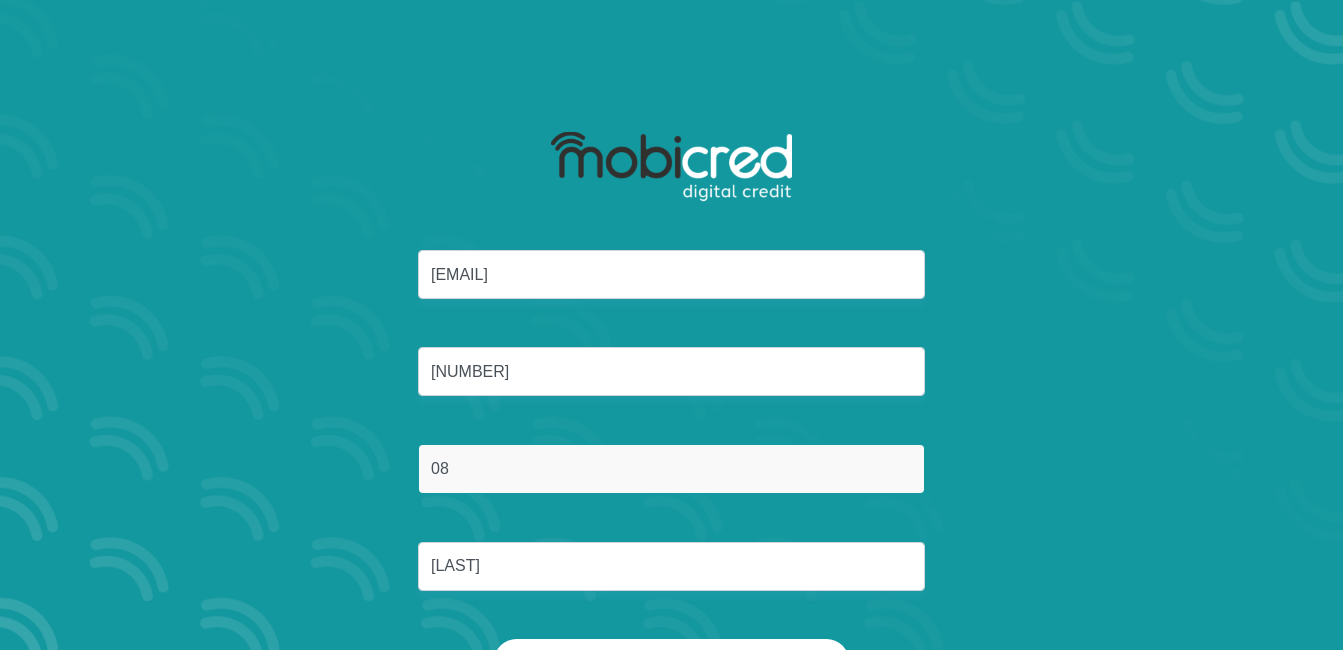 type on "0" 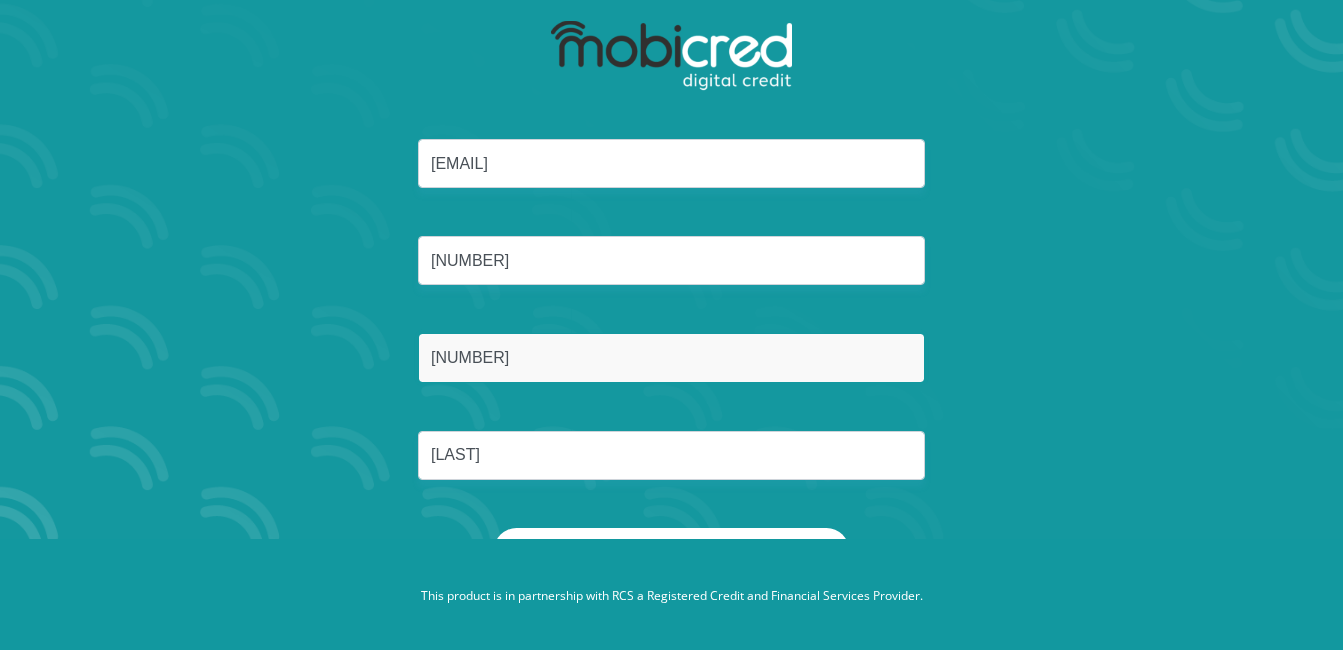 scroll, scrollTop: 114, scrollLeft: 0, axis: vertical 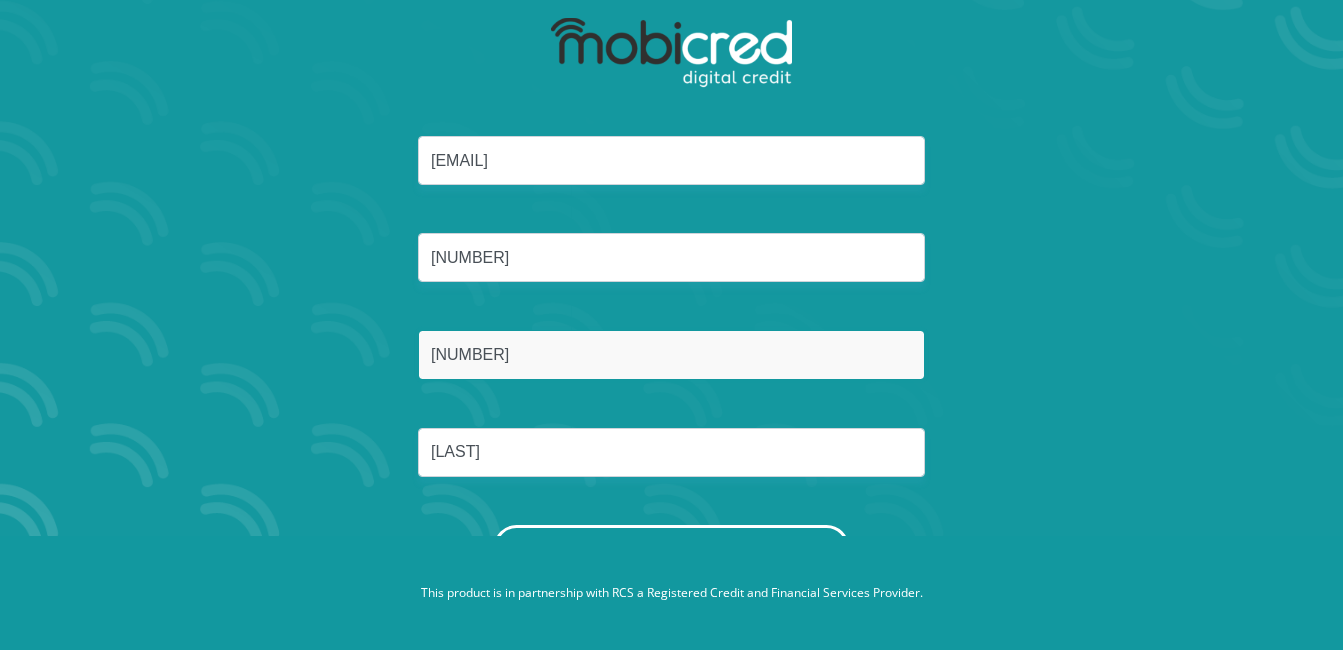 type on "0744642676" 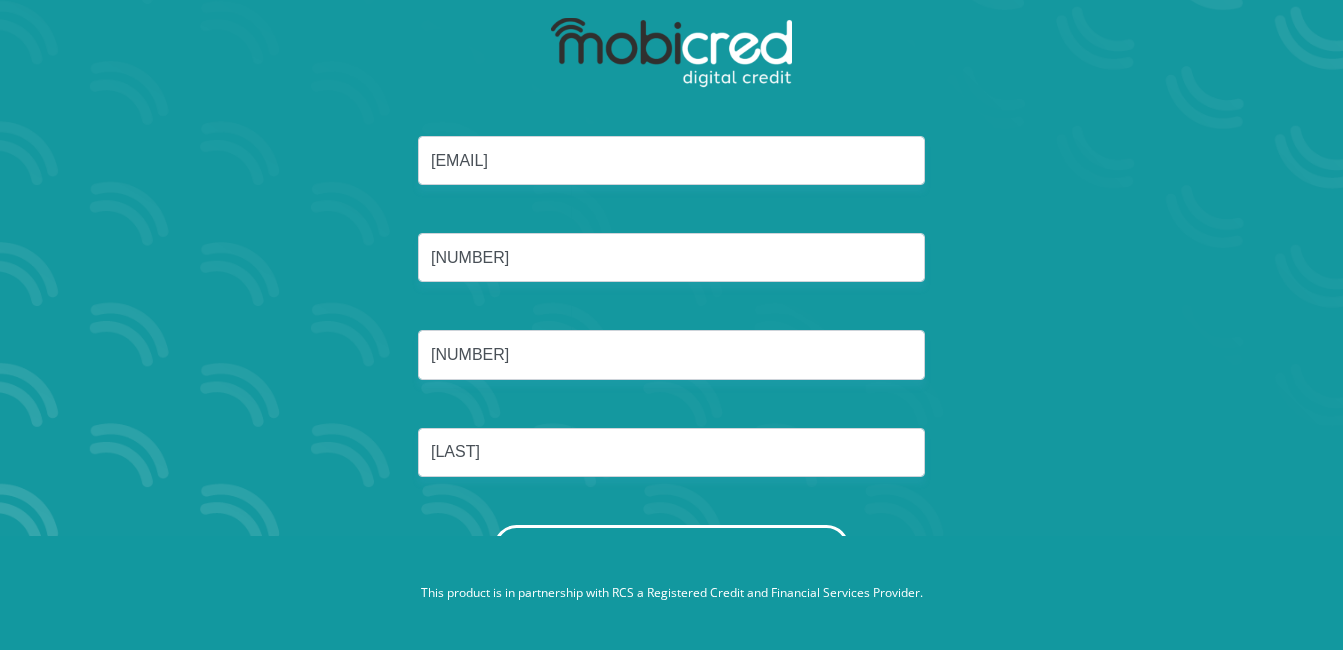 click on "Reset Password" at bounding box center [671, 547] 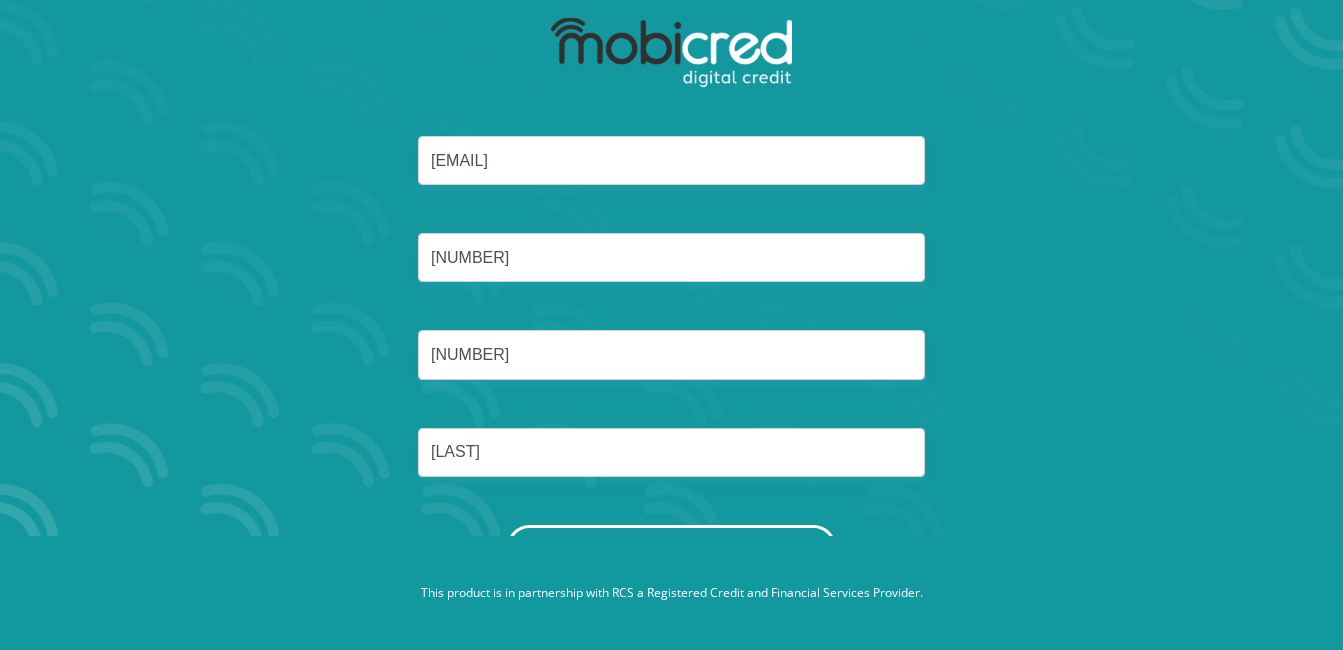 scroll, scrollTop: 0, scrollLeft: 0, axis: both 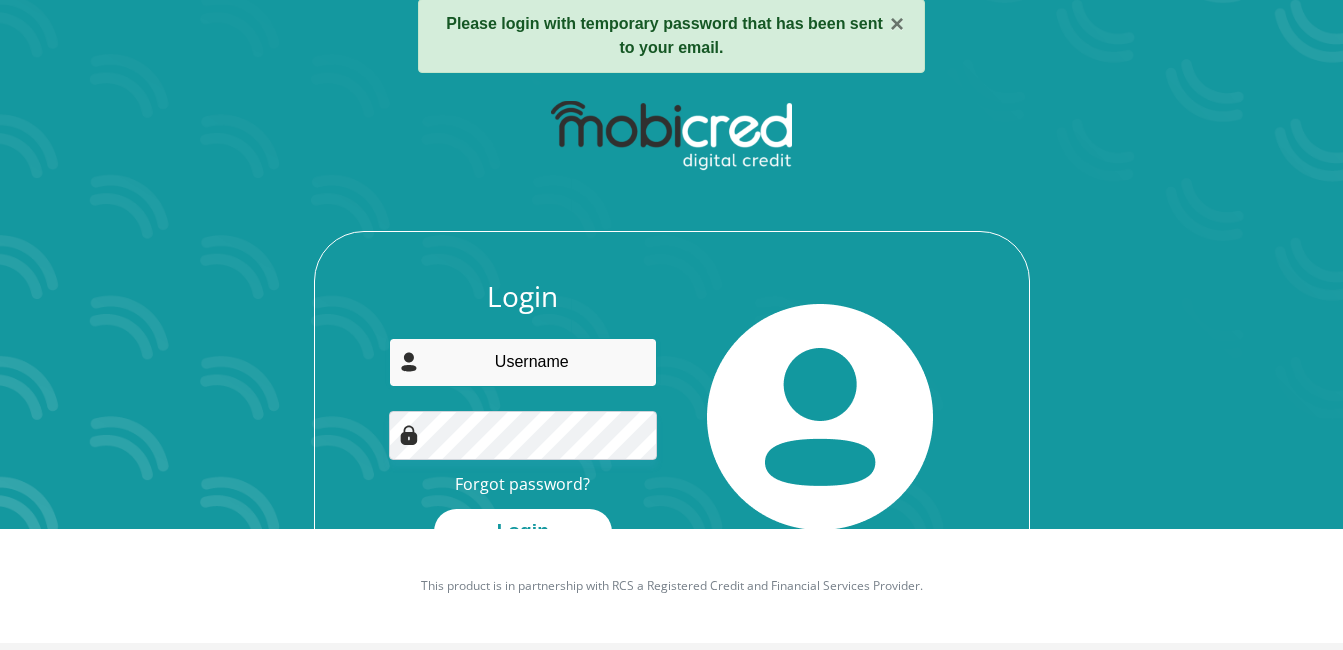 click at bounding box center (523, 362) 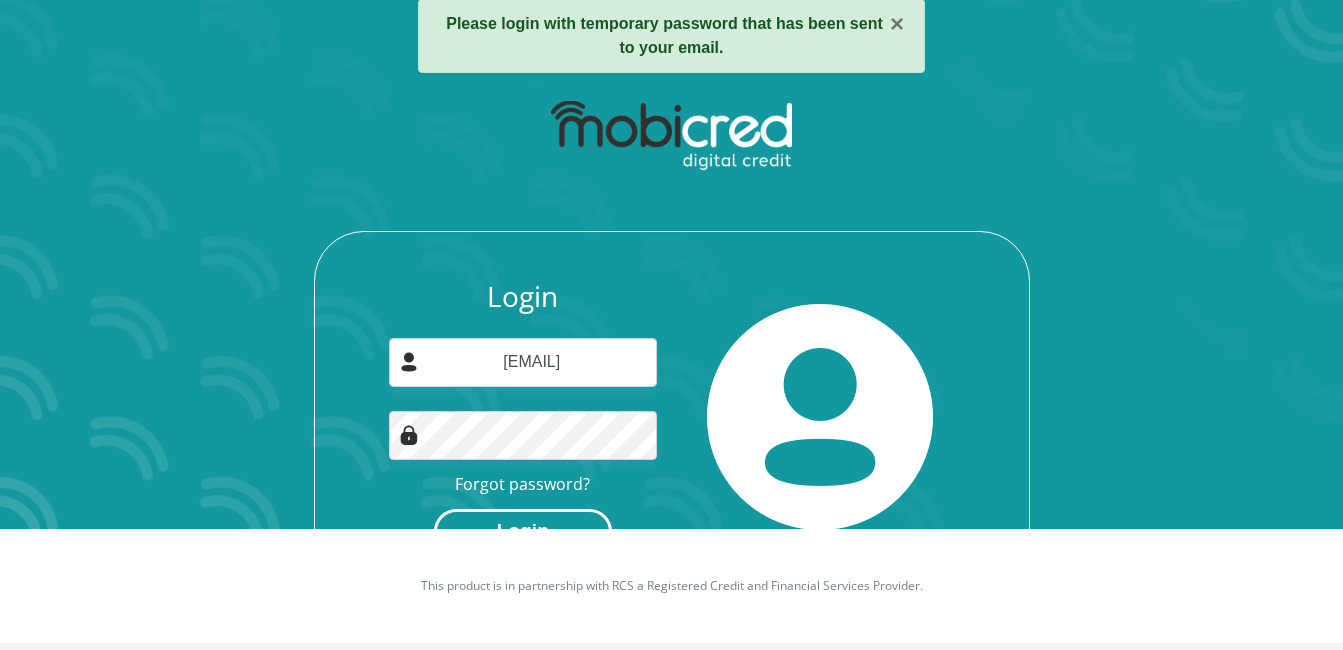 click on "Login" at bounding box center (523, 531) 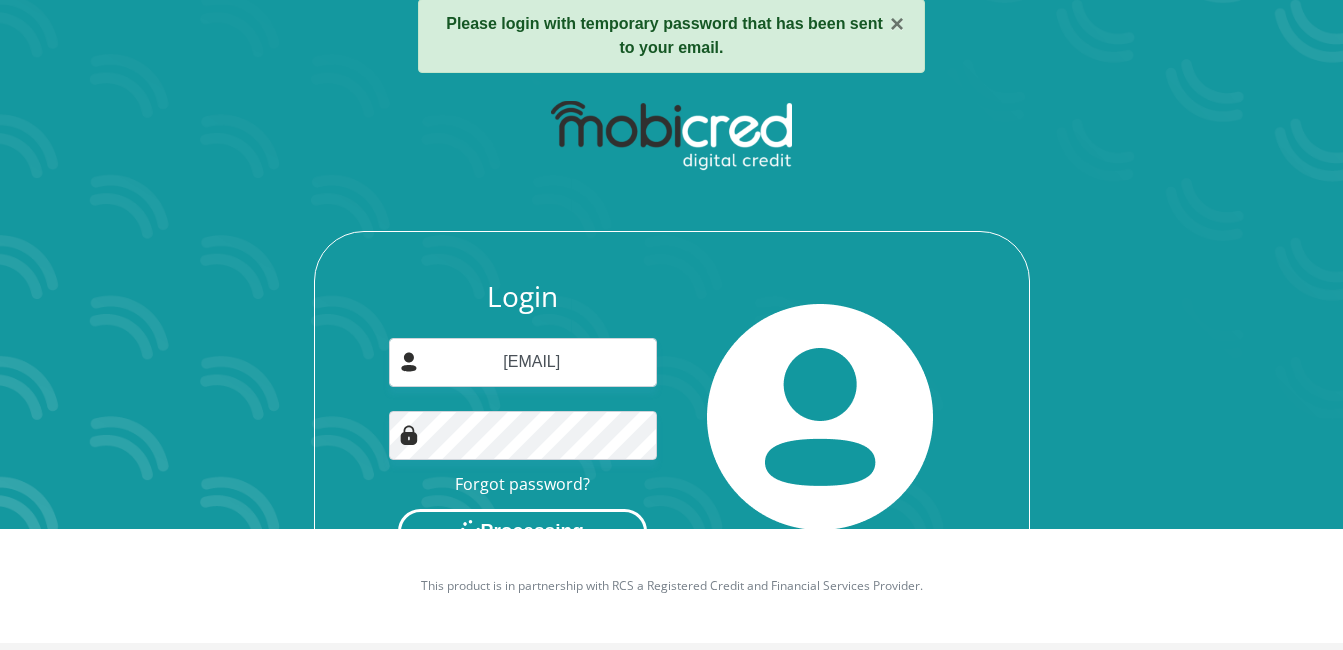 scroll, scrollTop: 0, scrollLeft: 0, axis: both 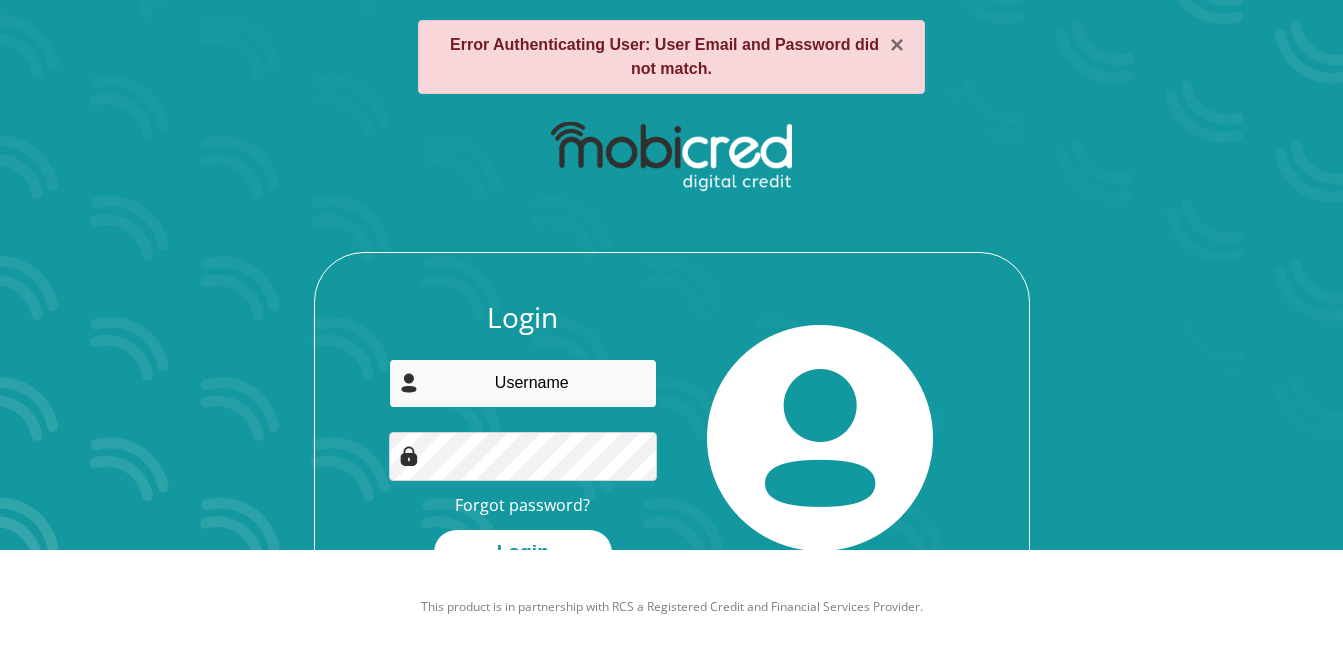 click at bounding box center [523, 383] 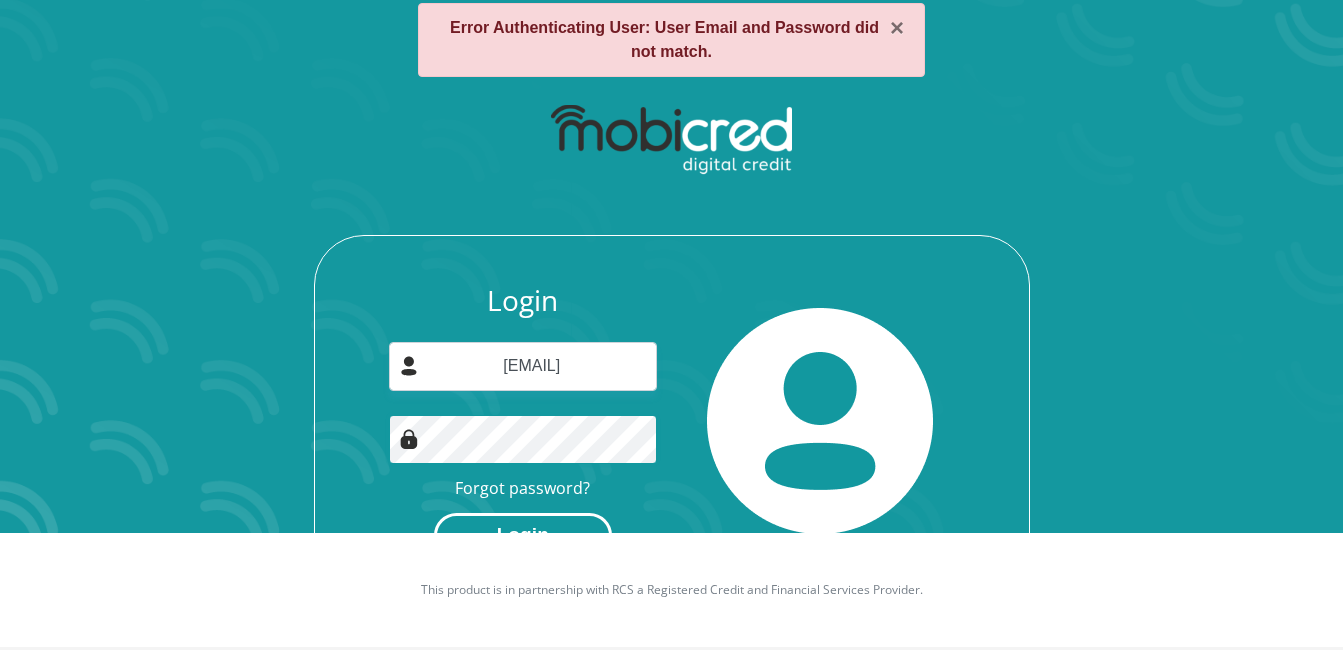 scroll, scrollTop: 121, scrollLeft: 0, axis: vertical 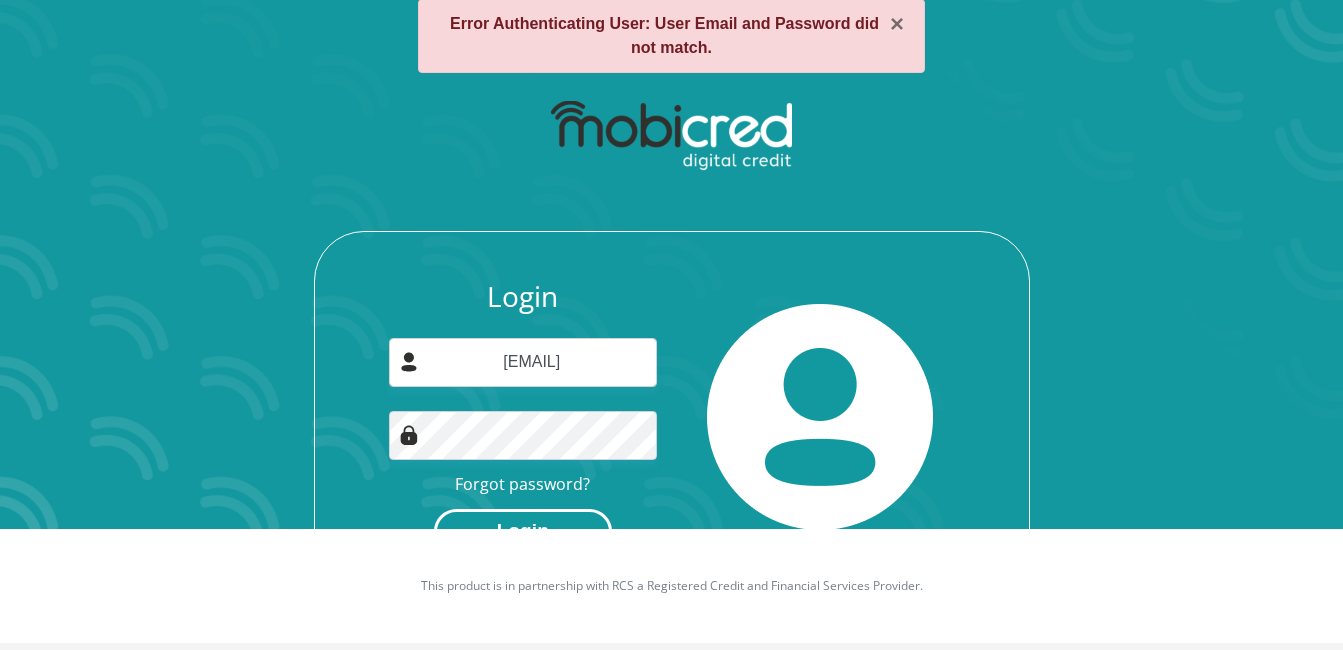 click on "Login" at bounding box center [523, 531] 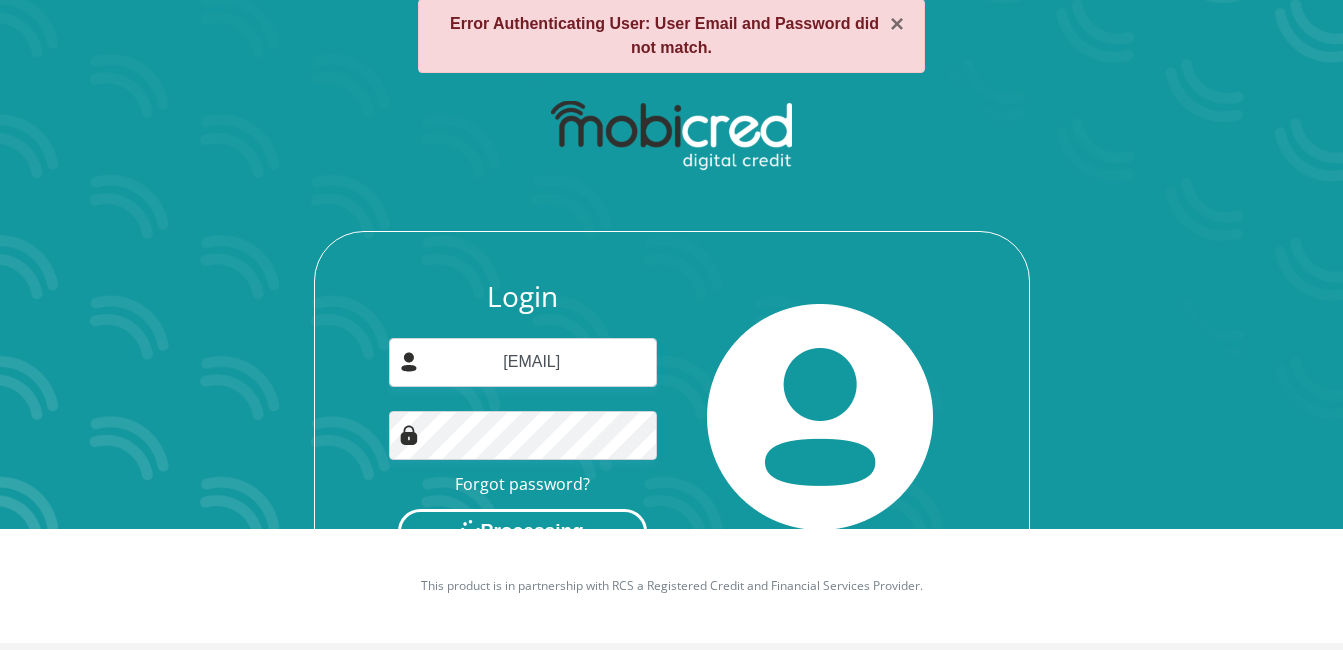 scroll, scrollTop: 0, scrollLeft: 0, axis: both 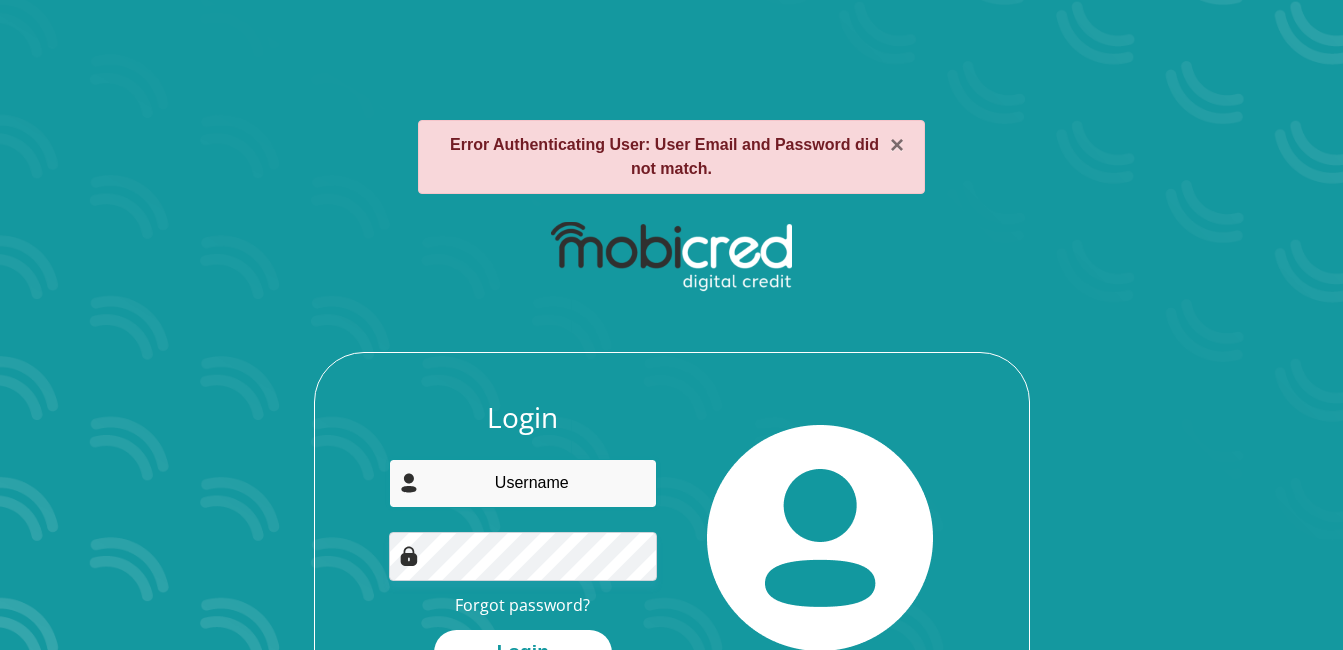 click at bounding box center (523, 483) 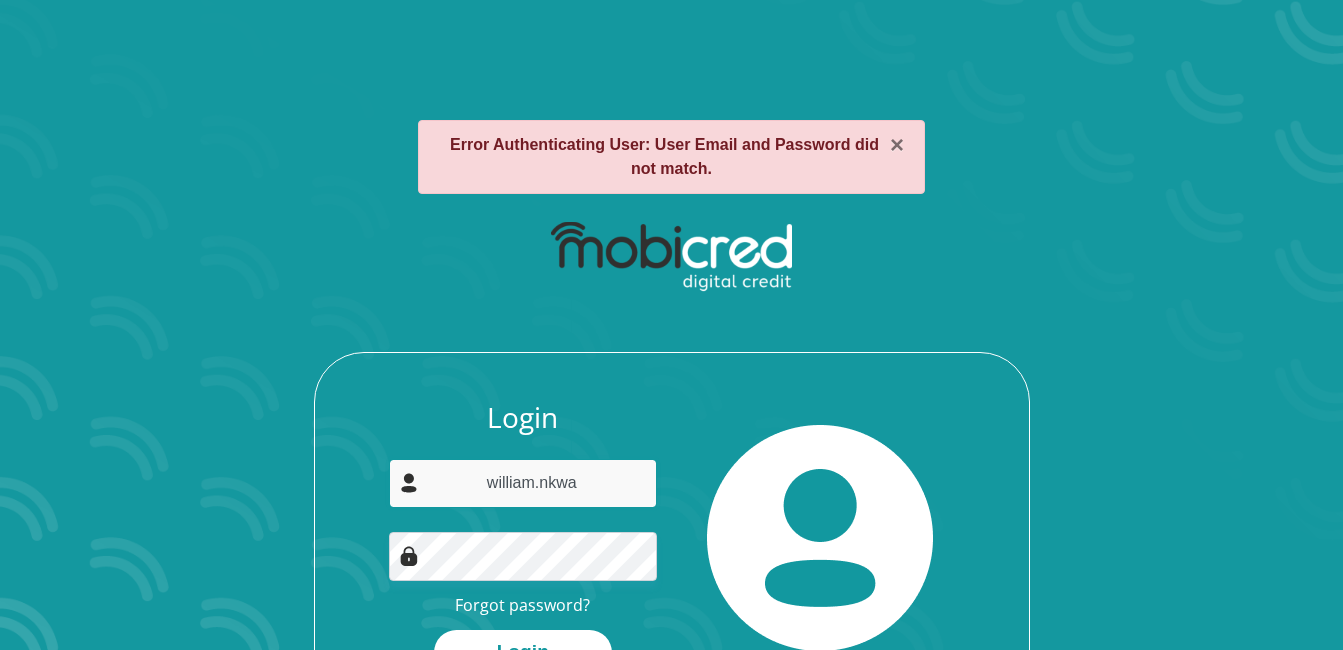 type on "[EMAIL]" 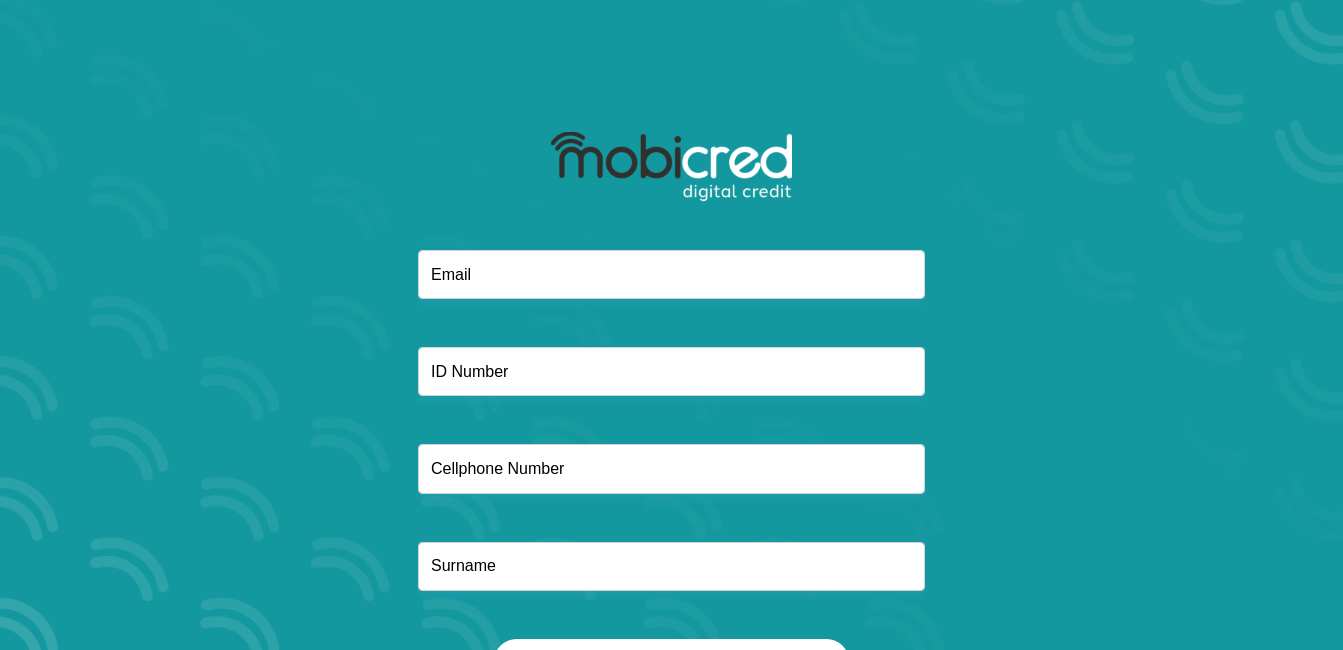 scroll, scrollTop: 0, scrollLeft: 0, axis: both 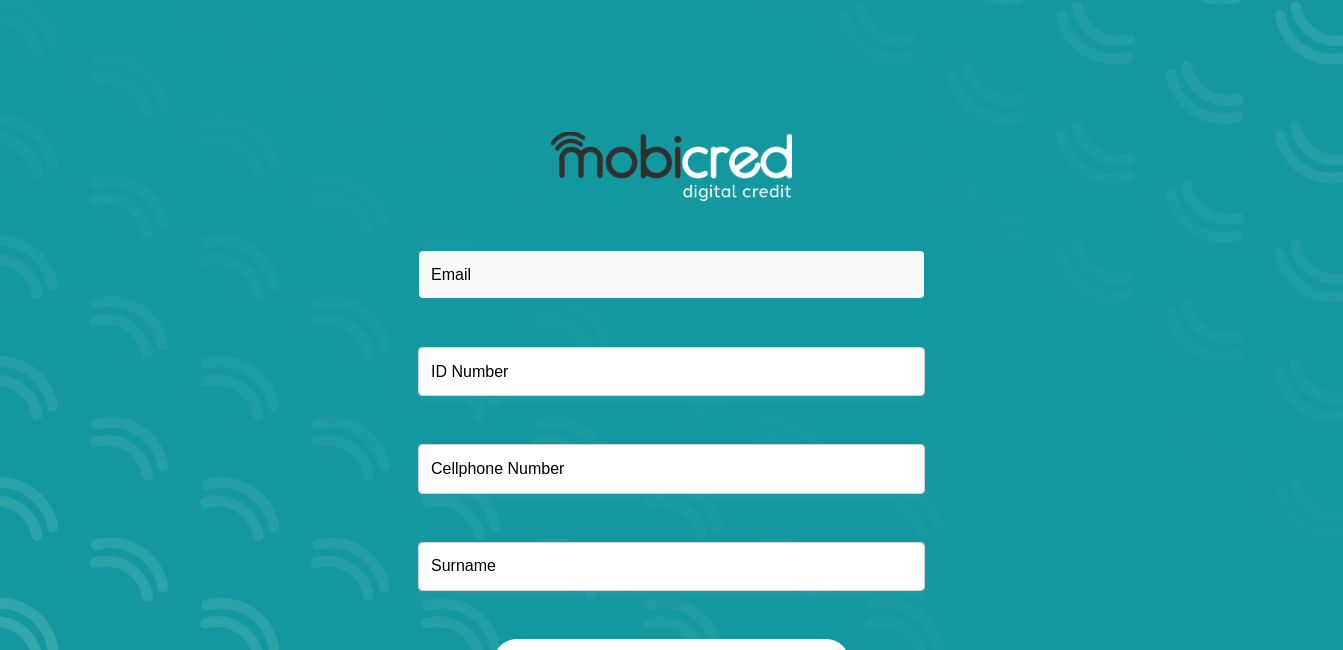 click at bounding box center [671, 274] 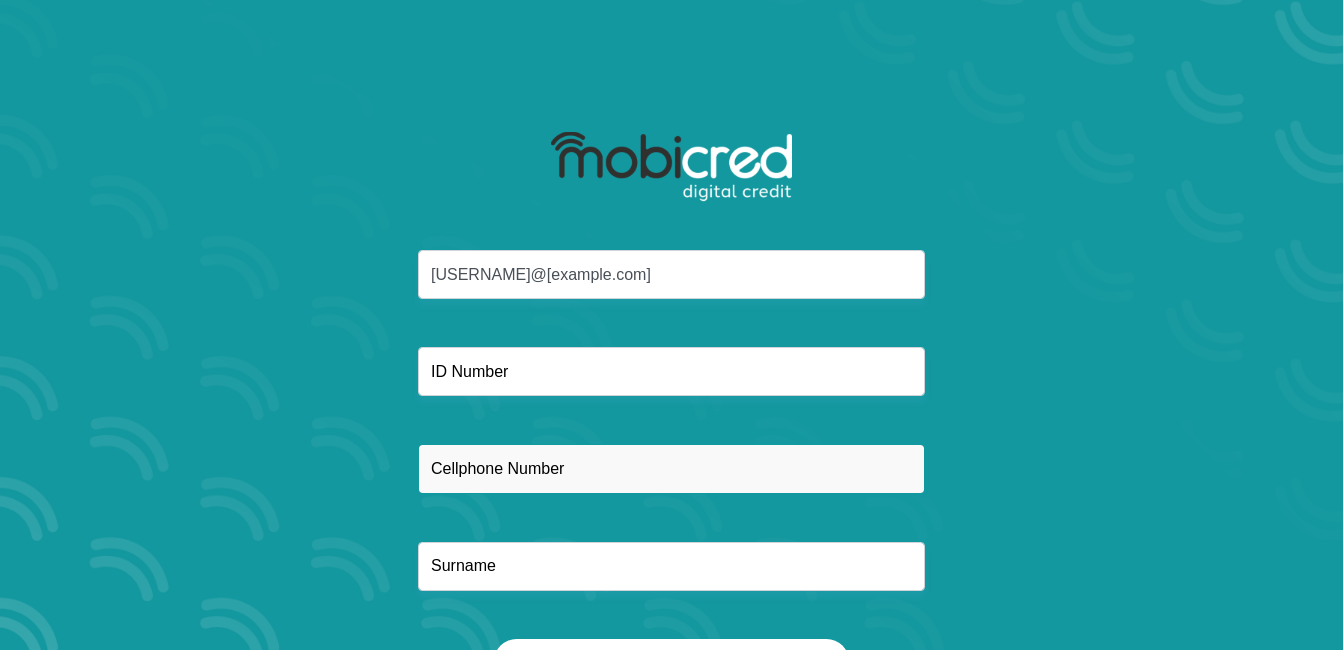 type on "[PHONE]" 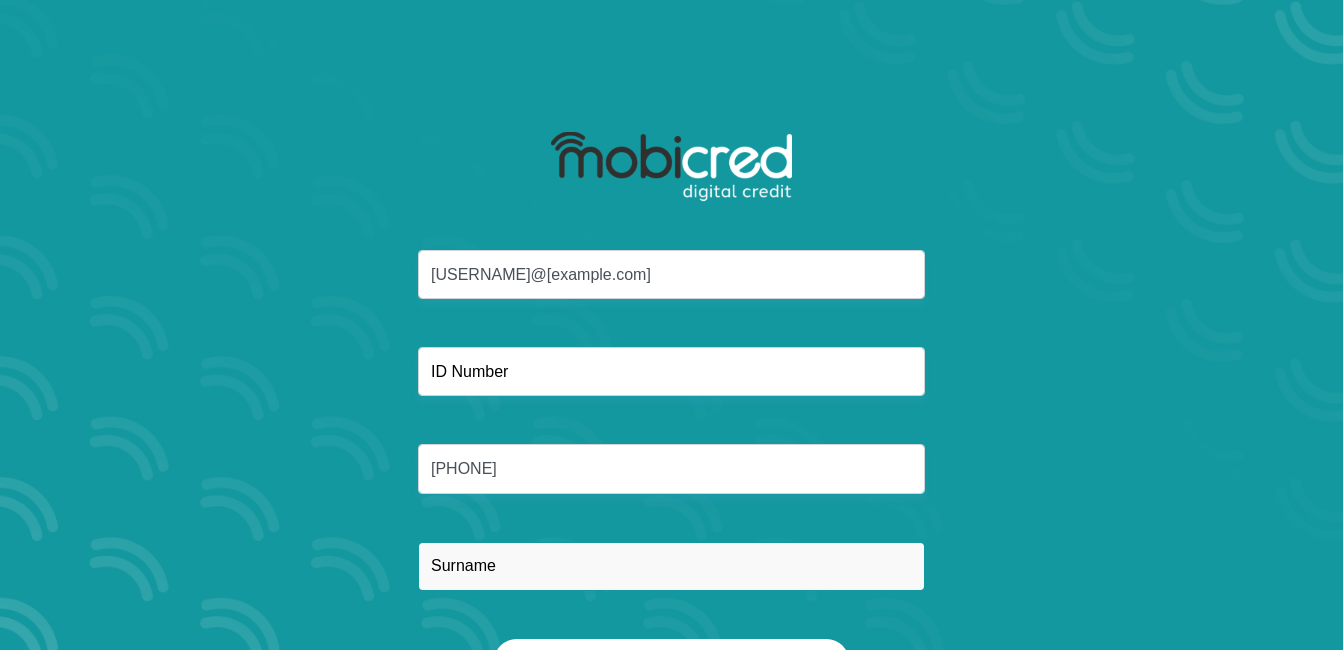 type on "[LAST]" 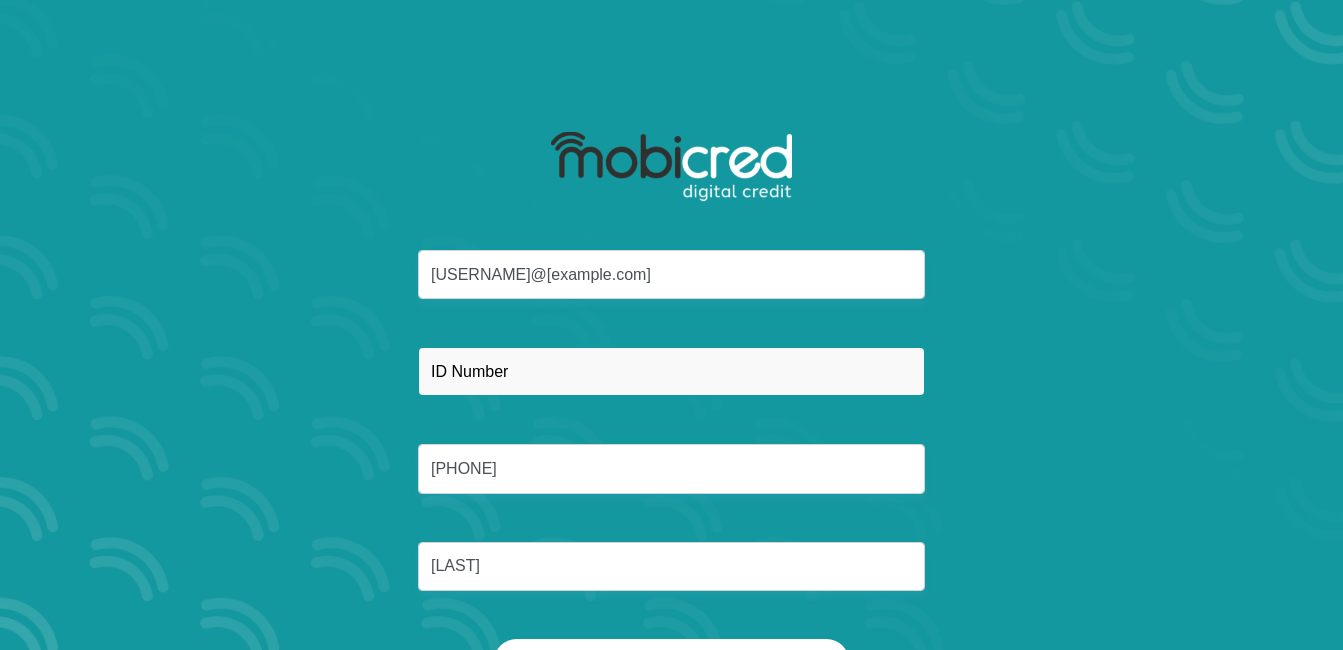click at bounding box center (671, 371) 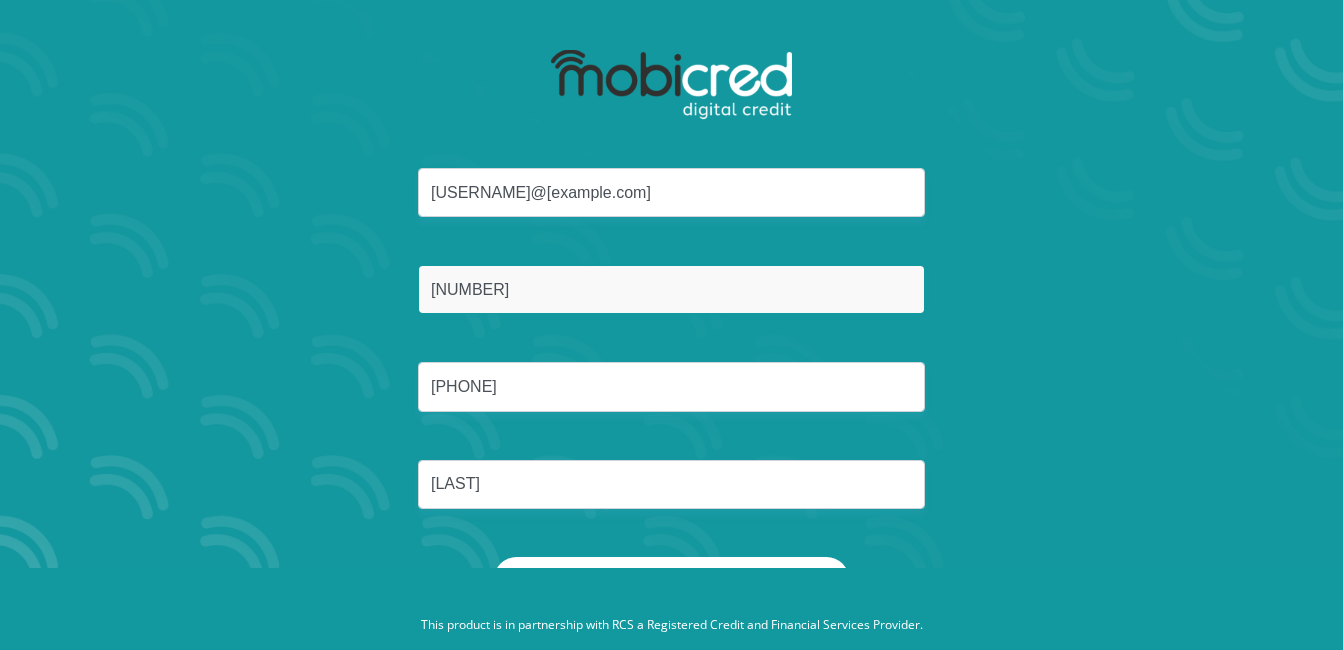 scroll, scrollTop: 114, scrollLeft: 0, axis: vertical 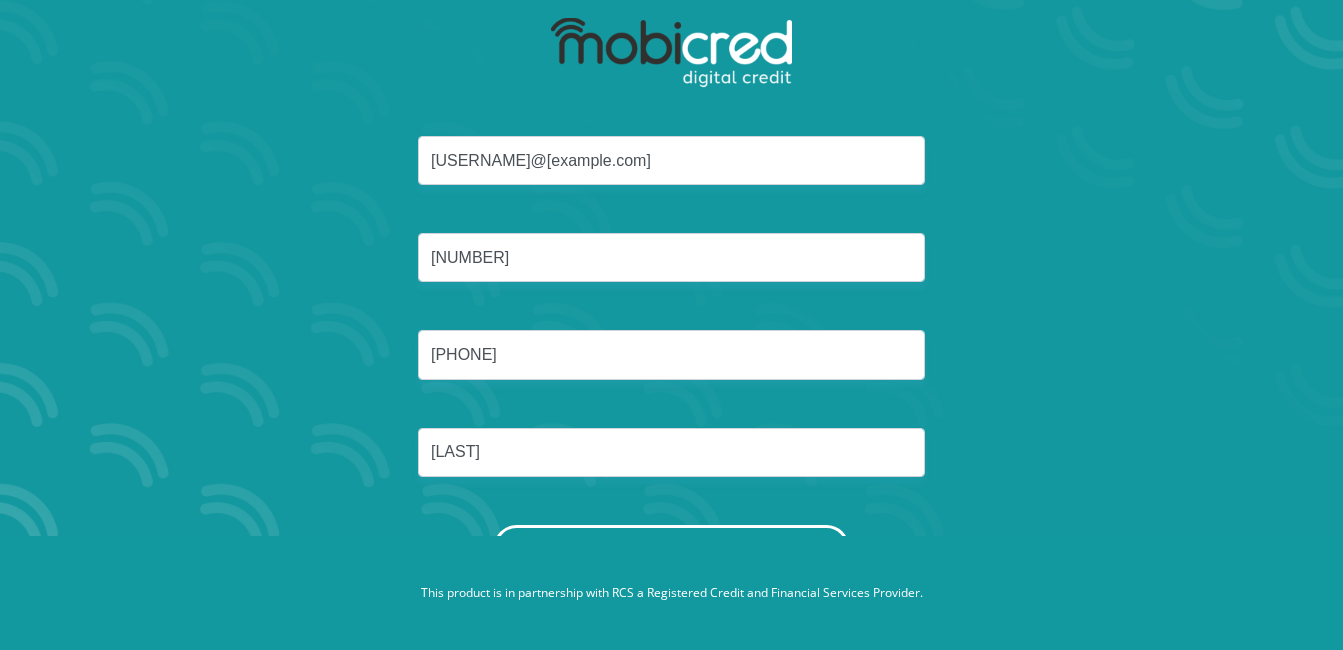 click on "Reset Password" at bounding box center [671, 547] 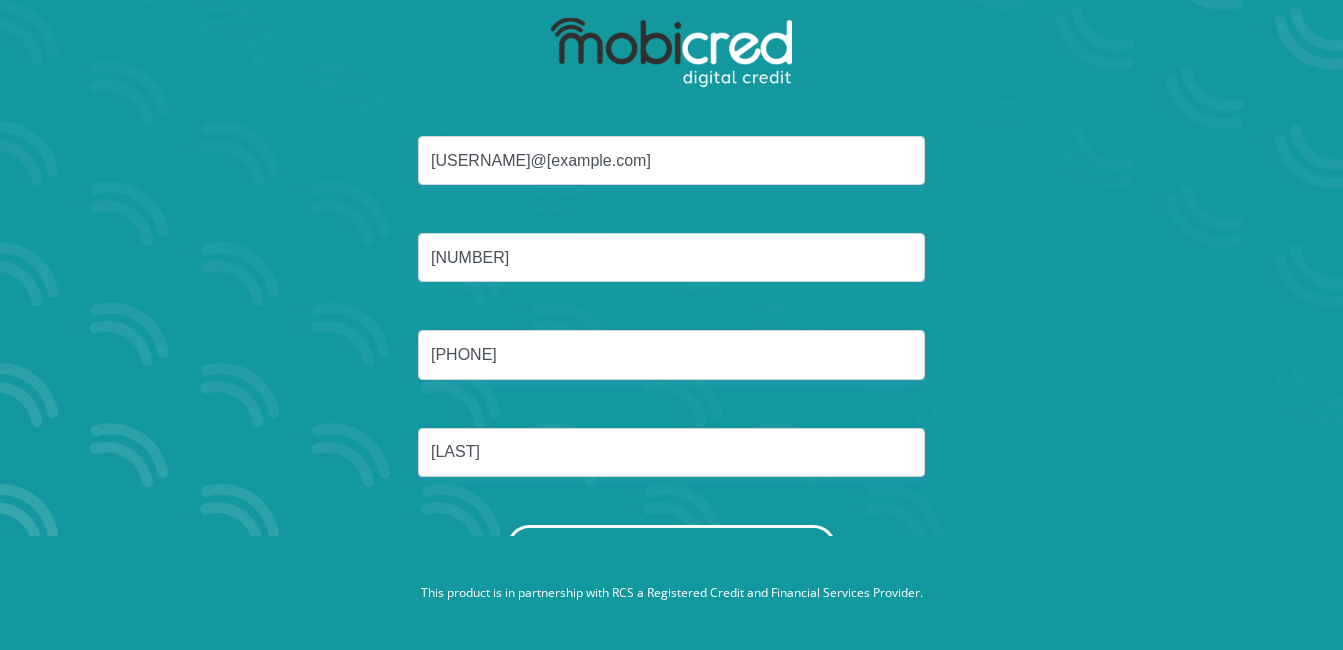 scroll, scrollTop: 0, scrollLeft: 0, axis: both 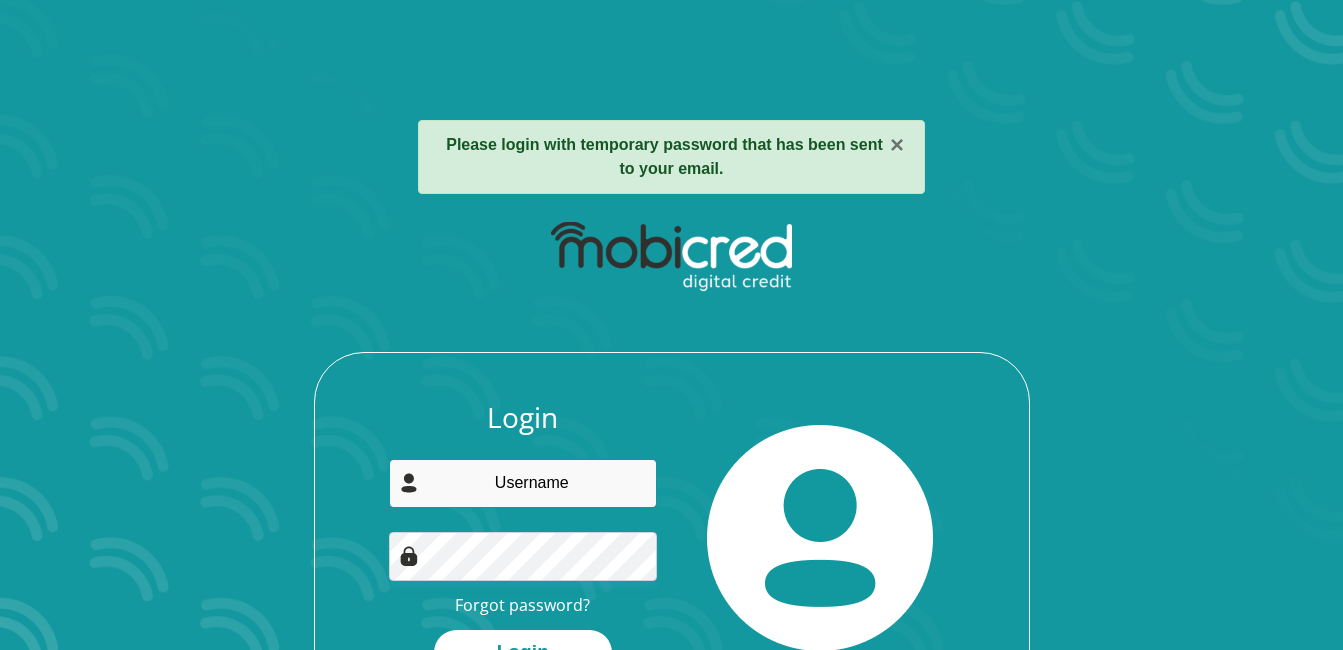 click at bounding box center (523, 483) 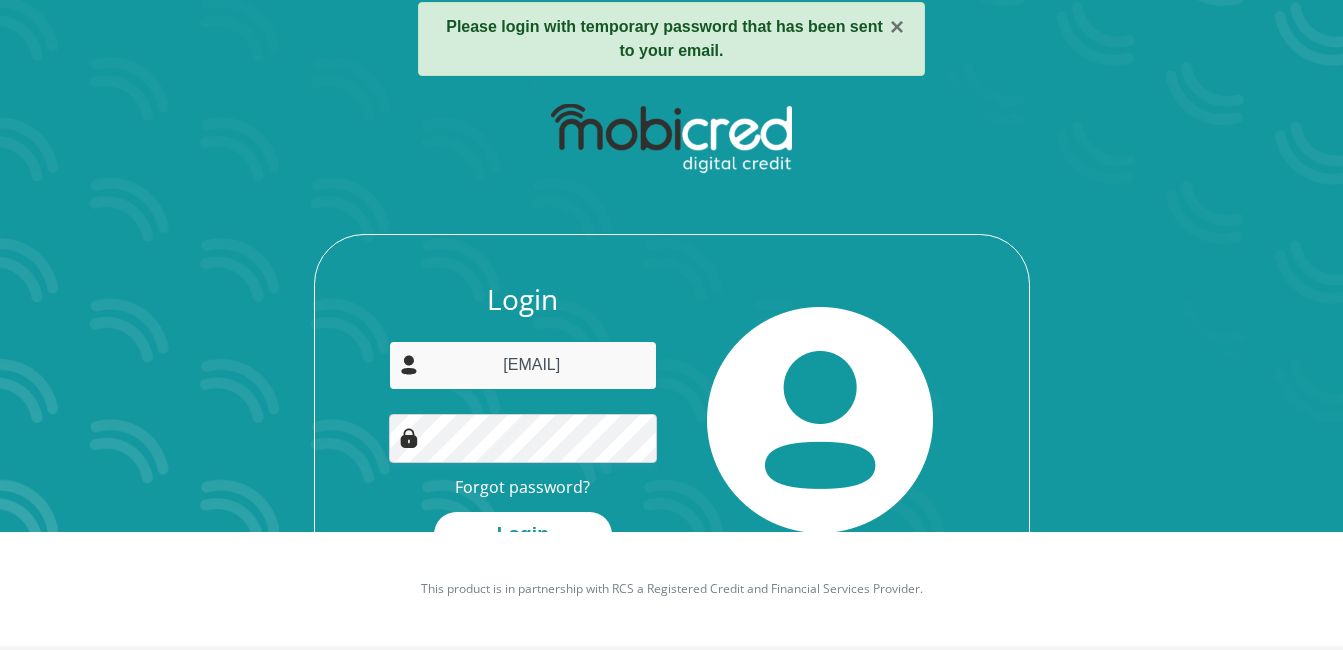 scroll, scrollTop: 121, scrollLeft: 0, axis: vertical 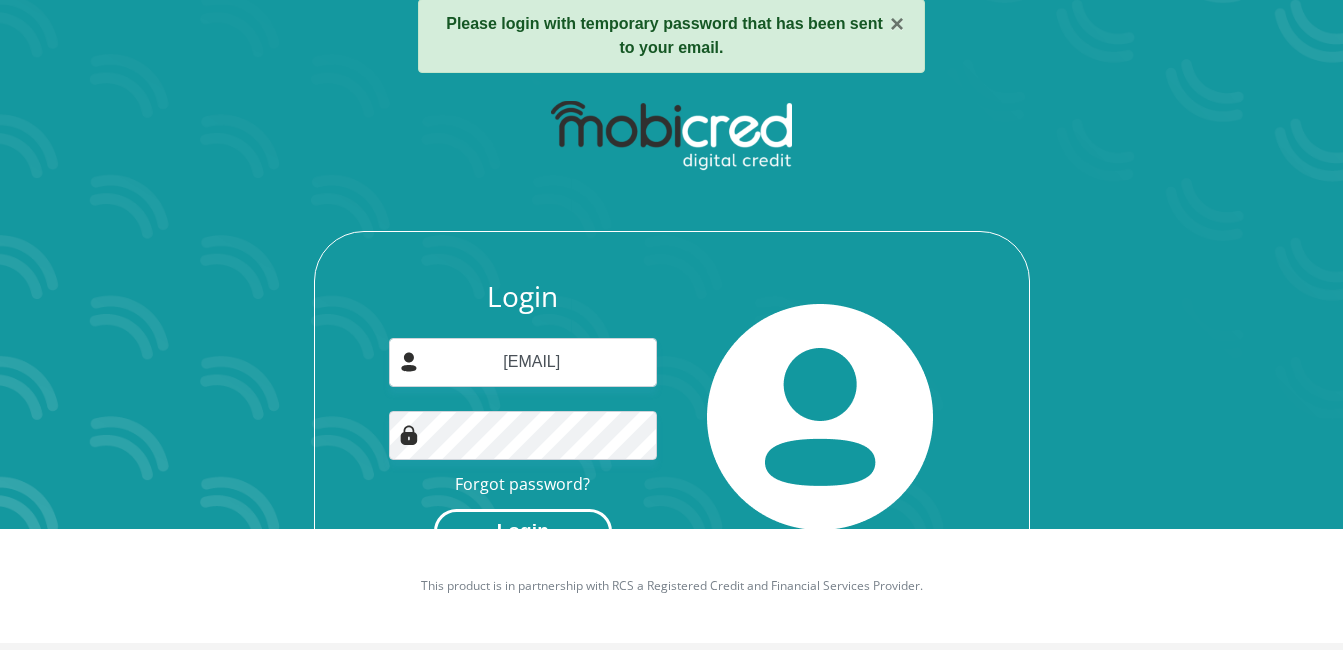click on "Login" at bounding box center [523, 531] 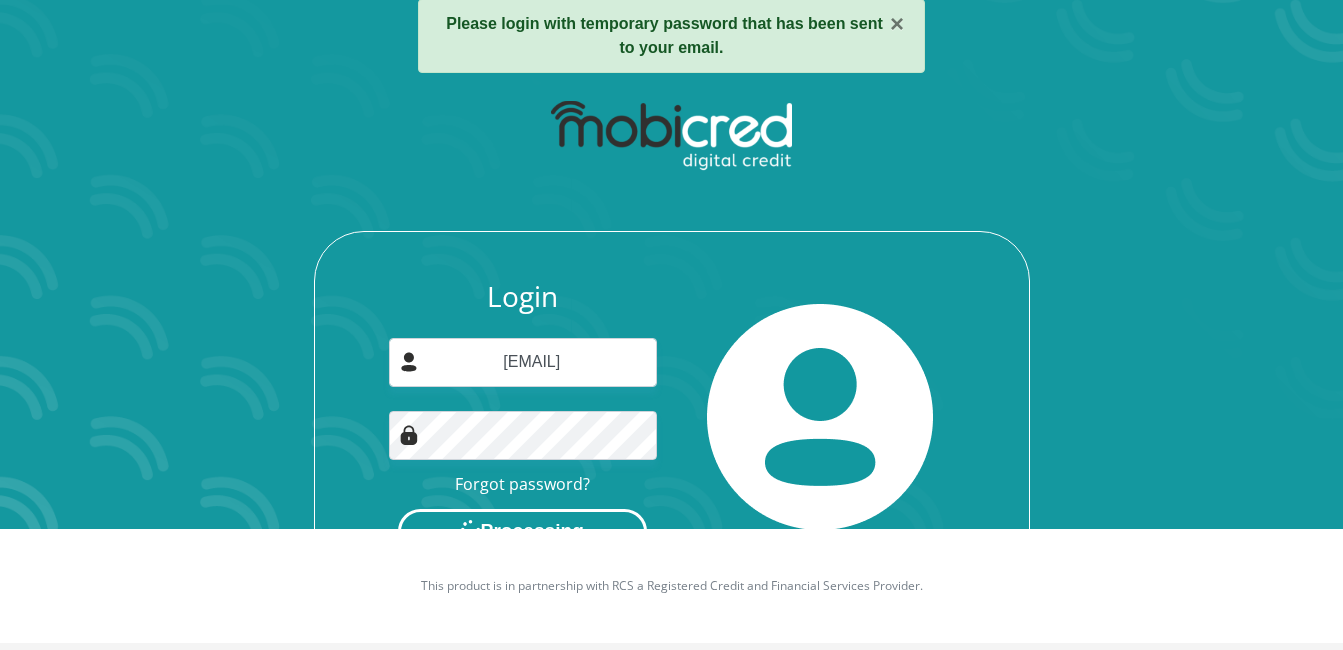 scroll, scrollTop: 0, scrollLeft: 0, axis: both 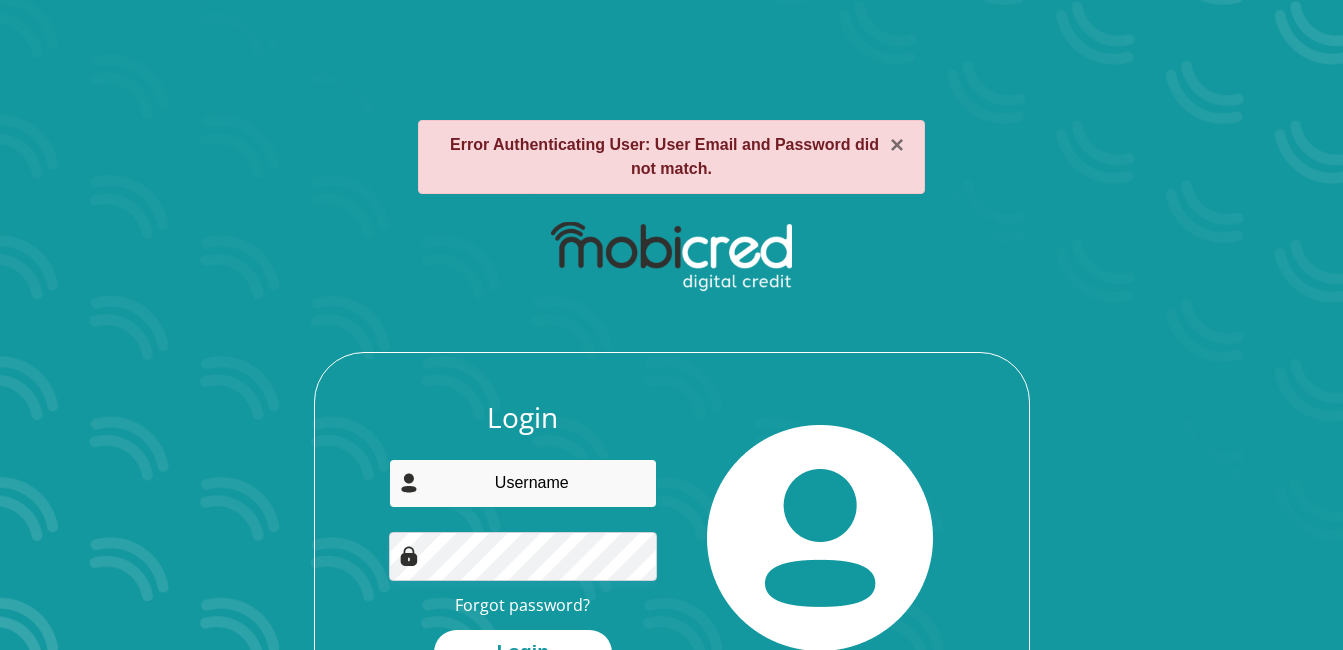 click at bounding box center [523, 483] 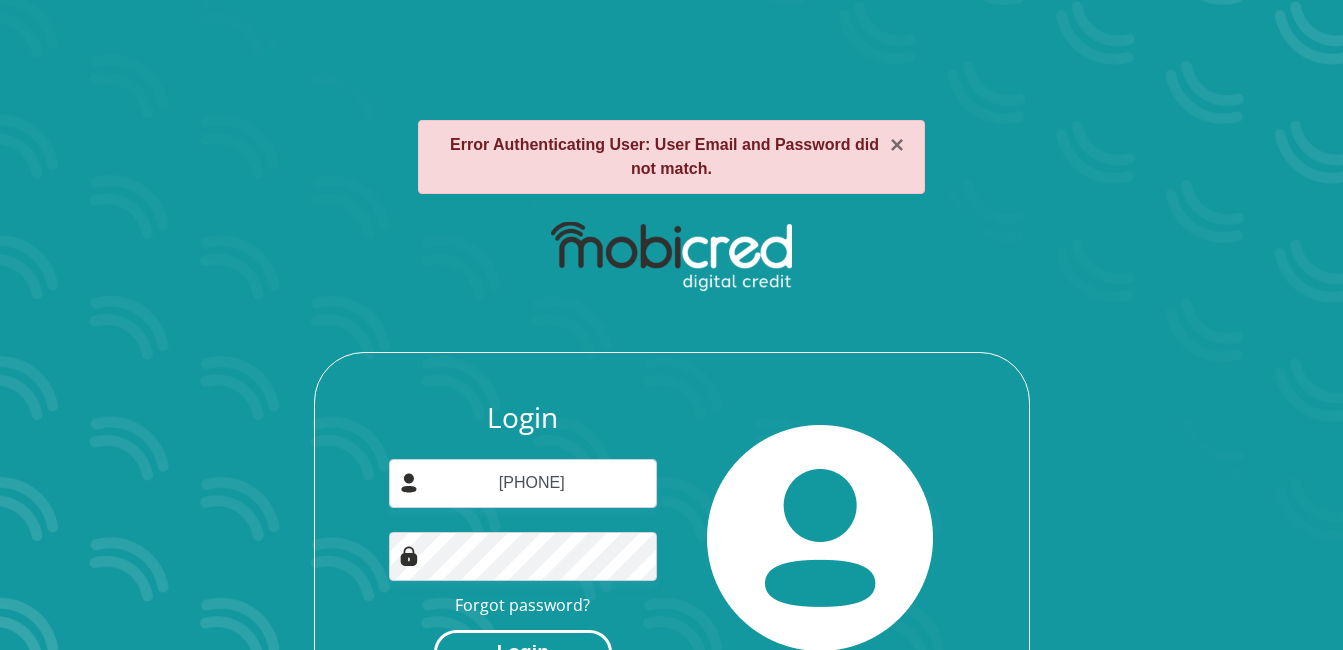click on "Login" at bounding box center (523, 652) 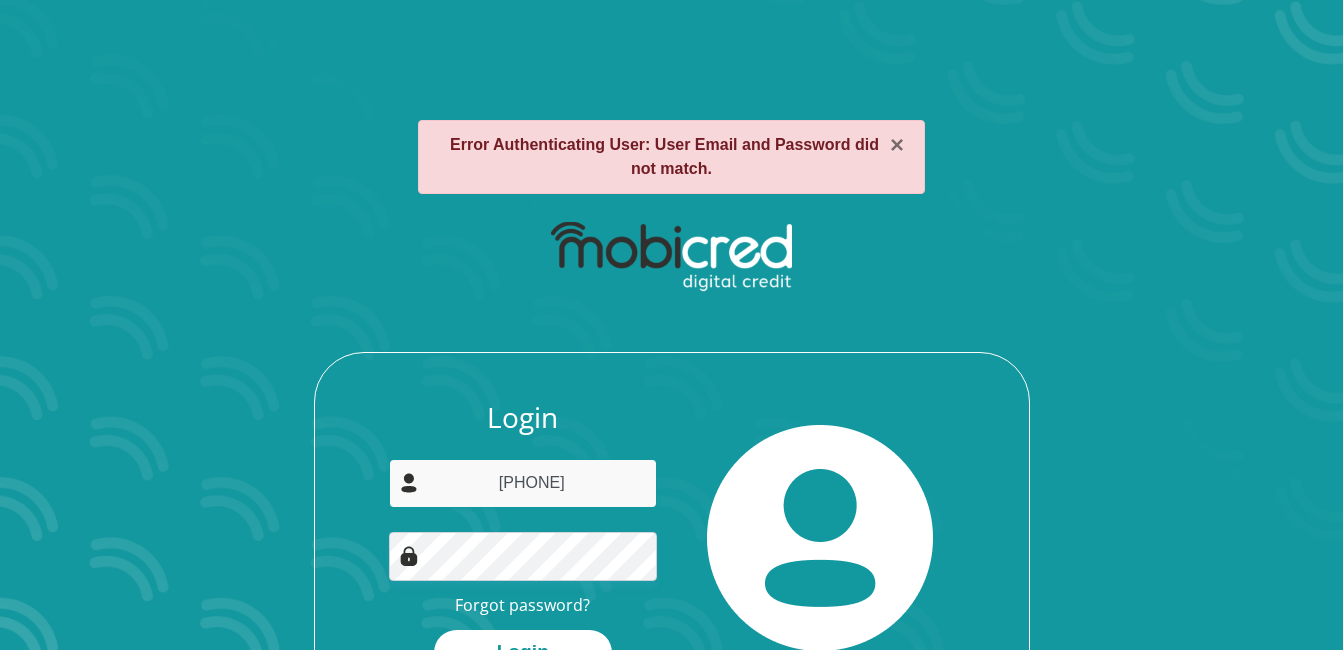 click on "0744642676" at bounding box center (523, 483) 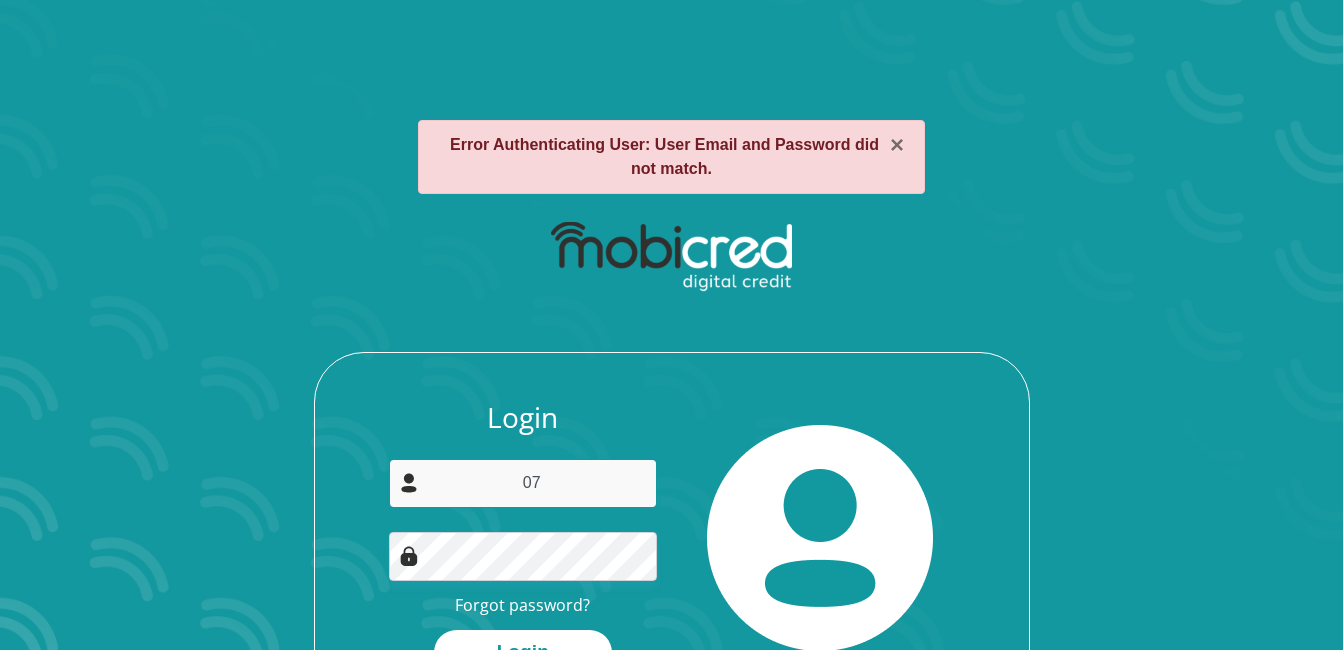 type on "0" 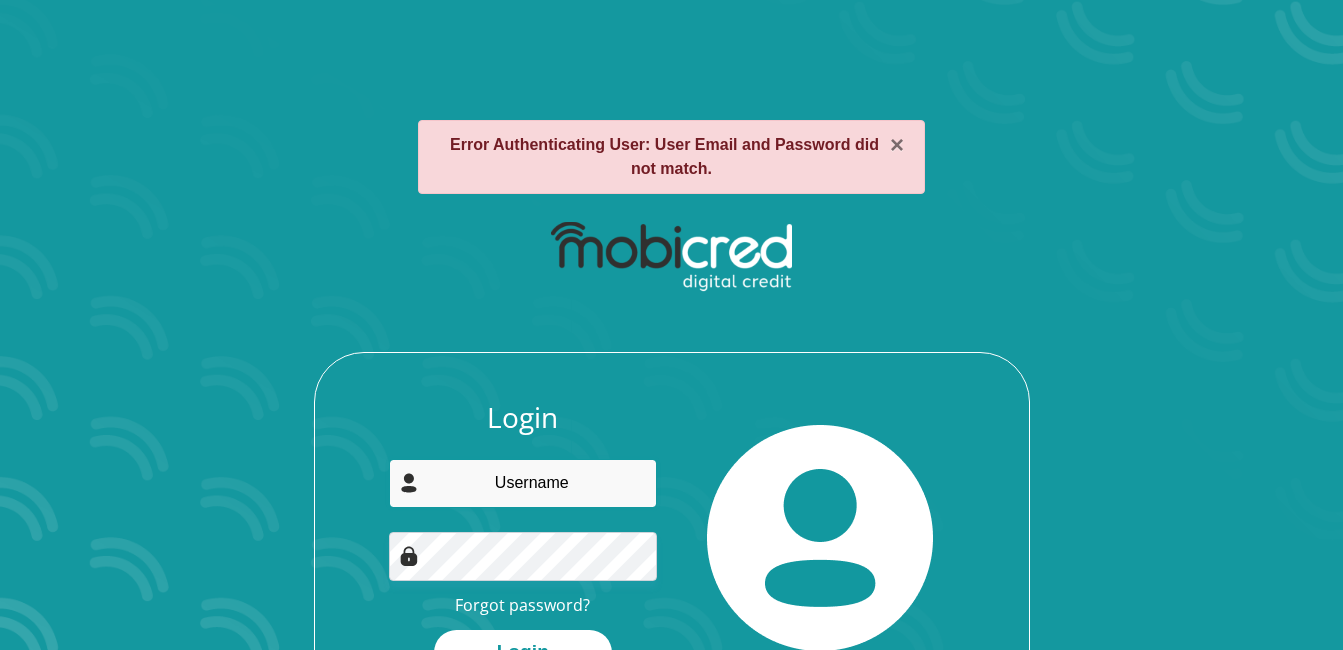 drag, startPoint x: 482, startPoint y: 481, endPoint x: 452, endPoint y: 491, distance: 31.622776 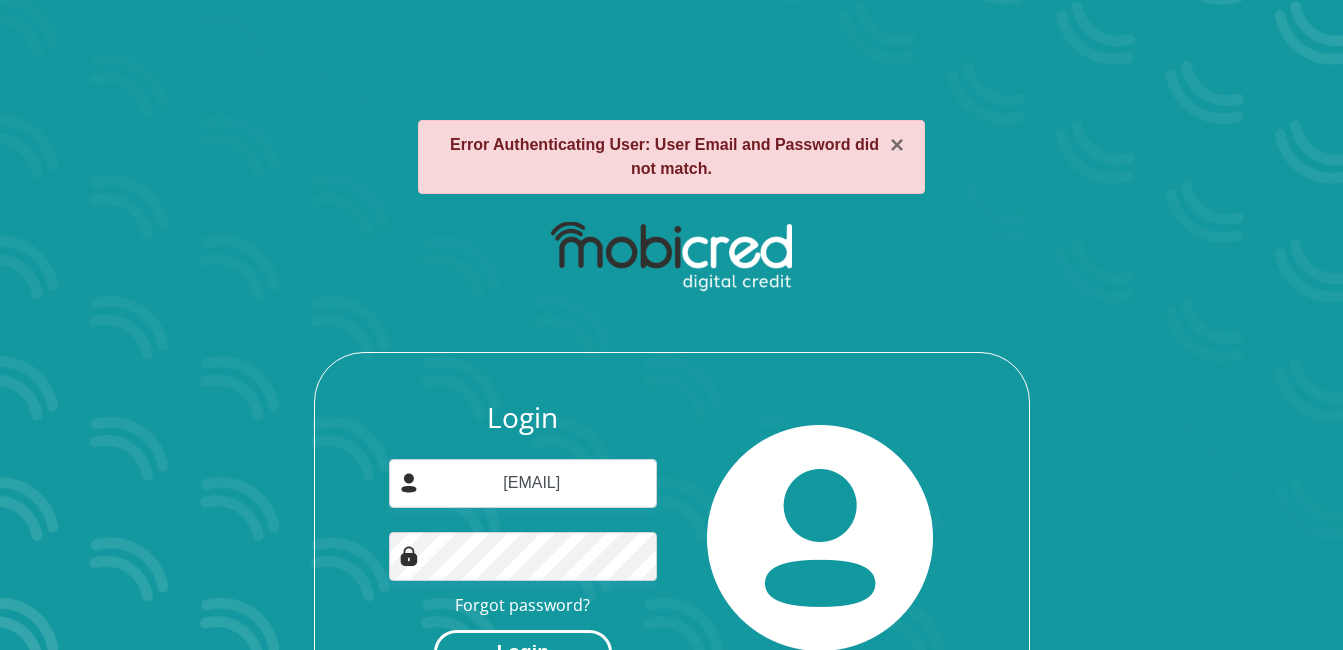 click on "Login" at bounding box center (523, 652) 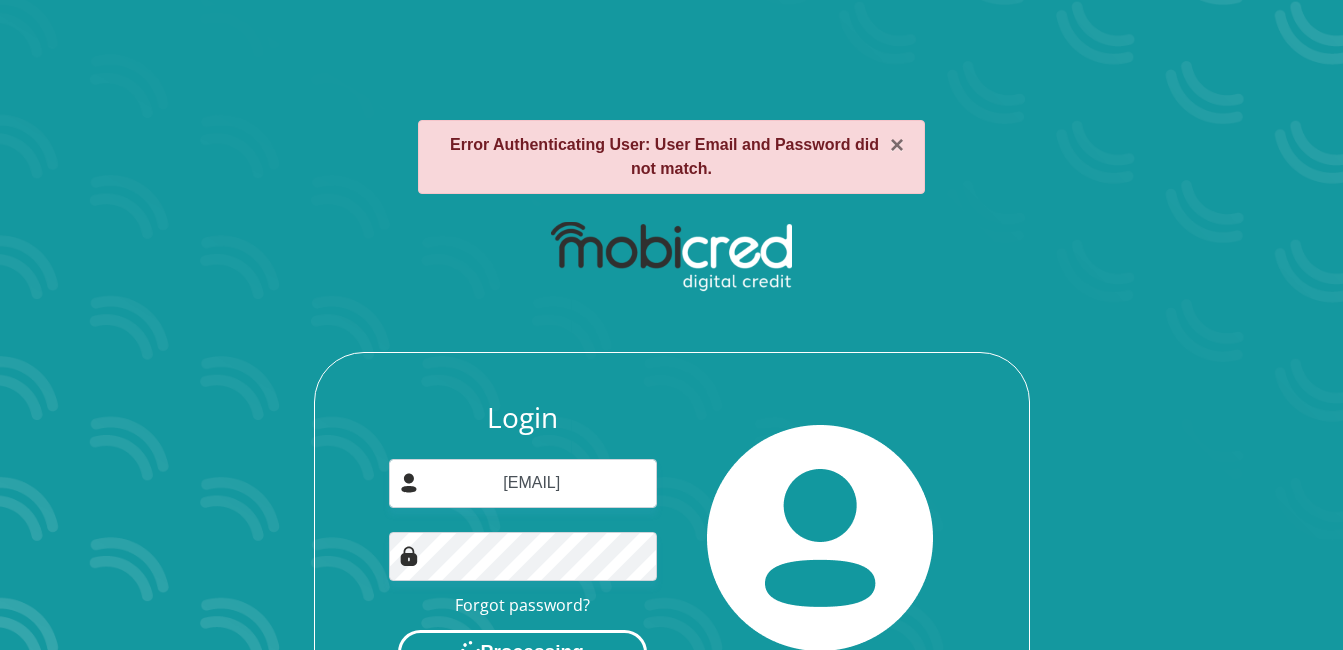 scroll, scrollTop: 0, scrollLeft: 0, axis: both 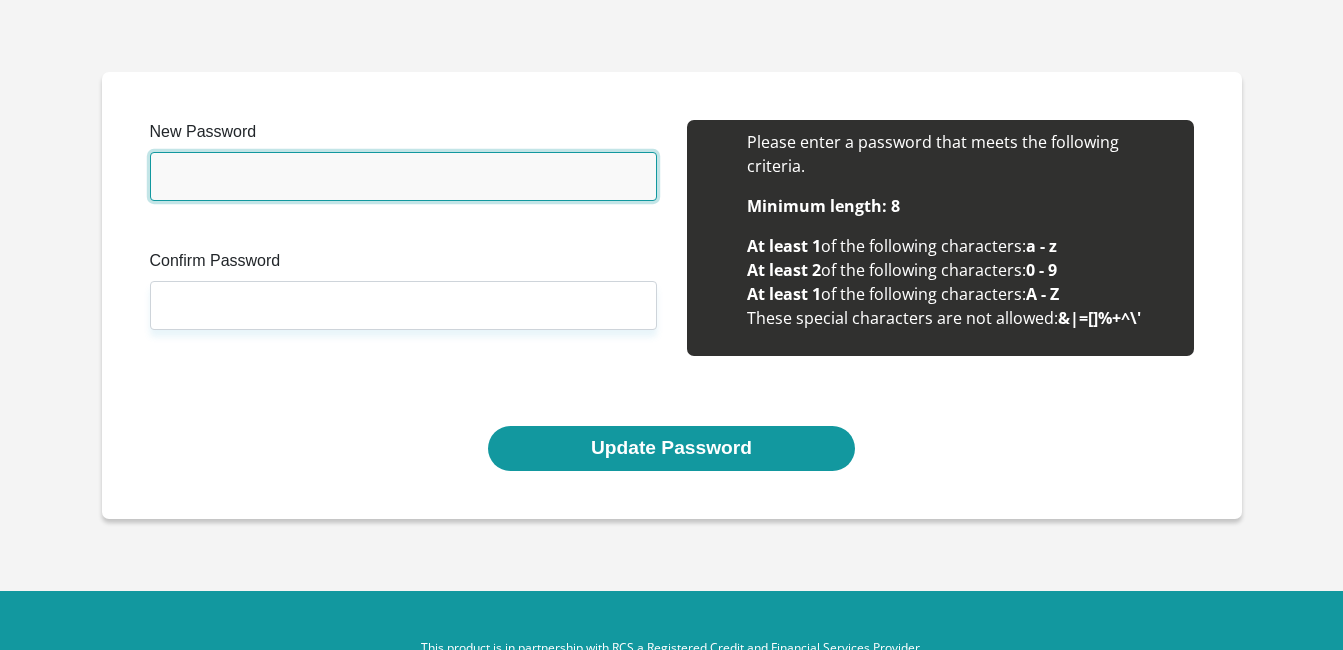 click on "New Password" at bounding box center [403, 176] 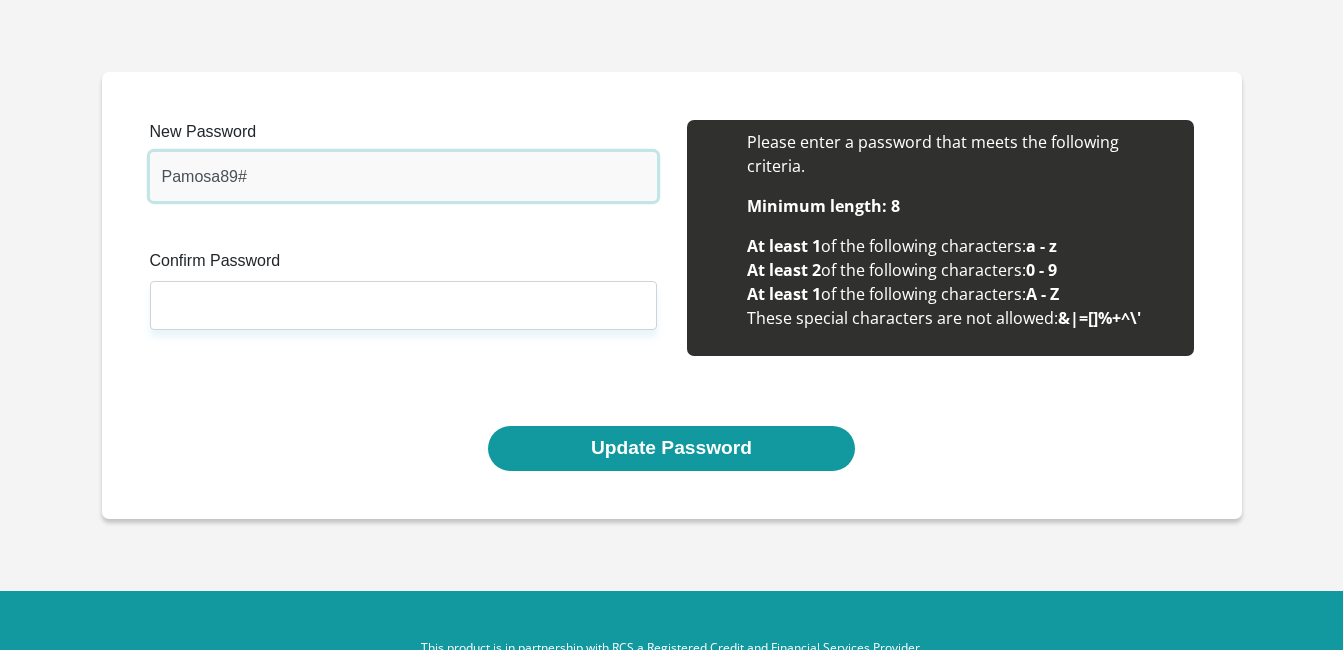 type on "Pamosa89#" 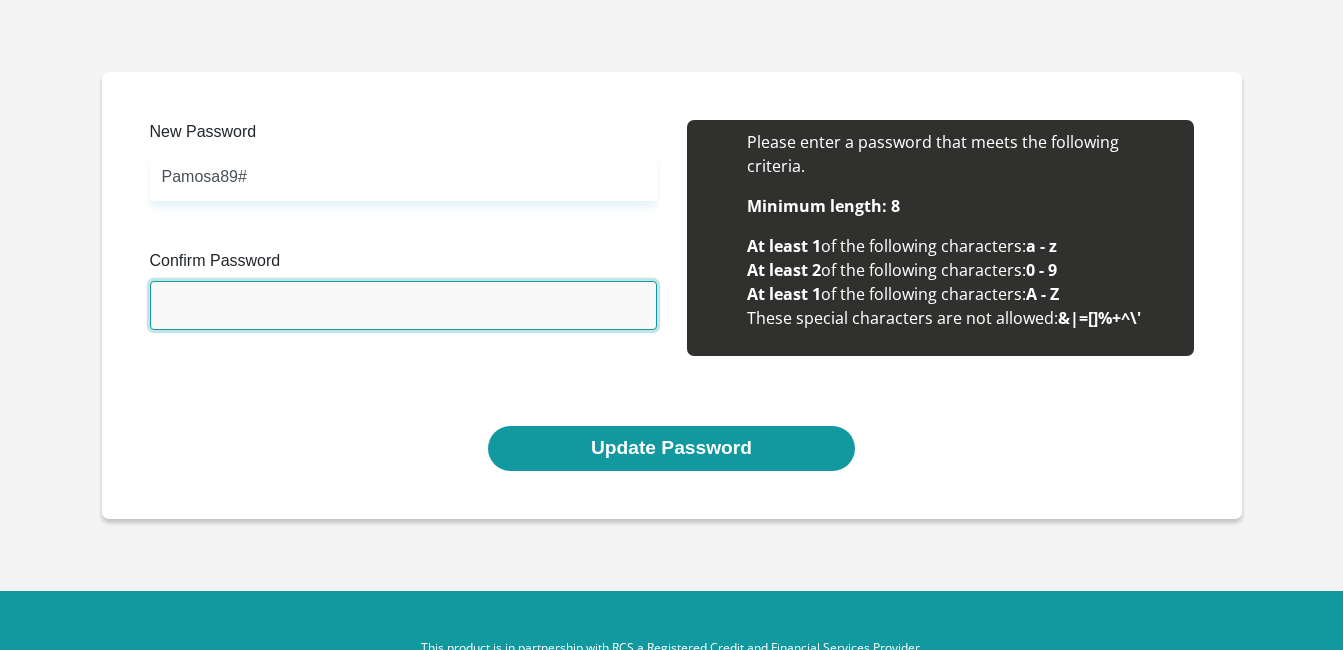click on "Confirm Password" at bounding box center [403, 305] 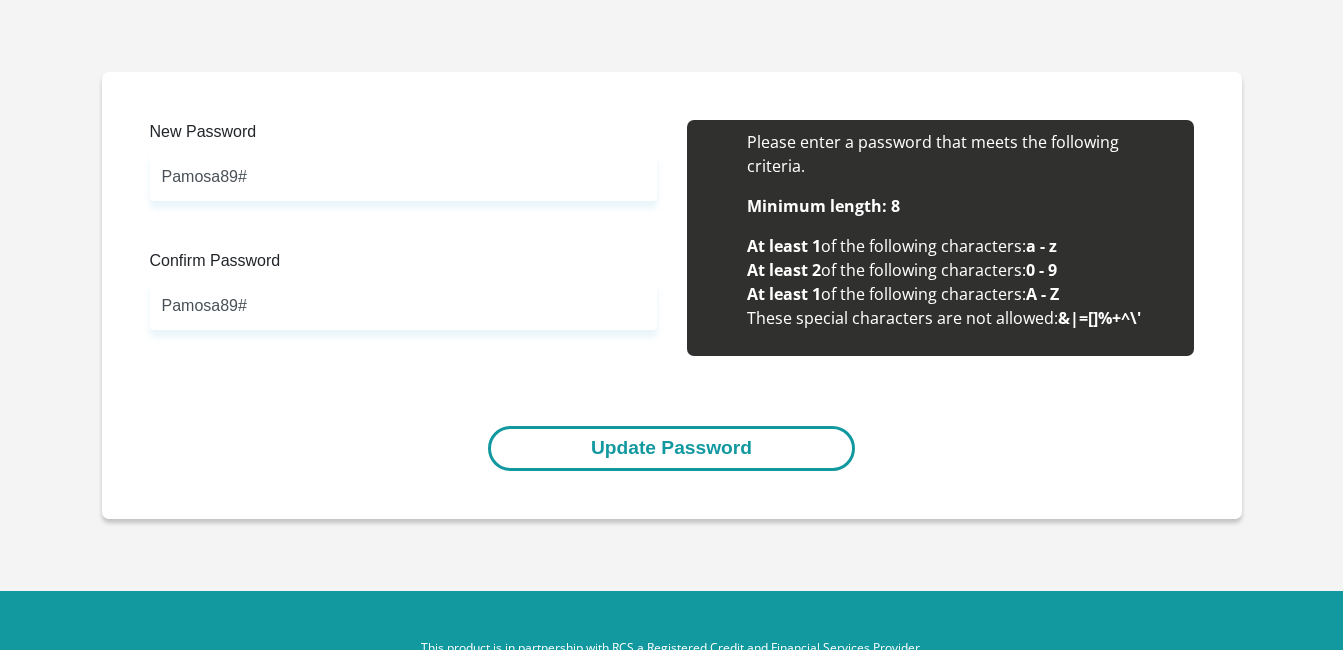 click on "Update Password" at bounding box center [671, 448] 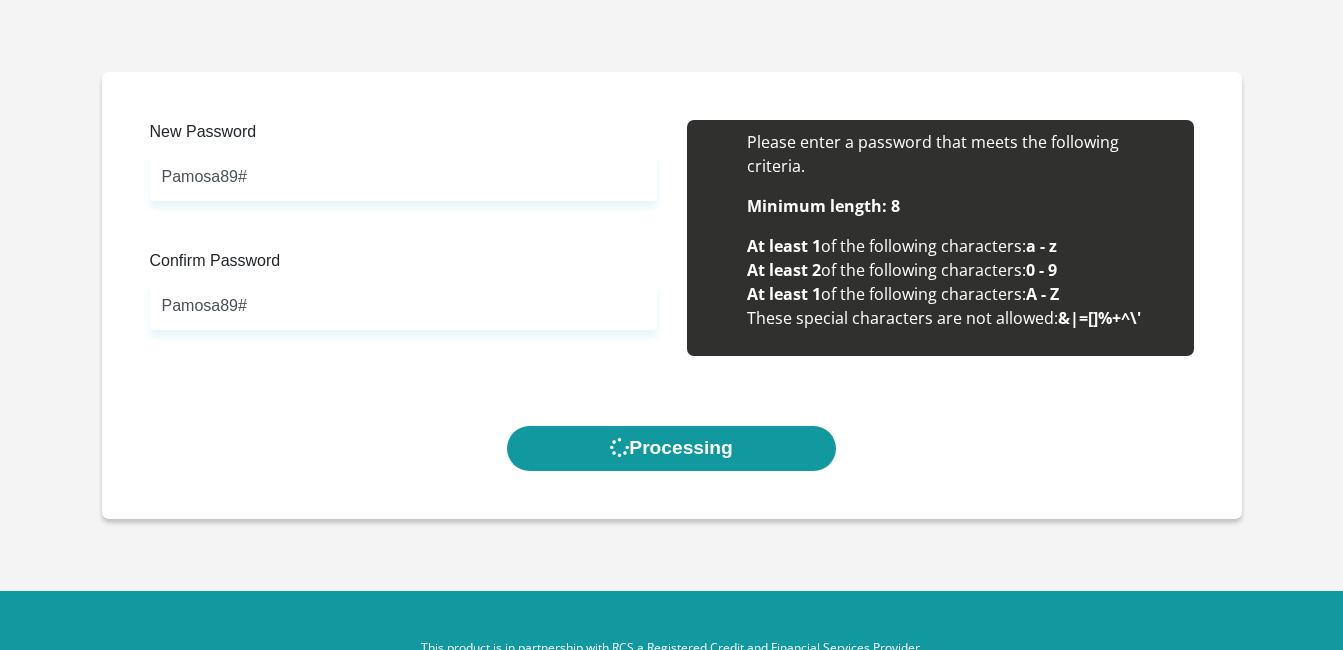 scroll, scrollTop: 0, scrollLeft: 0, axis: both 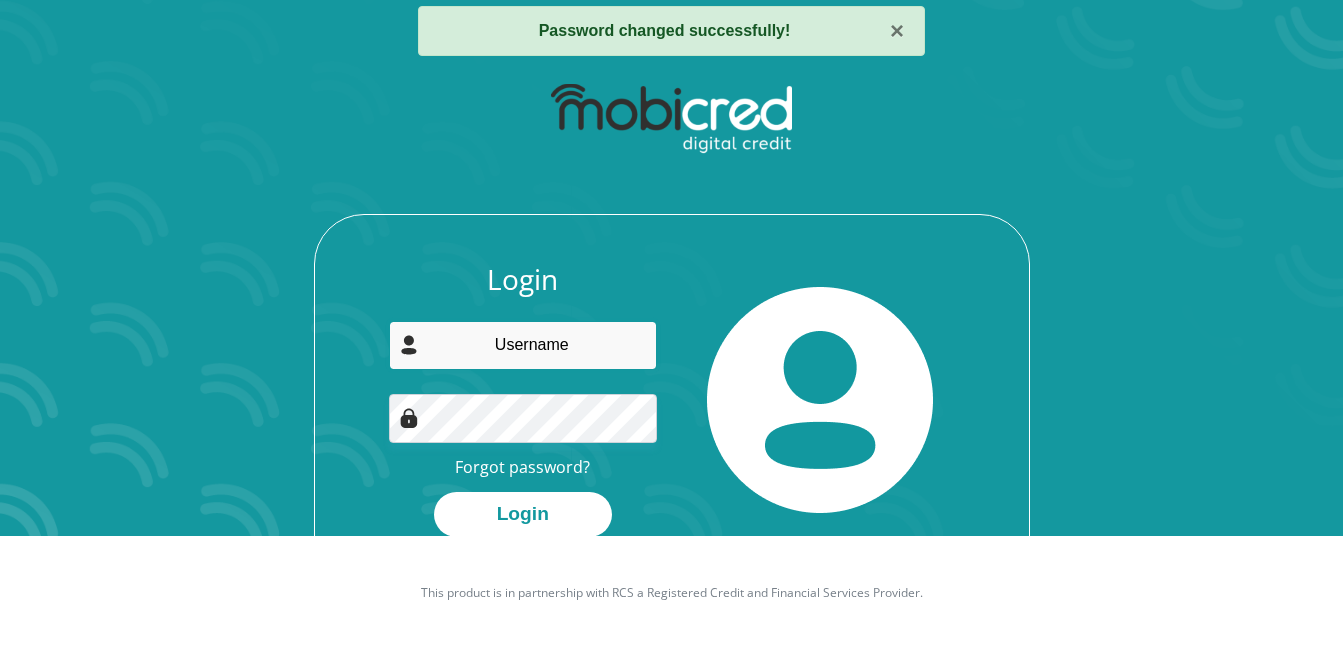 click at bounding box center [523, 345] 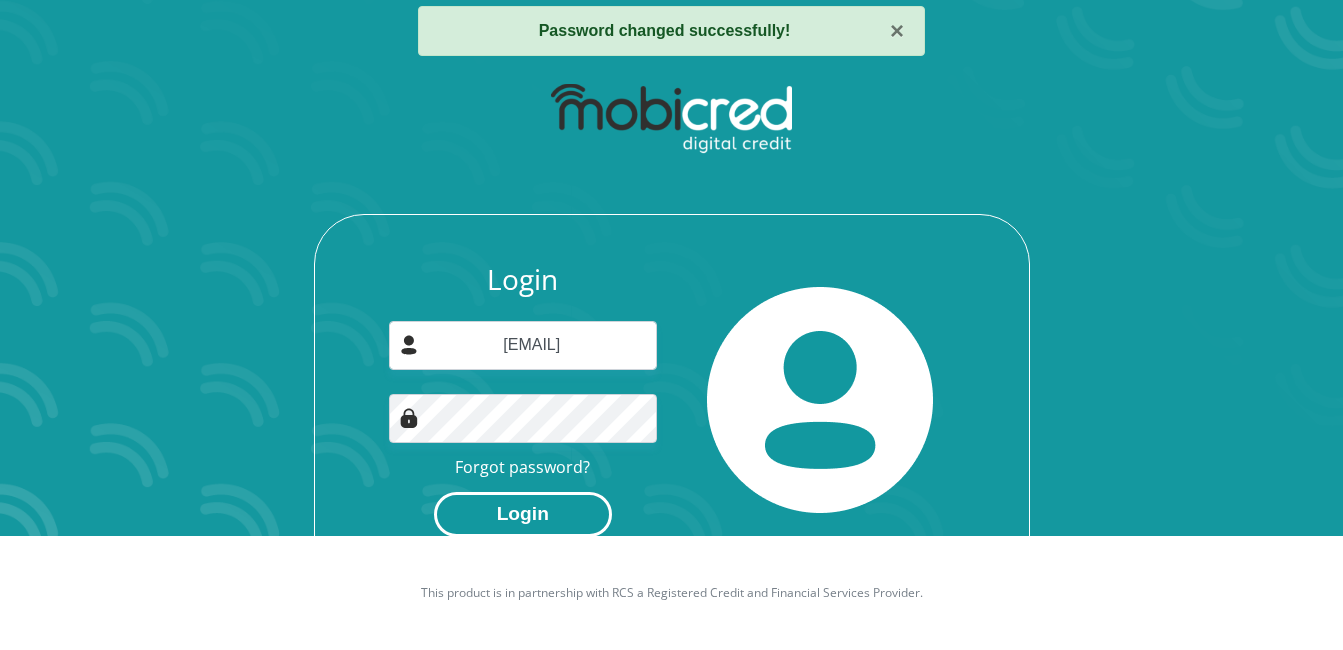 click on "Login" at bounding box center (523, 514) 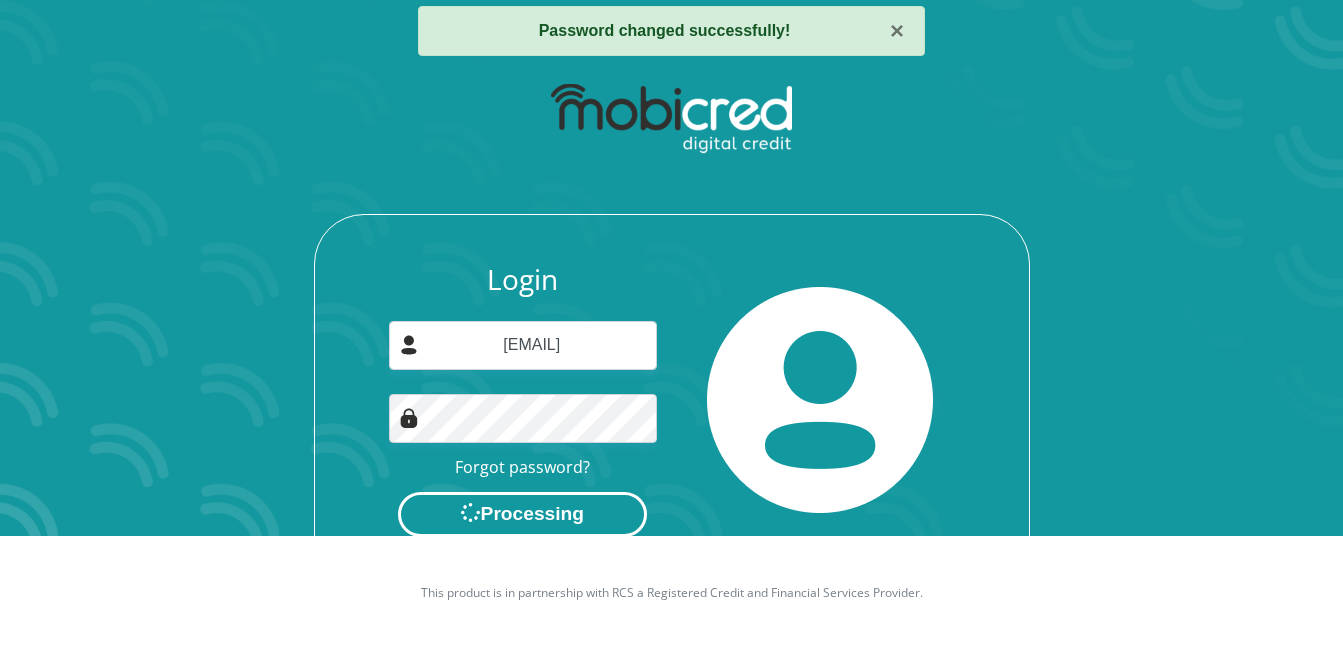 scroll, scrollTop: 0, scrollLeft: 0, axis: both 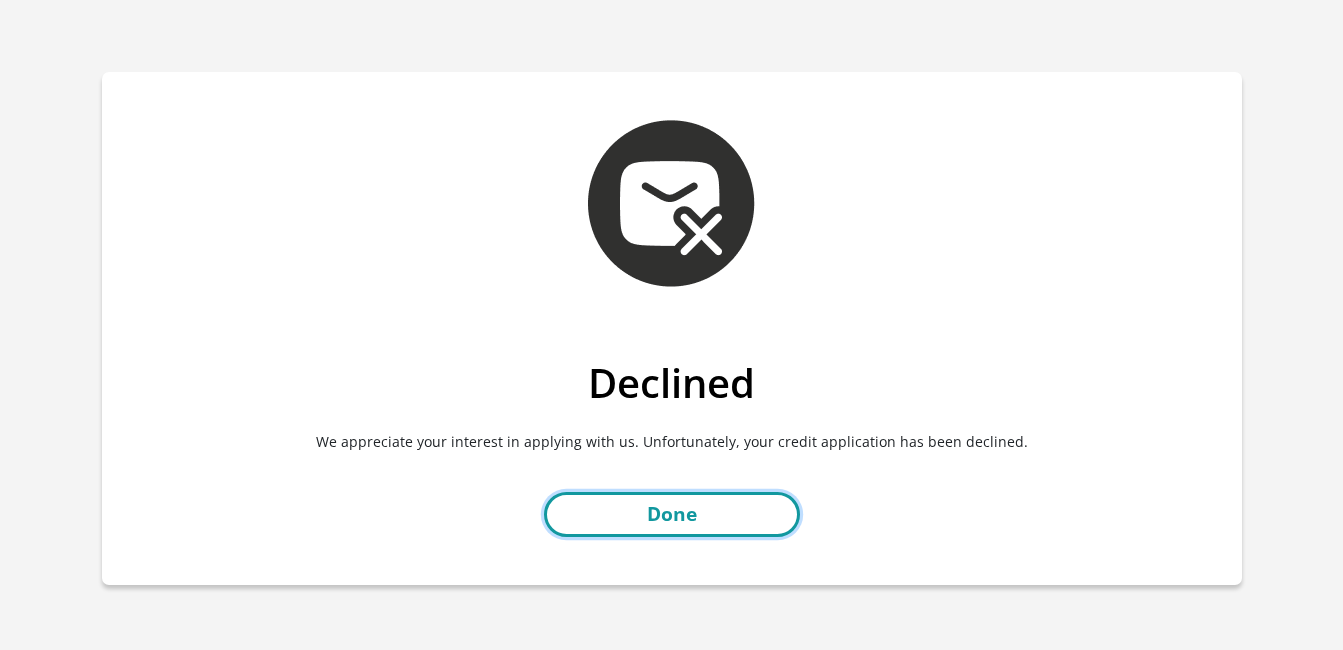 click on "Done" at bounding box center (672, 514) 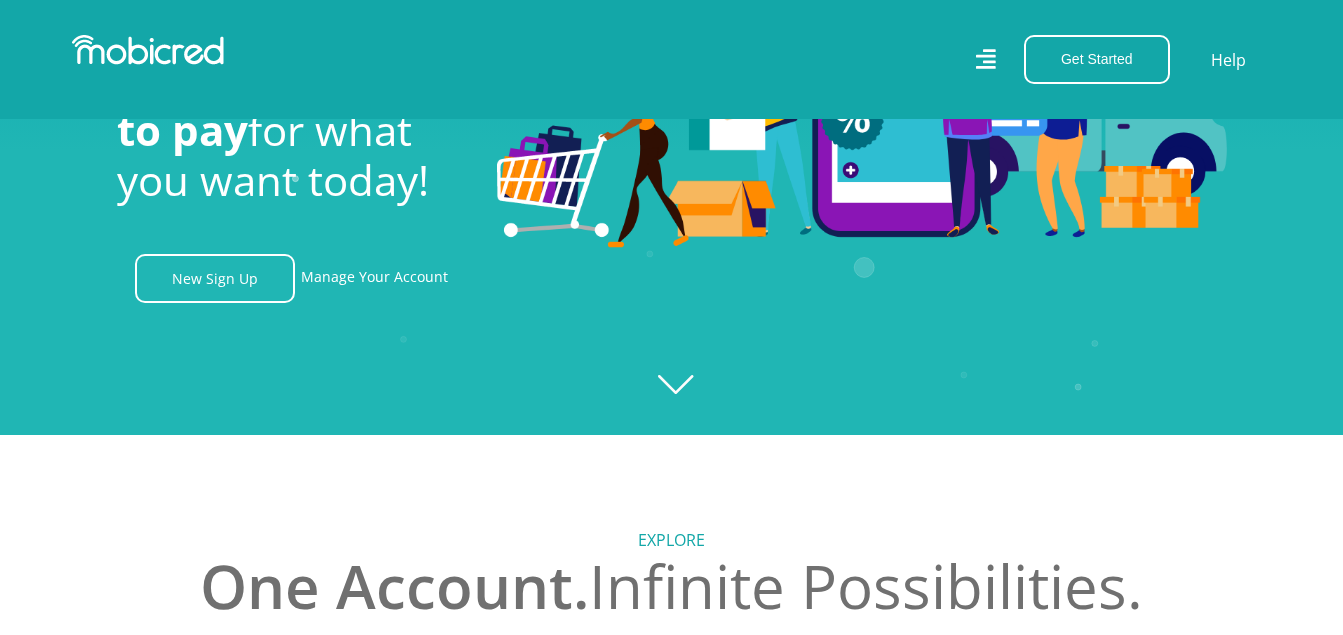 scroll, scrollTop: 415, scrollLeft: 0, axis: vertical 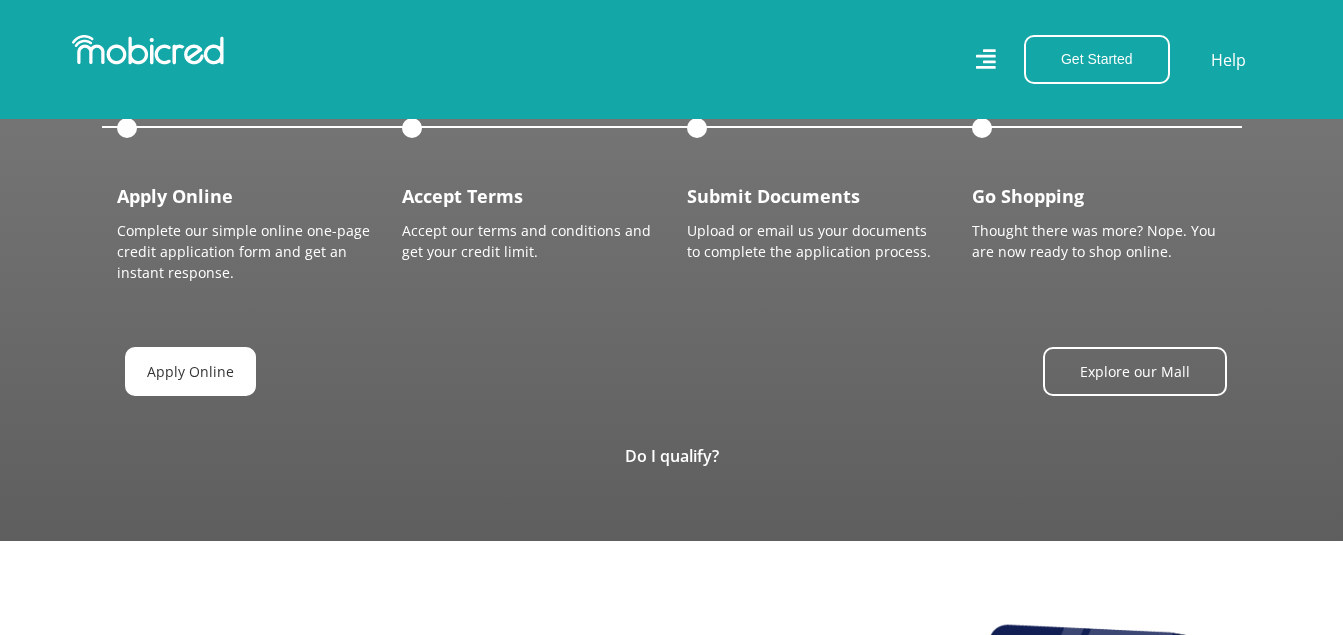 click on "Apply
Online" at bounding box center (190, 371) 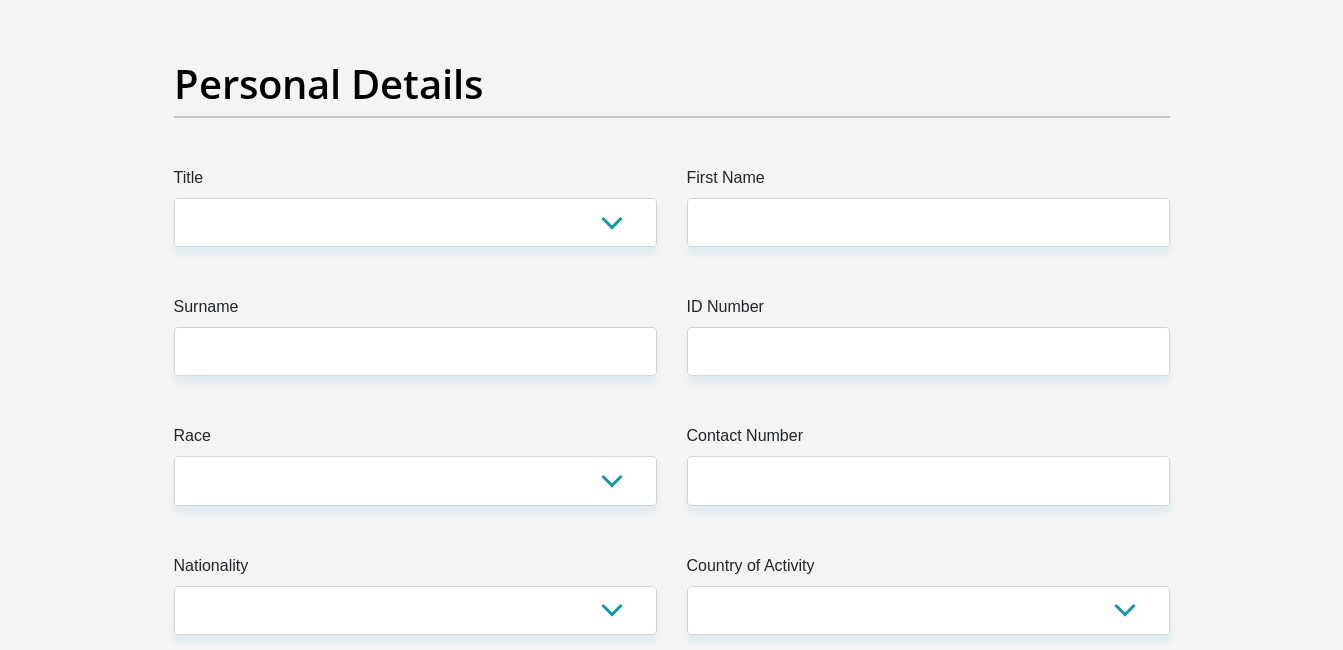 scroll, scrollTop: 0, scrollLeft: 0, axis: both 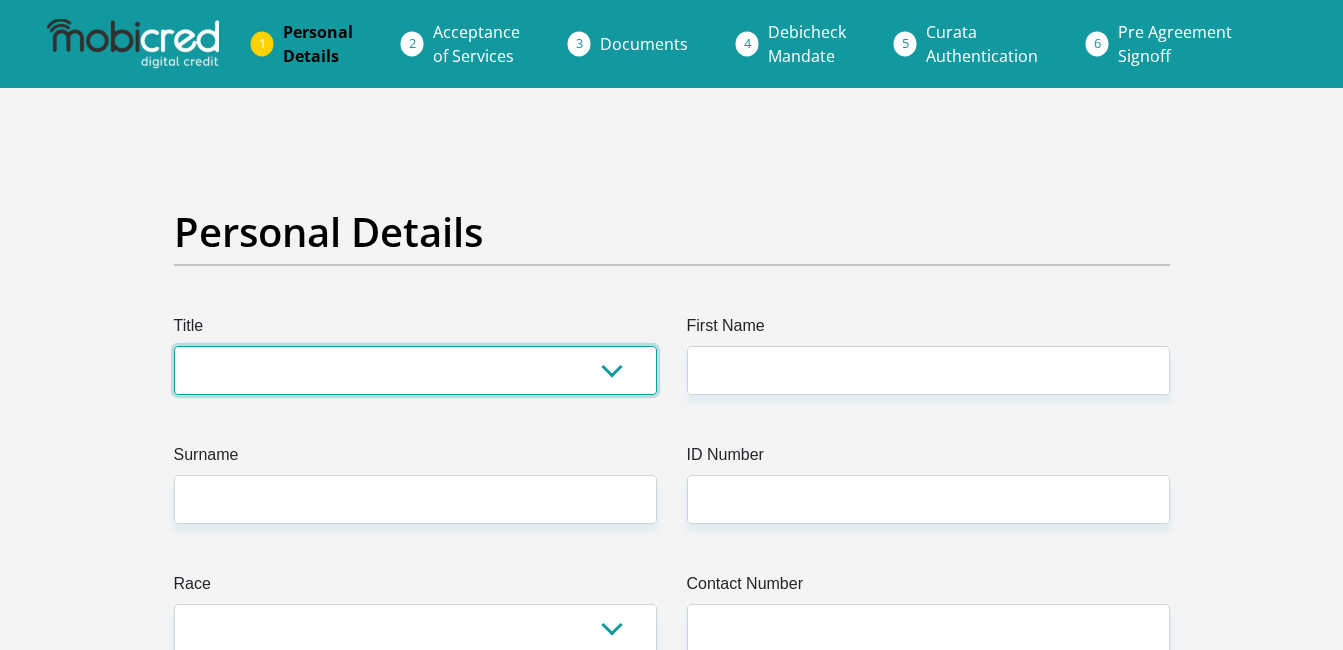 click on "Mr
Ms
Mrs
Dr
Other" at bounding box center [415, 370] 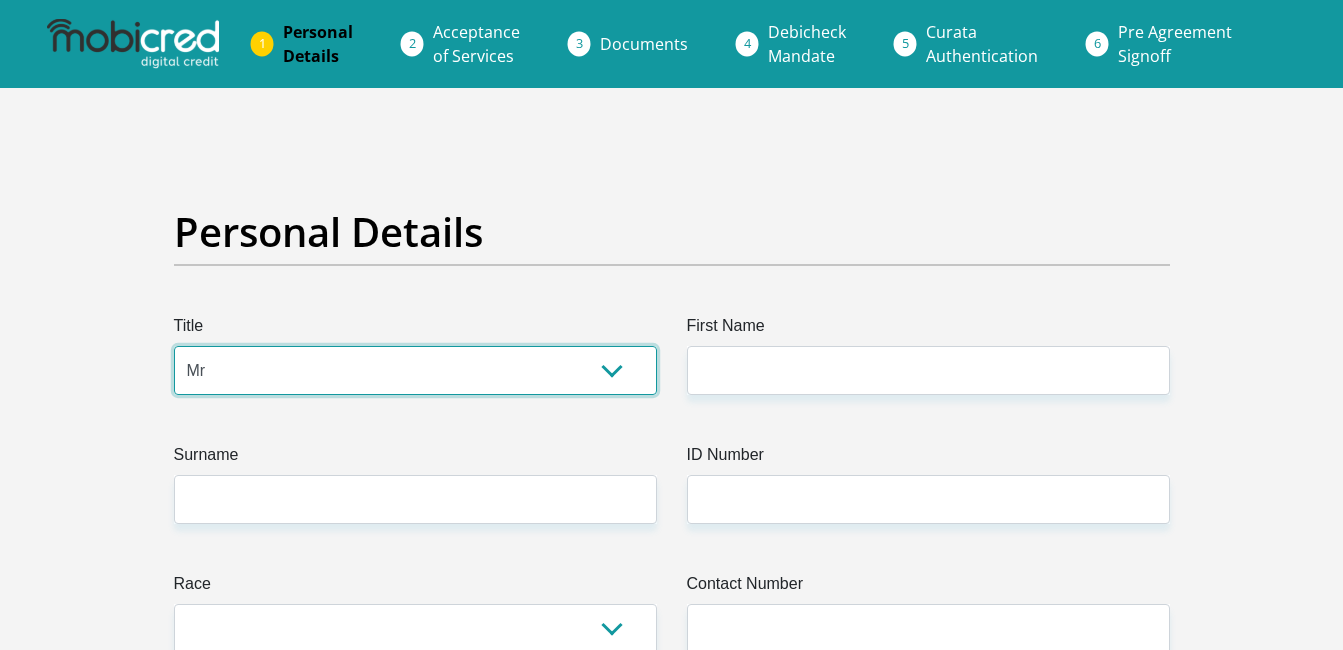 click on "Mr
Ms
Mrs
Dr
Other" at bounding box center (415, 370) 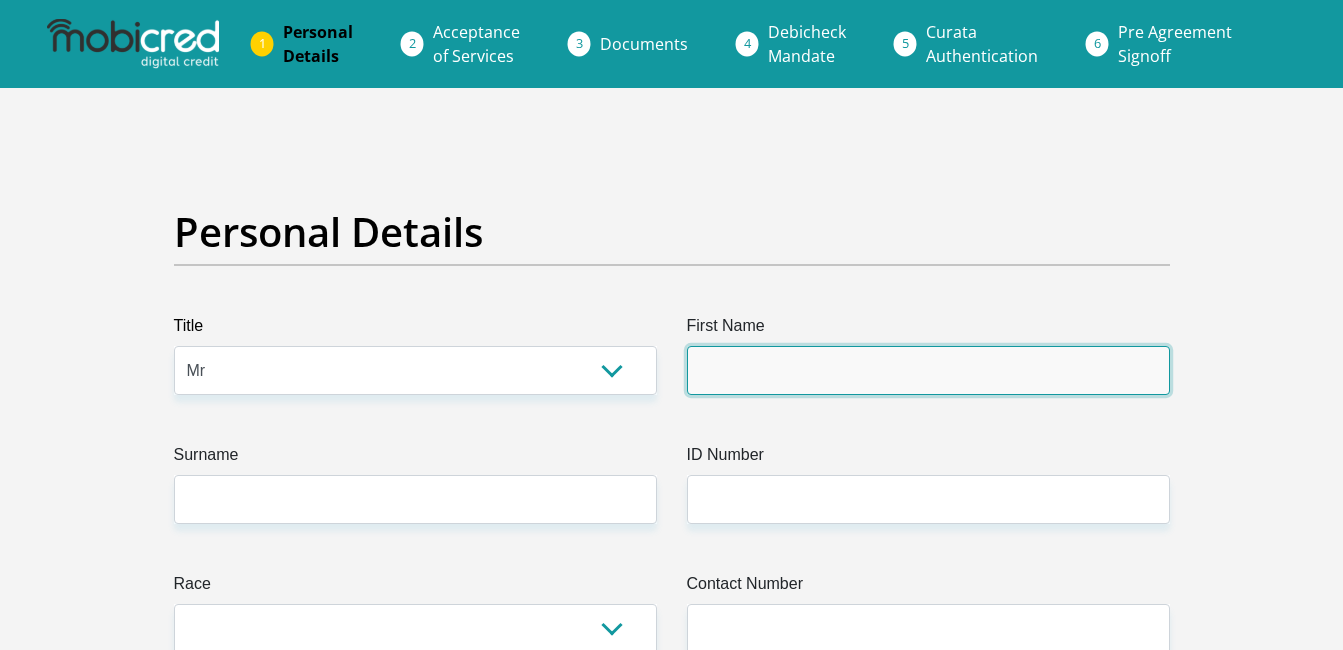 click on "First Name" at bounding box center (928, 370) 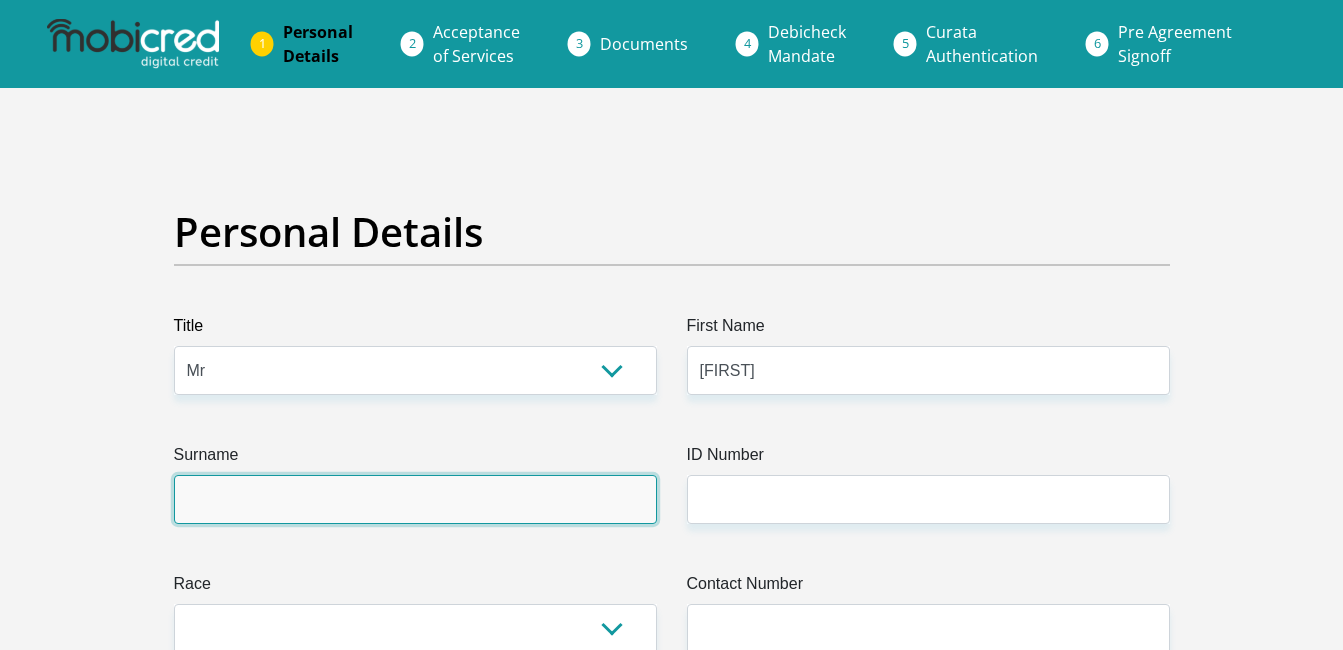 type on "[LAST]" 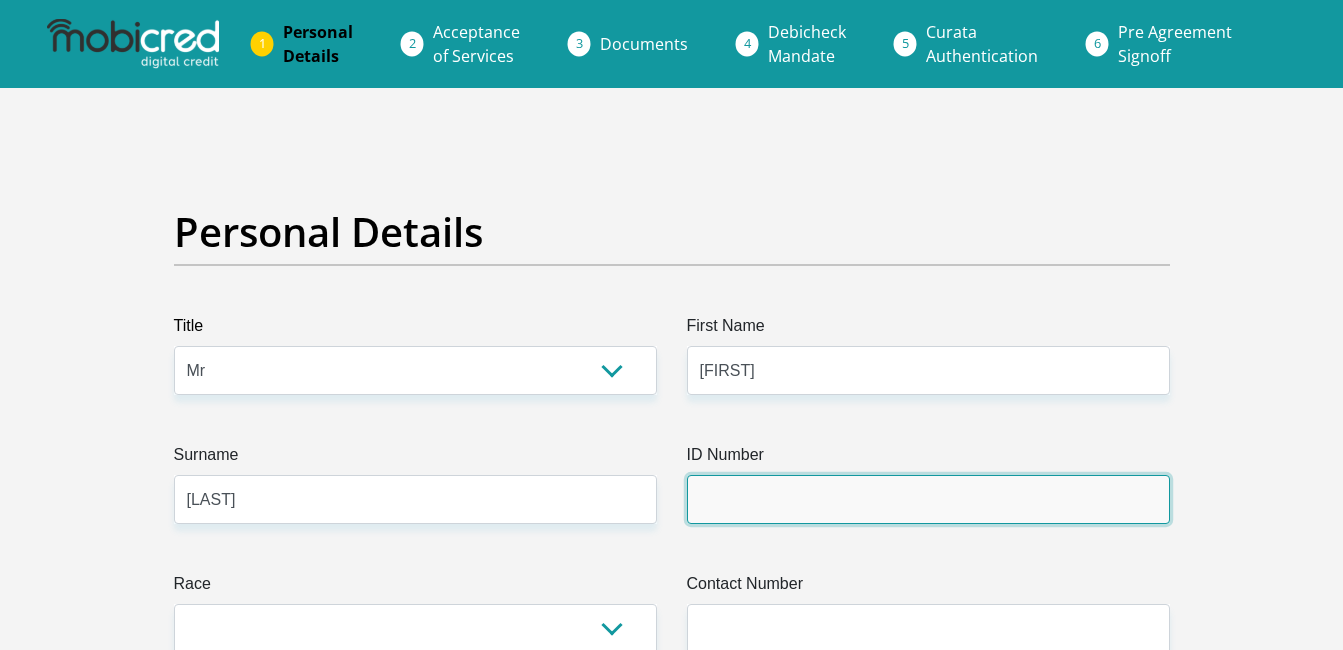 type on "[PHONE]" 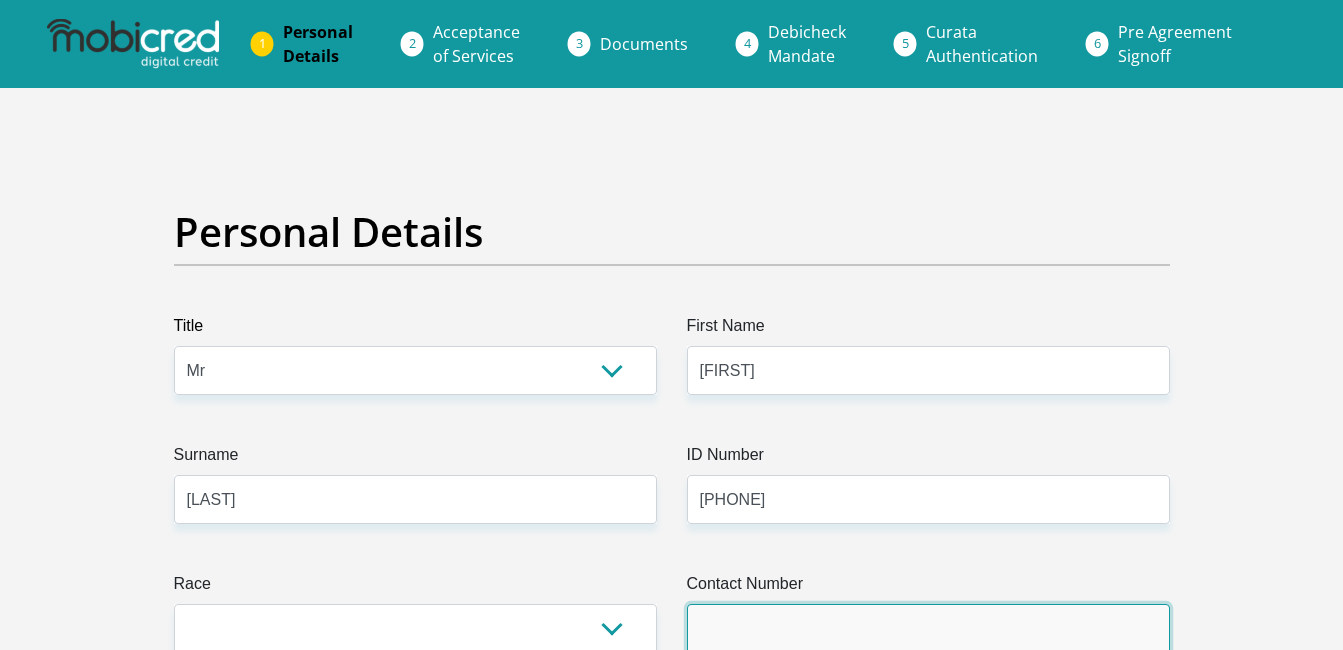 type on "[PHONE]" 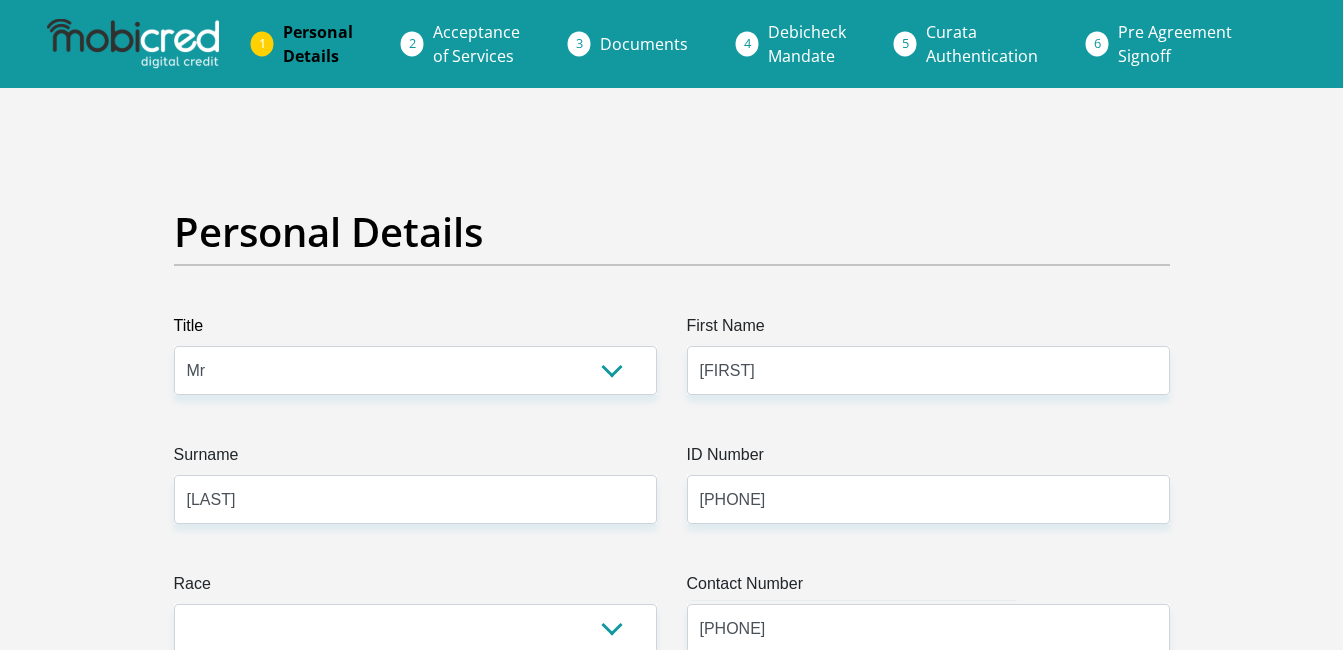 select on "ZAF" 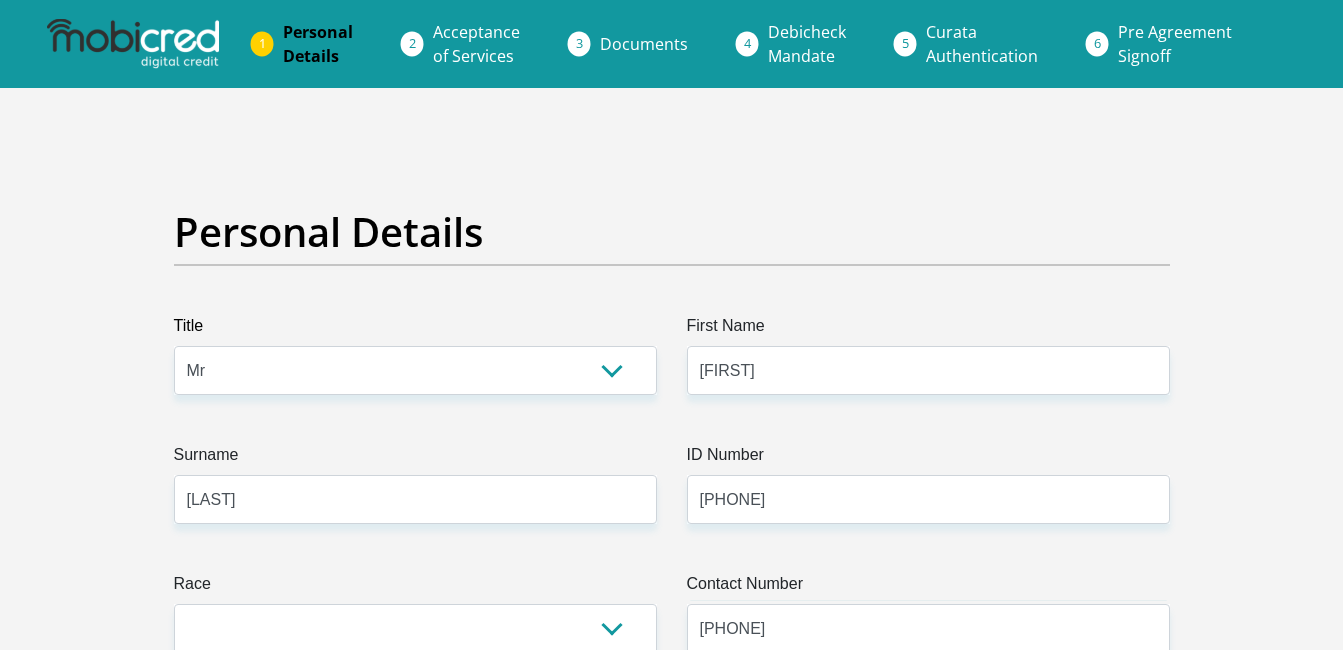 select on "ZAF" 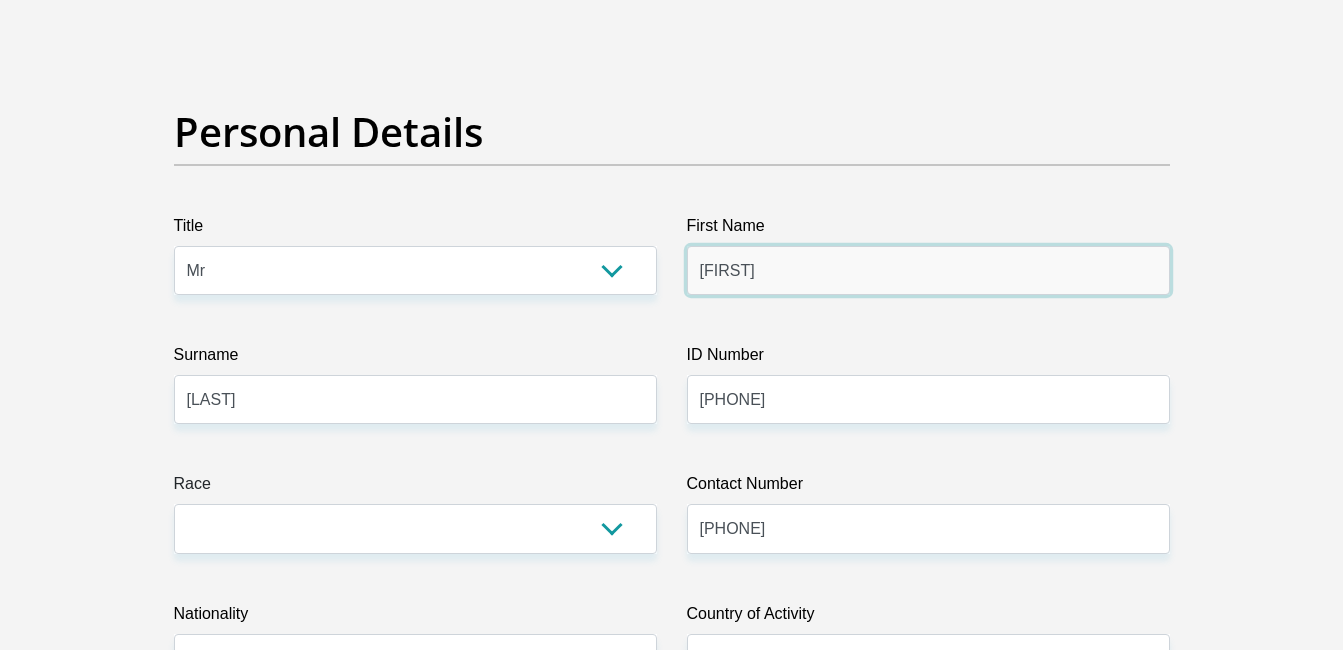 scroll, scrollTop: 200, scrollLeft: 0, axis: vertical 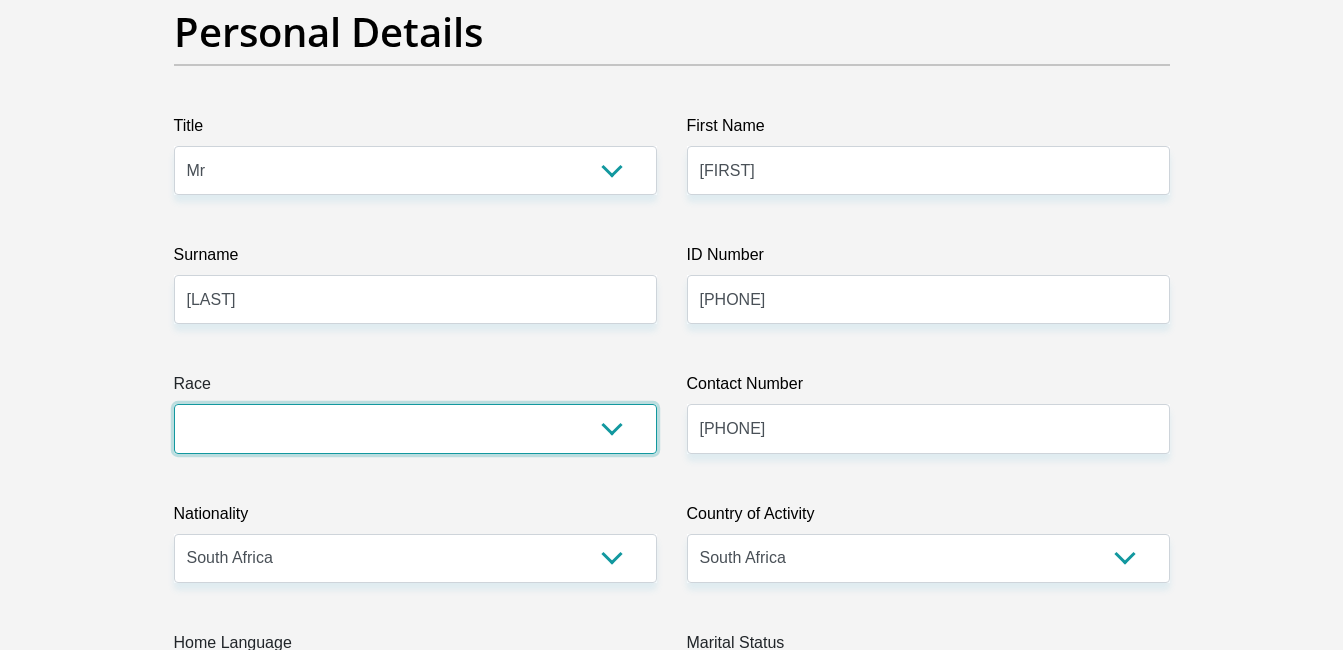 click on "Black
Coloured
Indian
White
Other" at bounding box center (415, 428) 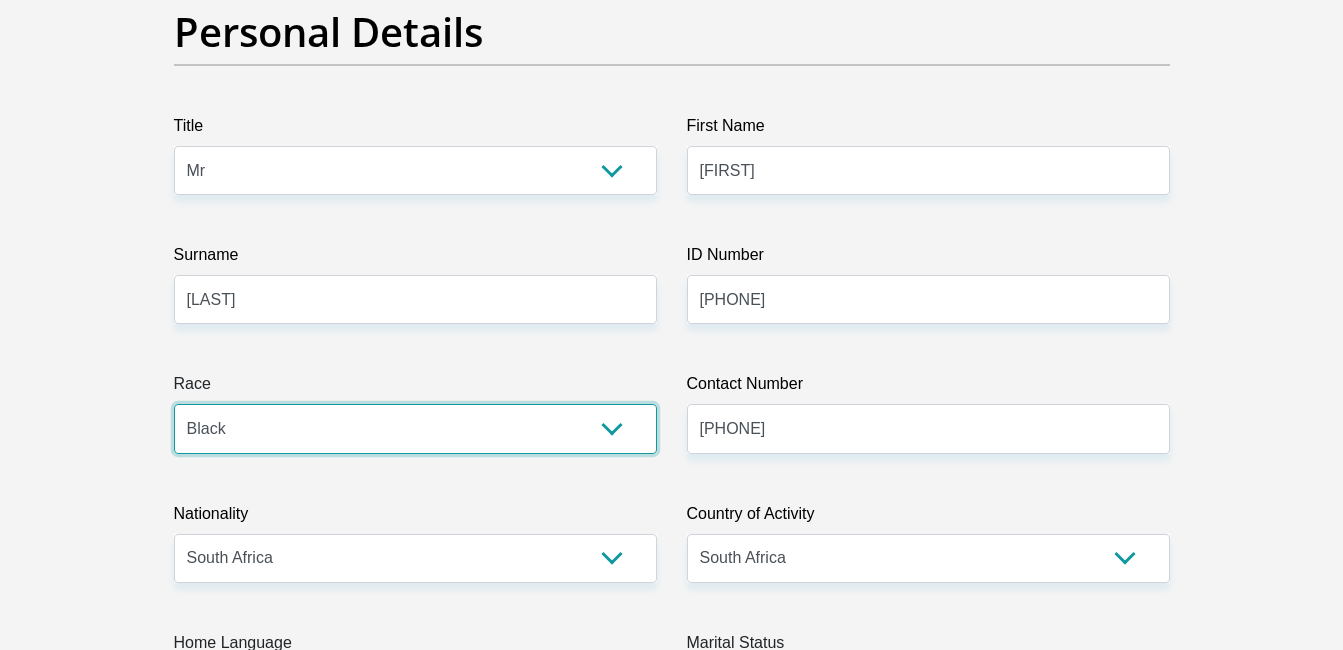 click on "Black
Coloured
Indian
White
Other" at bounding box center (415, 428) 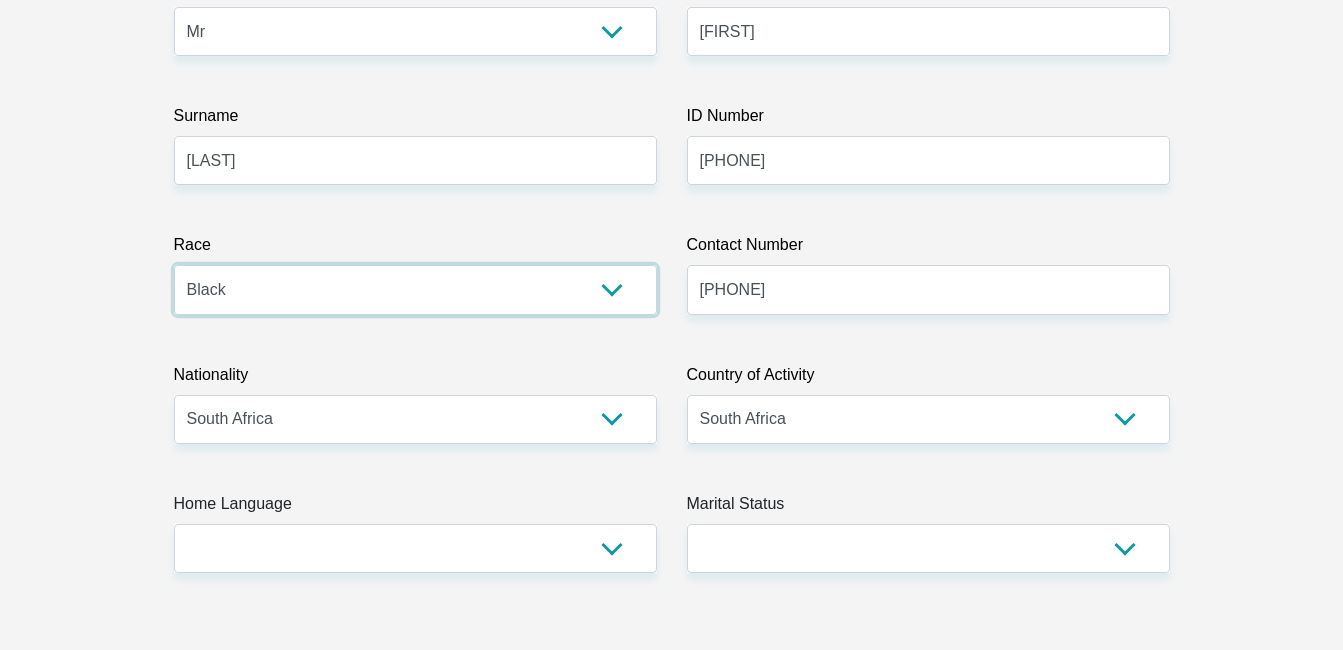 scroll, scrollTop: 400, scrollLeft: 0, axis: vertical 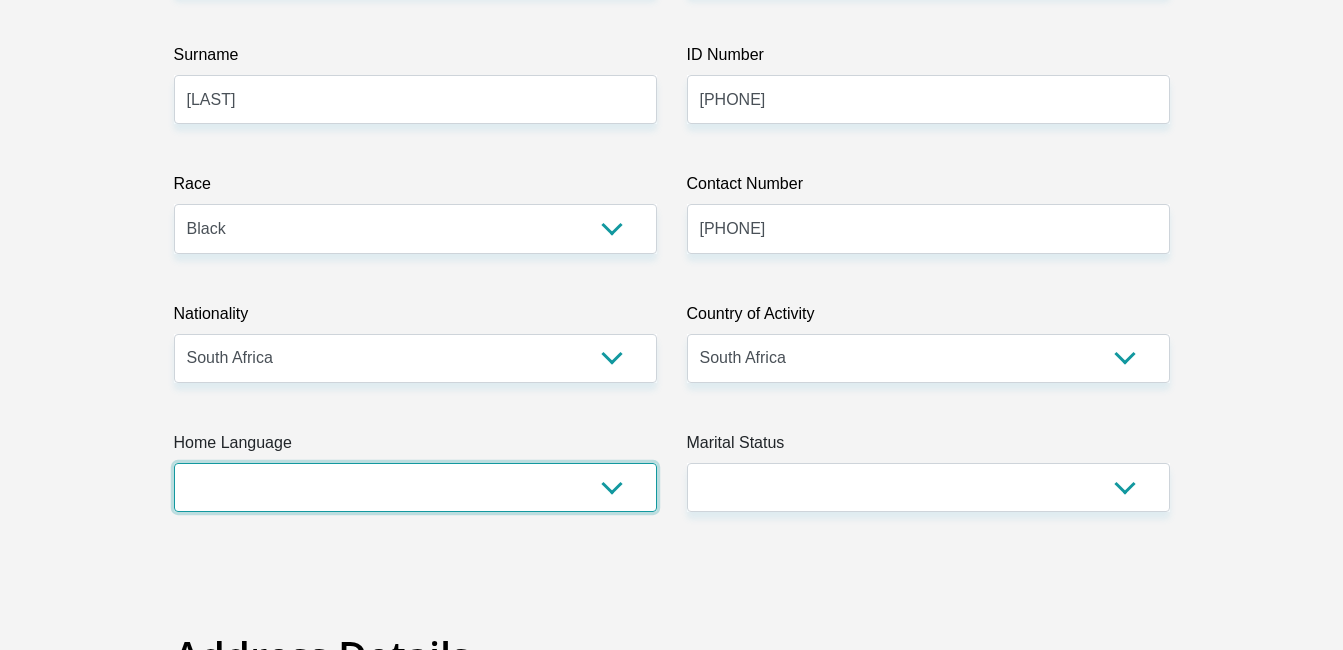 click on "Afrikaans
English
Sepedi
South Ndebele
Southern Sotho
Swati
Tsonga
Tswana
Venda
Xhosa
Zulu
Other" at bounding box center (415, 487) 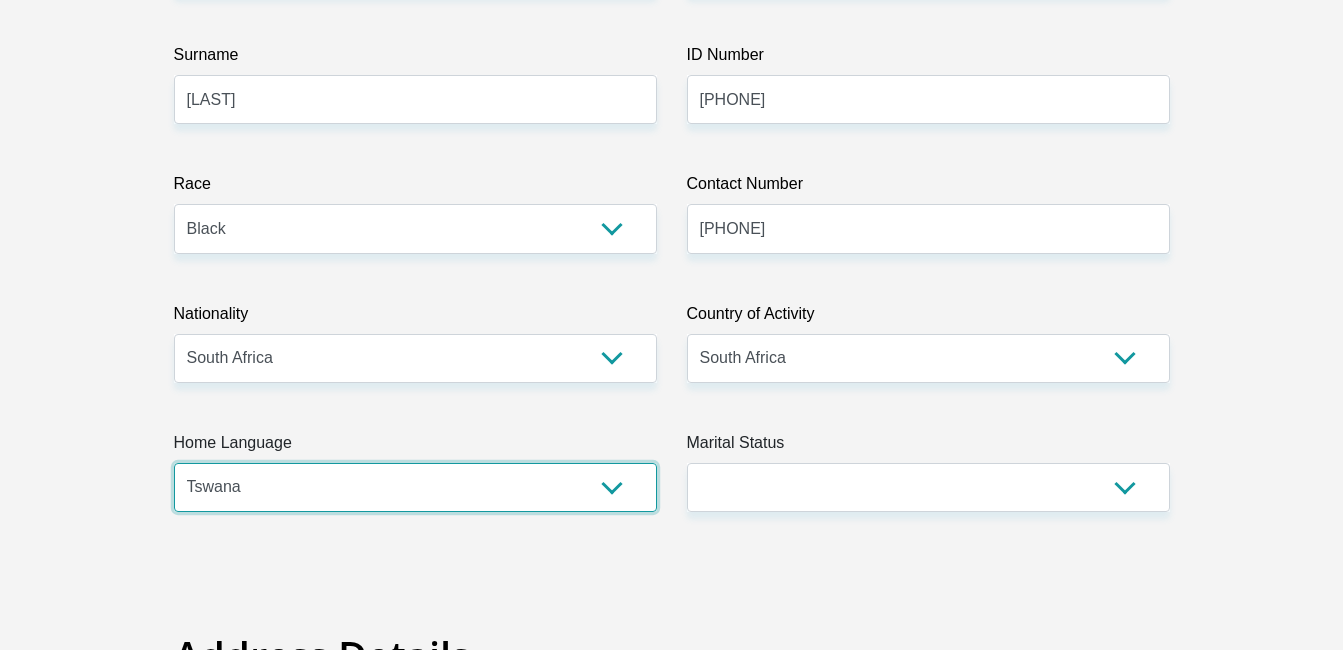 click on "Afrikaans
English
Sepedi
South Ndebele
Southern Sotho
Swati
Tsonga
Tswana
Venda
Xhosa
Zulu
Other" at bounding box center (415, 487) 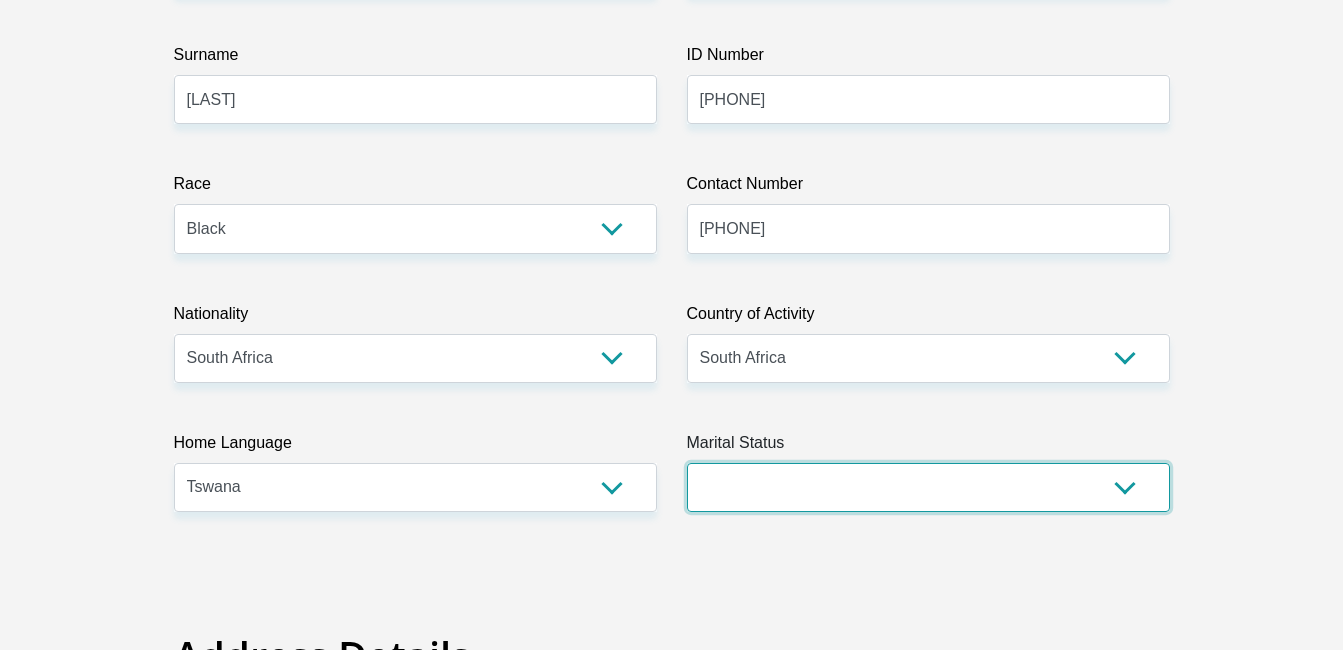 click on "Married ANC
Single
Divorced
Widowed
Married COP or Customary Law" at bounding box center (928, 487) 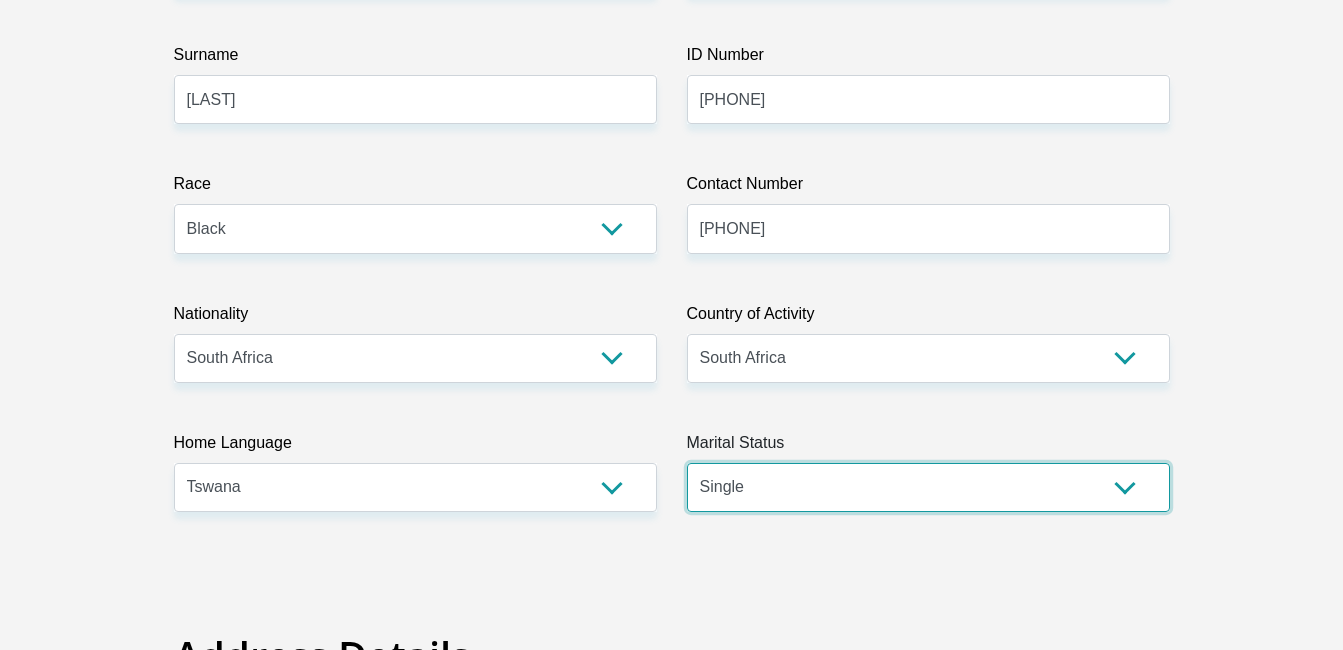click on "Married ANC
Single
Divorced
Widowed
Married COP or Customary Law" at bounding box center [928, 487] 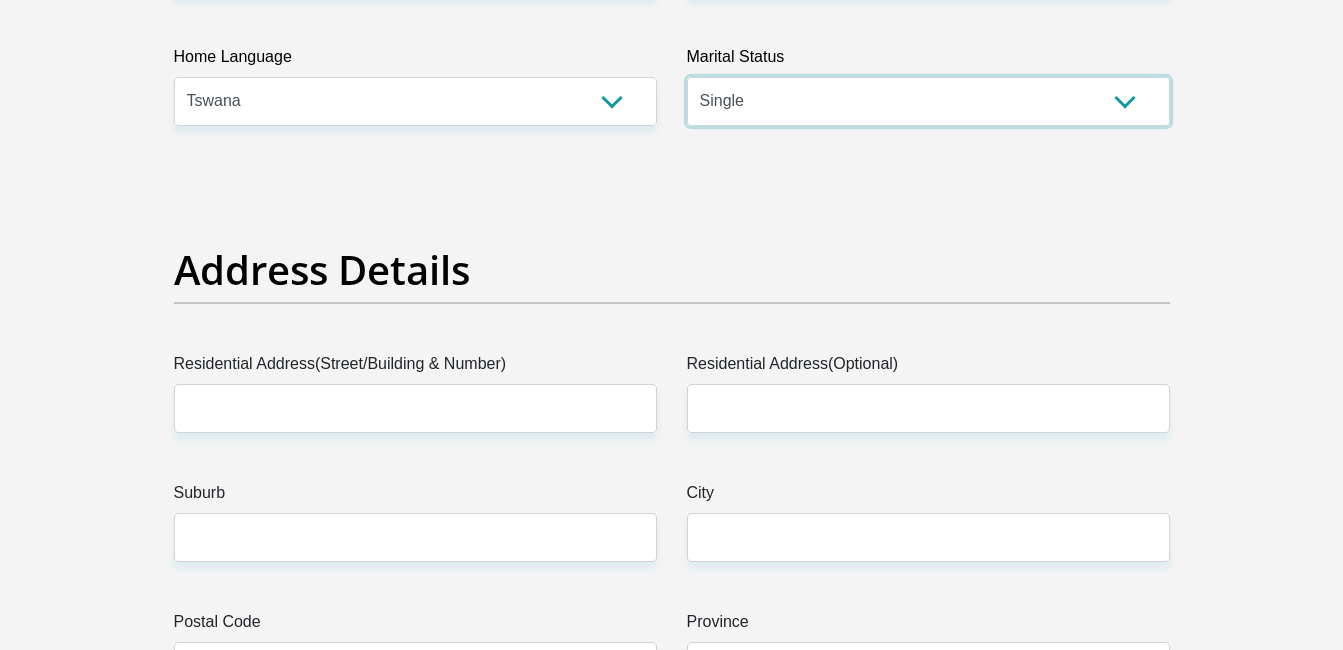 scroll, scrollTop: 800, scrollLeft: 0, axis: vertical 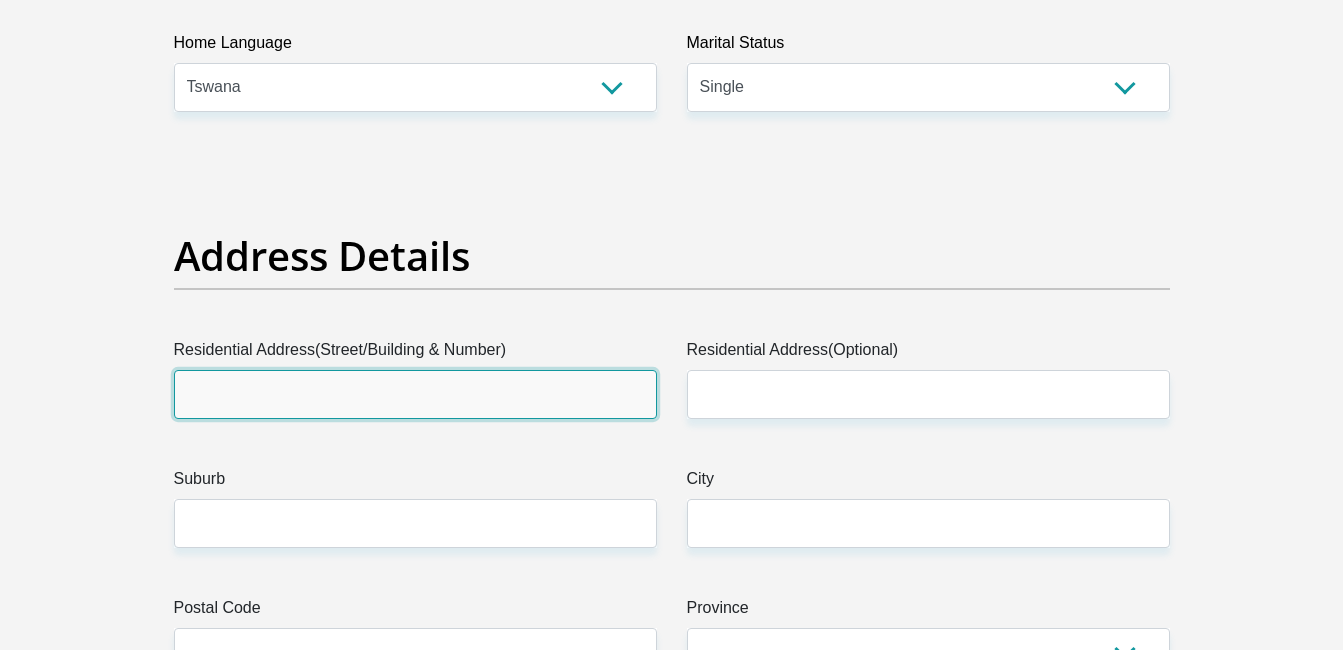 click on "Residential Address(Street/Building & Number)" at bounding box center (415, 394) 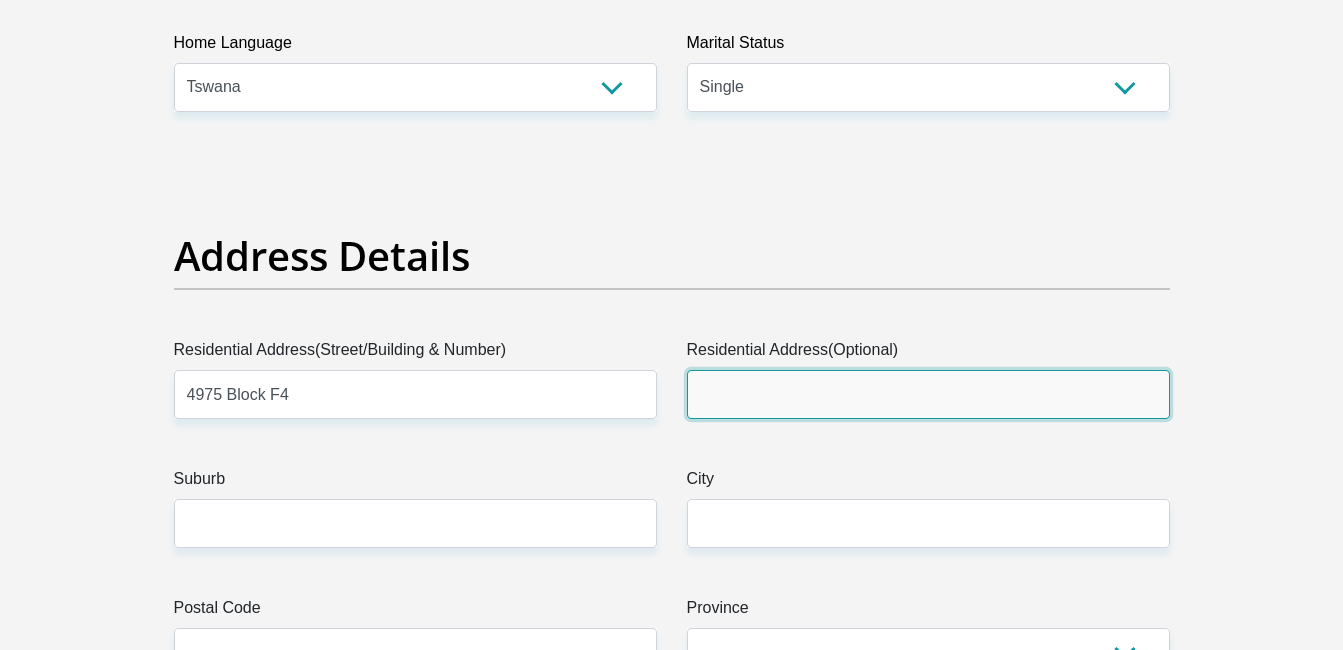 type on "Jilly jewel street" 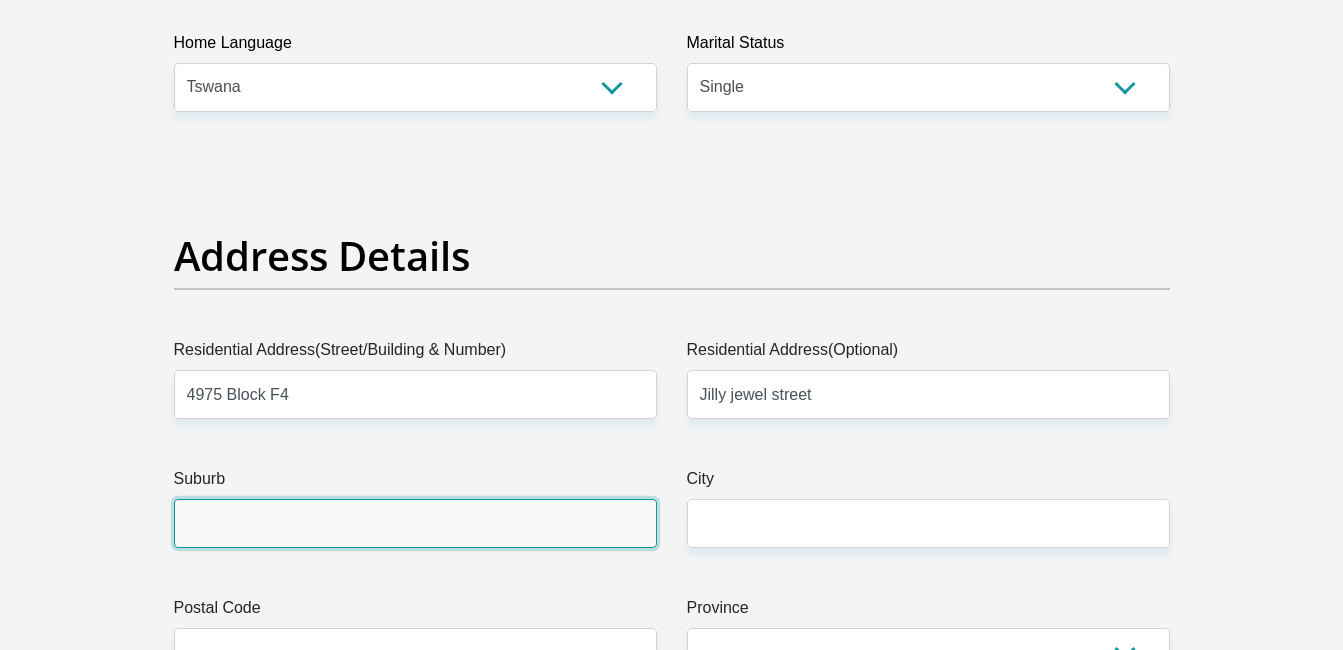 type on "[CITY]" 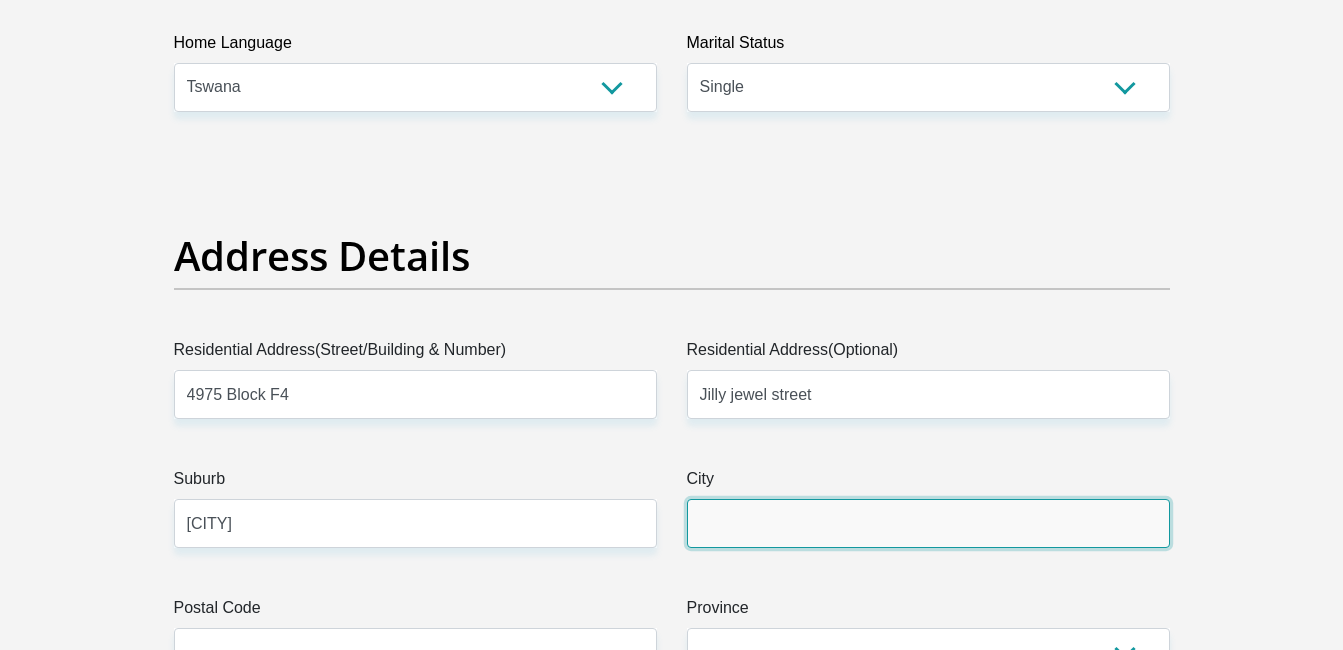 type on "[CITY]" 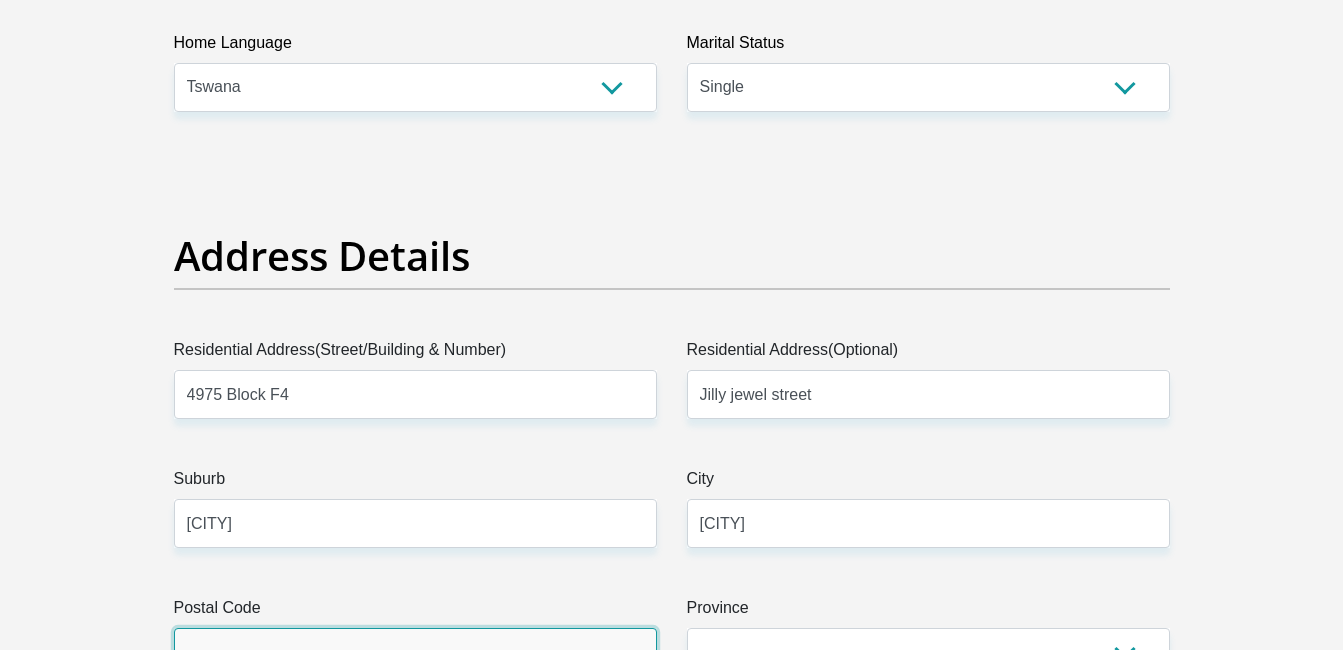type on "0429" 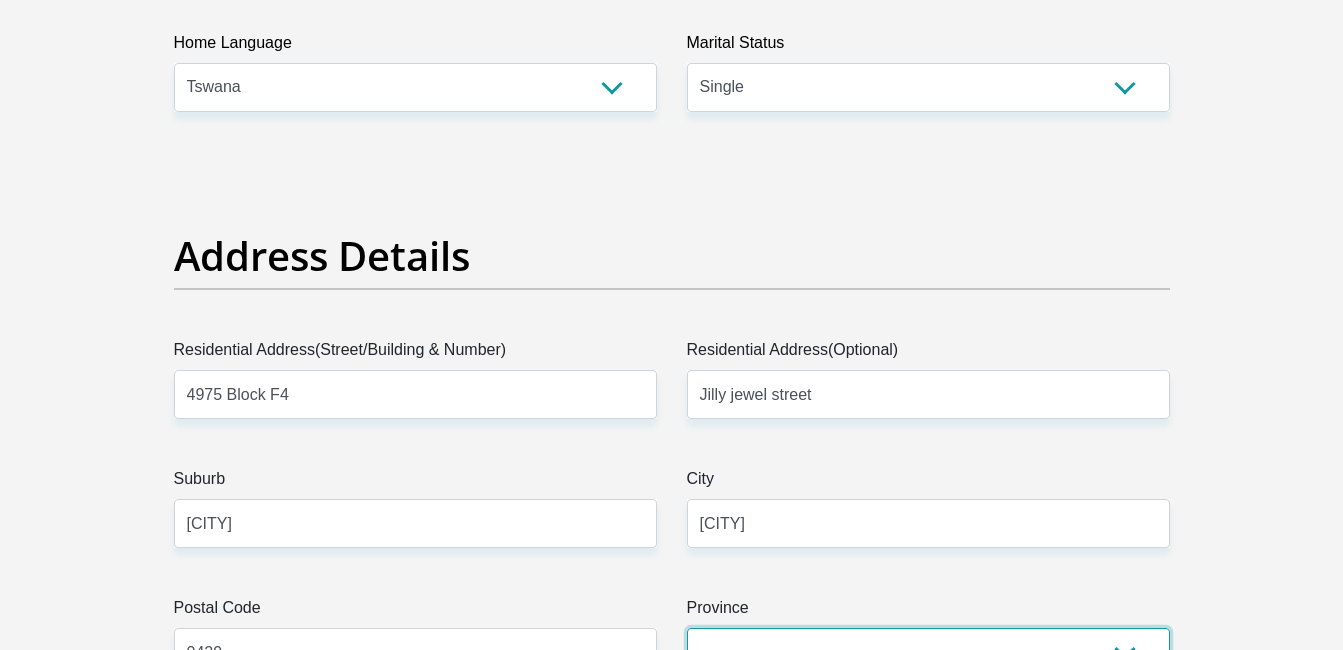 select on "Gauteng" 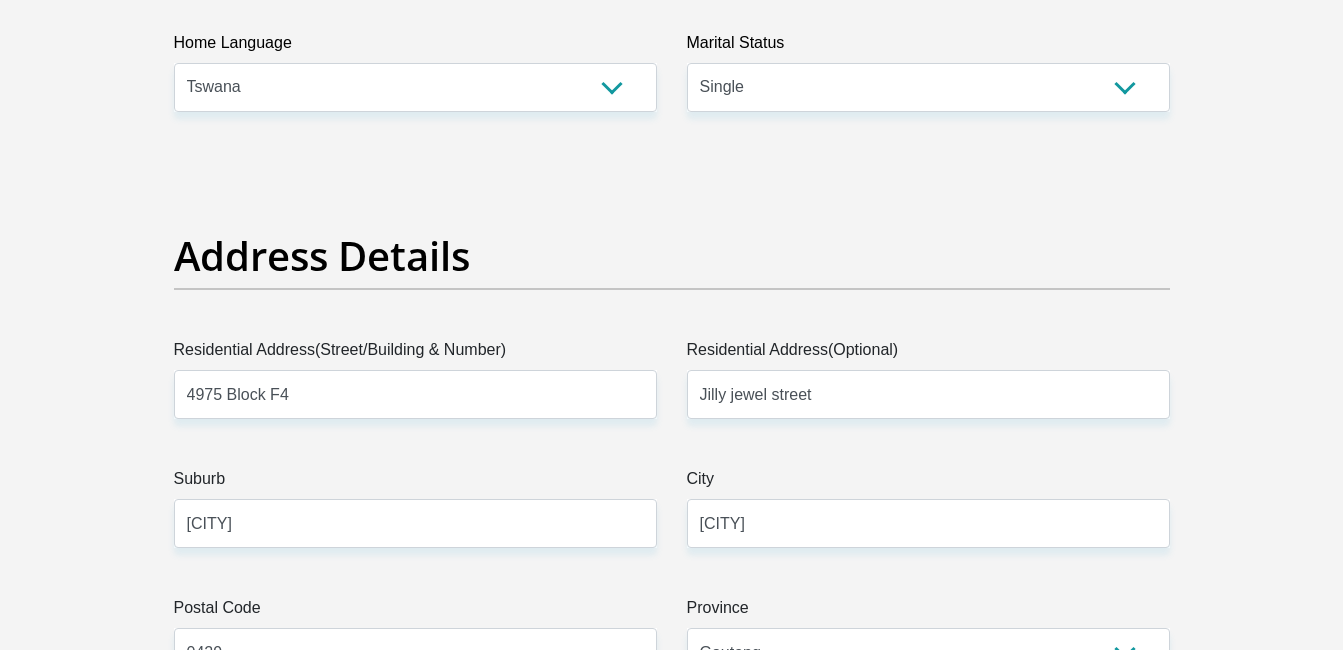 type on "[EMAIL]" 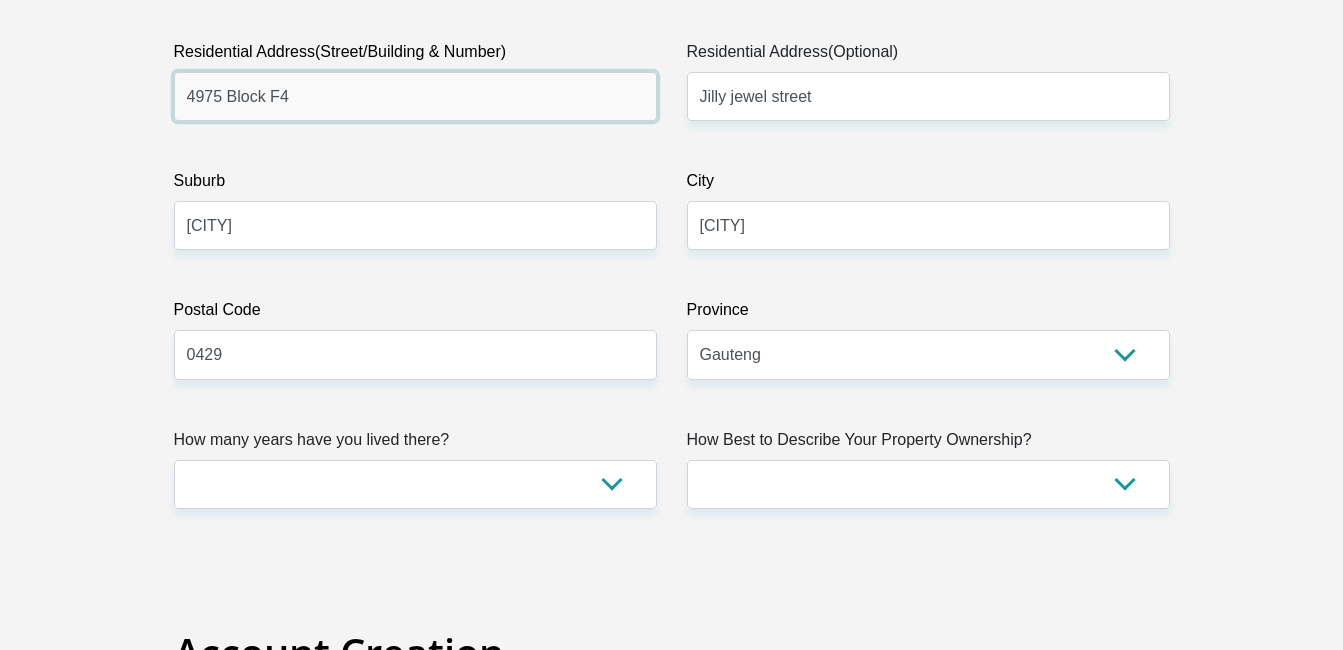 scroll, scrollTop: 1100, scrollLeft: 0, axis: vertical 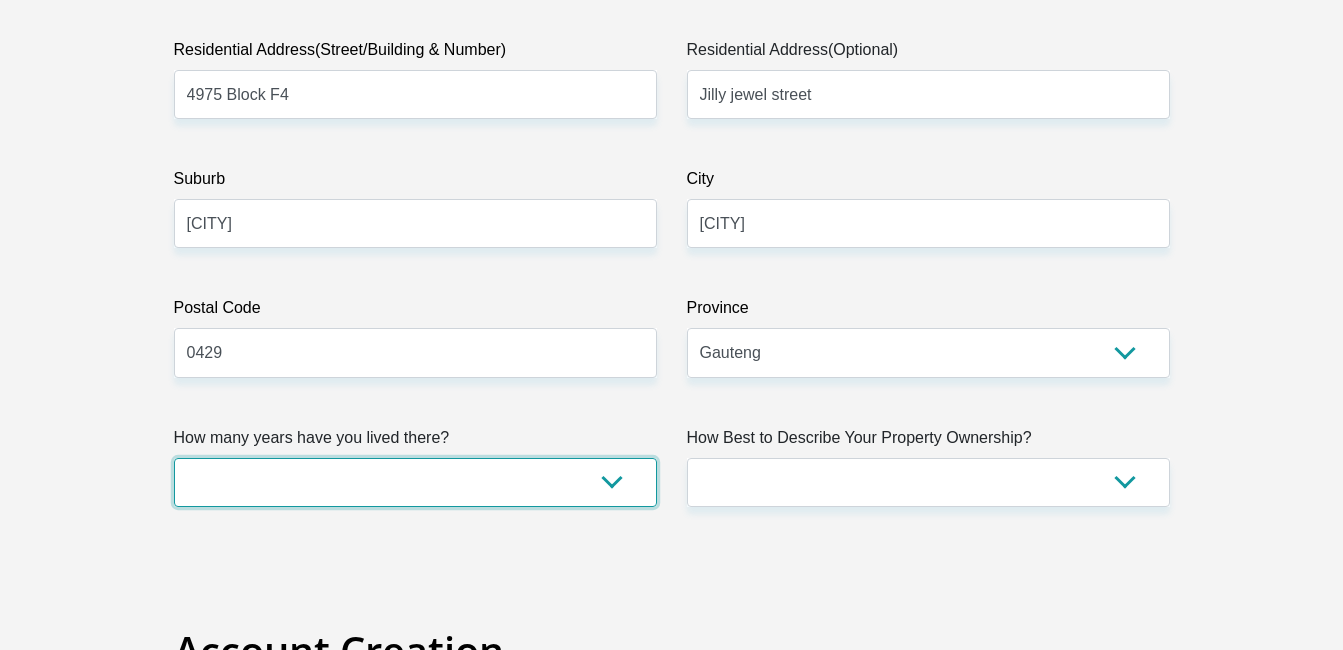 click on "less than 1 year
1-3 years
3-5 years
5+ years" at bounding box center [415, 482] 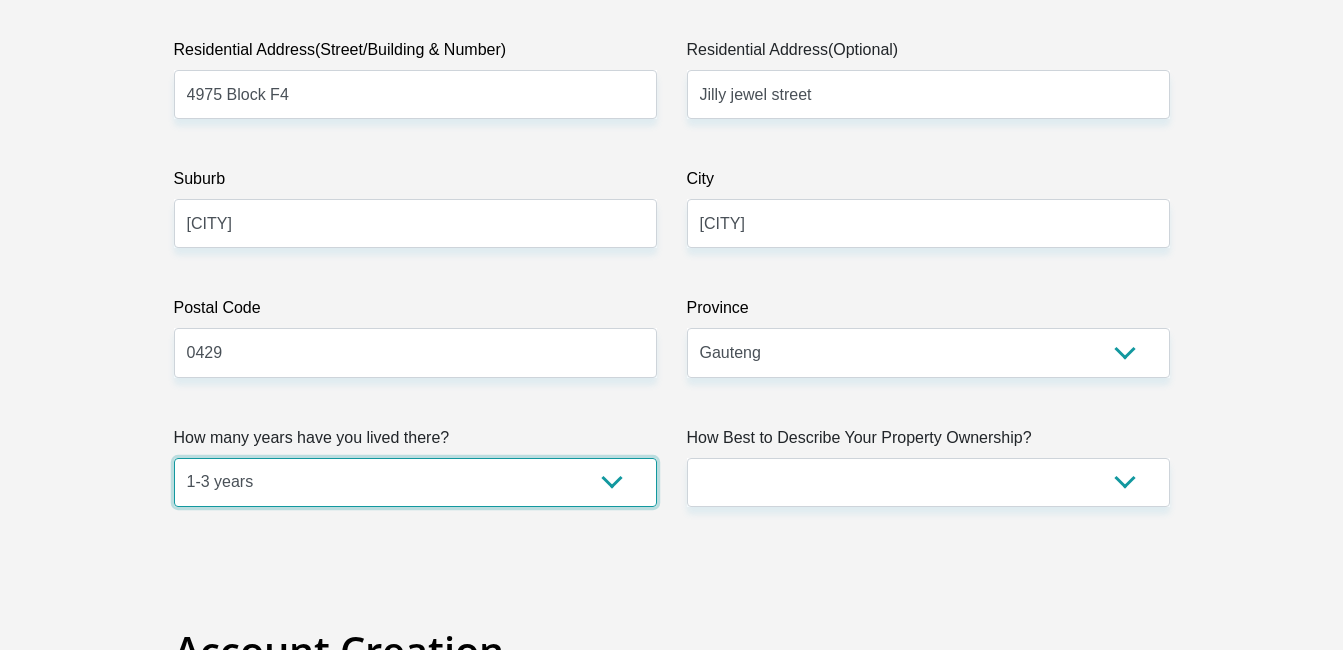 click on "less than 1 year
1-3 years
3-5 years
5+ years" at bounding box center (415, 482) 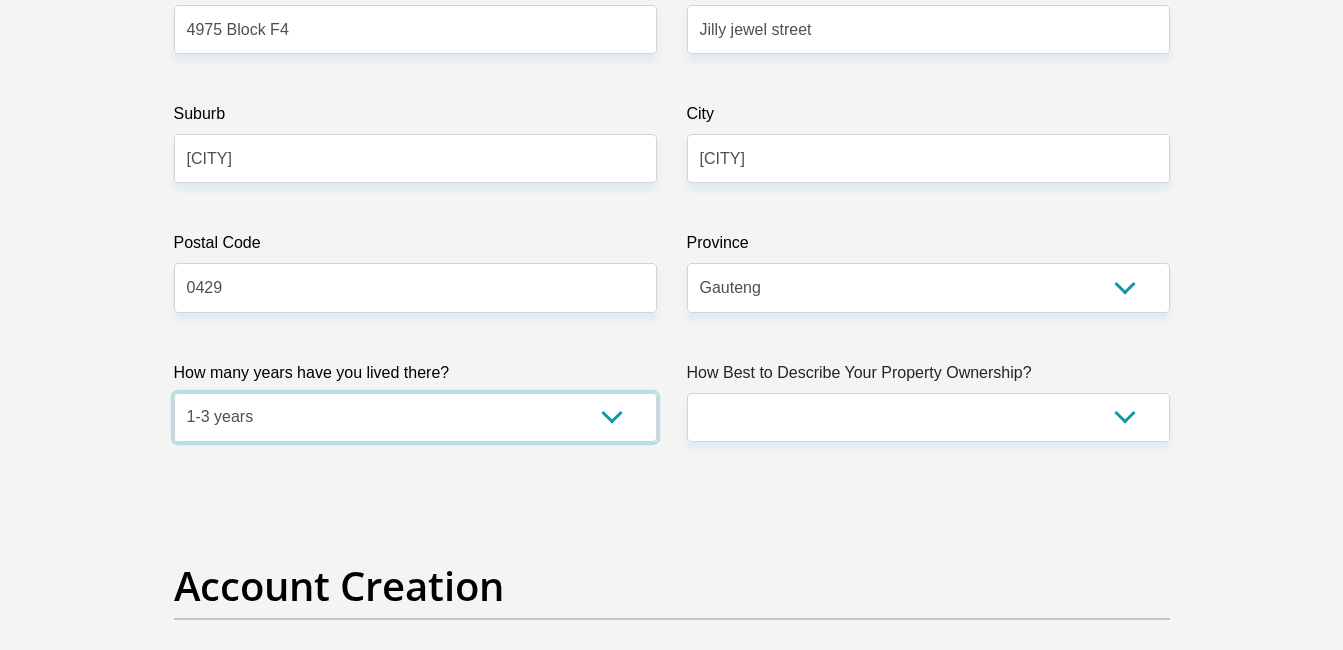 scroll, scrollTop: 1200, scrollLeft: 0, axis: vertical 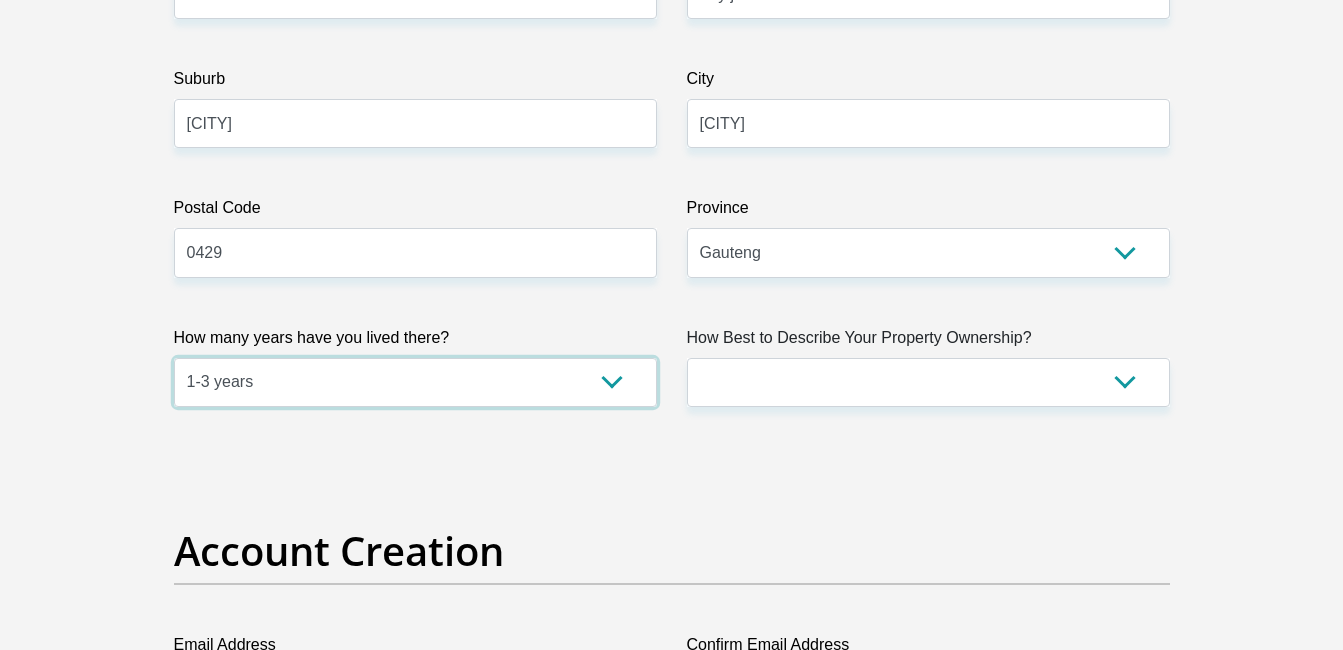 click on "less than 1 year
1-3 years
3-5 years
5+ years" at bounding box center (415, 382) 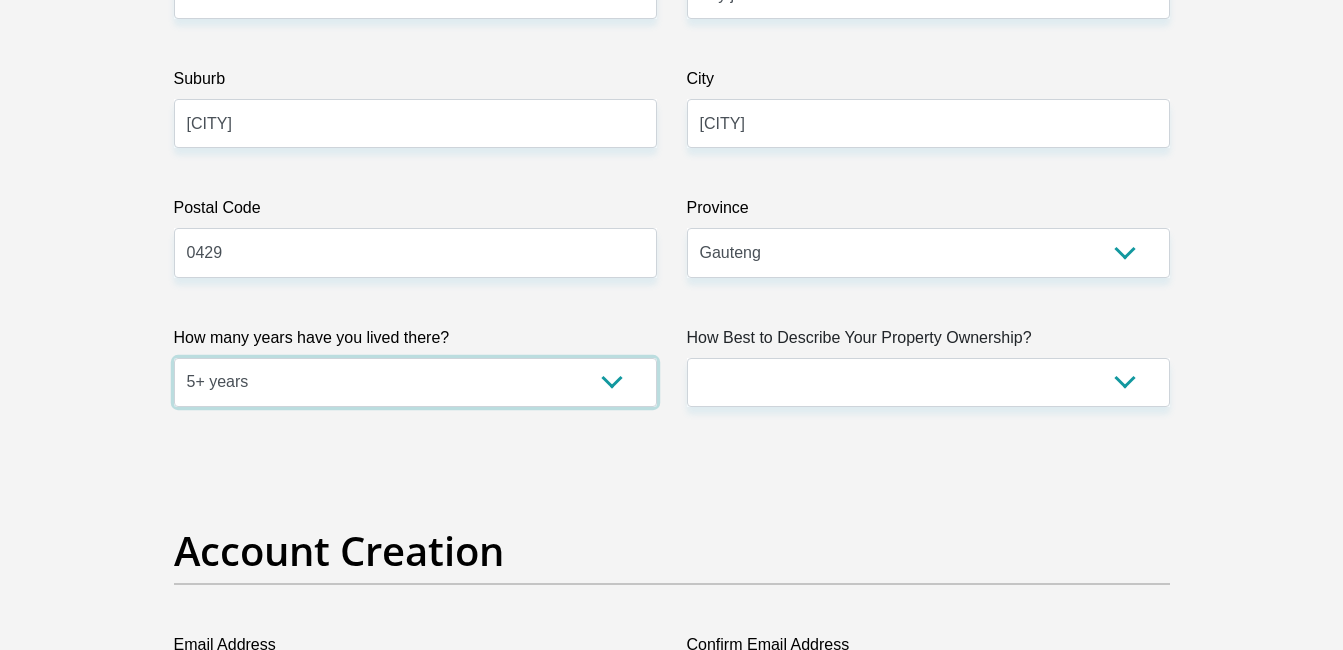 click on "less than 1 year
1-3 years
3-5 years
5+ years" at bounding box center (415, 382) 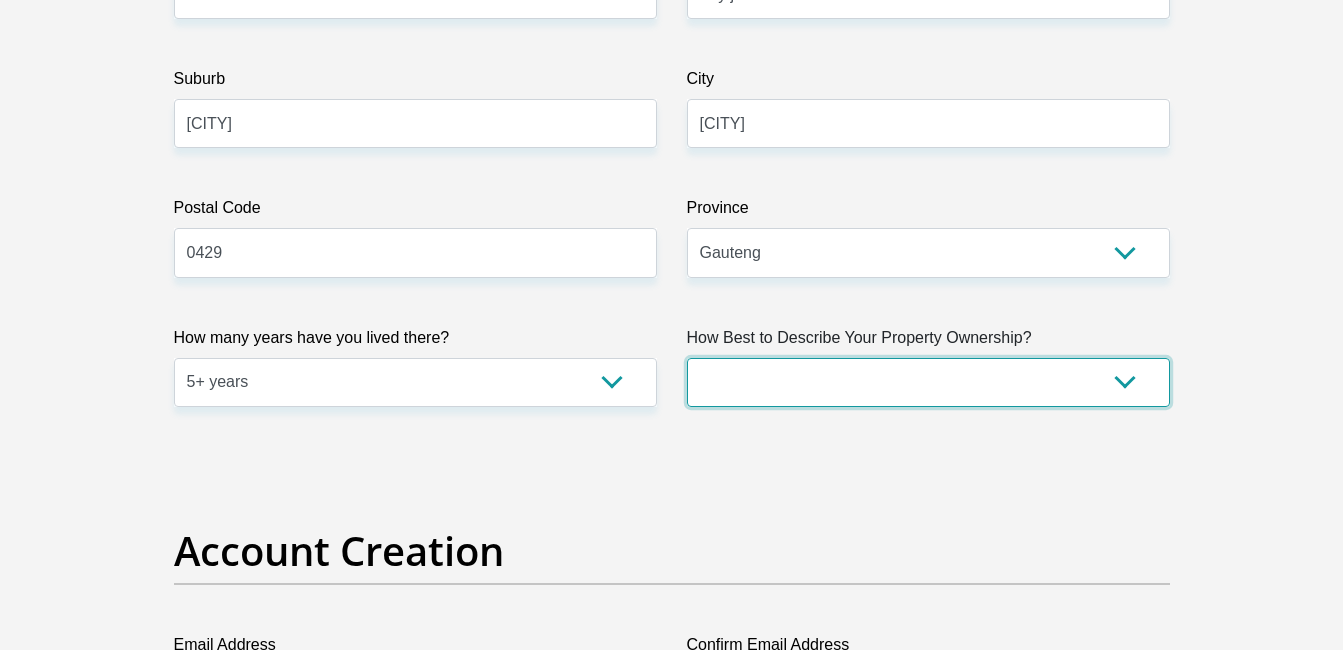 click on "Owned
Rented
Family Owned
Company Dwelling" at bounding box center (928, 382) 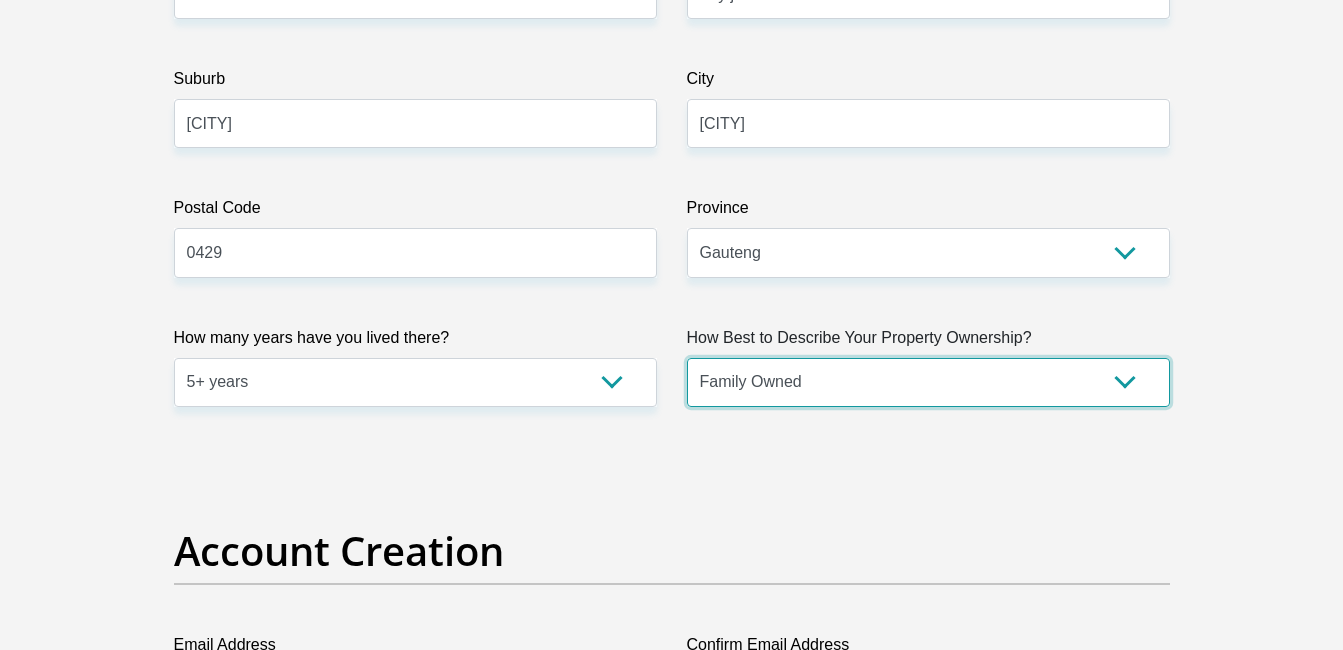 click on "Owned
Rented
Family Owned
Company Dwelling" at bounding box center (928, 382) 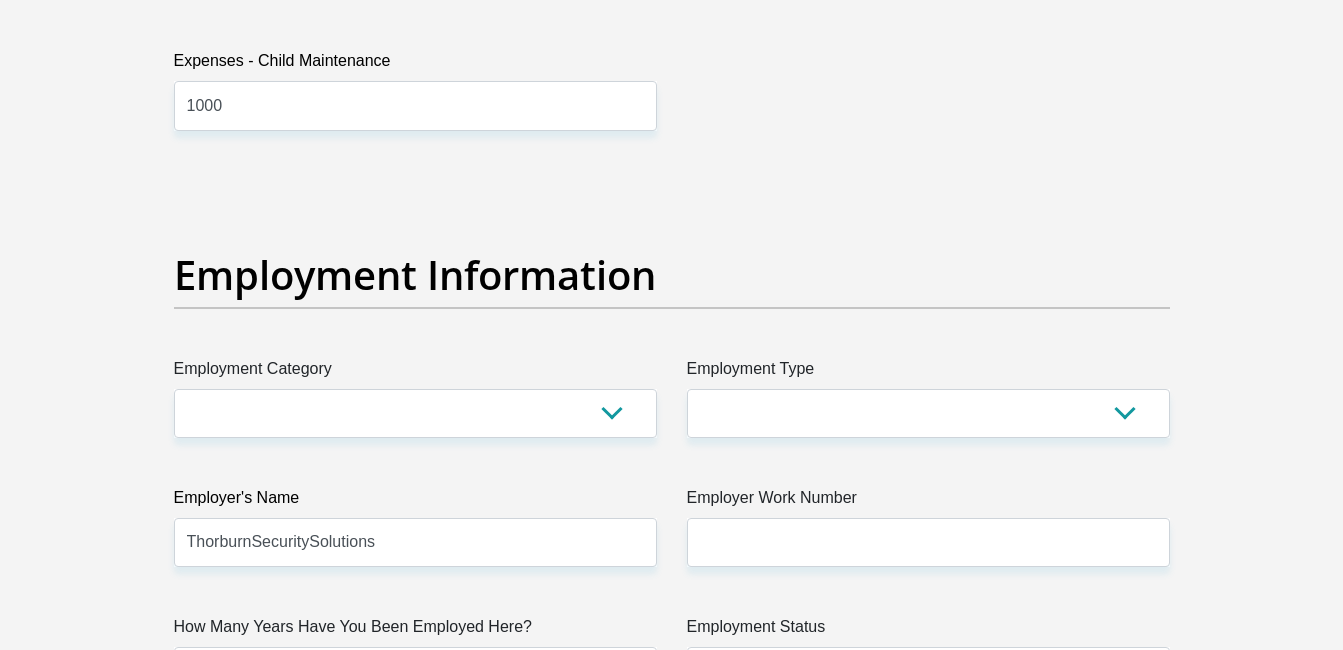 scroll, scrollTop: 3400, scrollLeft: 0, axis: vertical 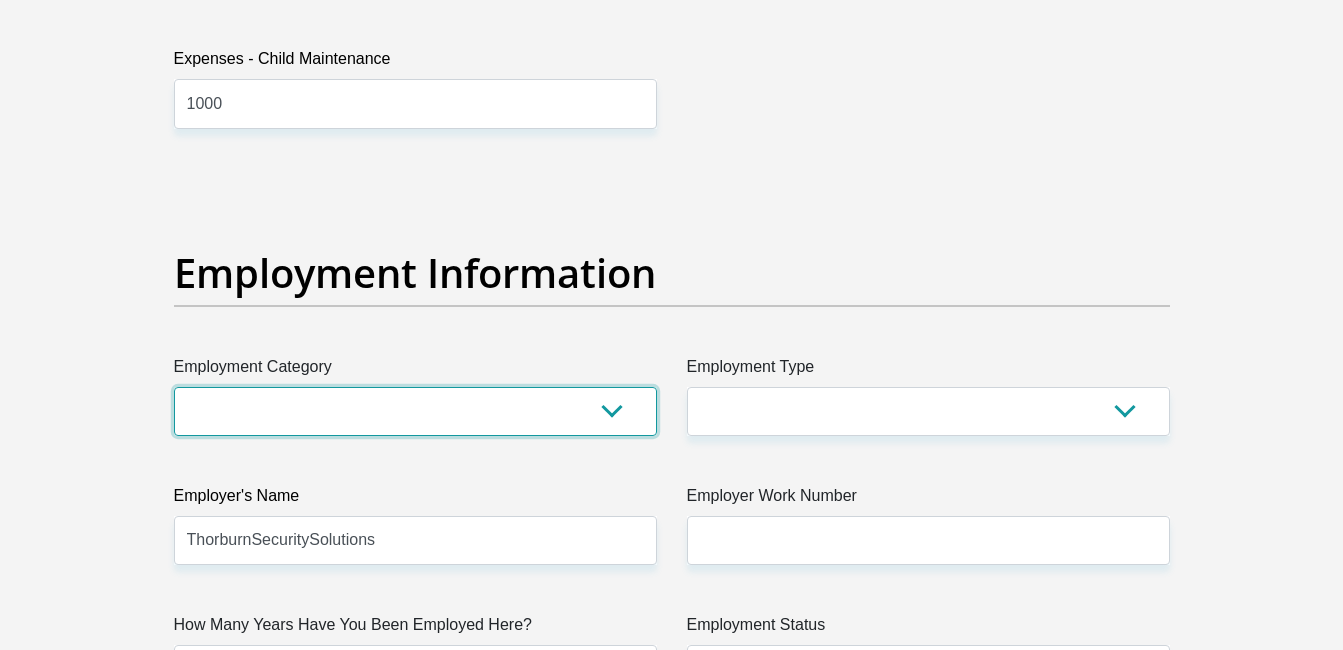 click on "AGRICULTURE
ALCOHOL & TOBACCO
CONSTRUCTION MATERIALS
METALLURGY
EQUIPMENT FOR RENEWABLE ENERGY
SPECIALIZED CONTRACTORS
CAR
GAMING (INCL. INTERNET
OTHER WHOLESALE
UNLICENSED PHARMACEUTICALS
CURRENCY EXCHANGE HOUSES
OTHER FINANCIAL INSTITUTIONS & INSURANCE
REAL ESTATE AGENTS
OIL & GAS
OTHER MATERIALS (E.G. IRON ORE)
PRECIOUS STONES & PRECIOUS METALS
POLITICAL ORGANIZATIONS
RELIGIOUS ORGANIZATIONS(NOT SECTS)
ACTI. HAVING BUSINESS DEAL WITH PUBLIC ADMINISTRATION
LAUNDROMATS" at bounding box center [415, 411] 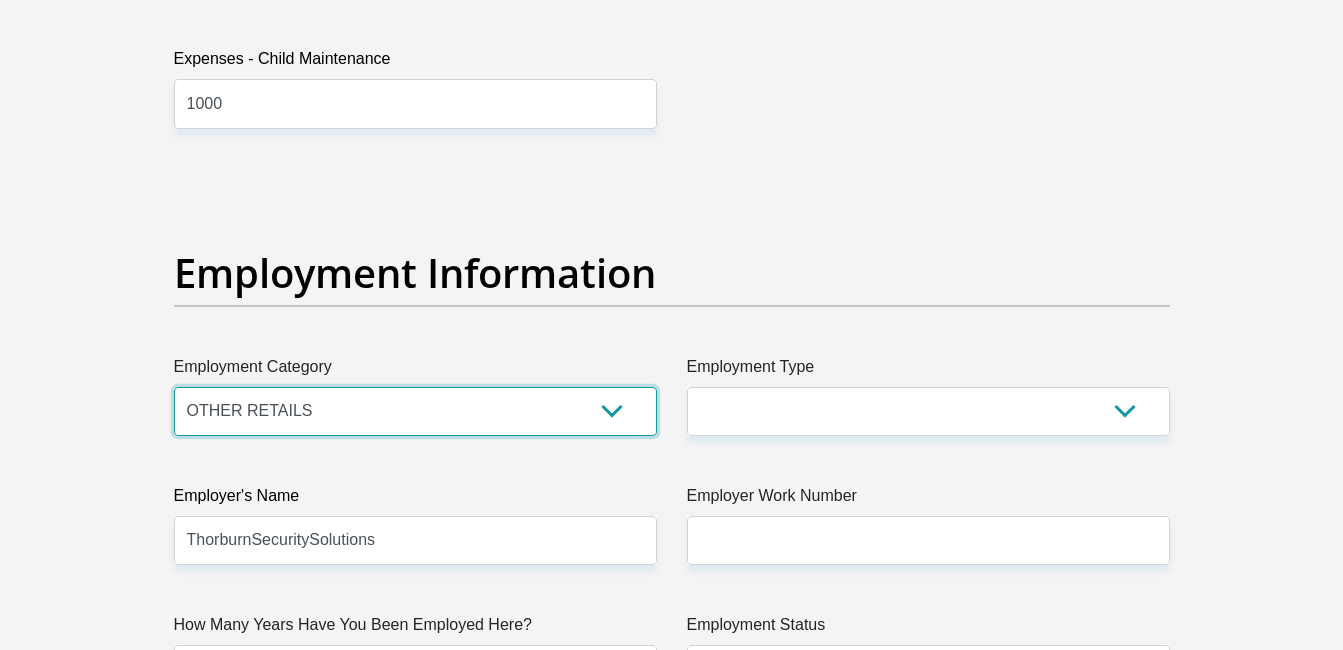 click on "AGRICULTURE
ALCOHOL & TOBACCO
CONSTRUCTION MATERIALS
METALLURGY
EQUIPMENT FOR RENEWABLE ENERGY
SPECIALIZED CONTRACTORS
CAR
GAMING (INCL. INTERNET
OTHER WHOLESALE
UNLICENSED PHARMACEUTICALS
CURRENCY EXCHANGE HOUSES
OTHER FINANCIAL INSTITUTIONS & INSURANCE
REAL ESTATE AGENTS
OIL & GAS
OTHER MATERIALS (E.G. IRON ORE)
PRECIOUS STONES & PRECIOUS METALS
POLITICAL ORGANIZATIONS
RELIGIOUS ORGANIZATIONS(NOT SECTS)
ACTI. HAVING BUSINESS DEAL WITH PUBLIC ADMINISTRATION
LAUNDROMATS" at bounding box center [415, 411] 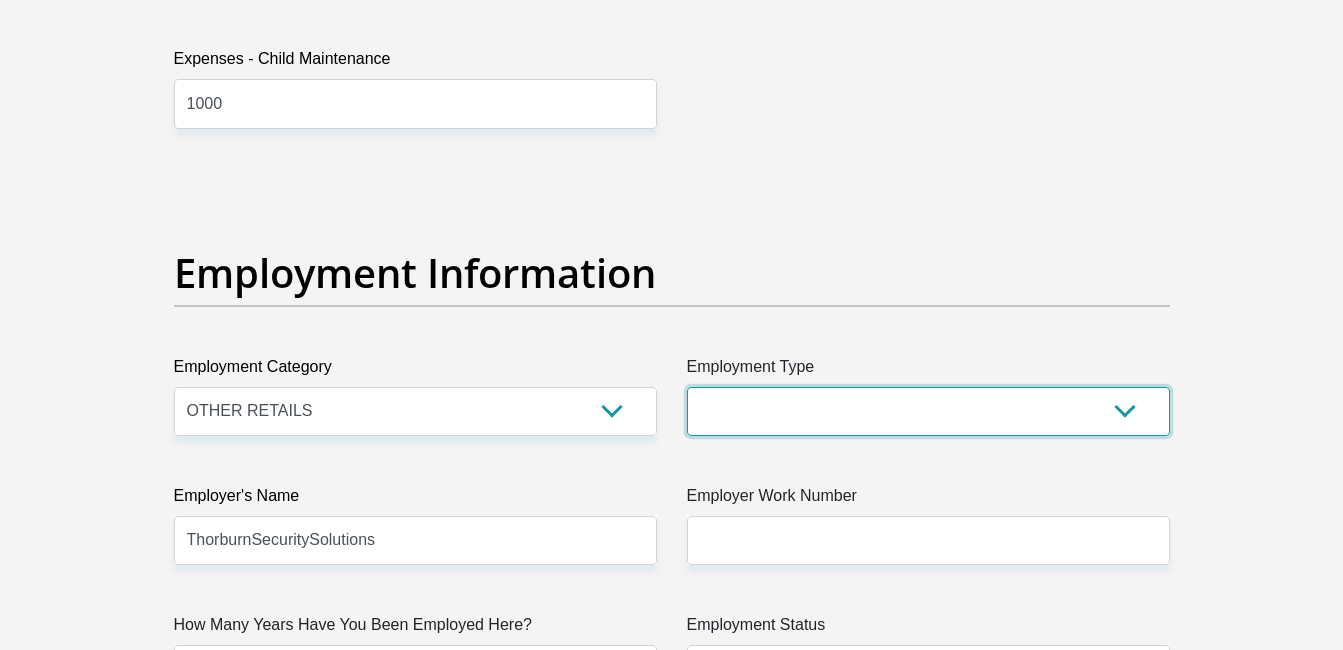 click on "College/Lecturer
Craft Seller
Creative
Driver
Executive
Farmer
Forces - Non Commissioned
Forces - Officer
Hawker
Housewife
Labourer
Licenced Professional
Manager
Miner
Non Licenced Professional
Office Staff/Clerk
Outside Worker
Pensioner
Permanent Teacher
Production/Manufacturing
Sales
Self-Employed
Semi-Professional Worker
Service Industry  Social Worker  Student" at bounding box center [928, 411] 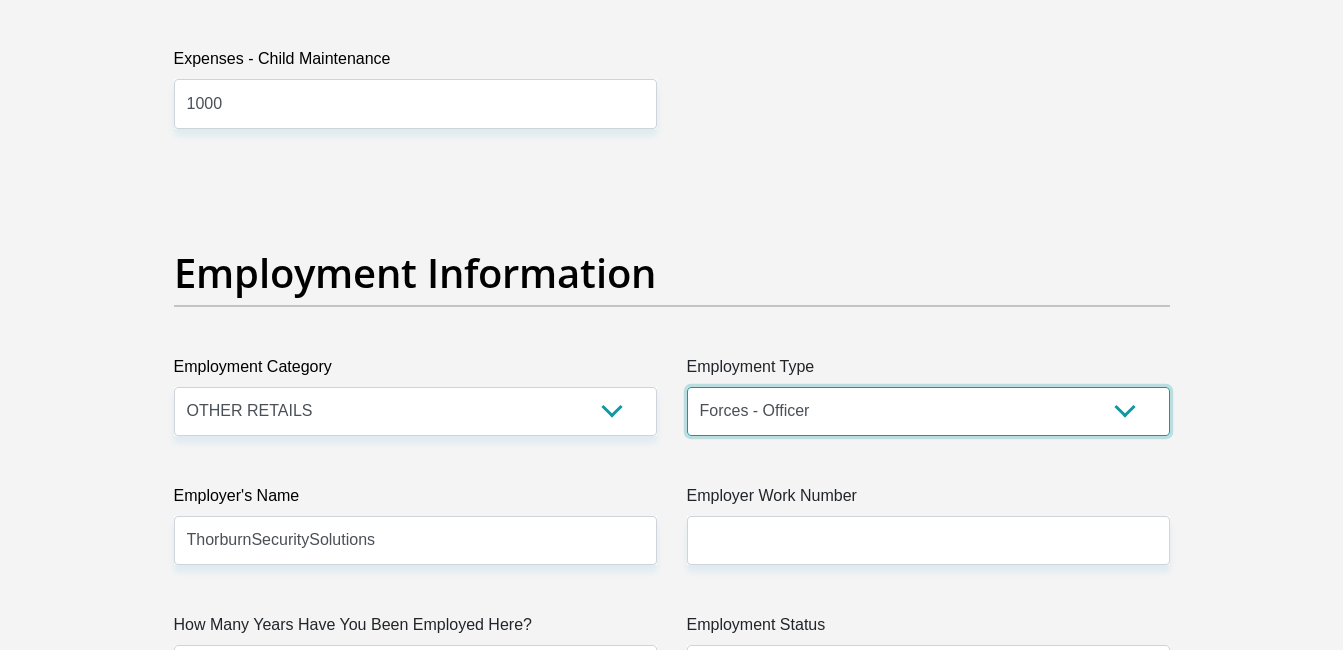 click on "College/Lecturer
Craft Seller
Creative
Driver
Executive
Farmer
Forces - Non Commissioned
Forces - Officer
Hawker
Housewife
Labourer
Licenced Professional
Manager
Miner
Non Licenced Professional
Office Staff/Clerk
Outside Worker
Pensioner
Permanent Teacher
Production/Manufacturing
Sales
Self-Employed
Semi-Professional Worker
Service Industry  Social Worker  Student" at bounding box center [928, 411] 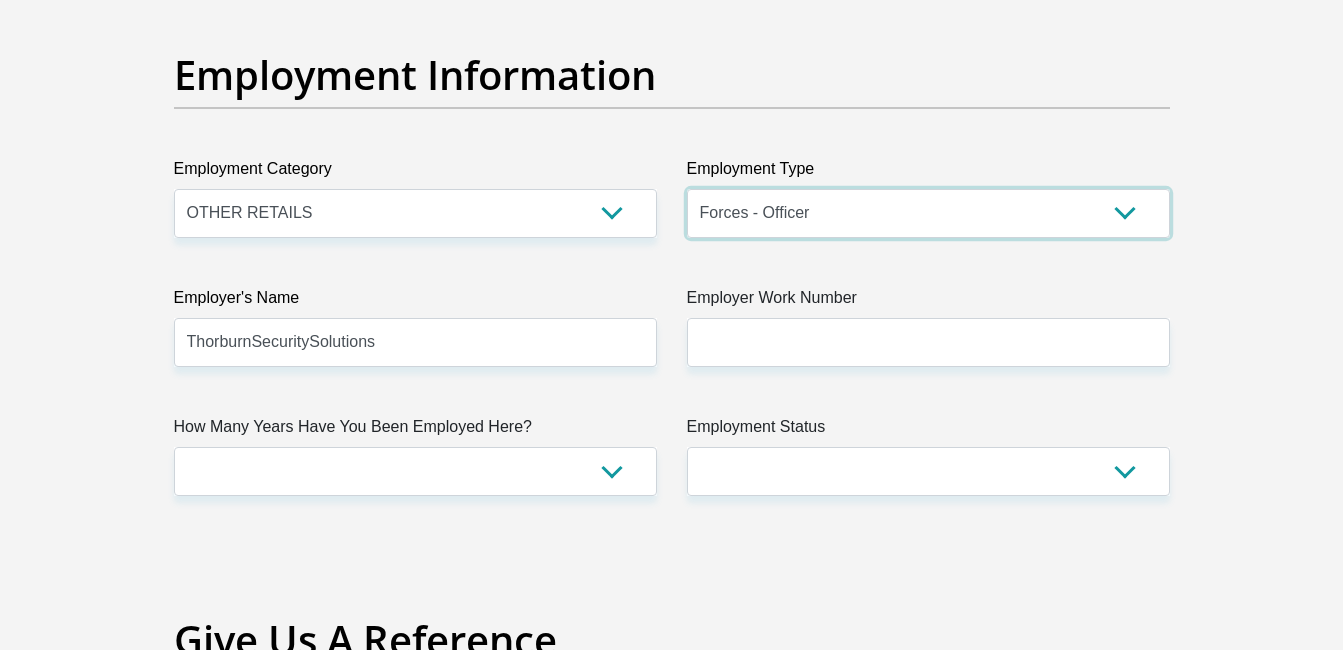 scroll, scrollTop: 3700, scrollLeft: 0, axis: vertical 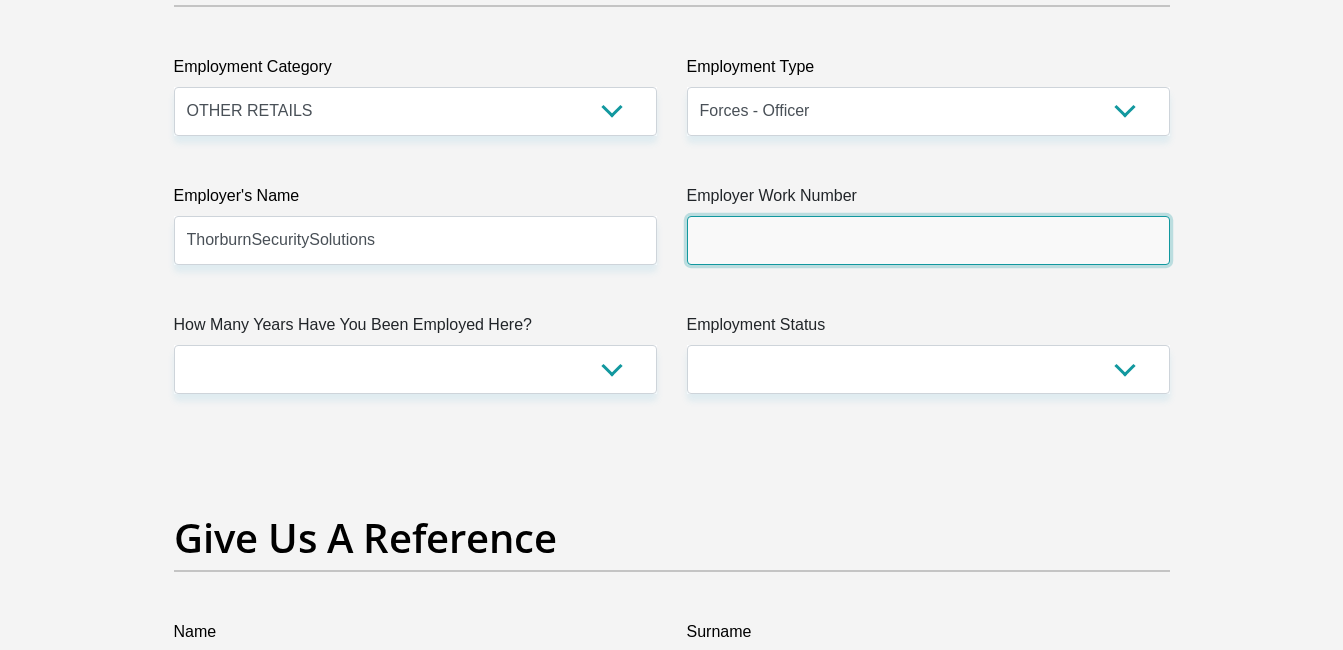 click on "Employer Work Number" at bounding box center (928, 240) 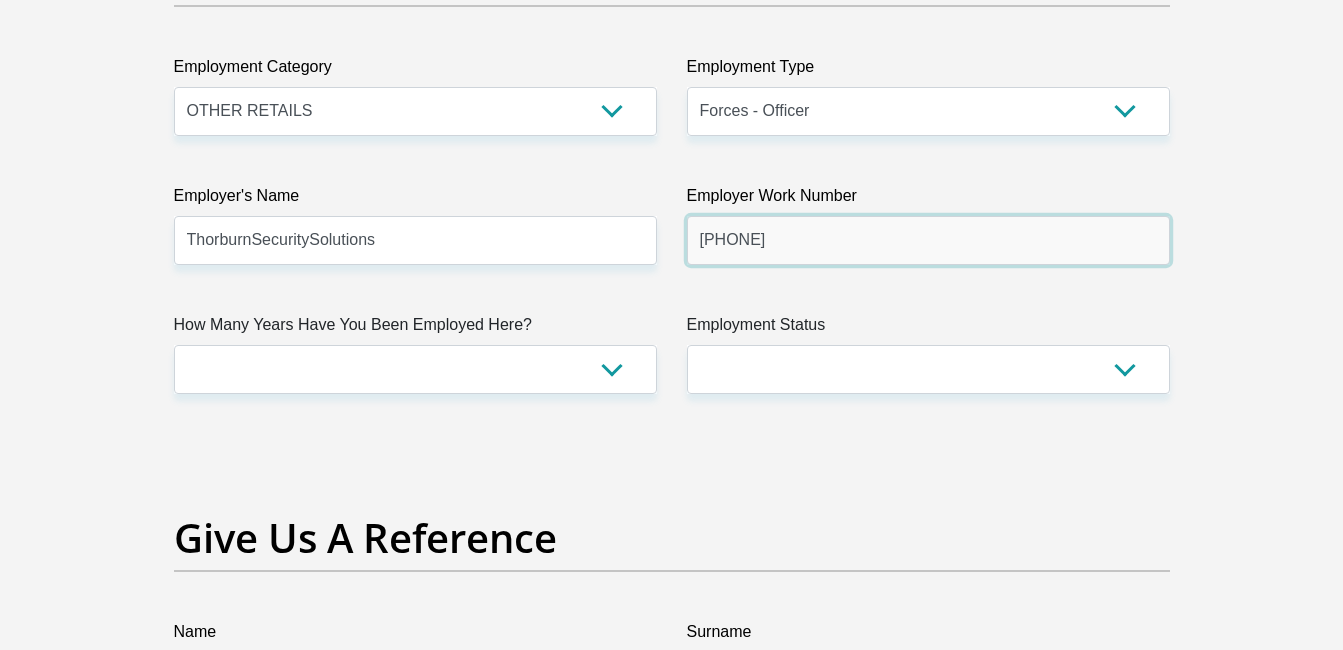 type on "0128035982" 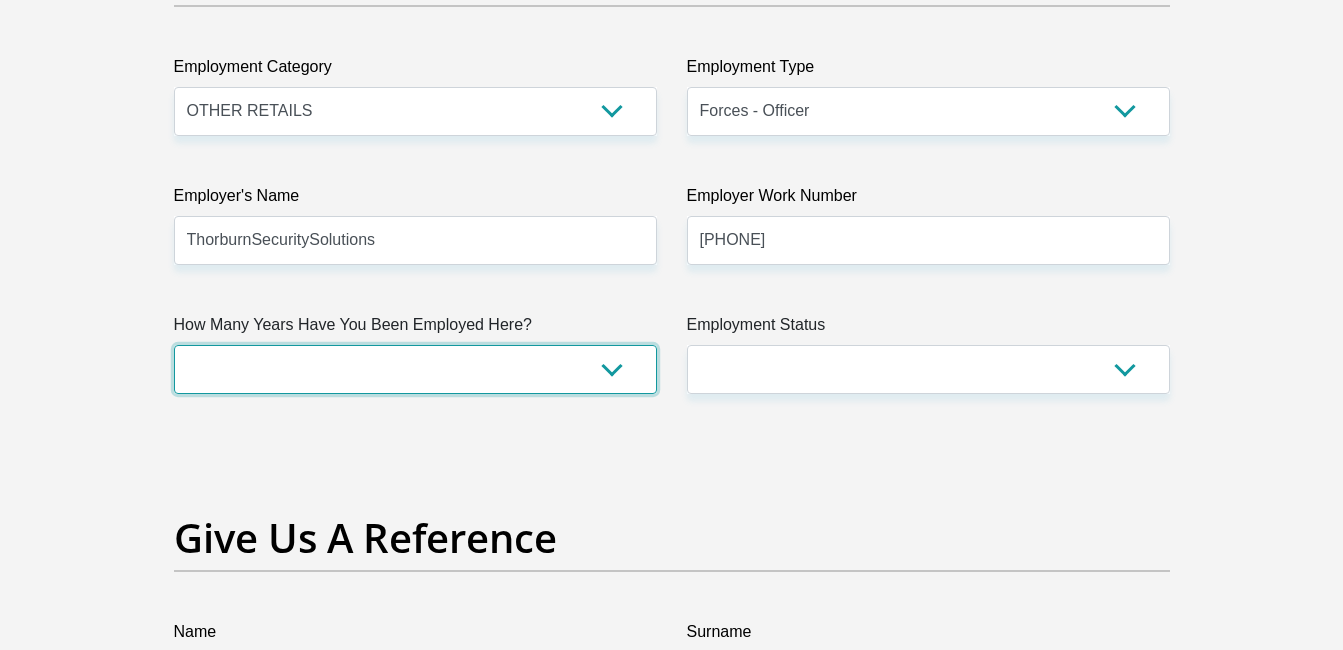 click on "less than 1 year
1-3 years
3-5 years
5+ years" at bounding box center (415, 369) 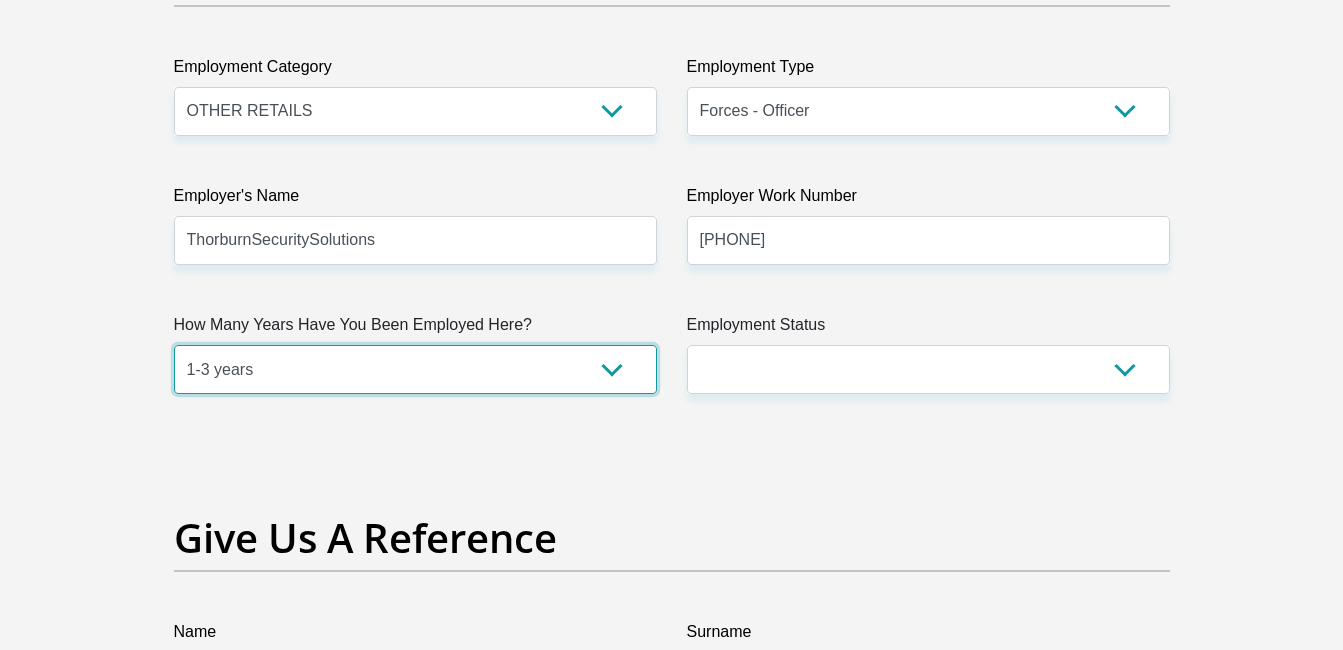 click on "less than 1 year
1-3 years
3-5 years
5+ years" at bounding box center [415, 369] 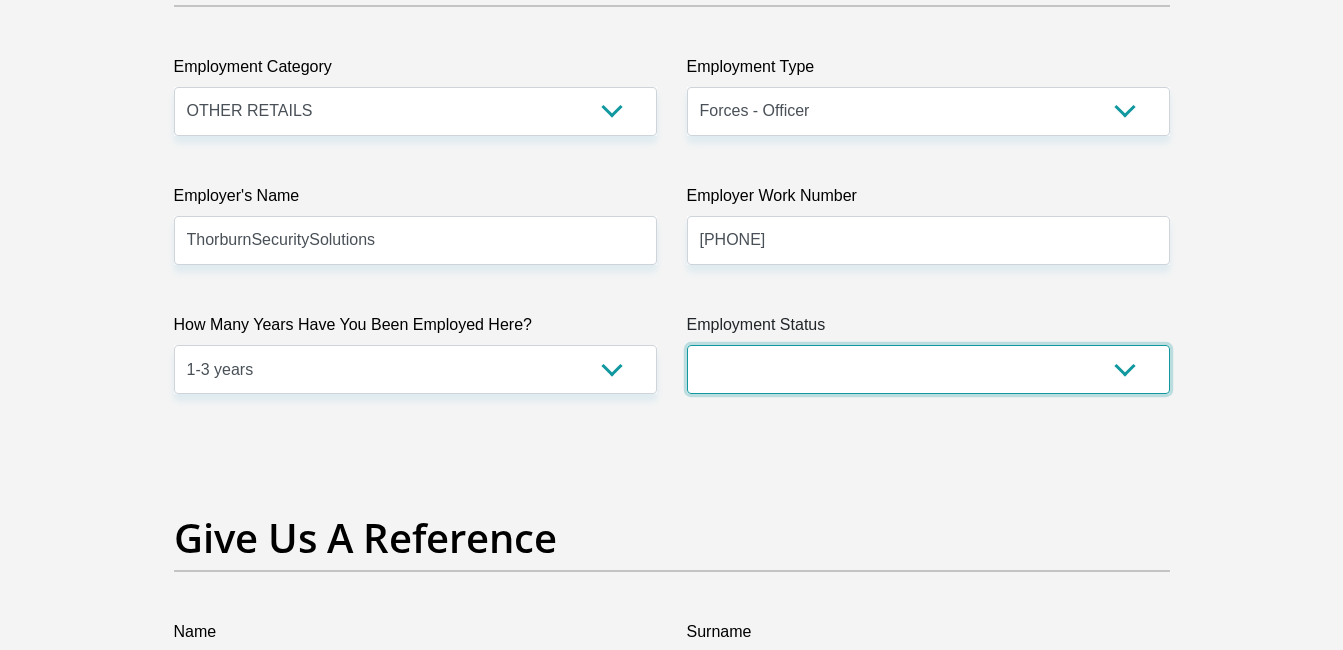 click on "Permanent/Full-time
Part-time/Casual
Contract Worker
Self-Employed
Housewife
Retired
Student
Medically Boarded
Disability
Unemployed" at bounding box center (928, 369) 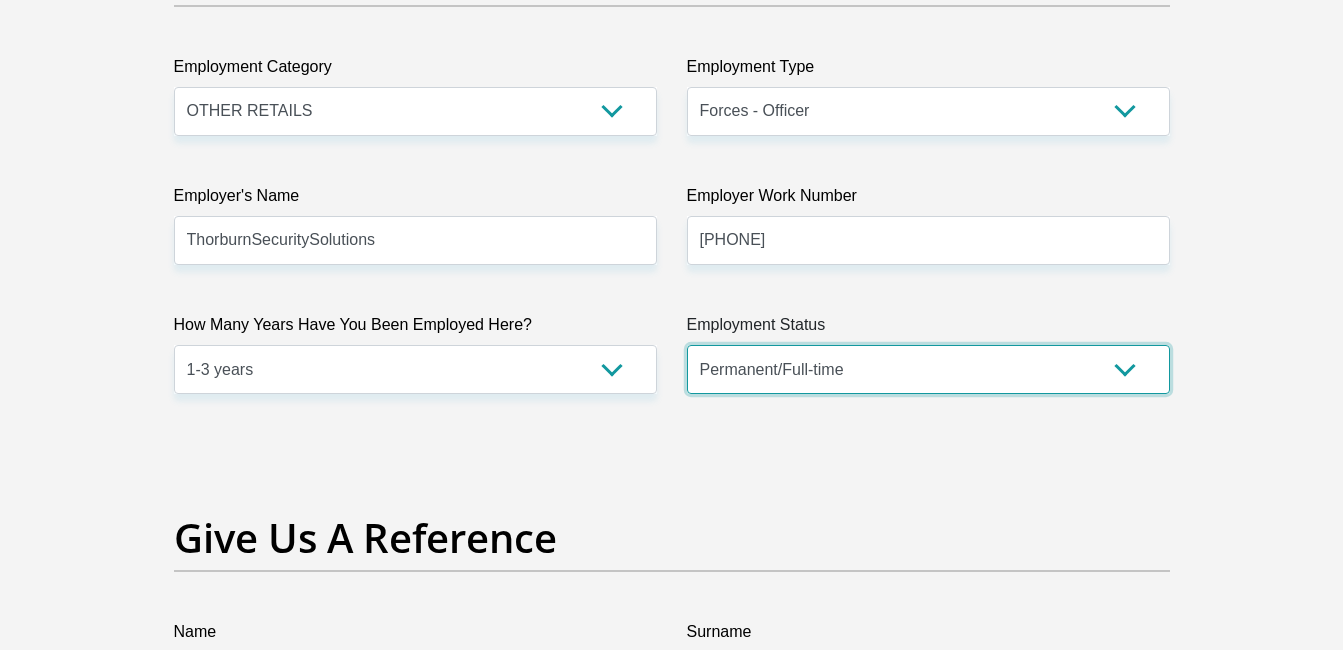 click on "Permanent/Full-time
Part-time/Casual
Contract Worker
Self-Employed
Housewife
Retired
Student
Medically Boarded
Disability
Unemployed" at bounding box center (928, 369) 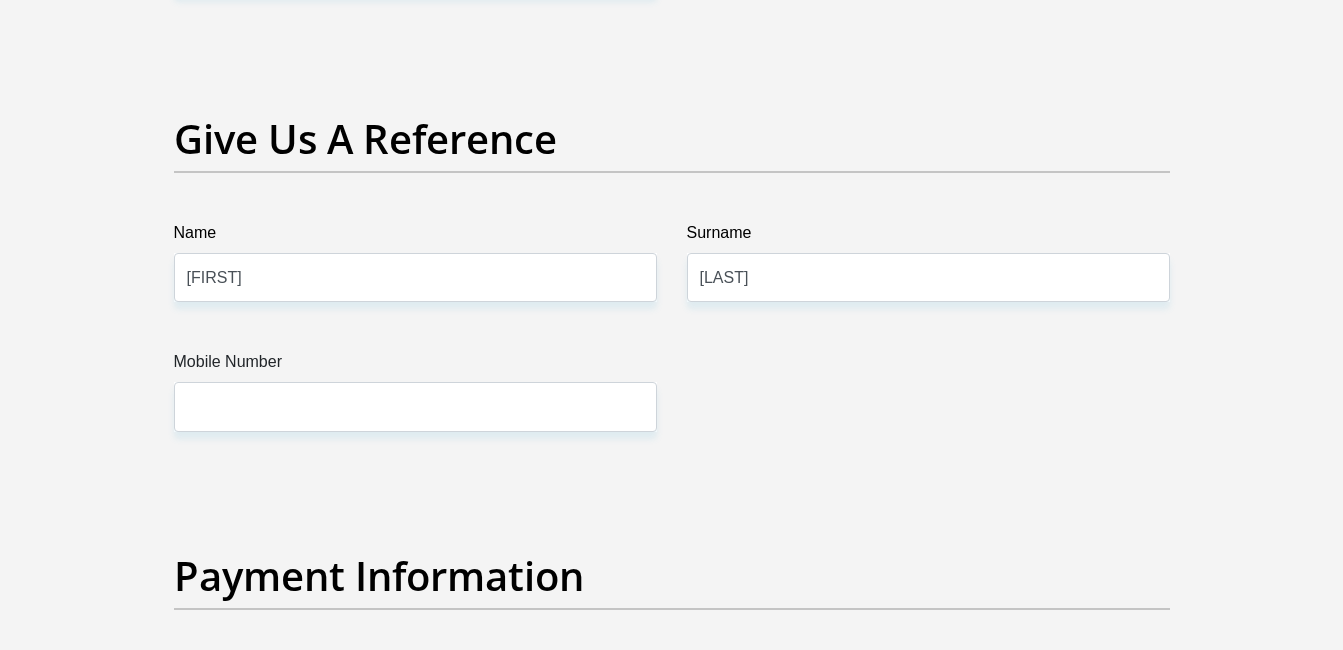 scroll, scrollTop: 4100, scrollLeft: 0, axis: vertical 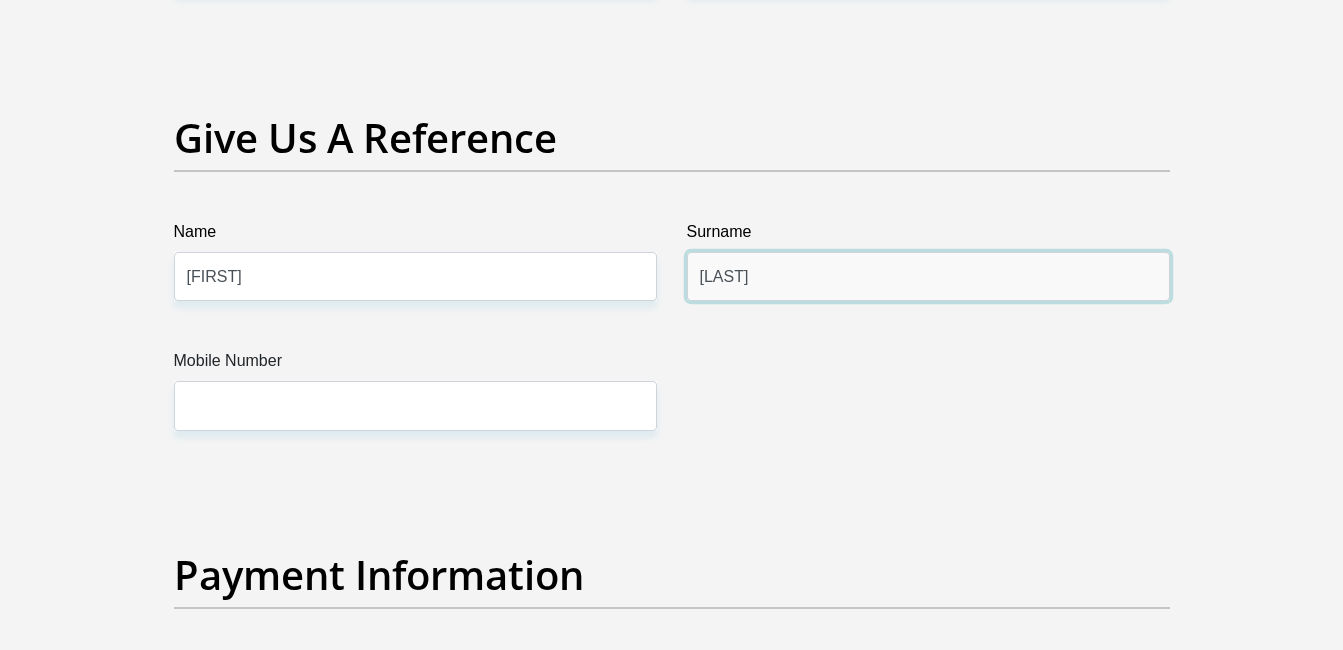 click on "Nkwa" at bounding box center (928, 276) 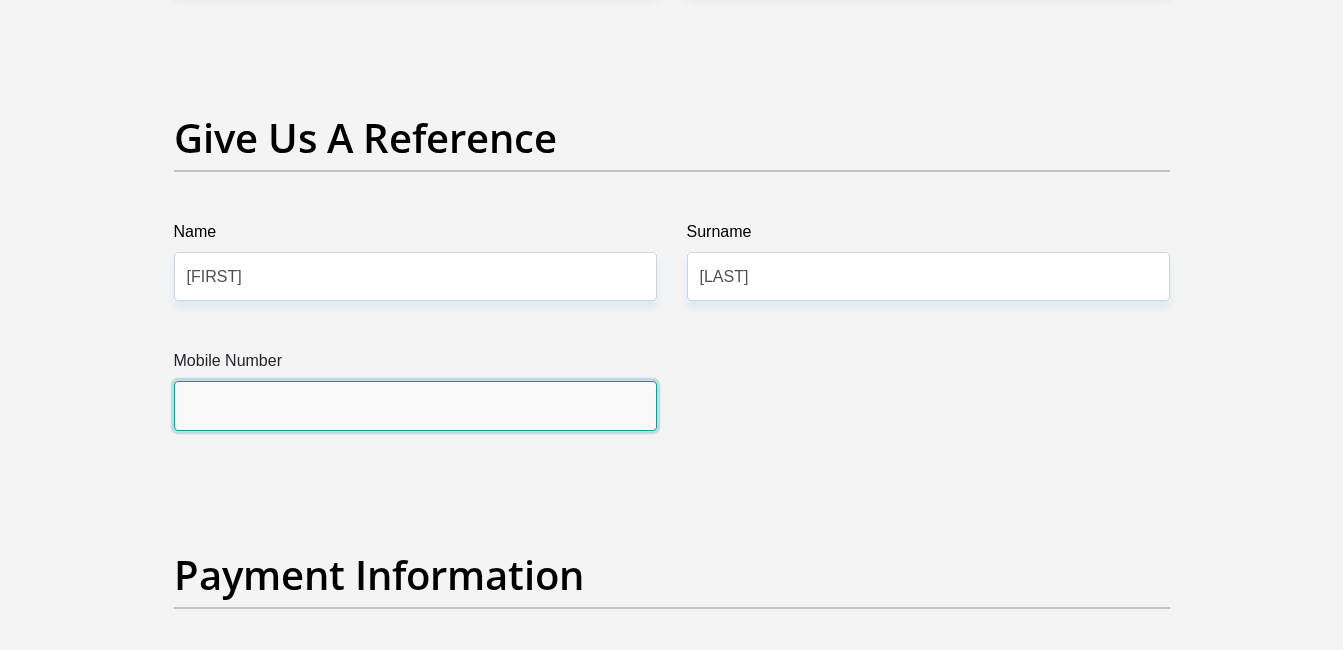 click on "Mobile Number" at bounding box center [415, 405] 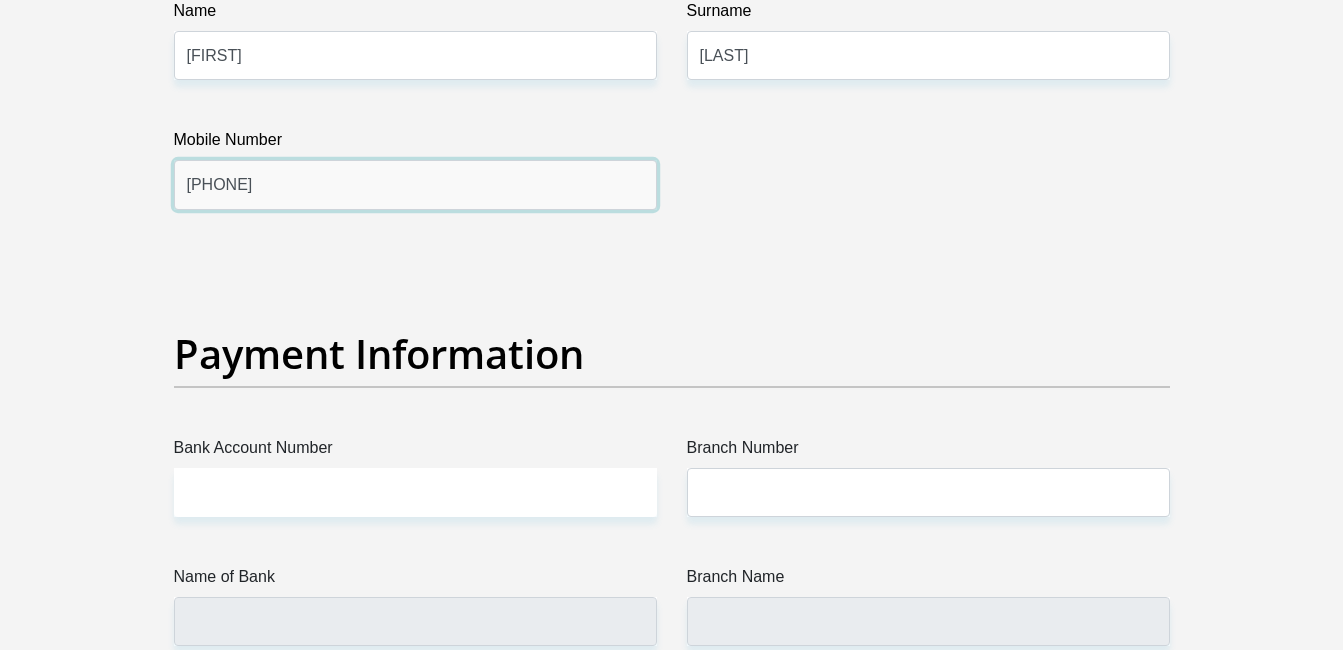 scroll, scrollTop: 4400, scrollLeft: 0, axis: vertical 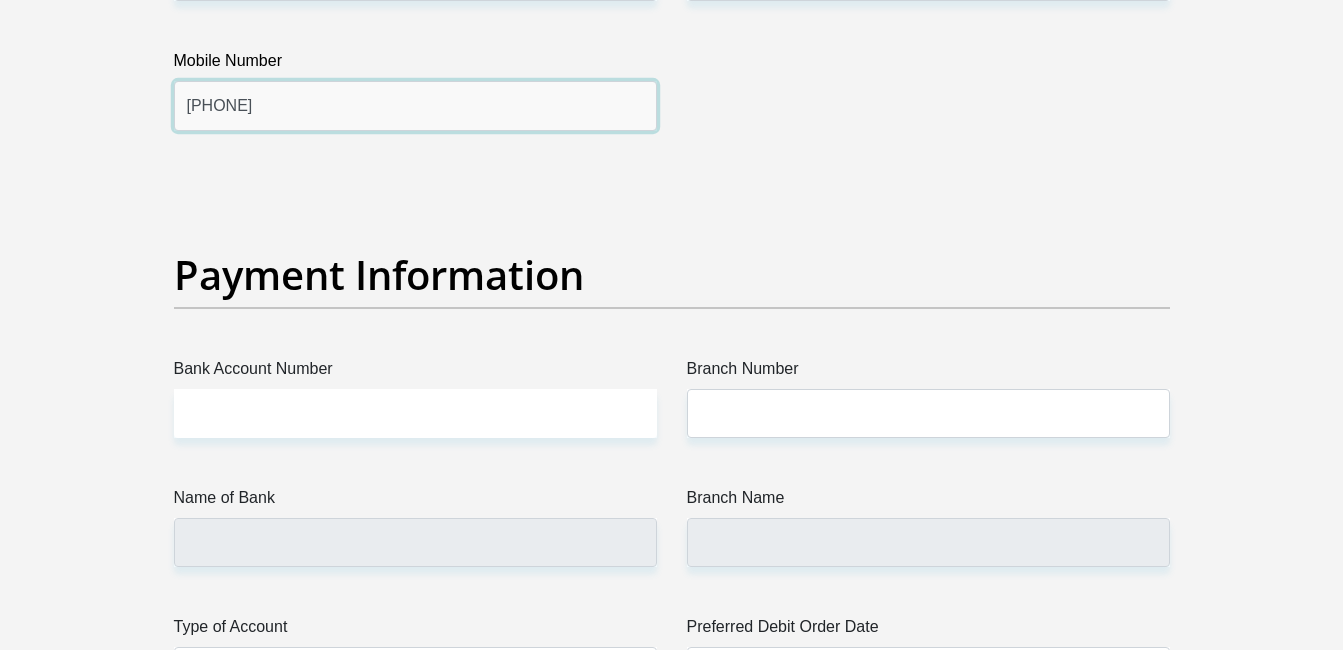 type on "0727007570" 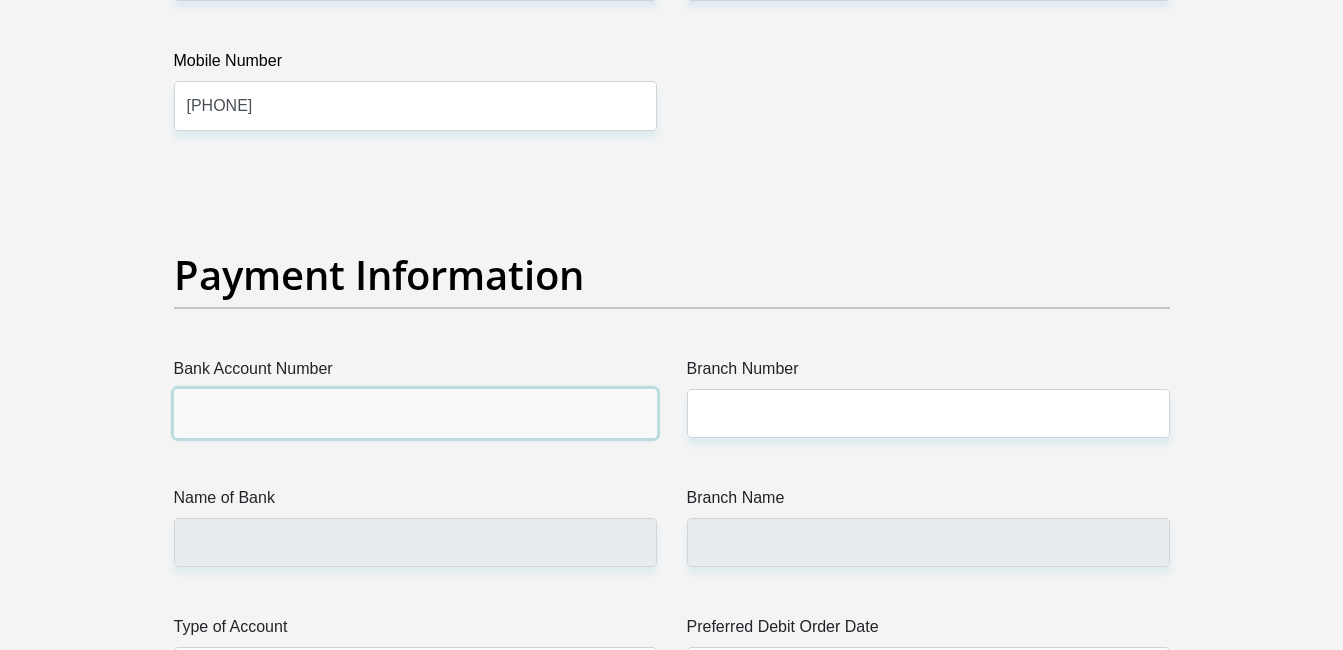 click on "Bank Account Number" at bounding box center (415, 413) 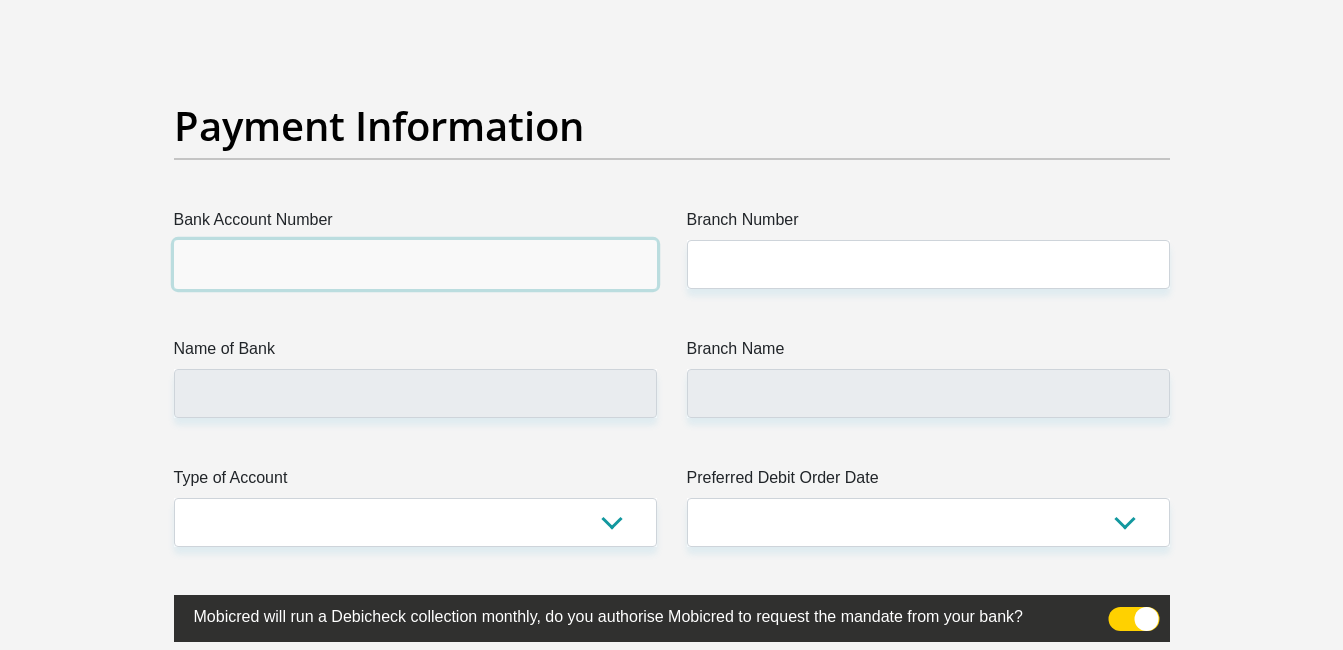 scroll, scrollTop: 4600, scrollLeft: 0, axis: vertical 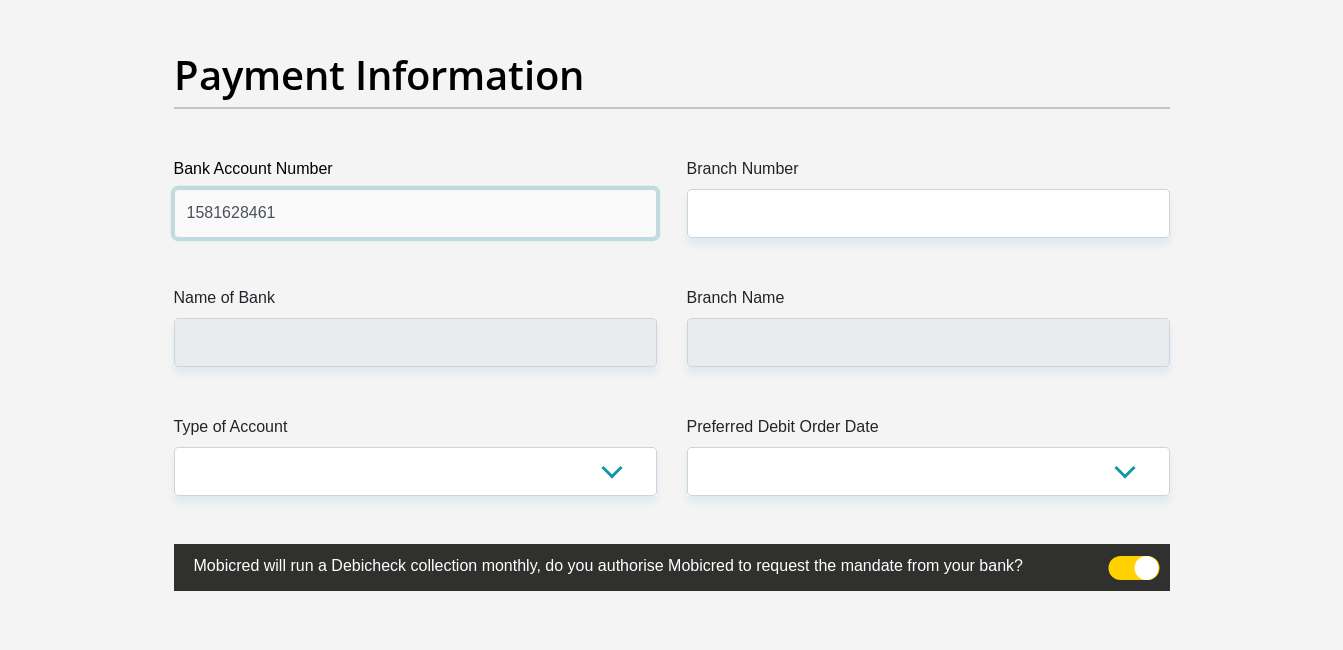 type on "1581628461" 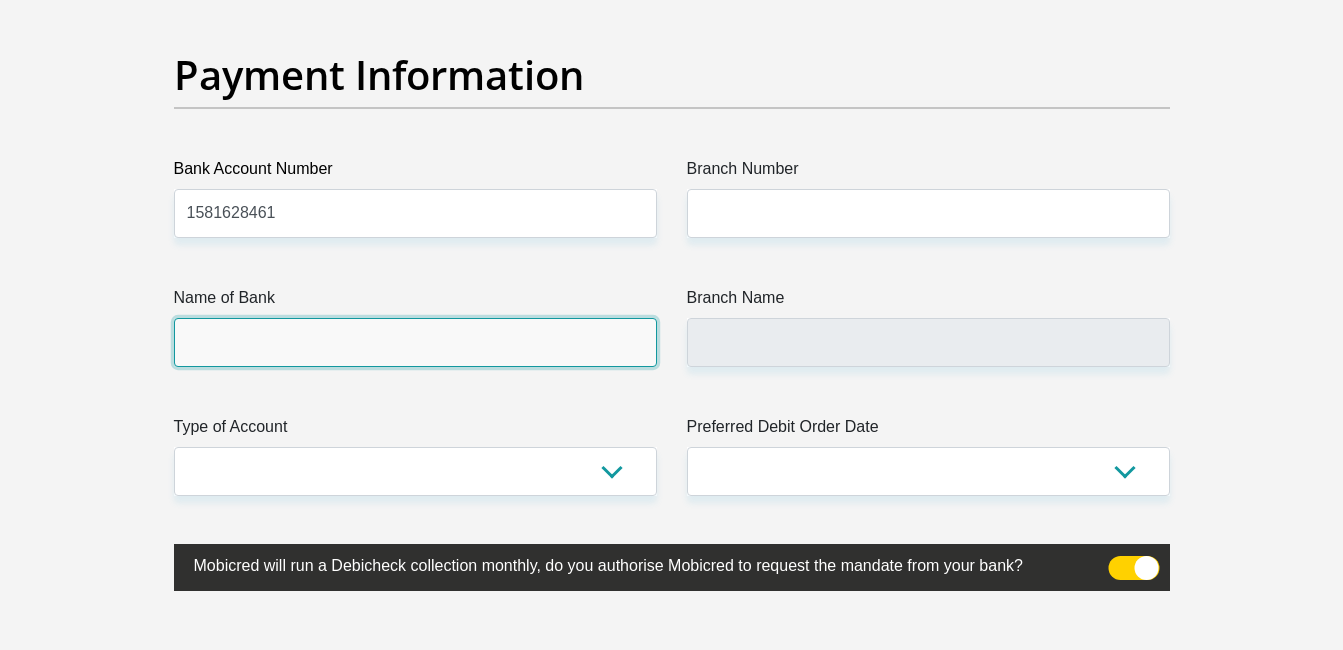 click on "Name of Bank" at bounding box center [415, 342] 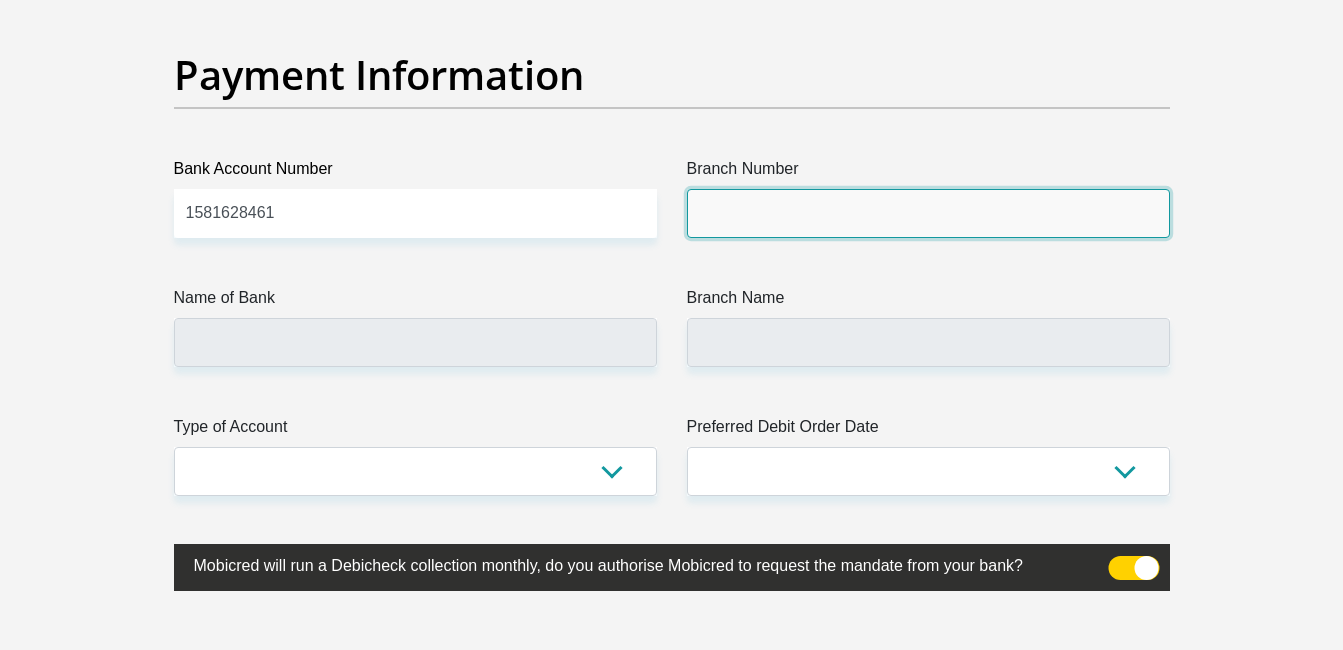 click on "Branch Number" at bounding box center [928, 213] 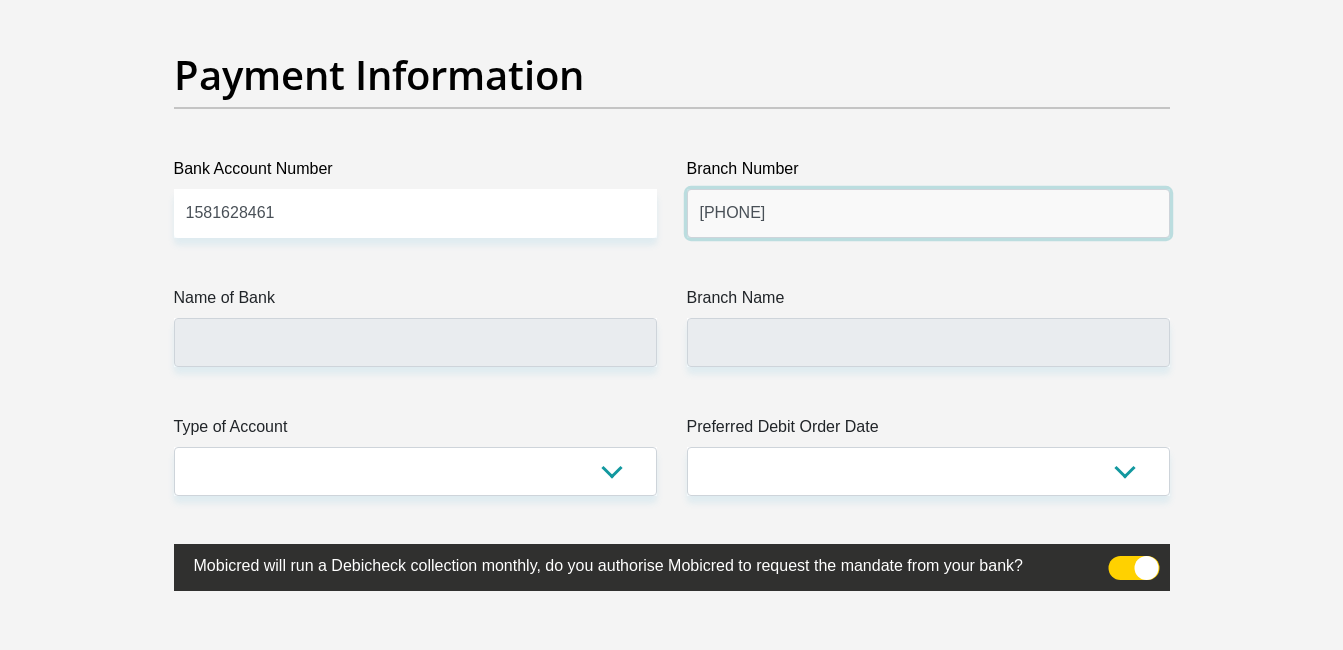 click on "040012" at bounding box center (928, 213) 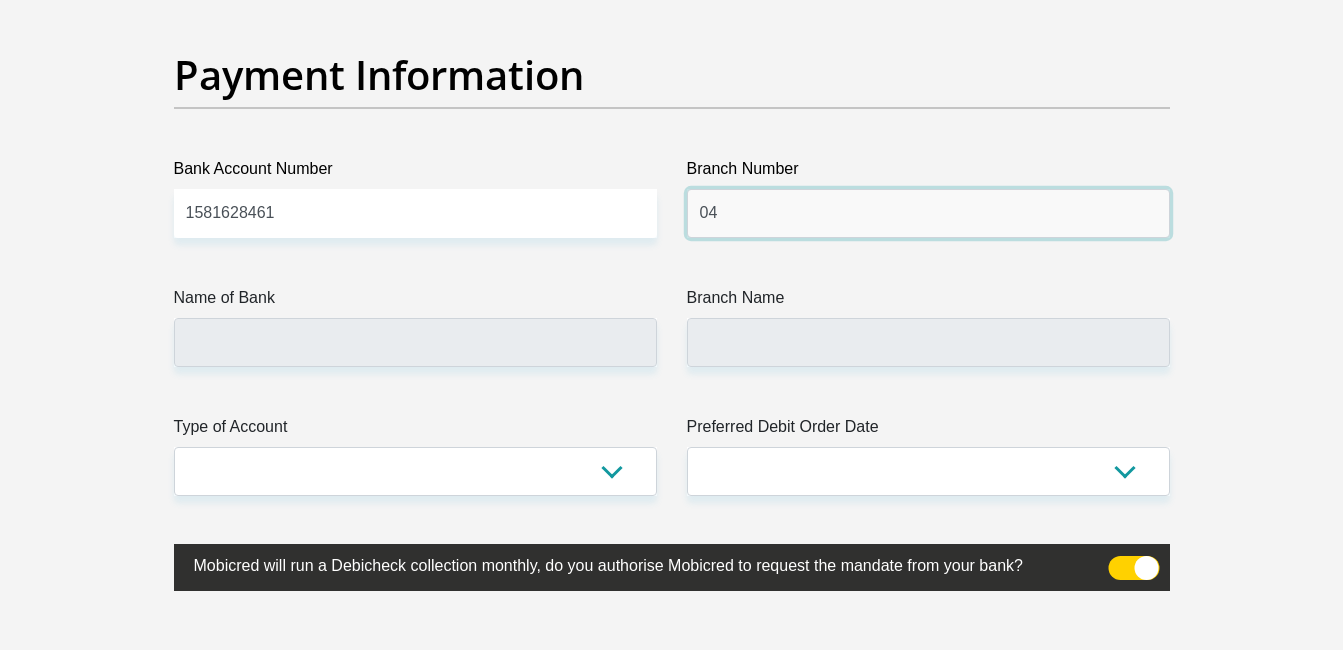 type on "0" 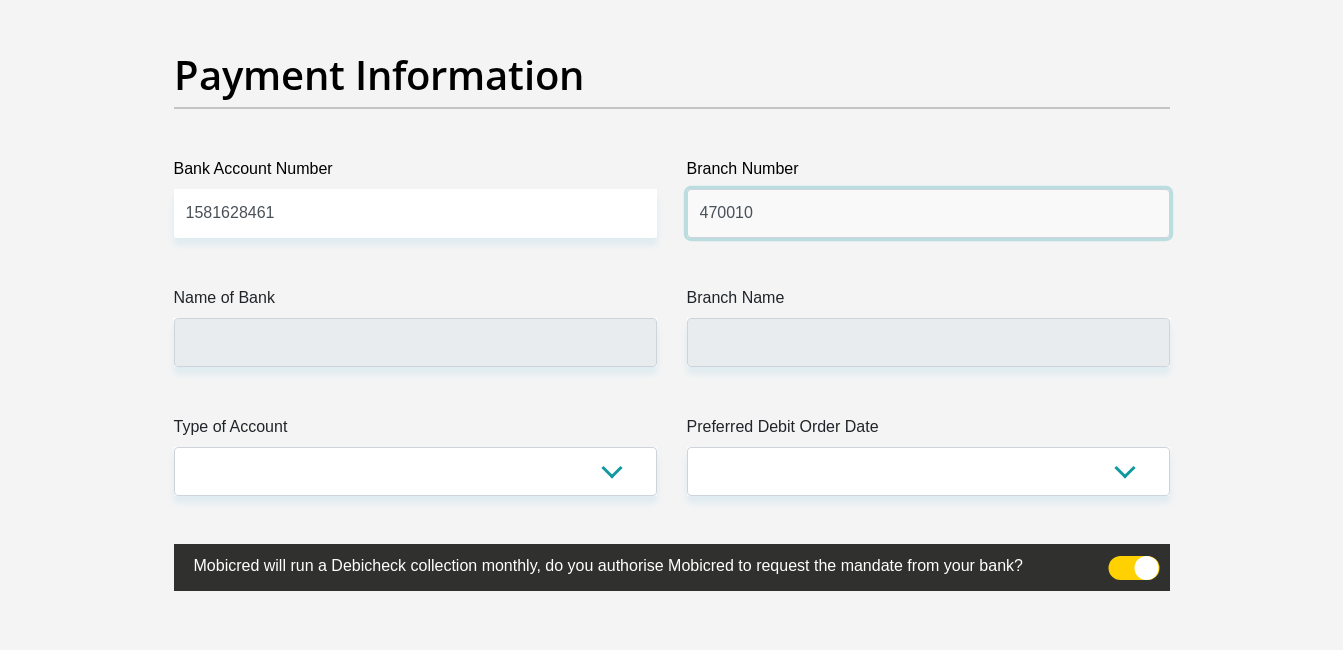 type on "470010" 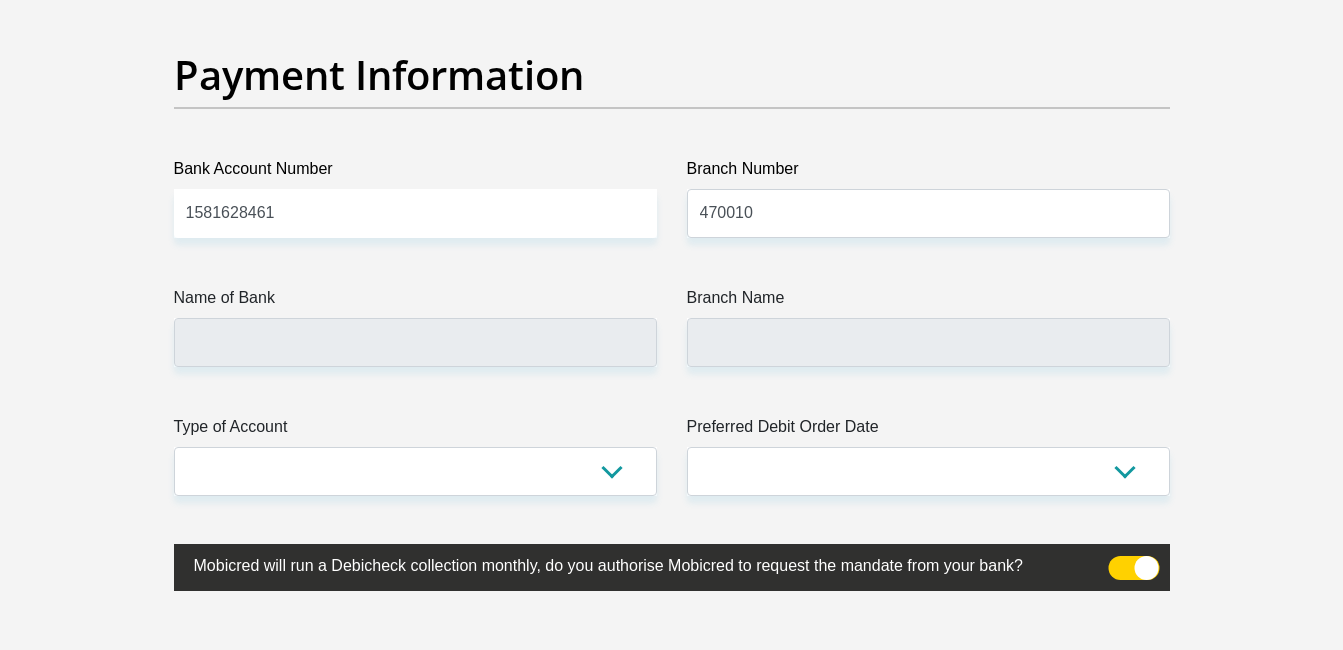 type on "CAPITEC BANK LIMITED" 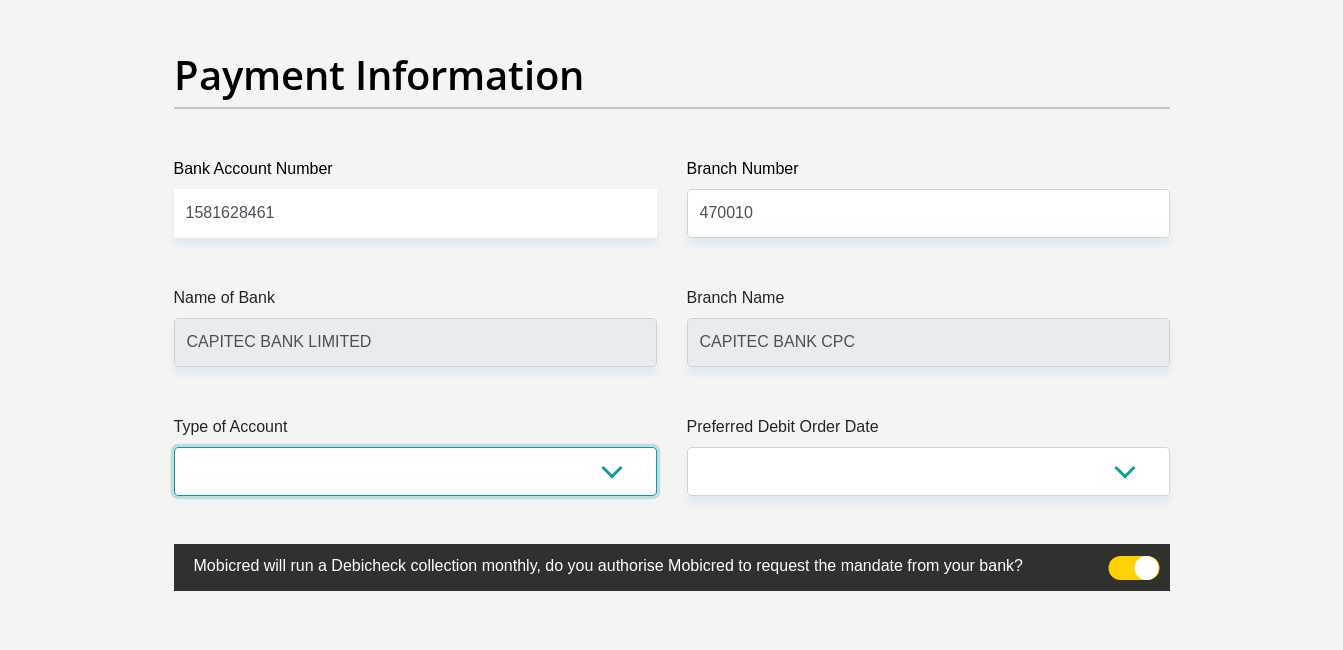 click on "Cheque
Savings" at bounding box center (415, 471) 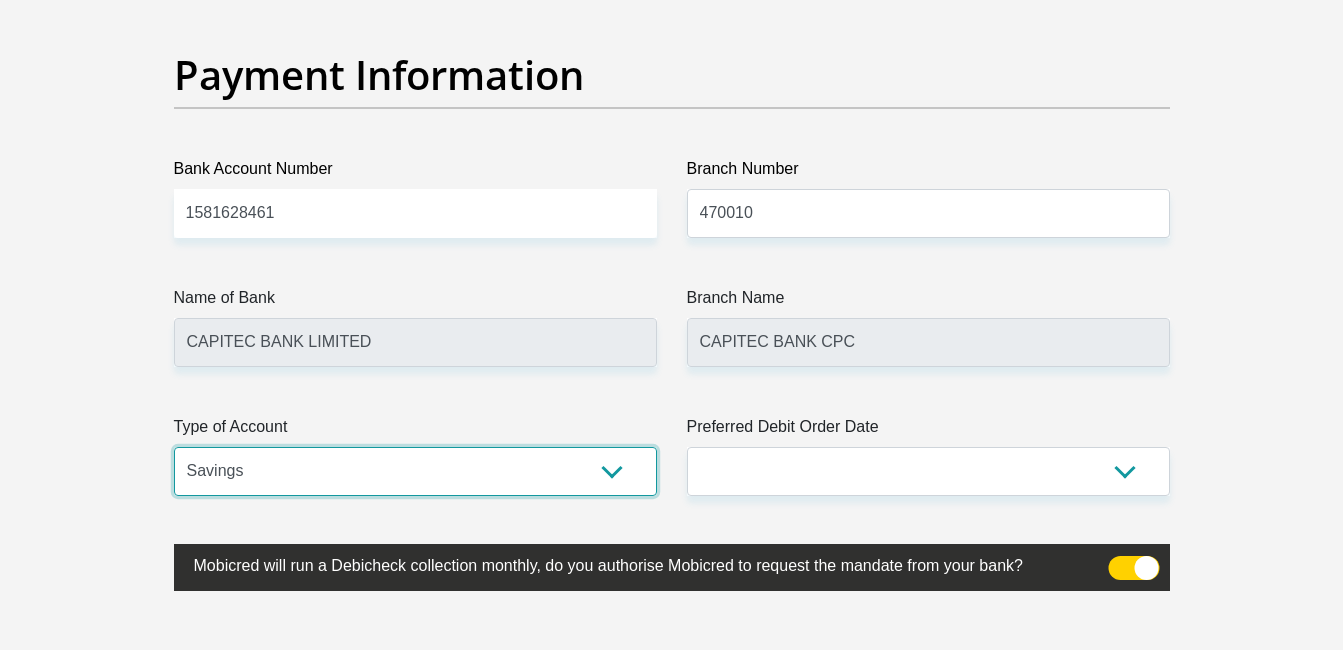 click on "Cheque
Savings" at bounding box center (415, 471) 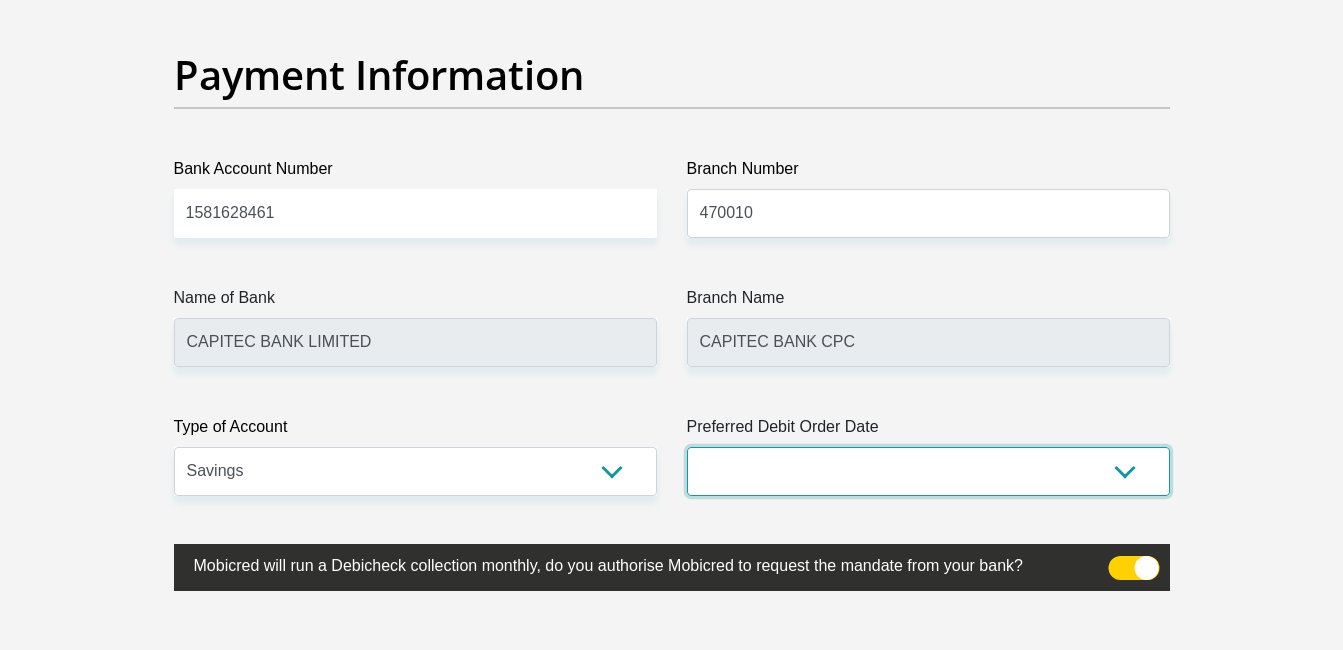 click on "1st
2nd
3rd
4th
5th
7th
18th
19th
20th
21st
22nd
23rd
24th
25th
26th
27th
28th
29th
30th" at bounding box center (928, 471) 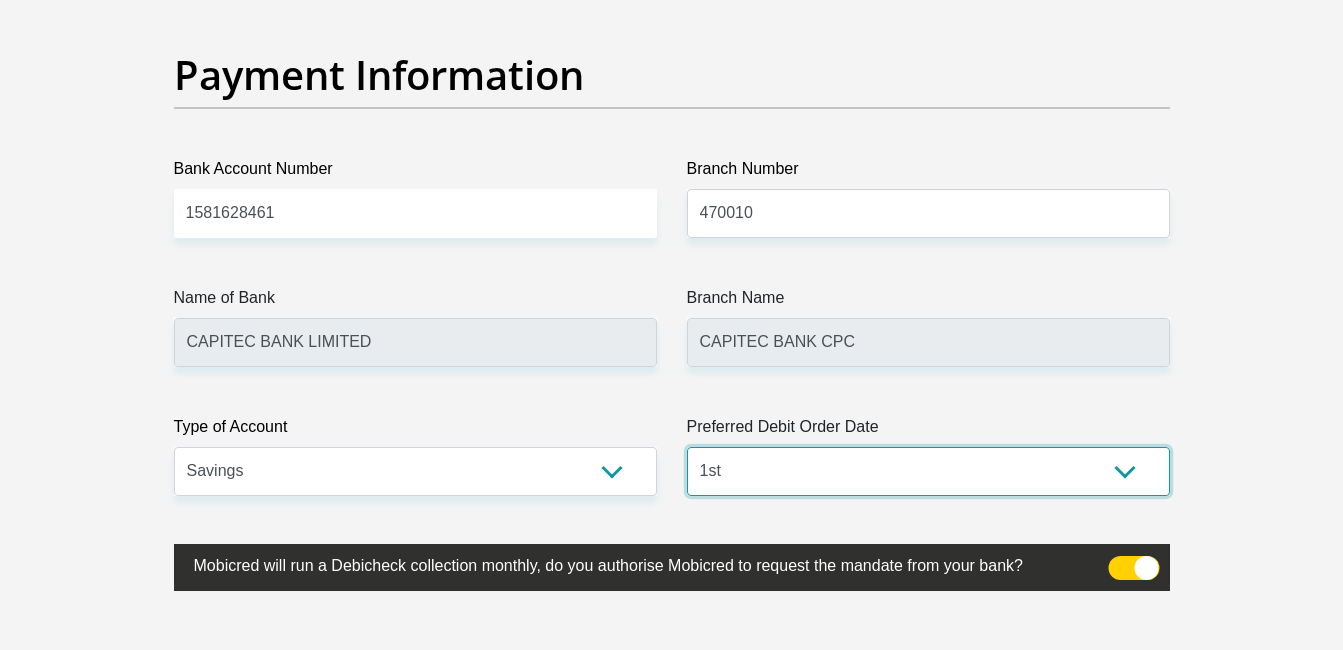 click on "1st
2nd
3rd
4th
5th
7th
18th
19th
20th
21st
22nd
23rd
24th
25th
26th
27th
28th
29th
30th" at bounding box center (928, 471) 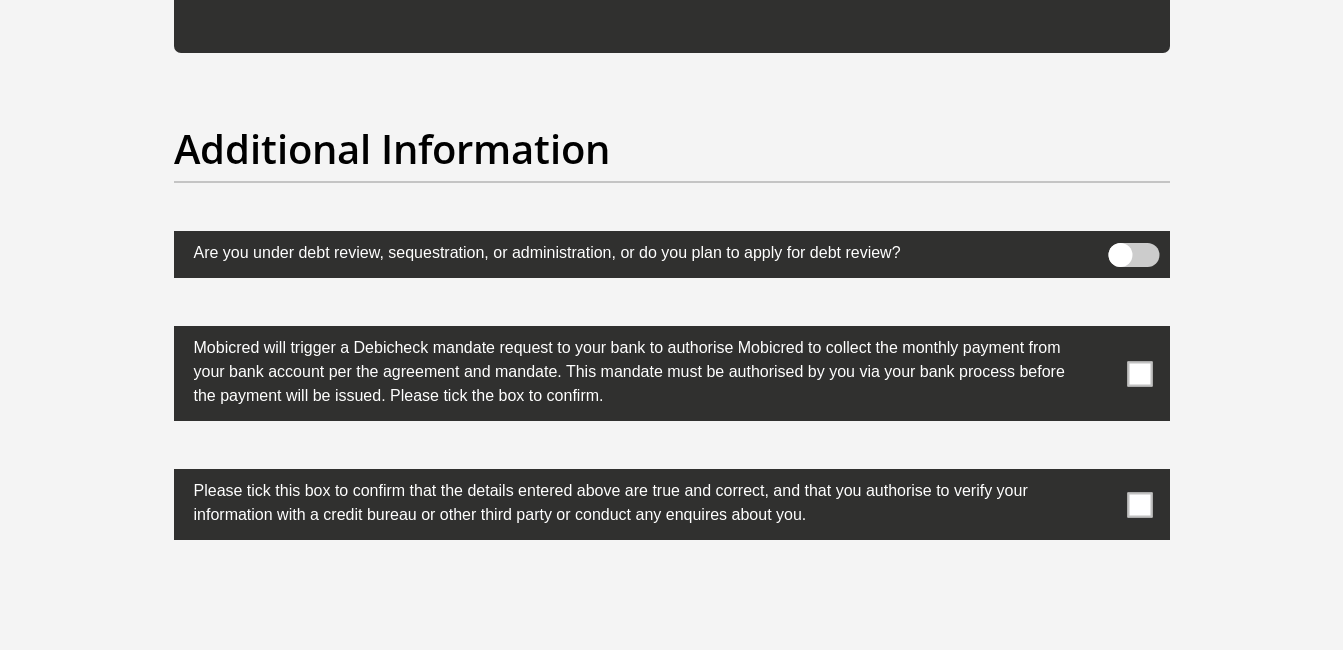 scroll, scrollTop: 6200, scrollLeft: 0, axis: vertical 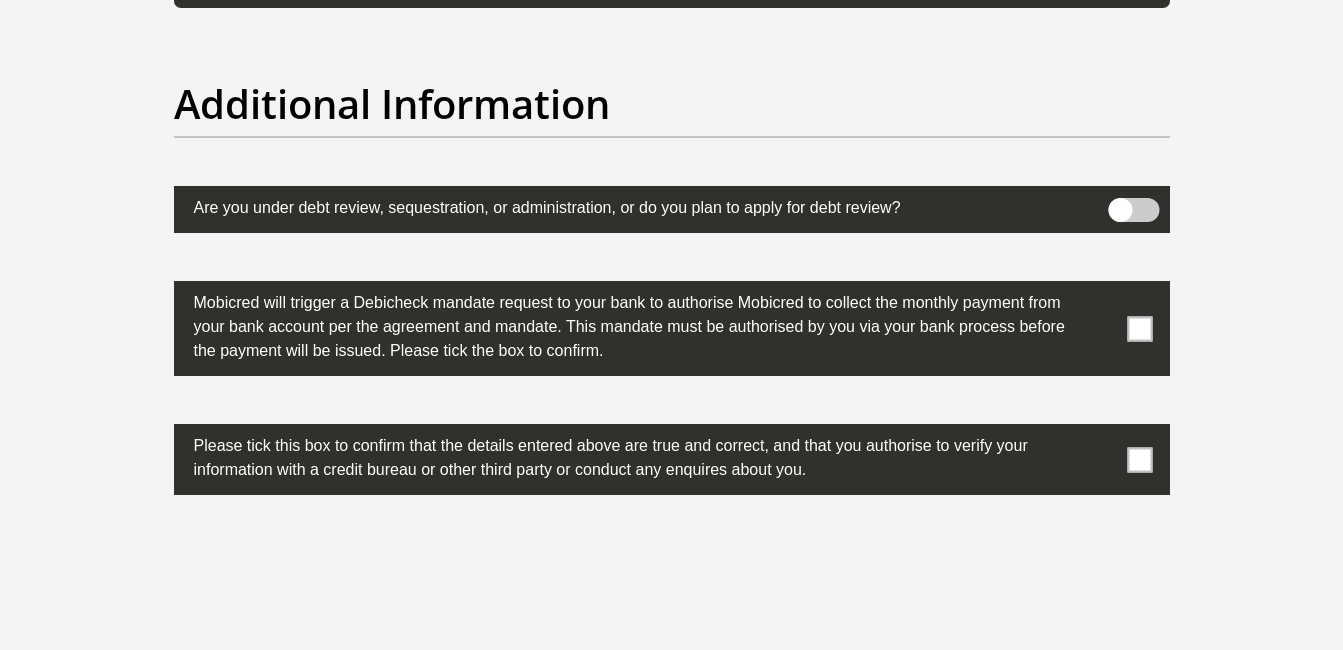 click at bounding box center (1139, 328) 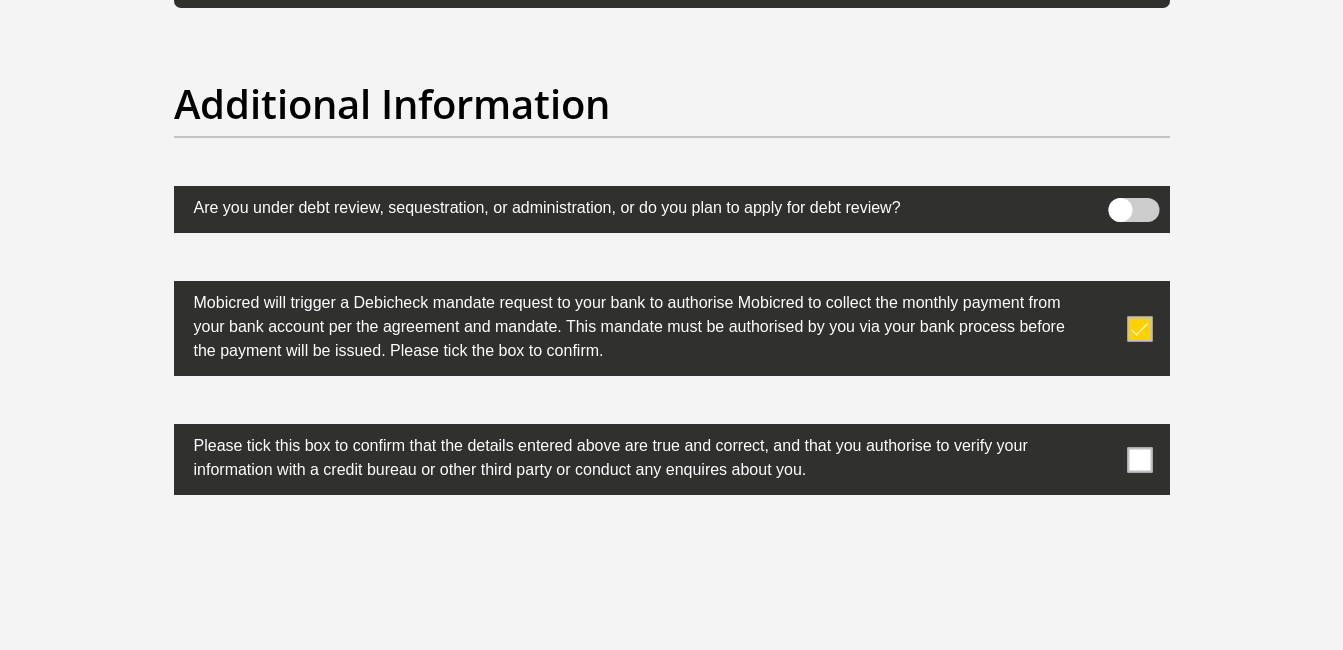 click at bounding box center [1139, 459] 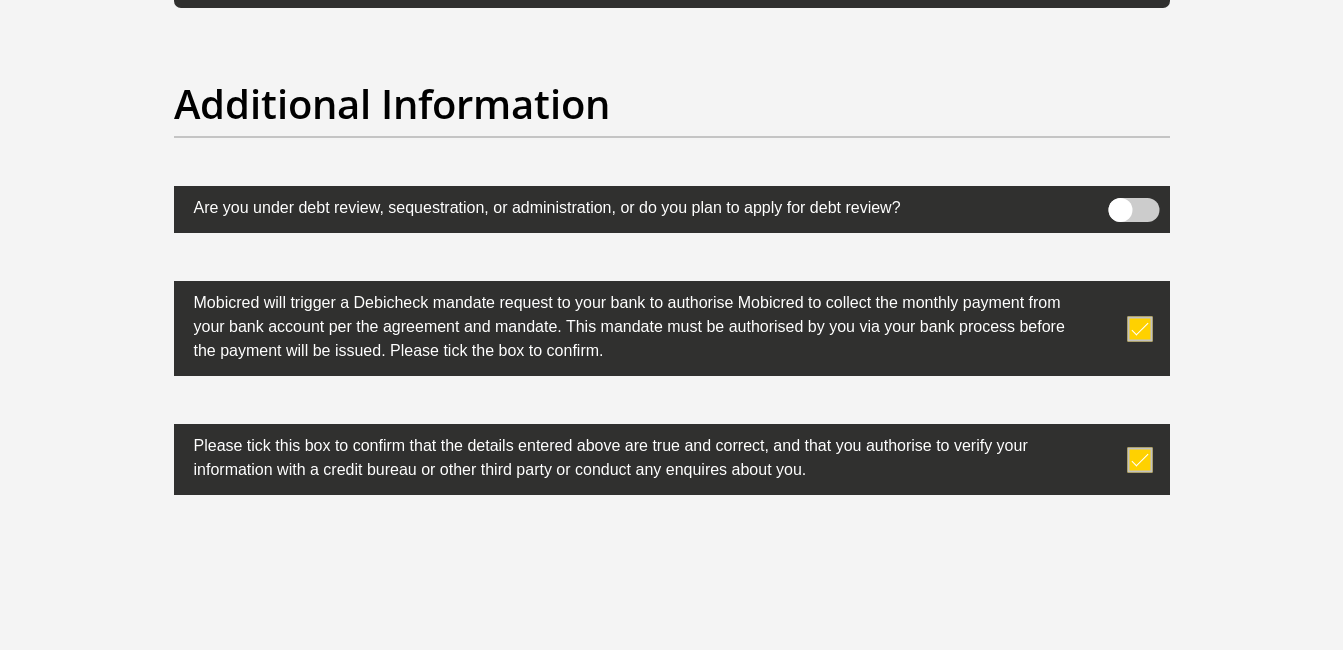 click at bounding box center (1133, 210) 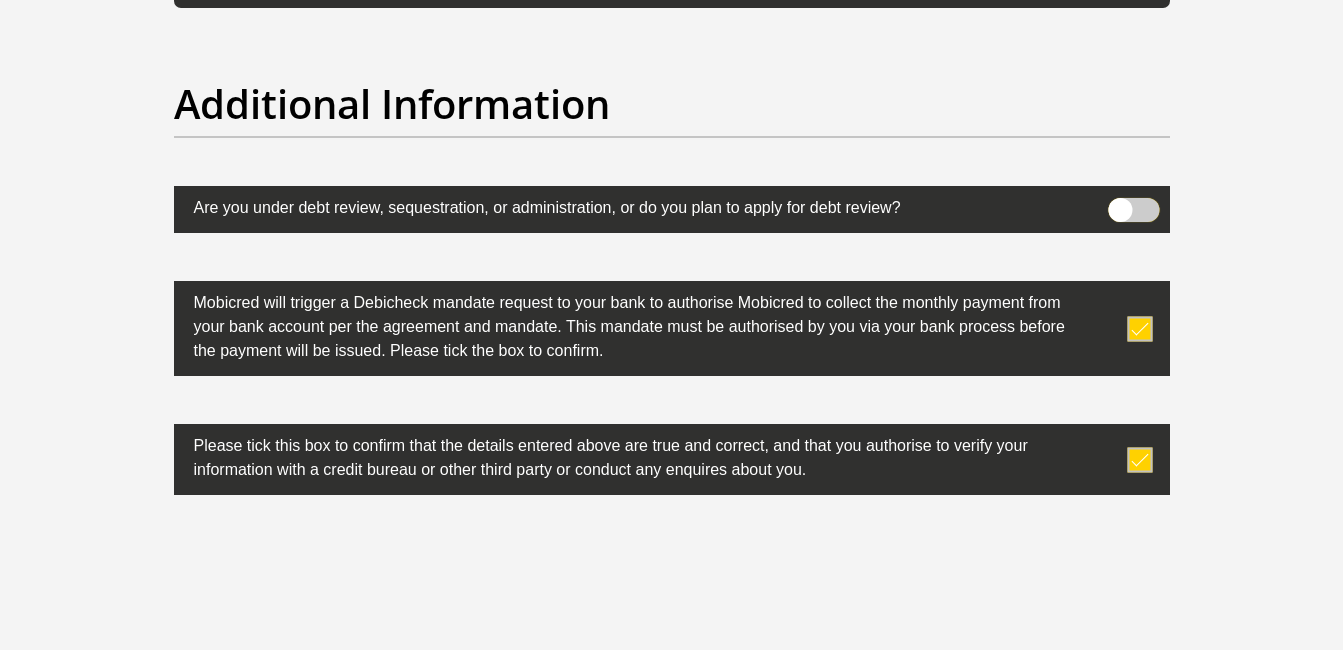 click at bounding box center [1120, 203] 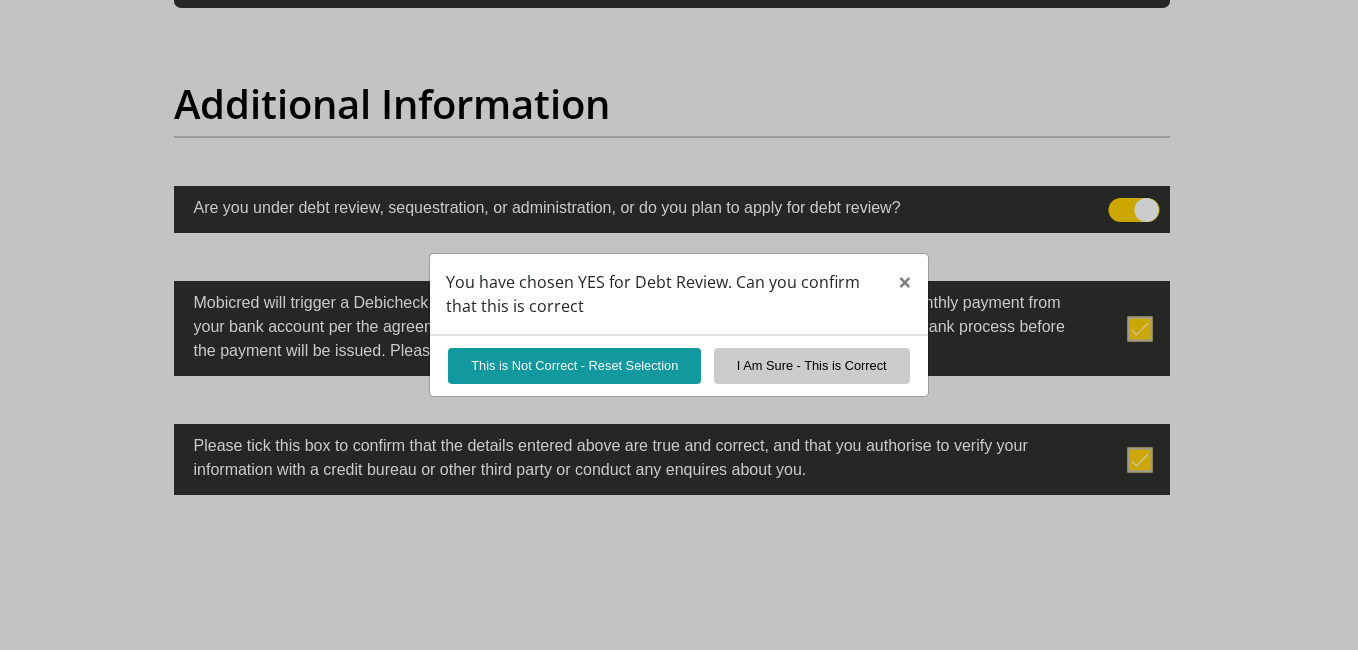 click on "You have chosen YES for Debt Review.
Can you confirm that this is correct
×
This is Not Correct - Reset Selection
I Am Sure - This is Correct" at bounding box center [679, 325] 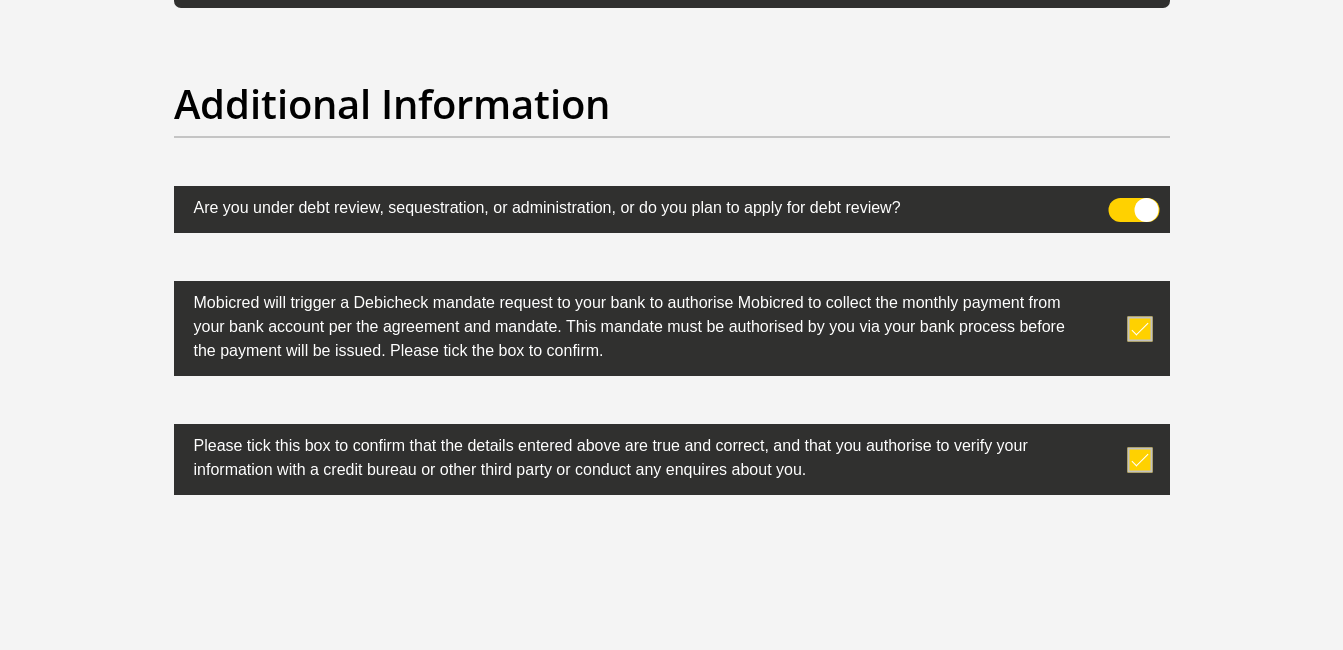click at bounding box center [1133, 210] 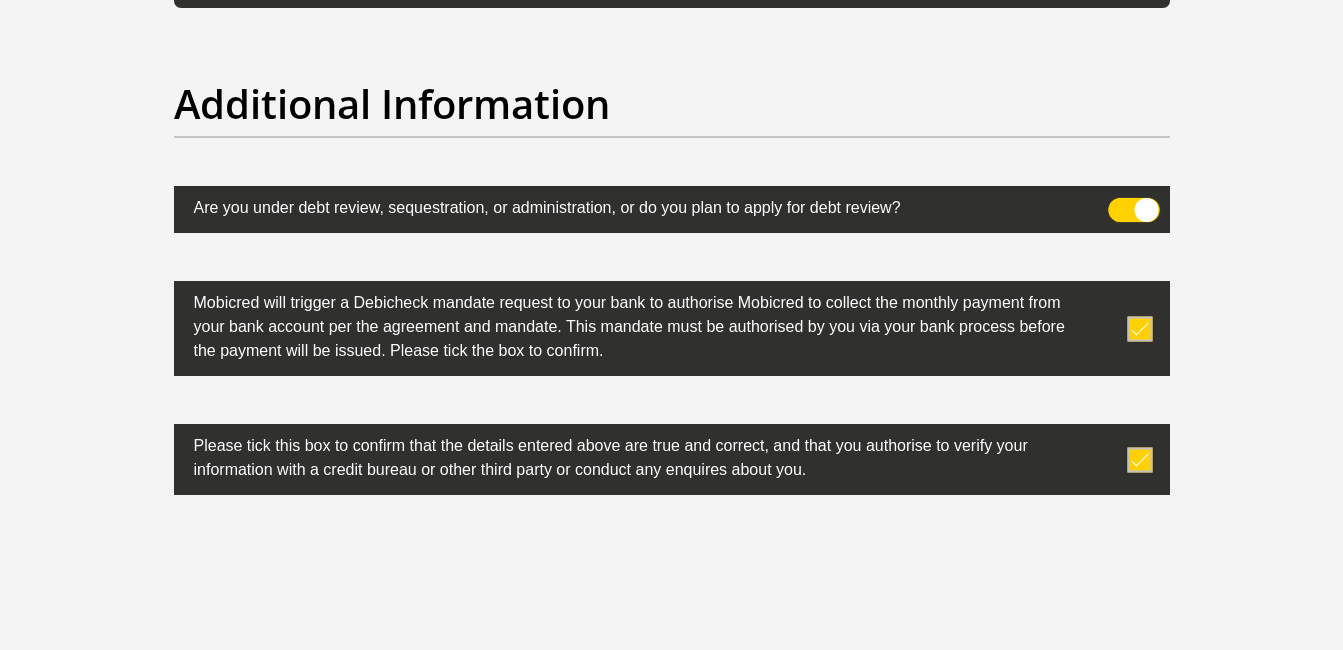 click at bounding box center [1120, 203] 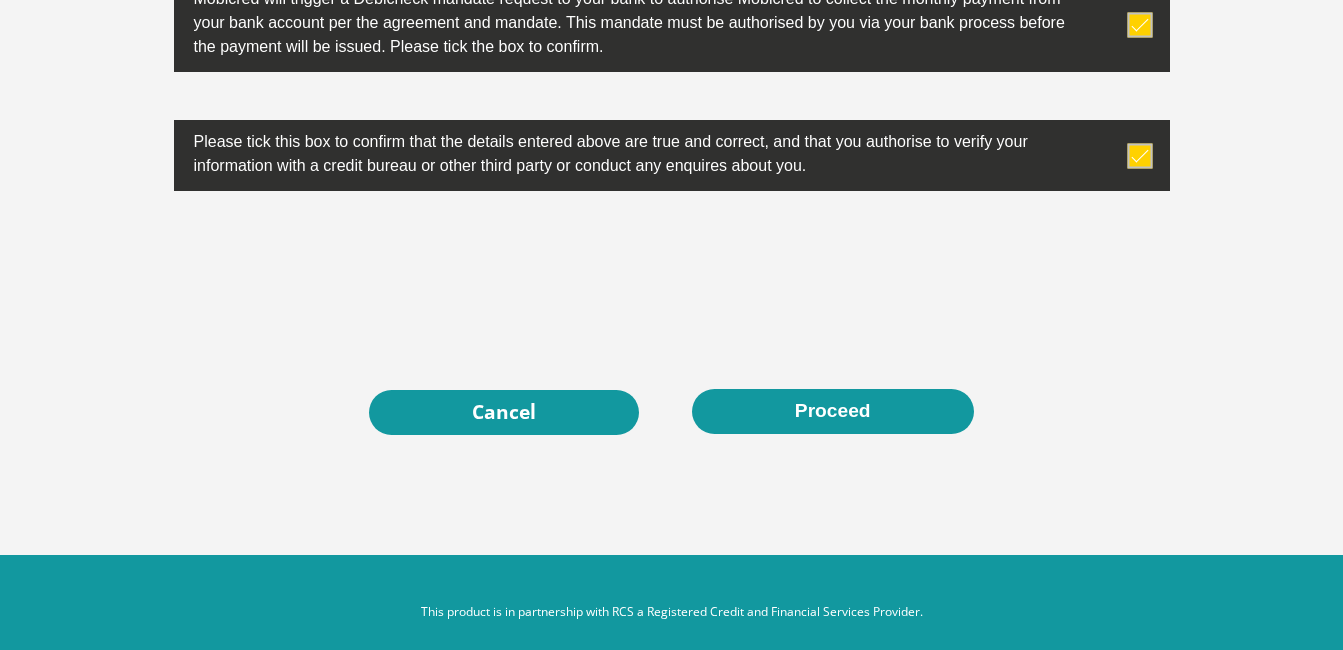 scroll, scrollTop: 6525, scrollLeft: 0, axis: vertical 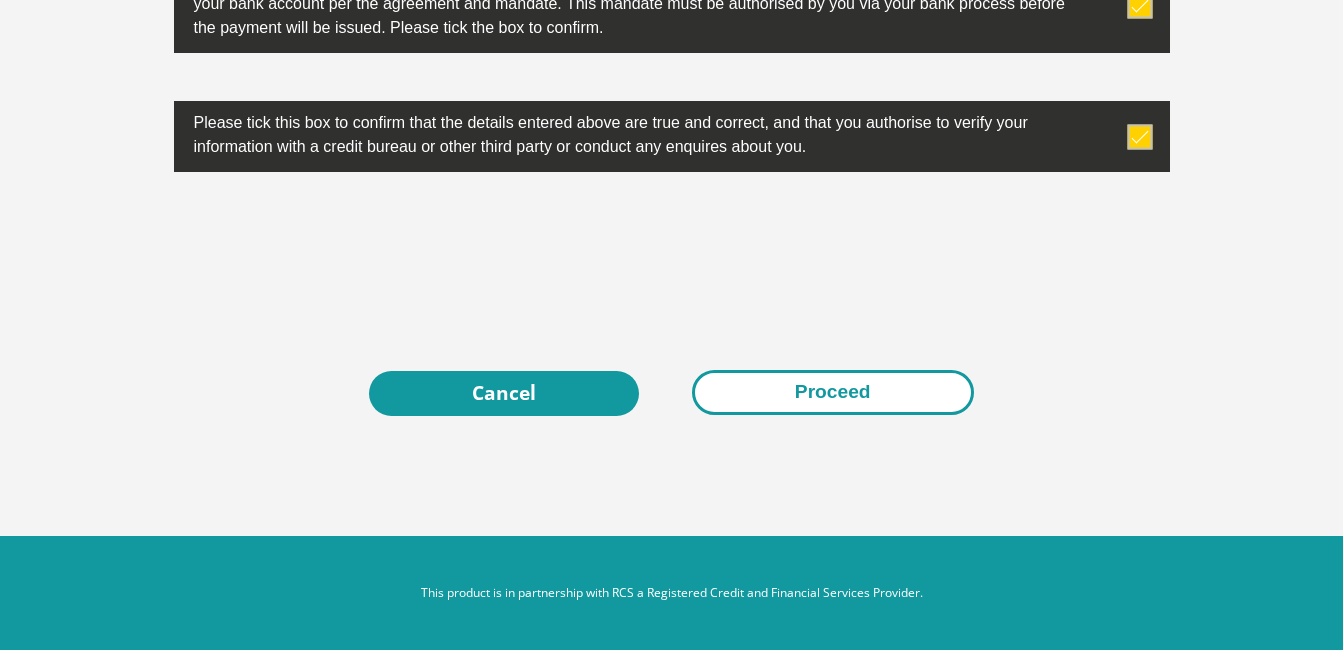click on "Proceed" at bounding box center (833, 392) 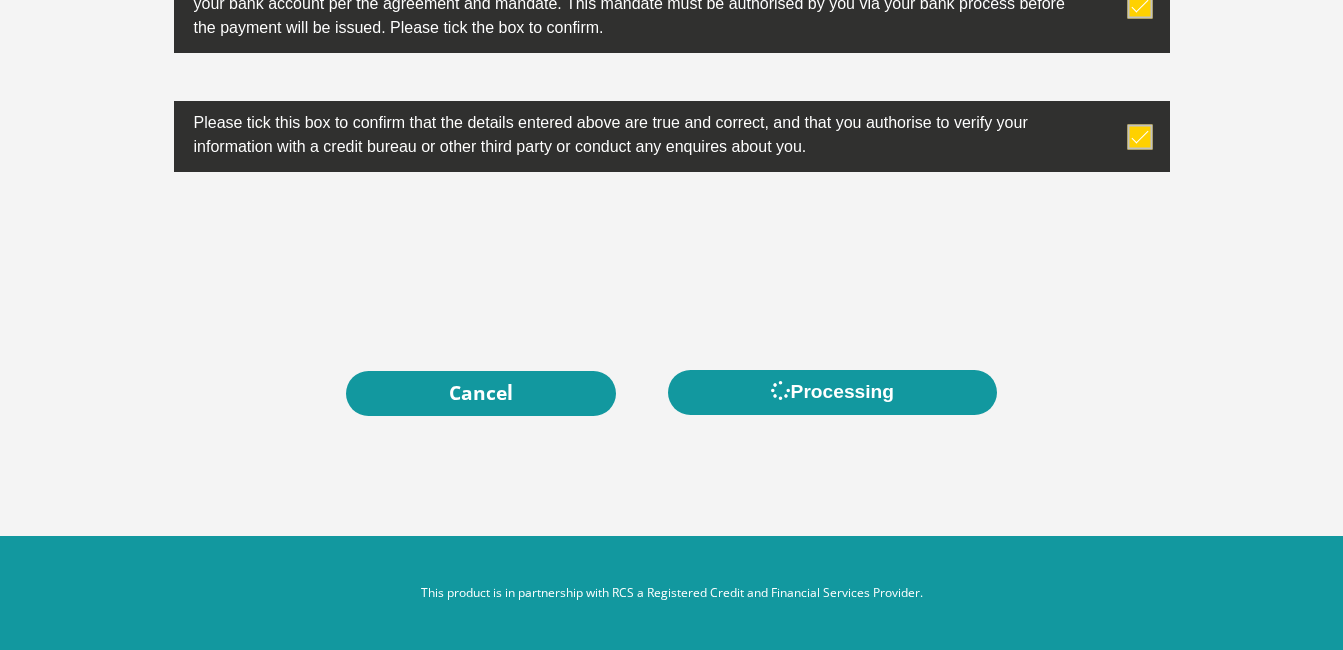 scroll, scrollTop: 0, scrollLeft: 0, axis: both 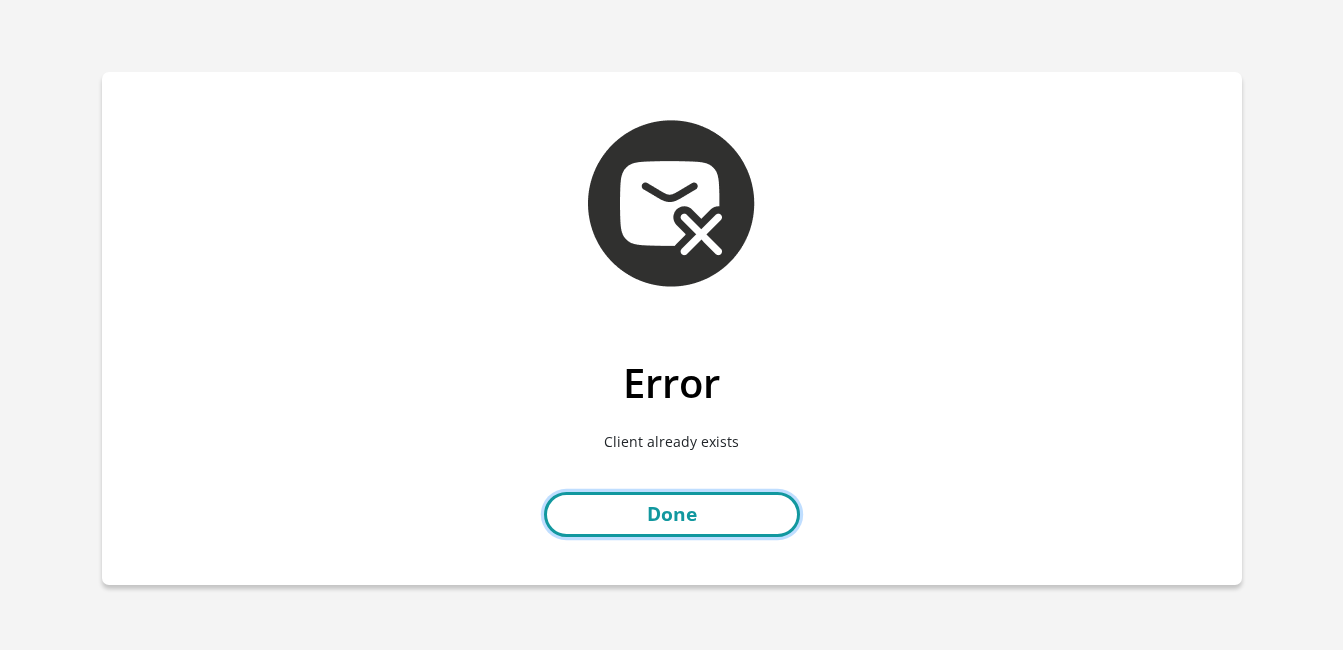 click on "Done" at bounding box center [672, 514] 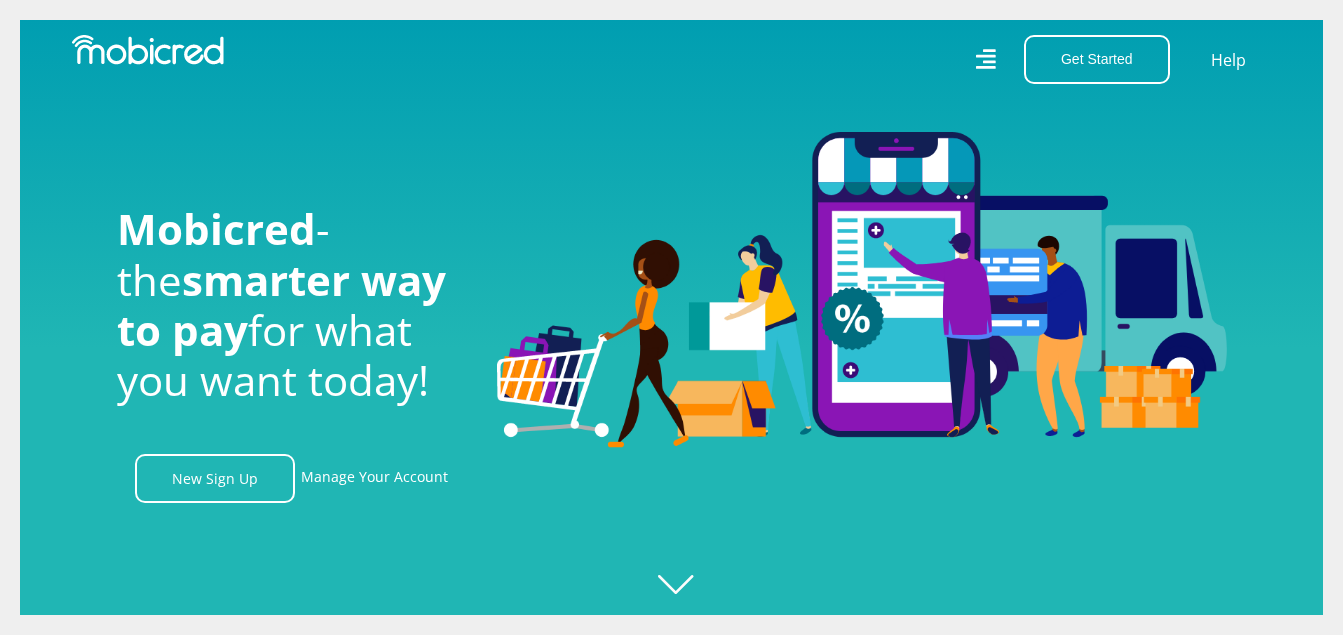 scroll, scrollTop: 0, scrollLeft: 0, axis: both 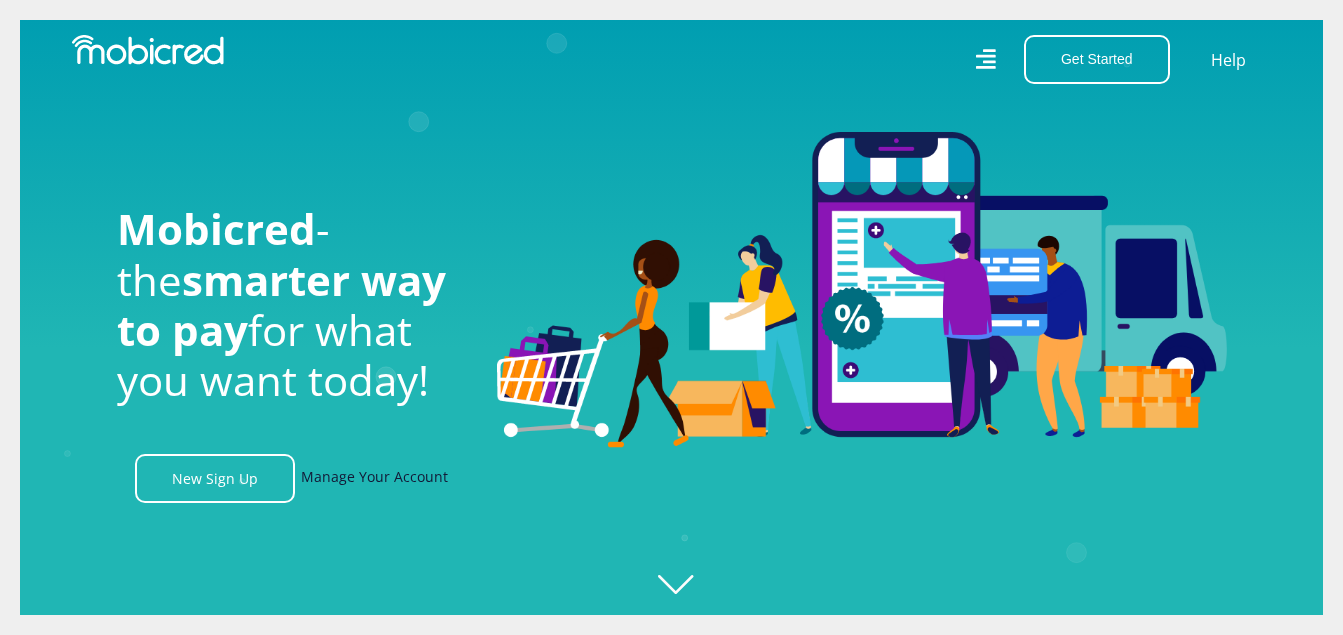 click on "Manage Your Account" at bounding box center (374, 478) 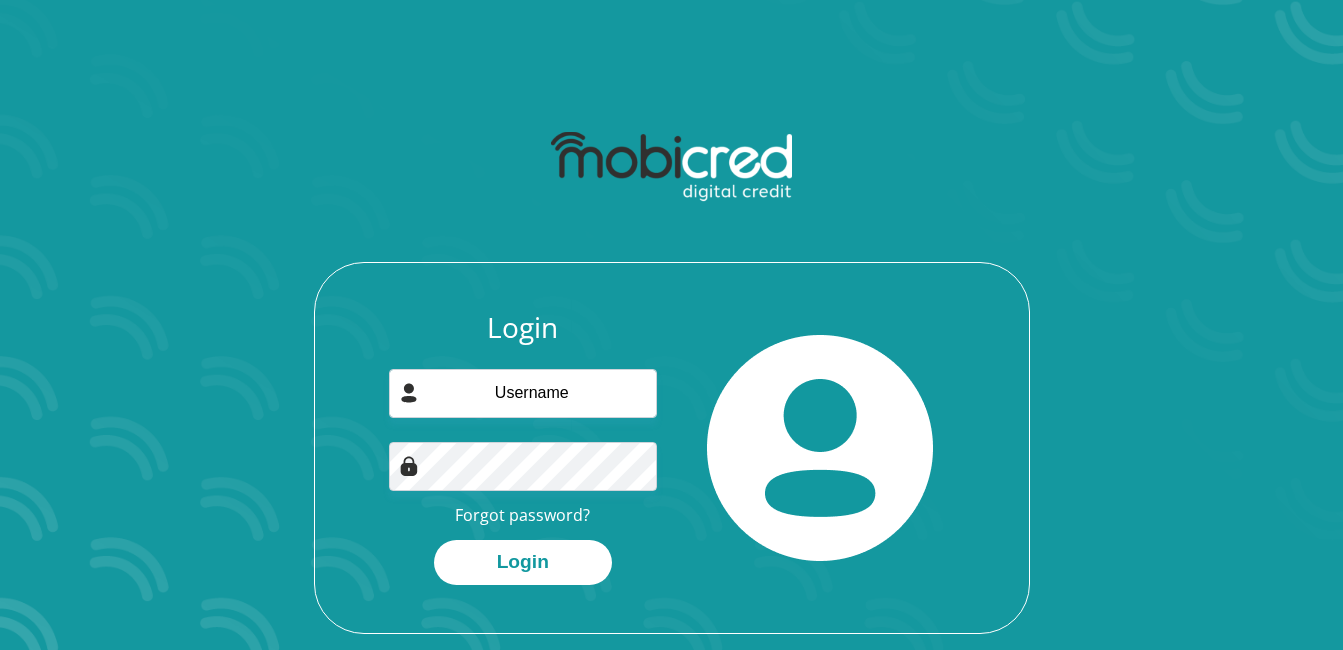 scroll, scrollTop: 0, scrollLeft: 0, axis: both 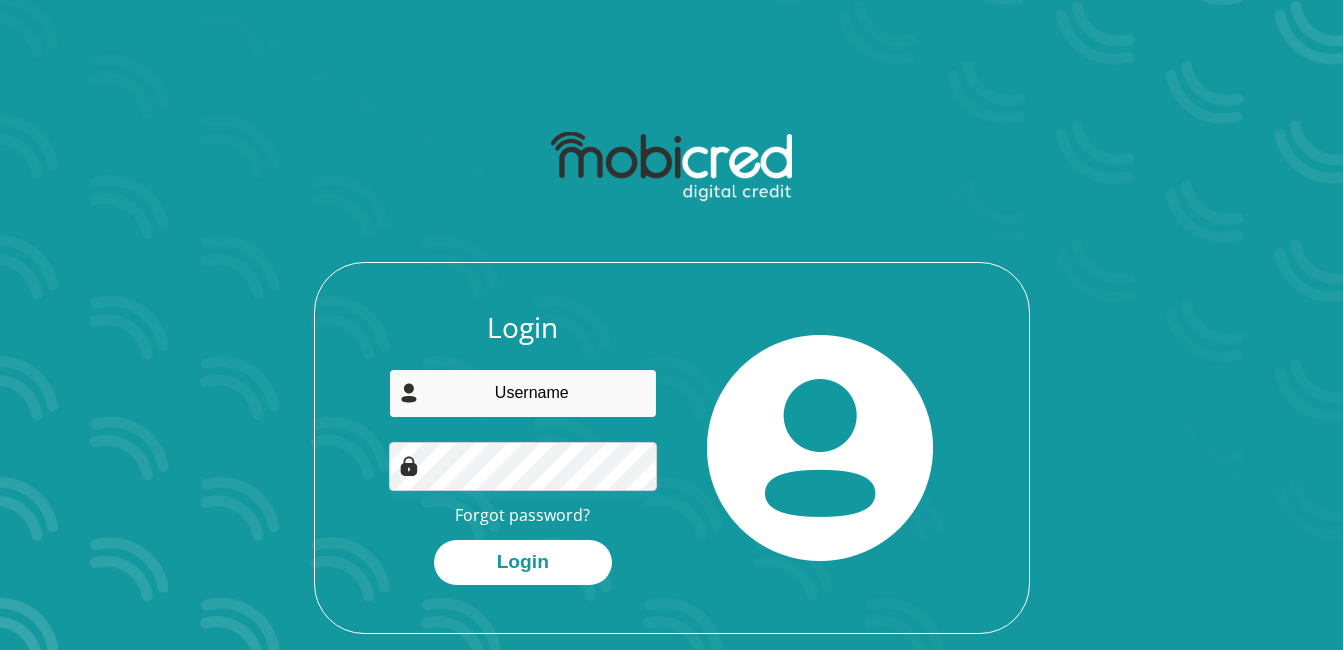 click at bounding box center [523, 393] 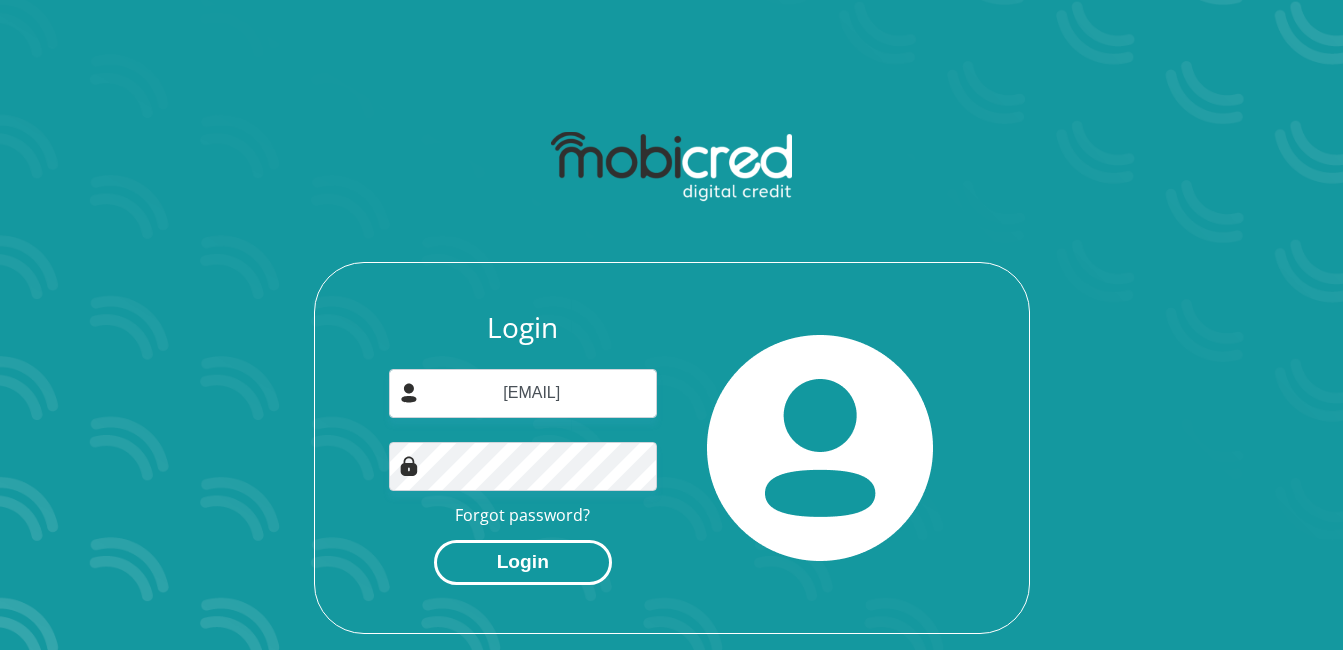 click on "Login" at bounding box center [523, 562] 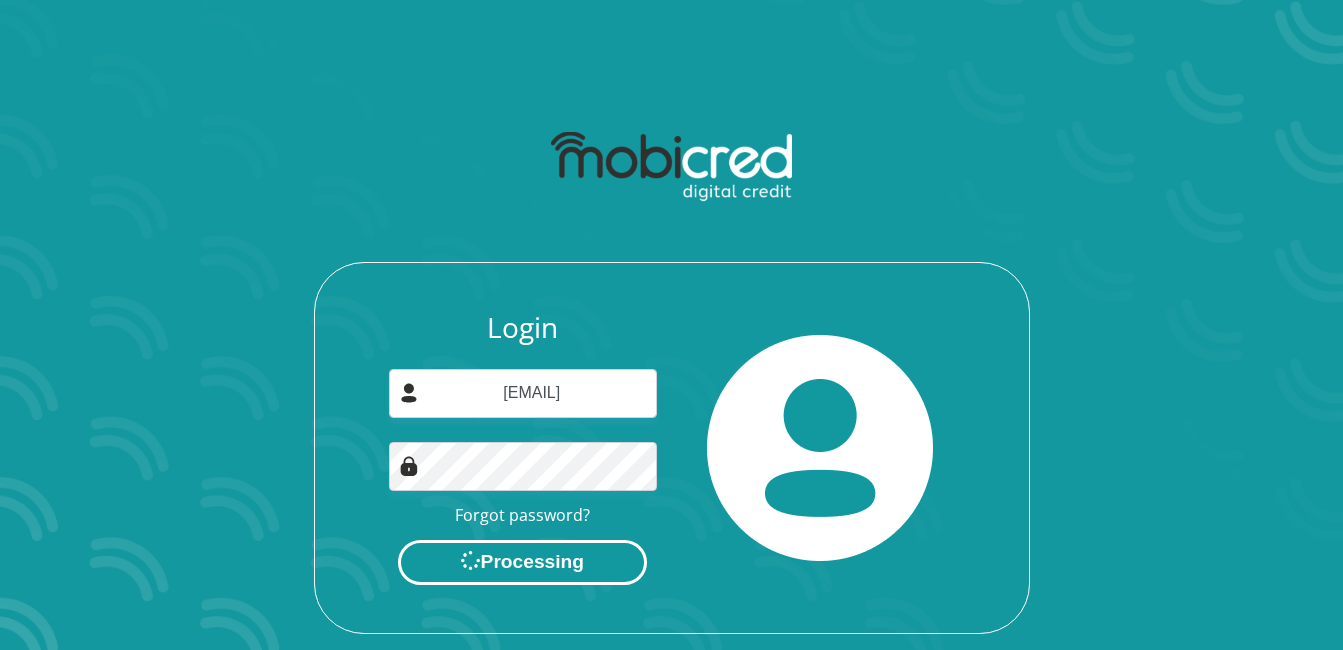 scroll, scrollTop: 0, scrollLeft: 0, axis: both 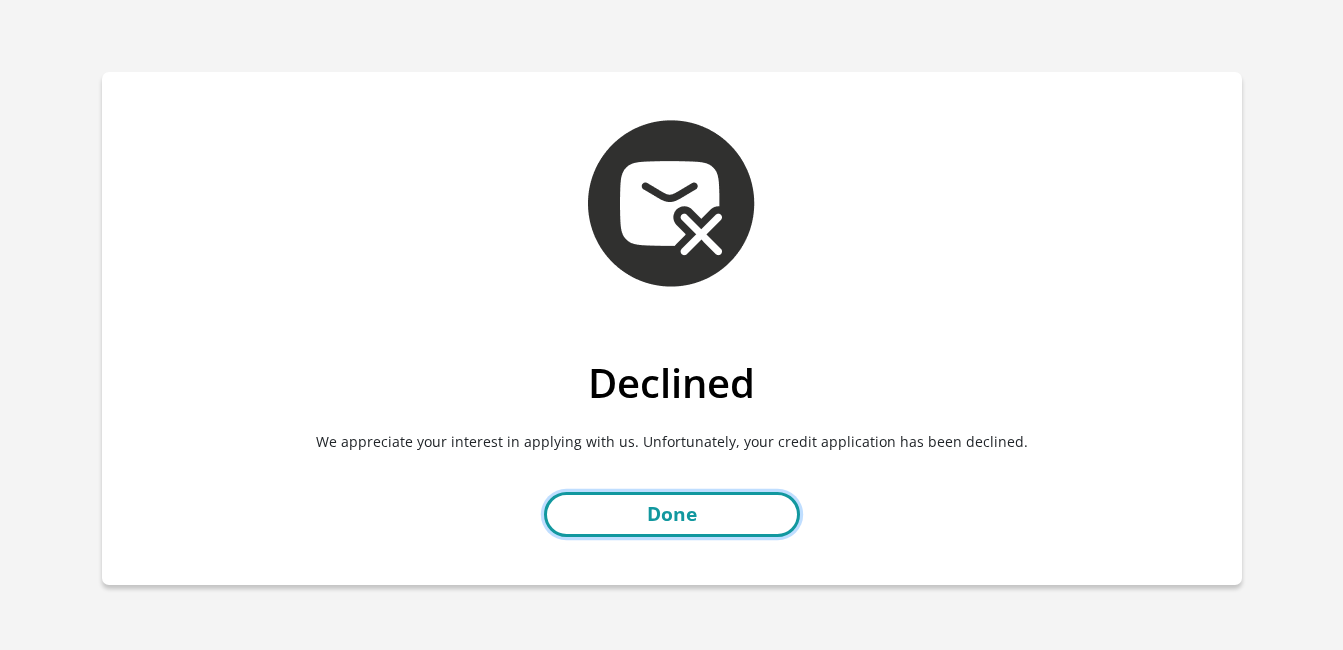 click on "Done" at bounding box center [672, 514] 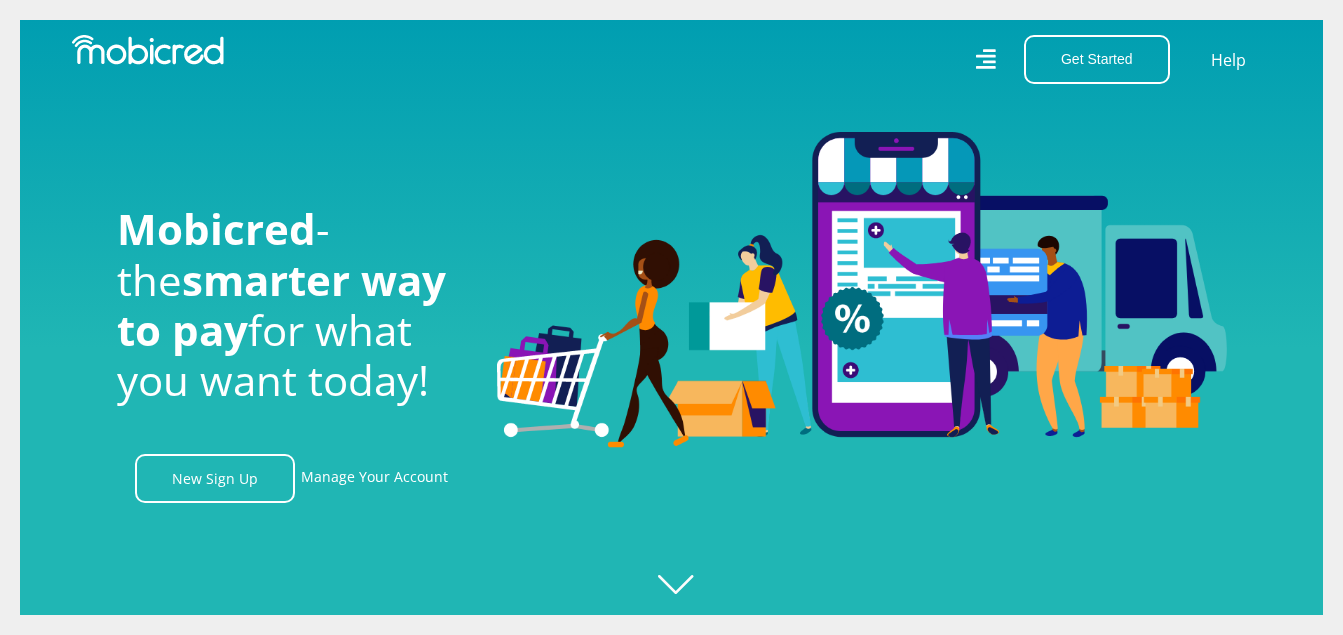 scroll, scrollTop: 0, scrollLeft: 0, axis: both 